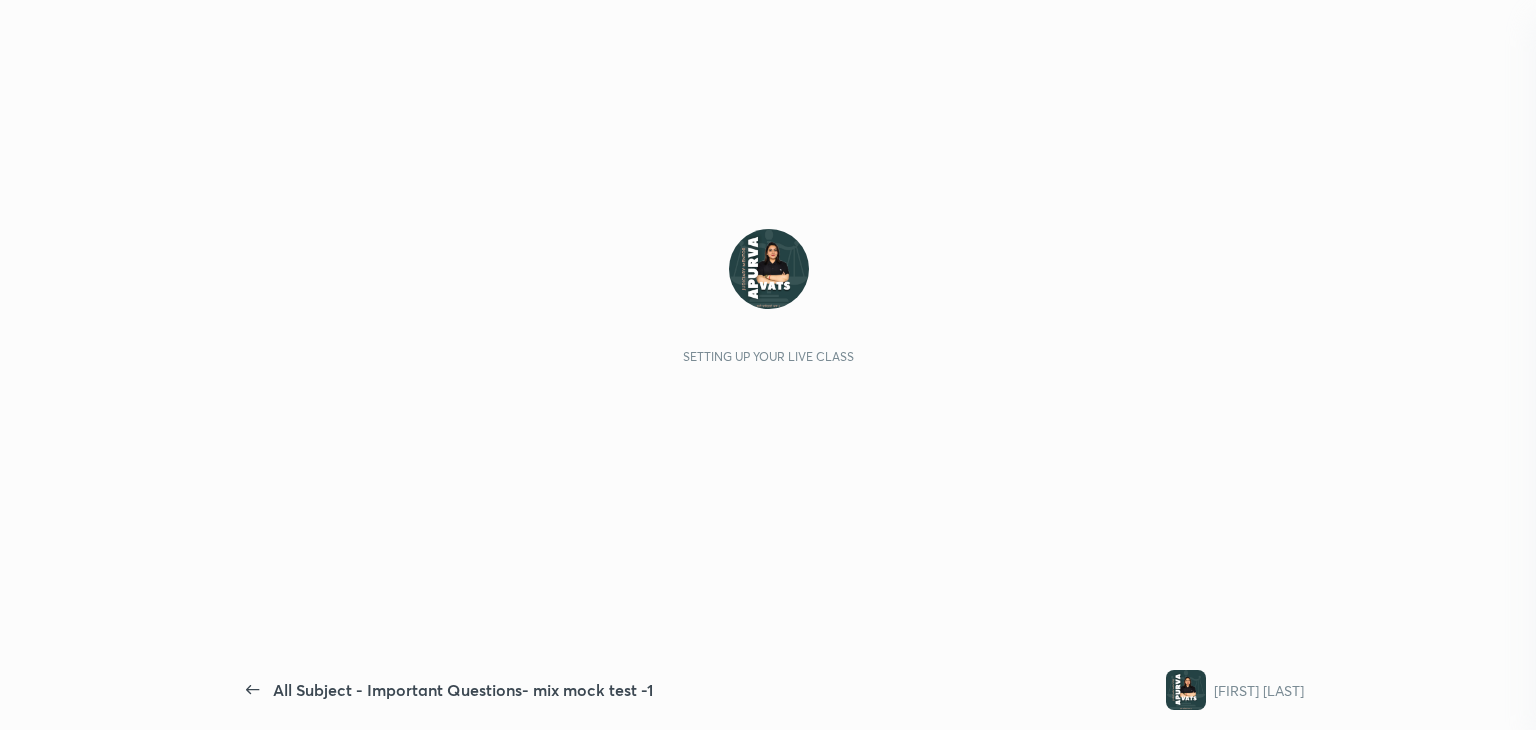 scroll, scrollTop: 0, scrollLeft: 0, axis: both 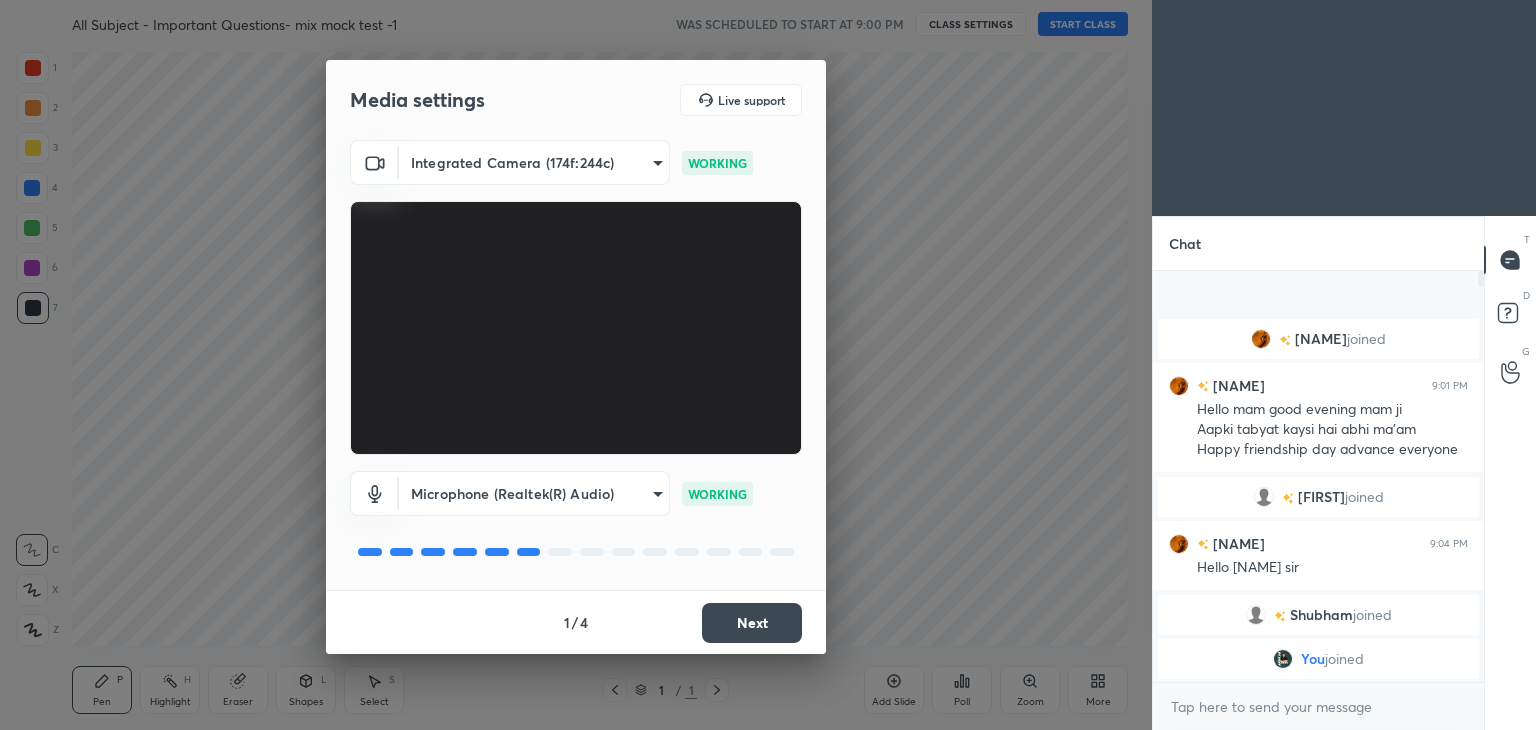 click on "Next" at bounding box center (752, 623) 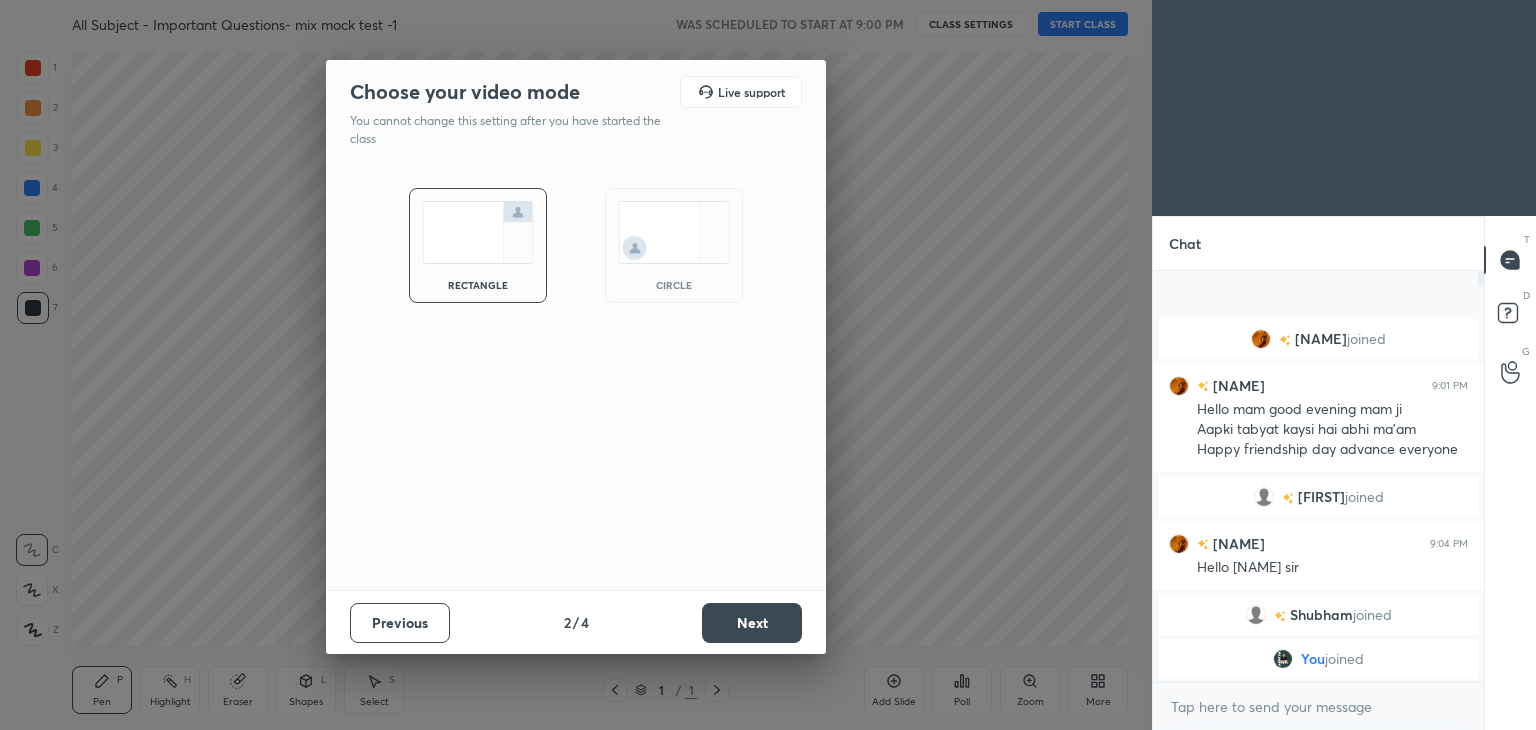 click on "Next" at bounding box center [752, 623] 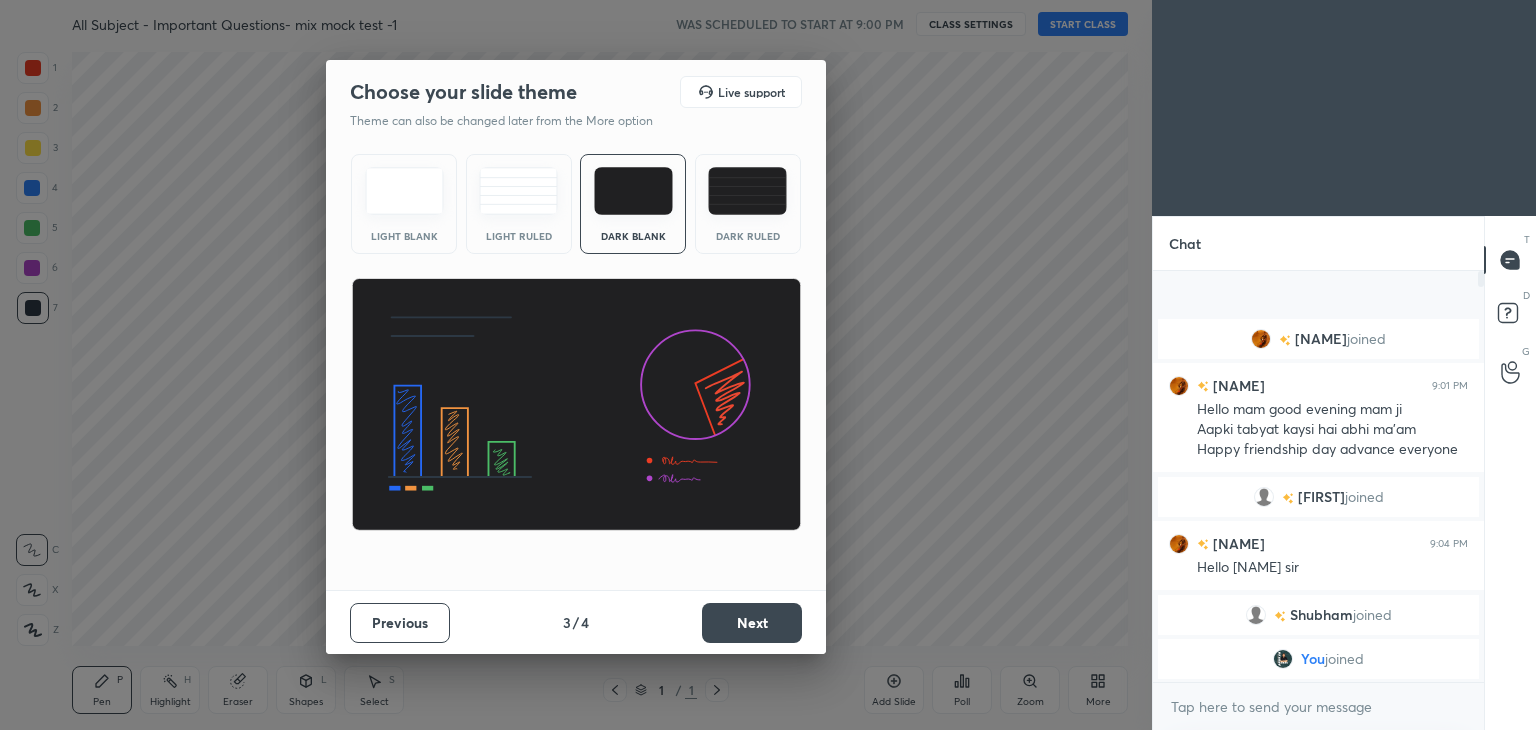 click on "Next" at bounding box center (752, 623) 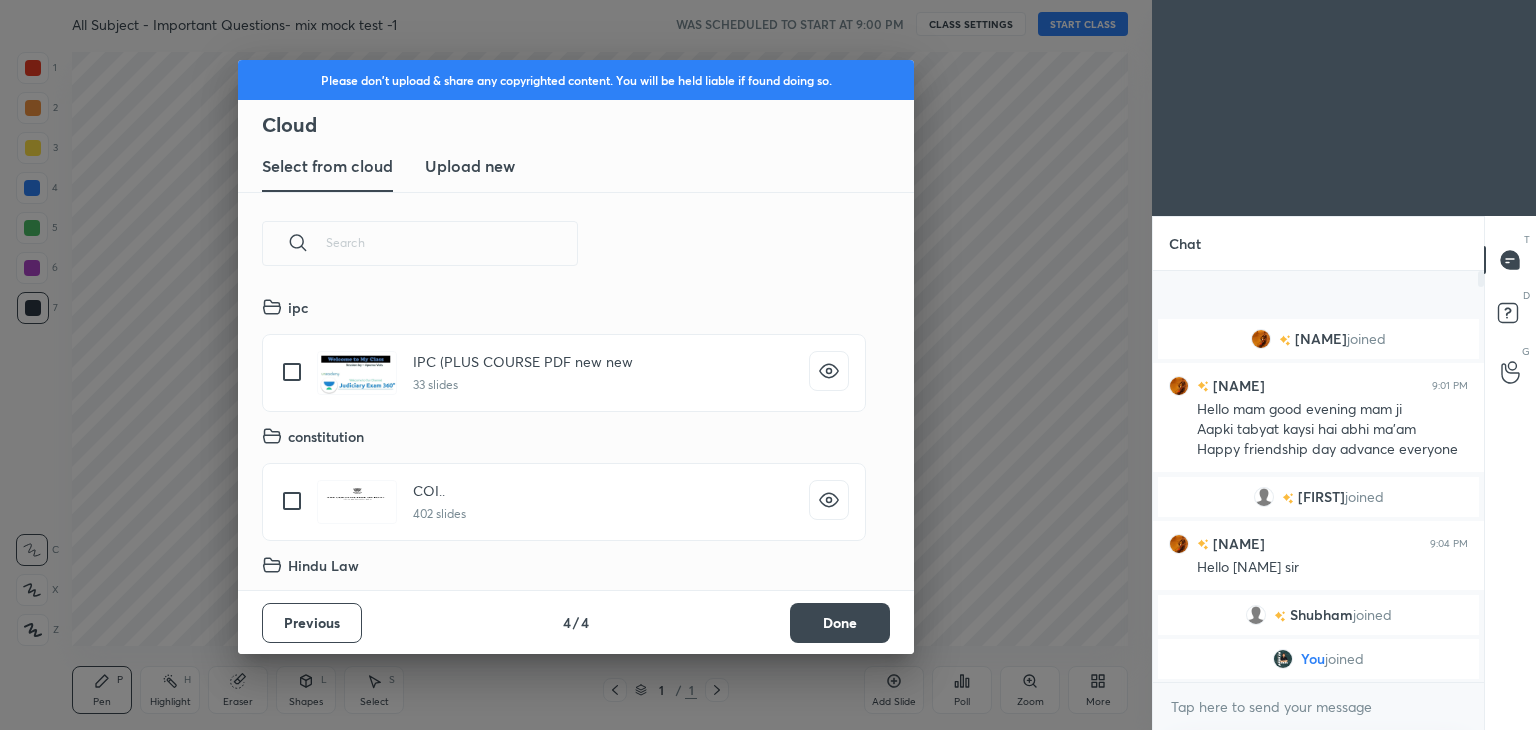 scroll, scrollTop: 6, scrollLeft: 10, axis: both 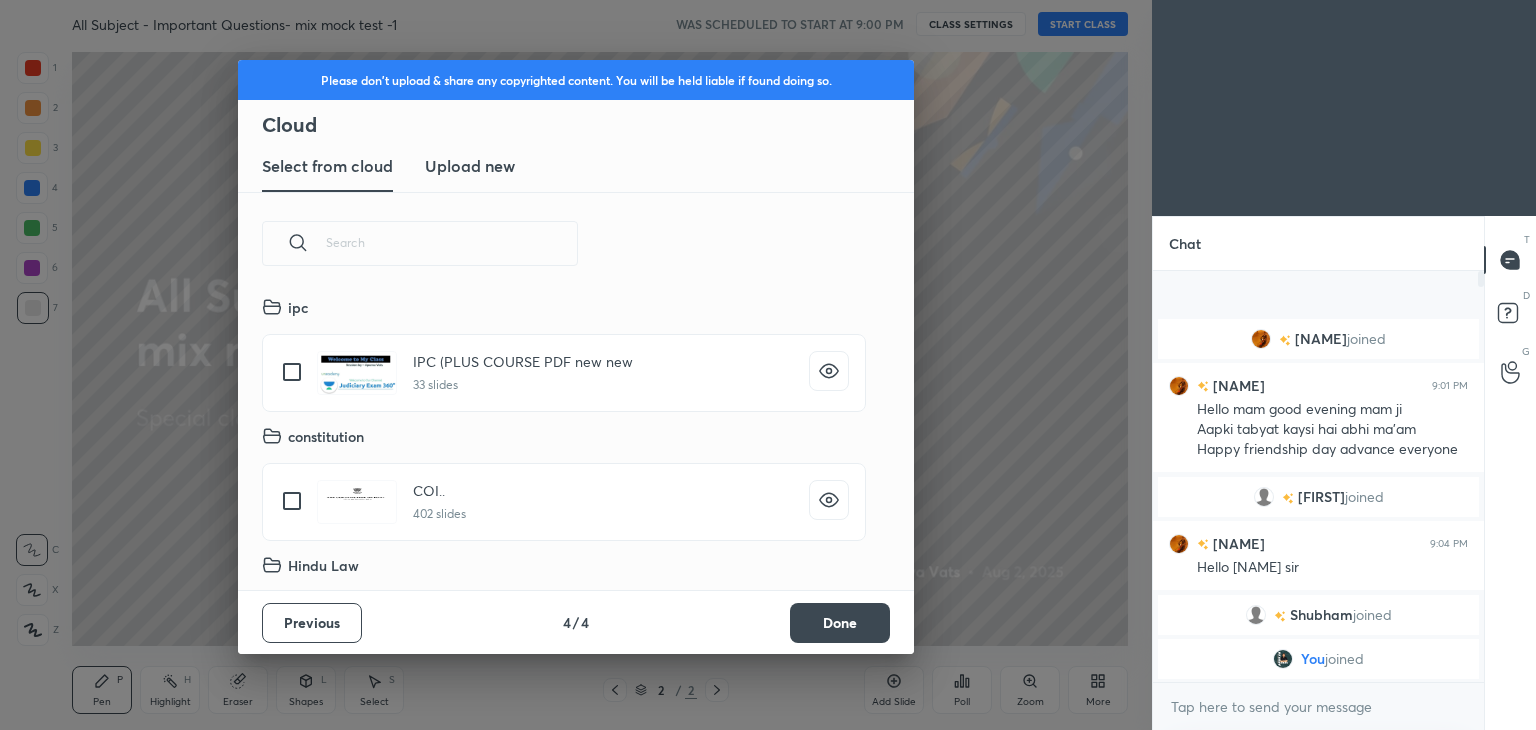 click on "Done" at bounding box center [840, 623] 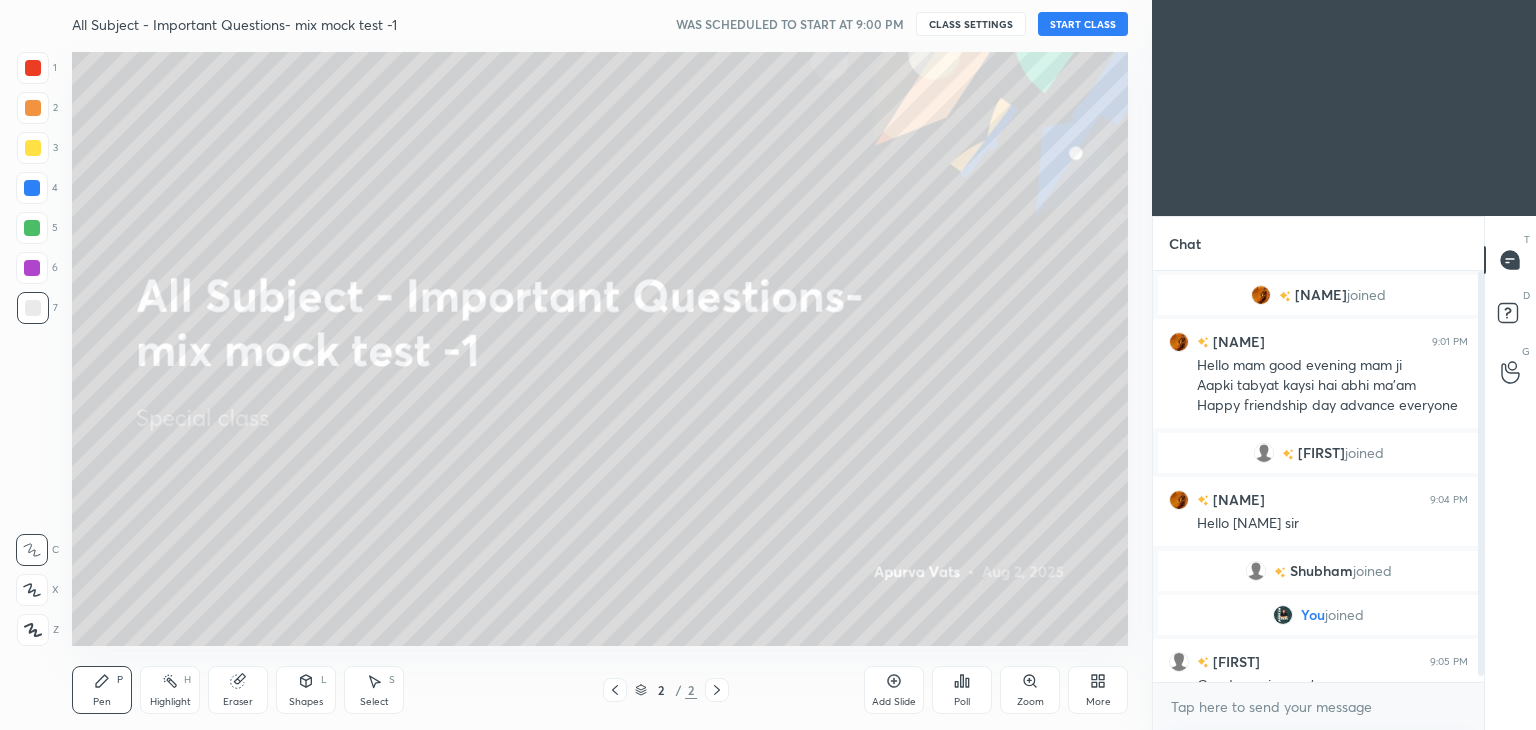 click on "START CLASS" at bounding box center [1083, 24] 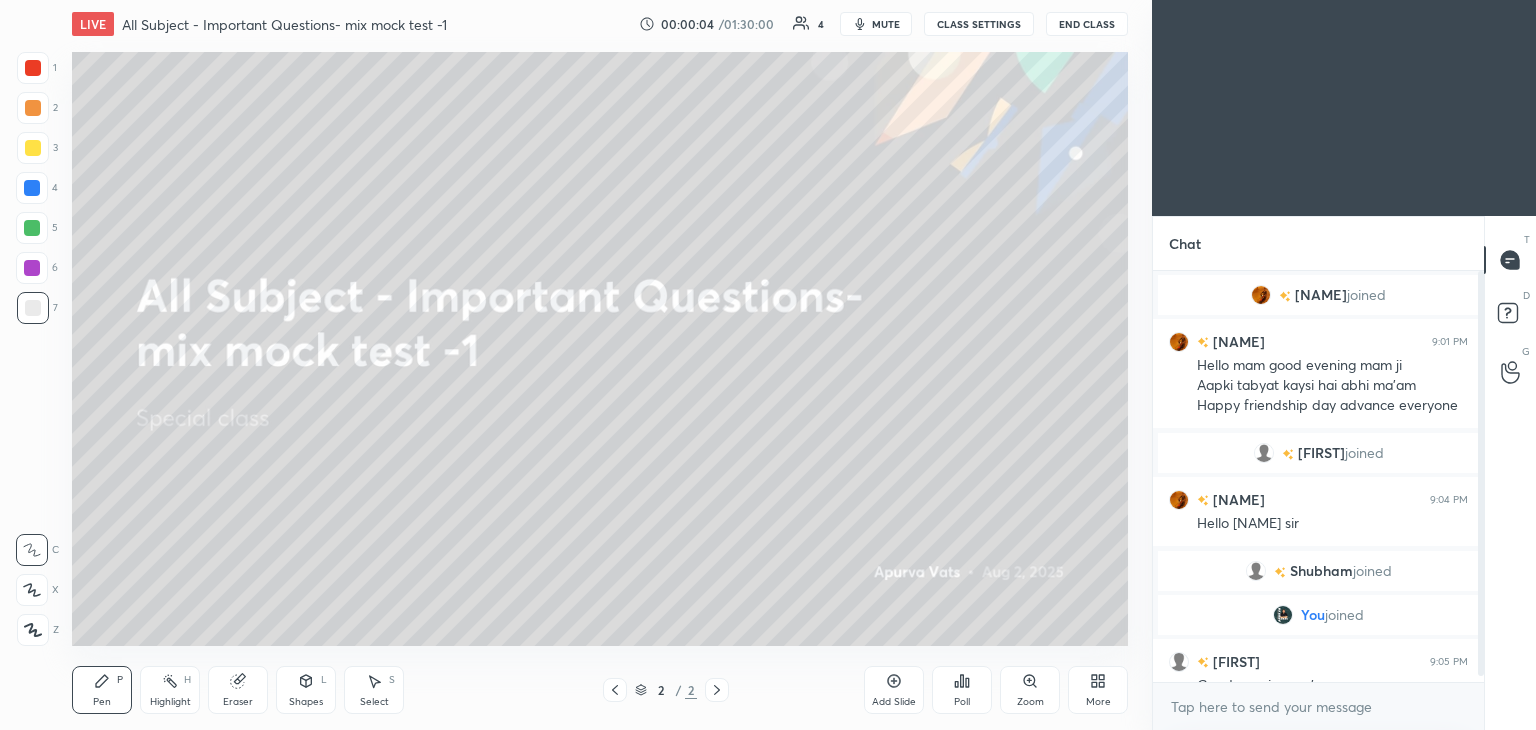 click 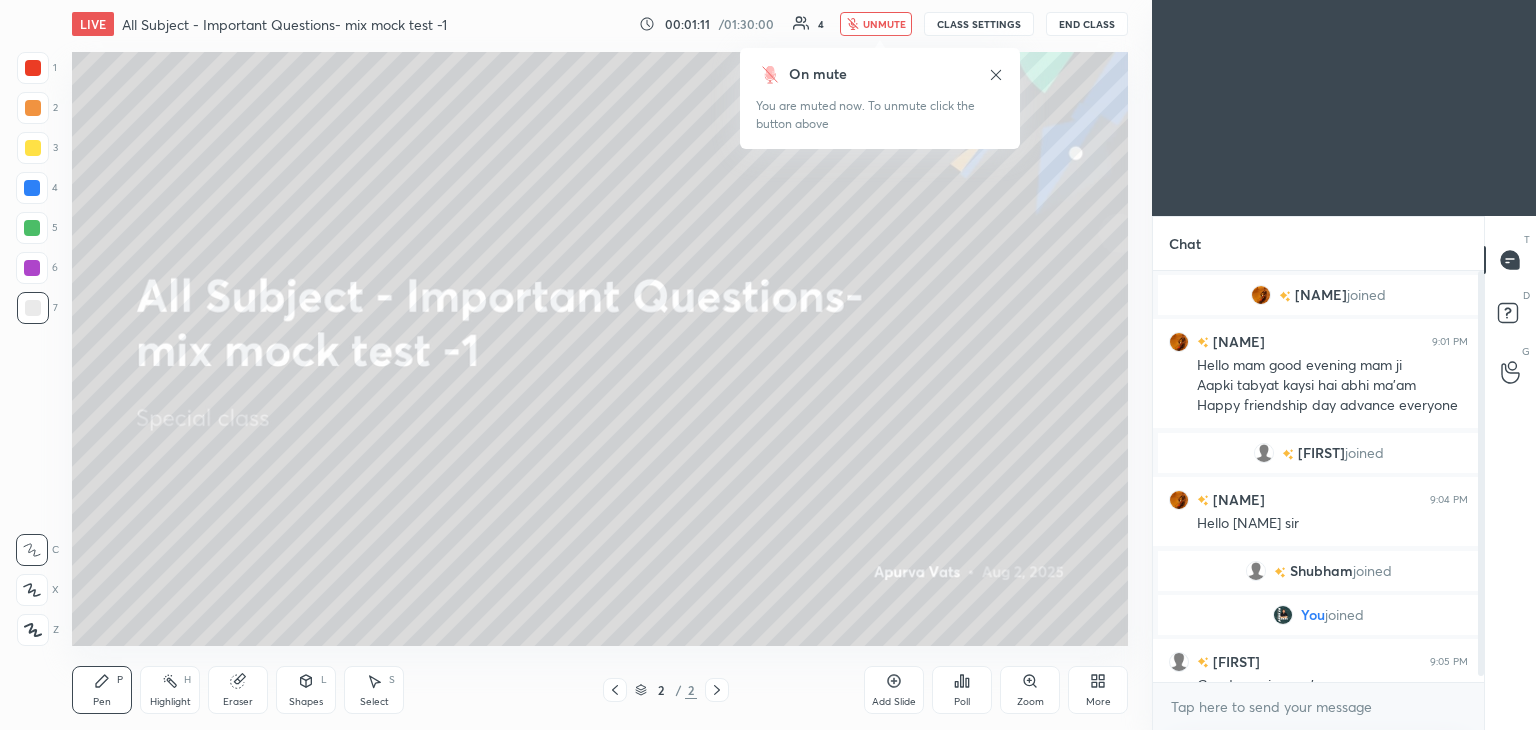 click 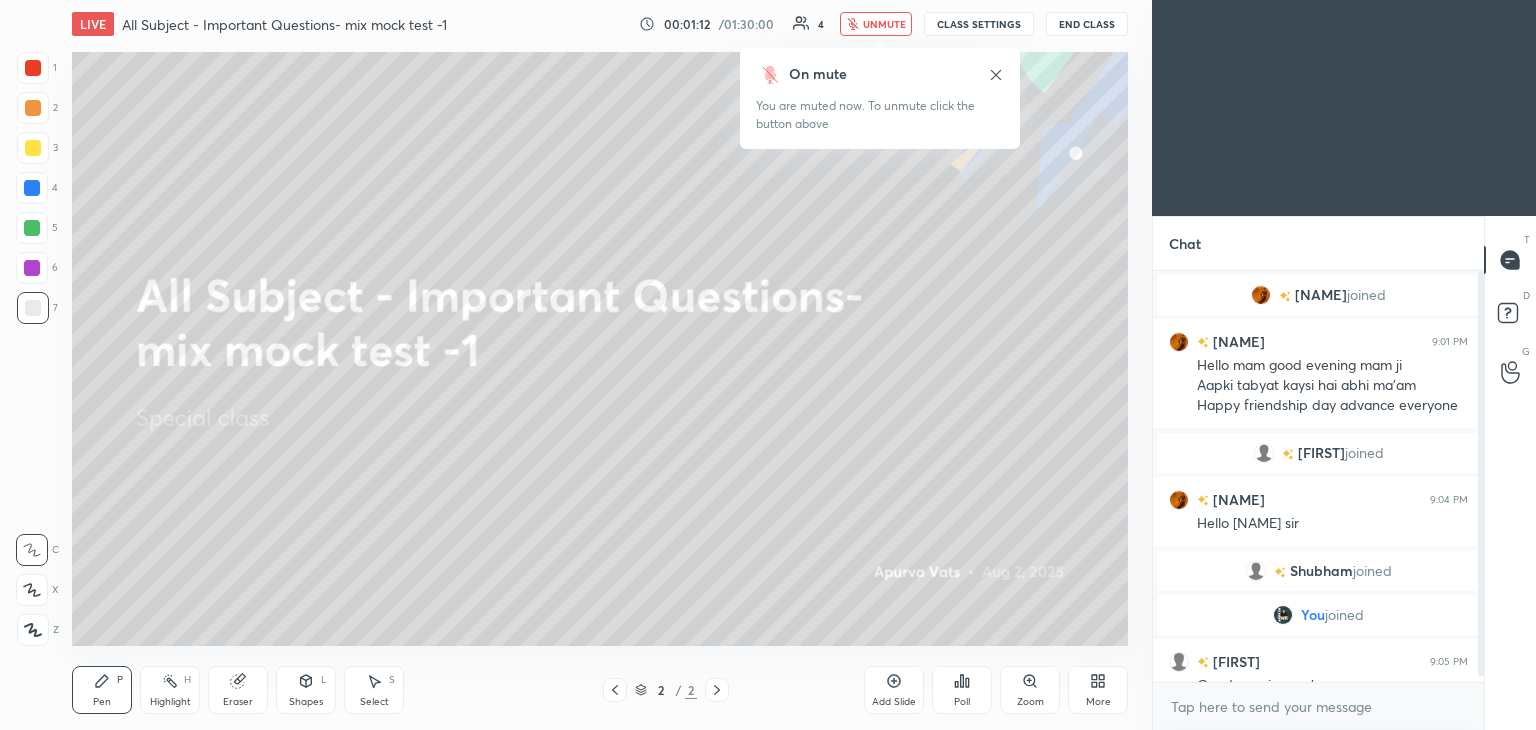 click at bounding box center [615, 690] 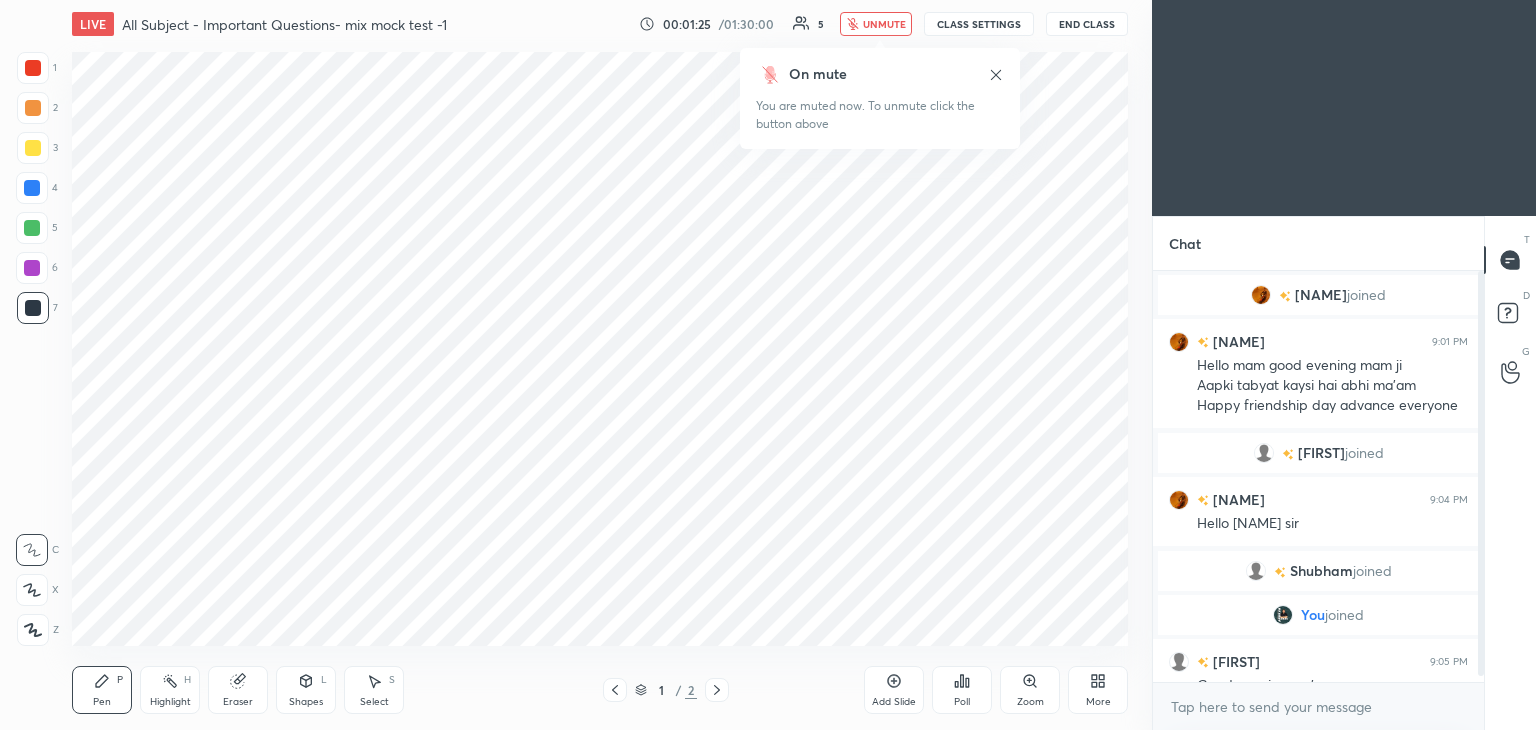 click on "unmute" at bounding box center (884, 24) 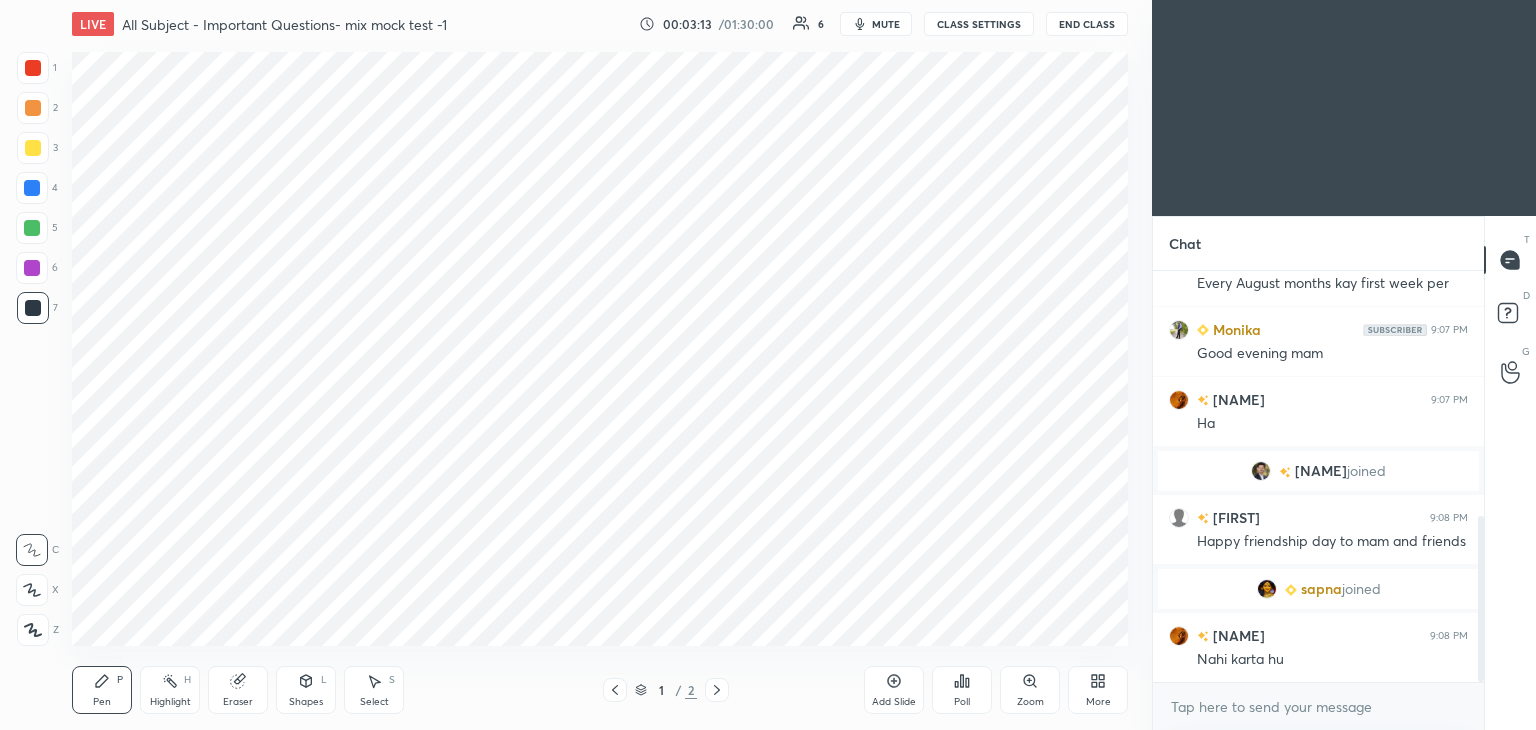 scroll, scrollTop: 610, scrollLeft: 0, axis: vertical 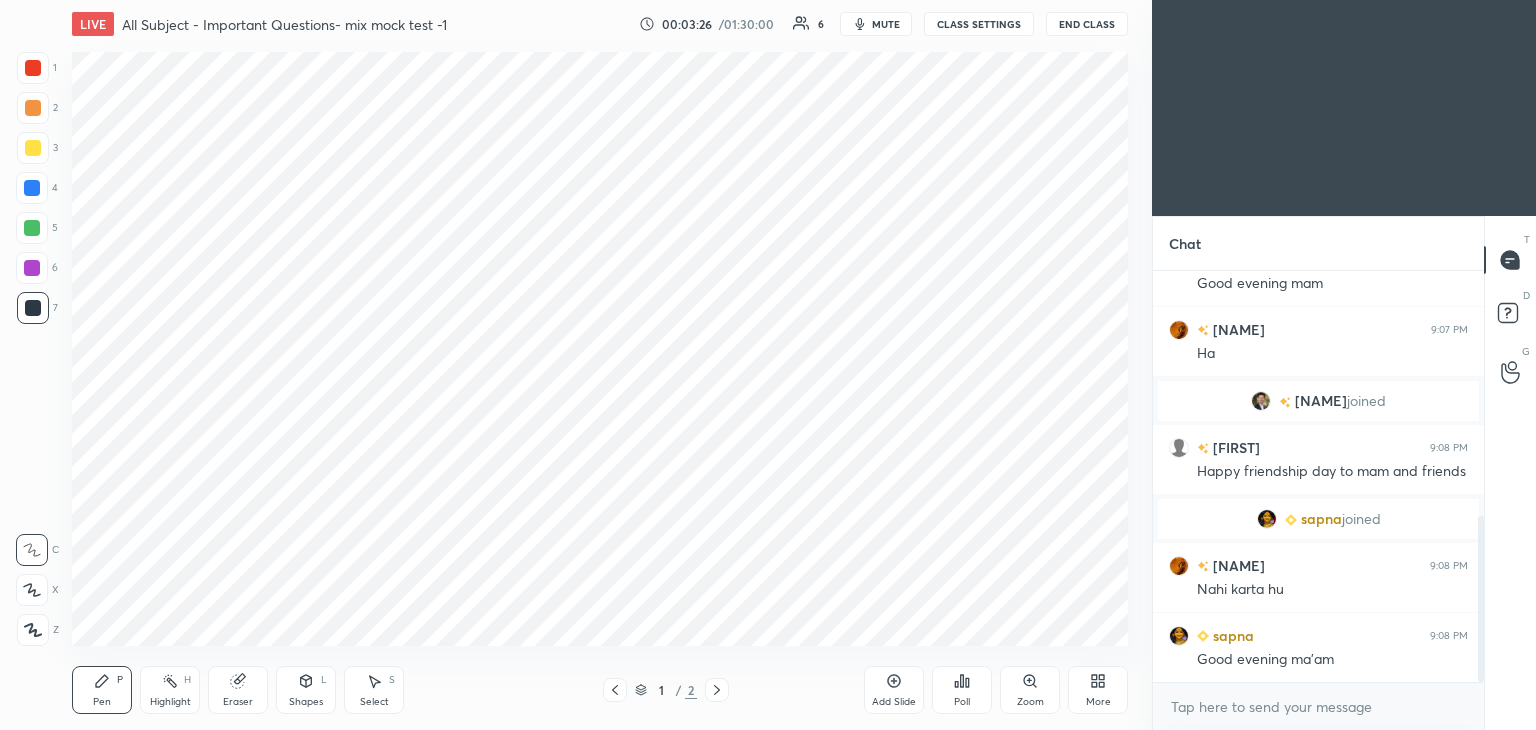 click on "More" at bounding box center [1098, 690] 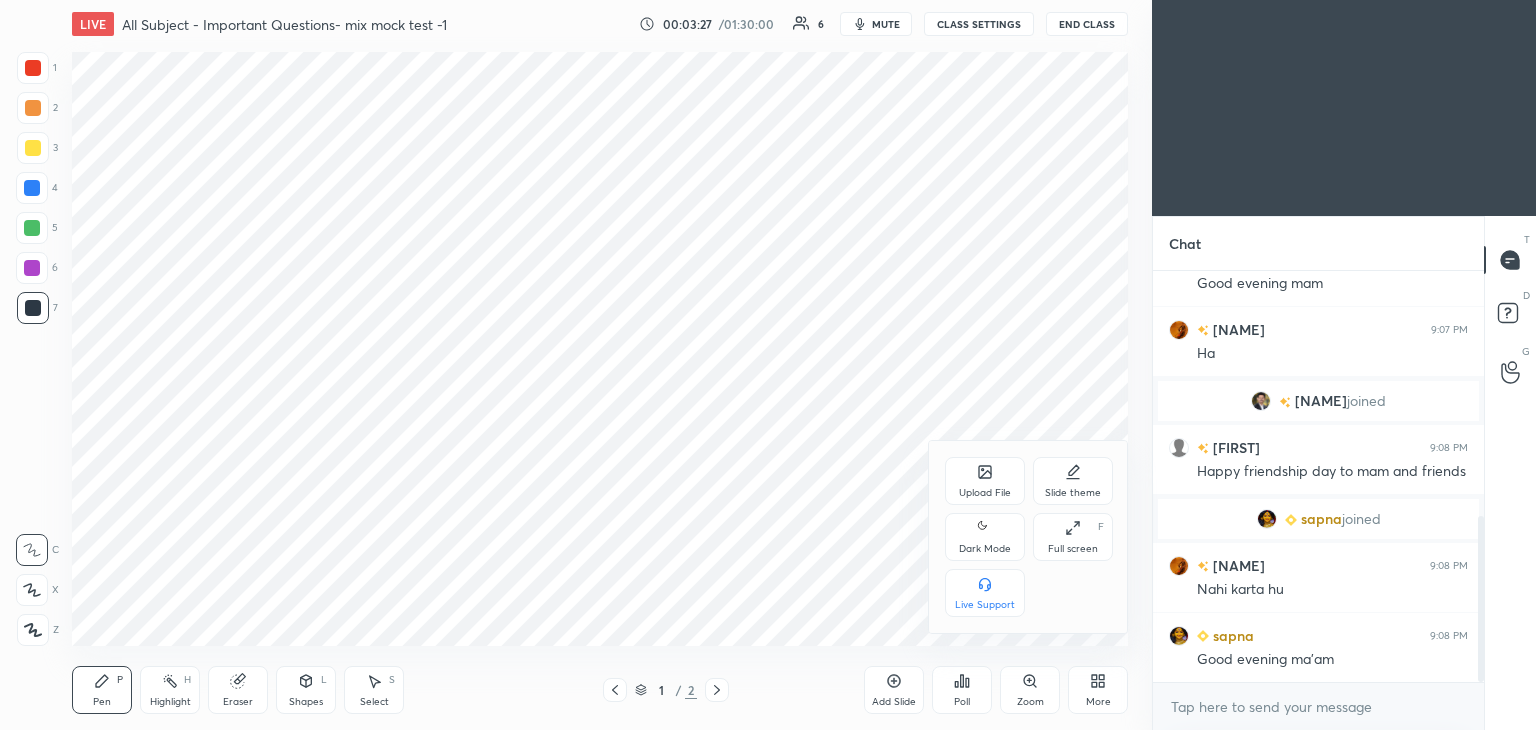 click on "Upload File" at bounding box center [985, 493] 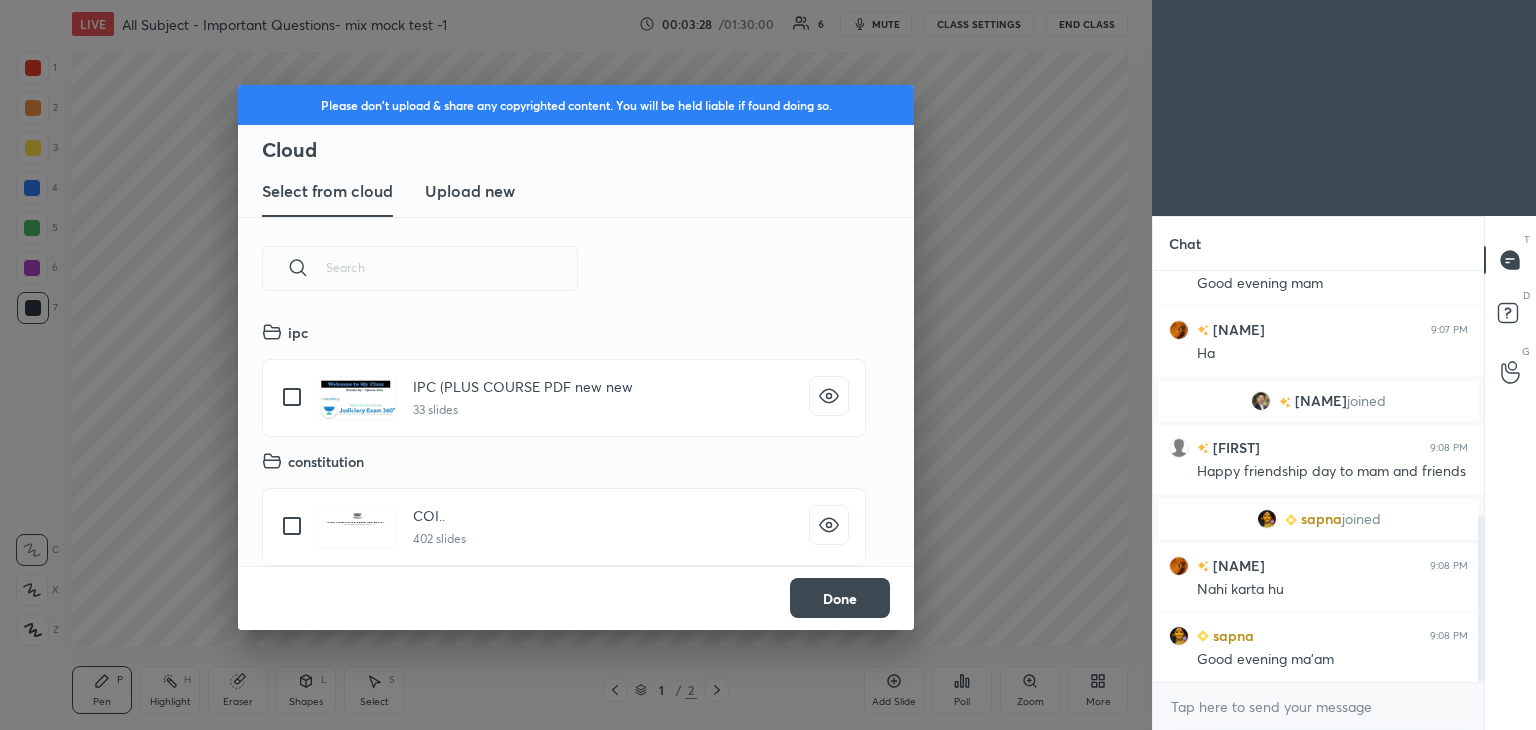 scroll, scrollTop: 5, scrollLeft: 10, axis: both 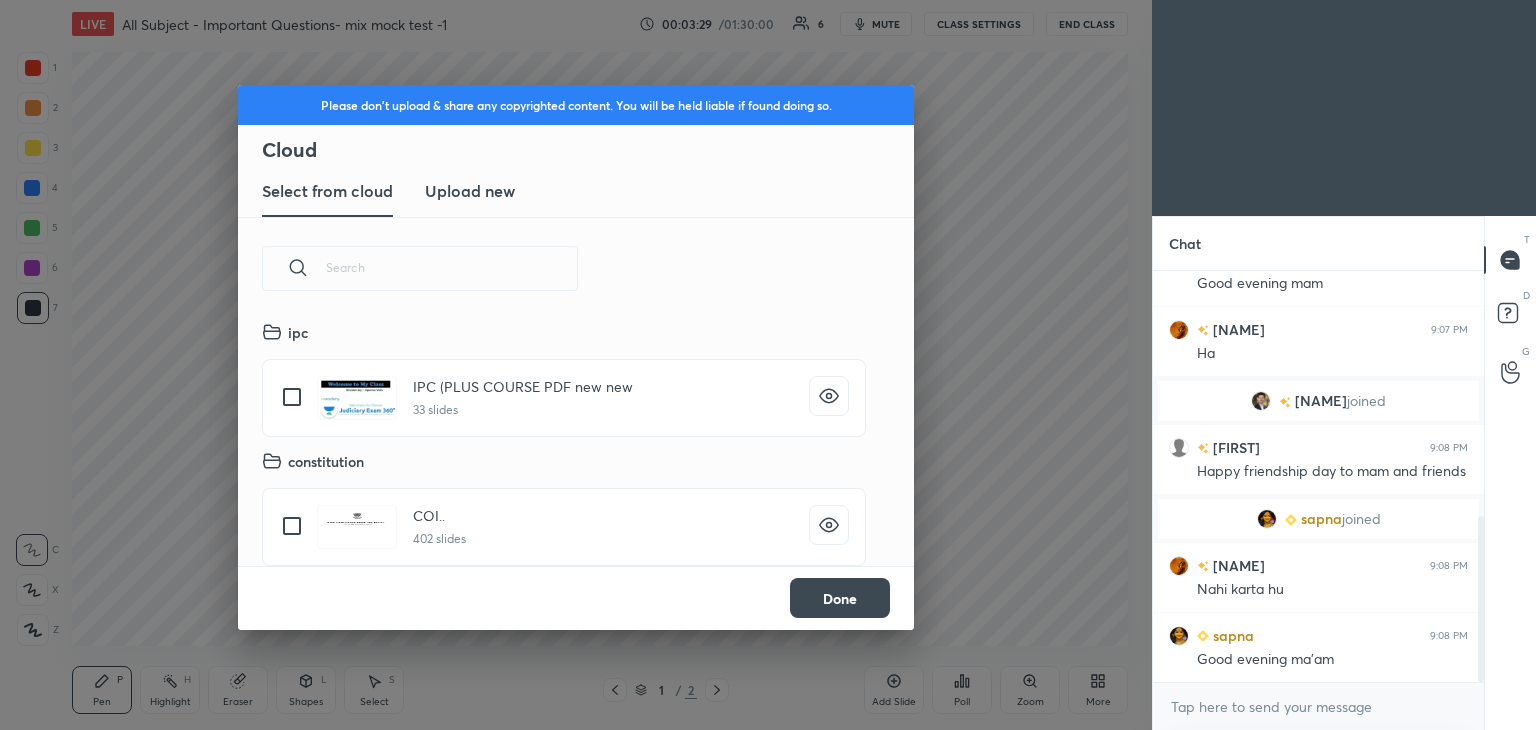 click on "Upload new" at bounding box center (470, 191) 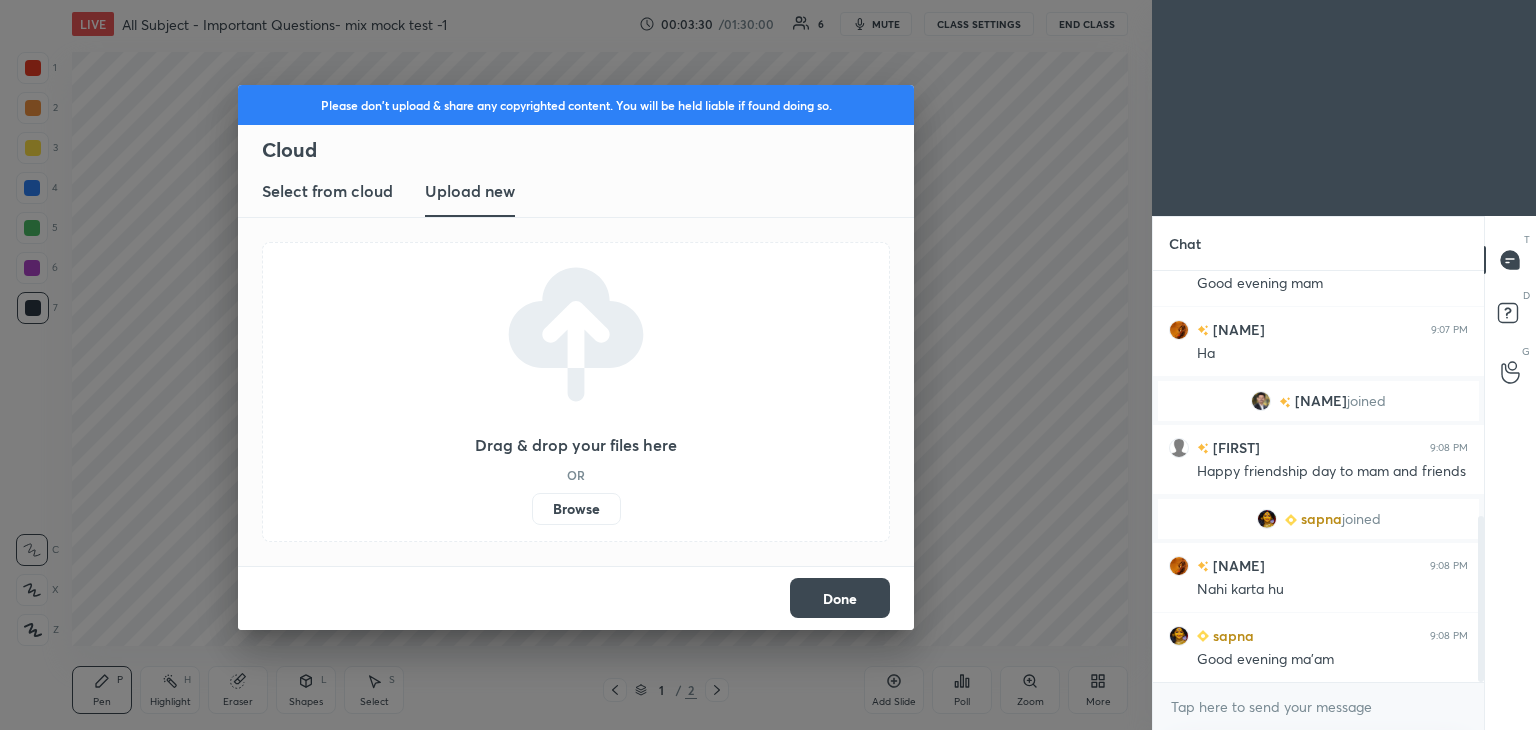 click on "Browse" at bounding box center [576, 509] 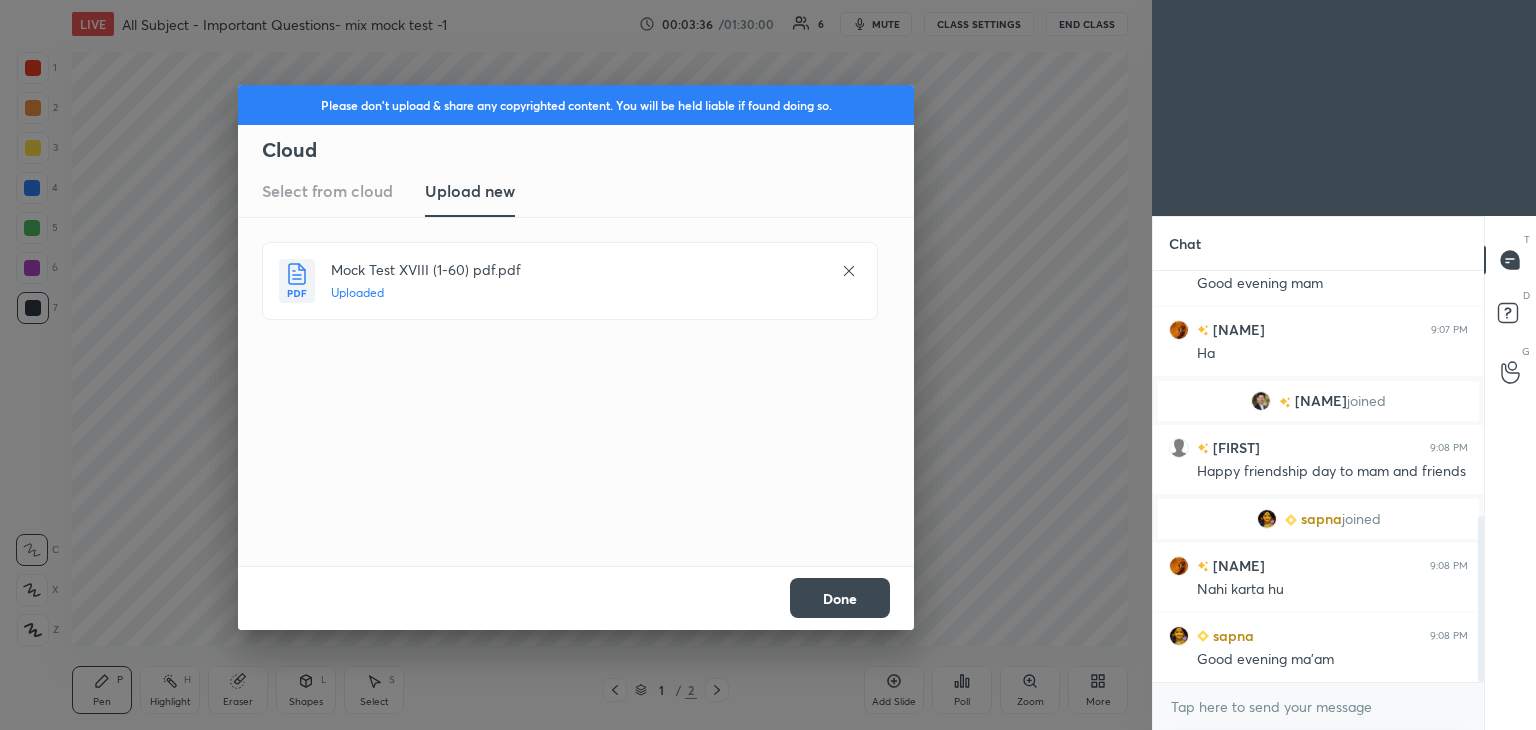 click on "Done" at bounding box center (840, 598) 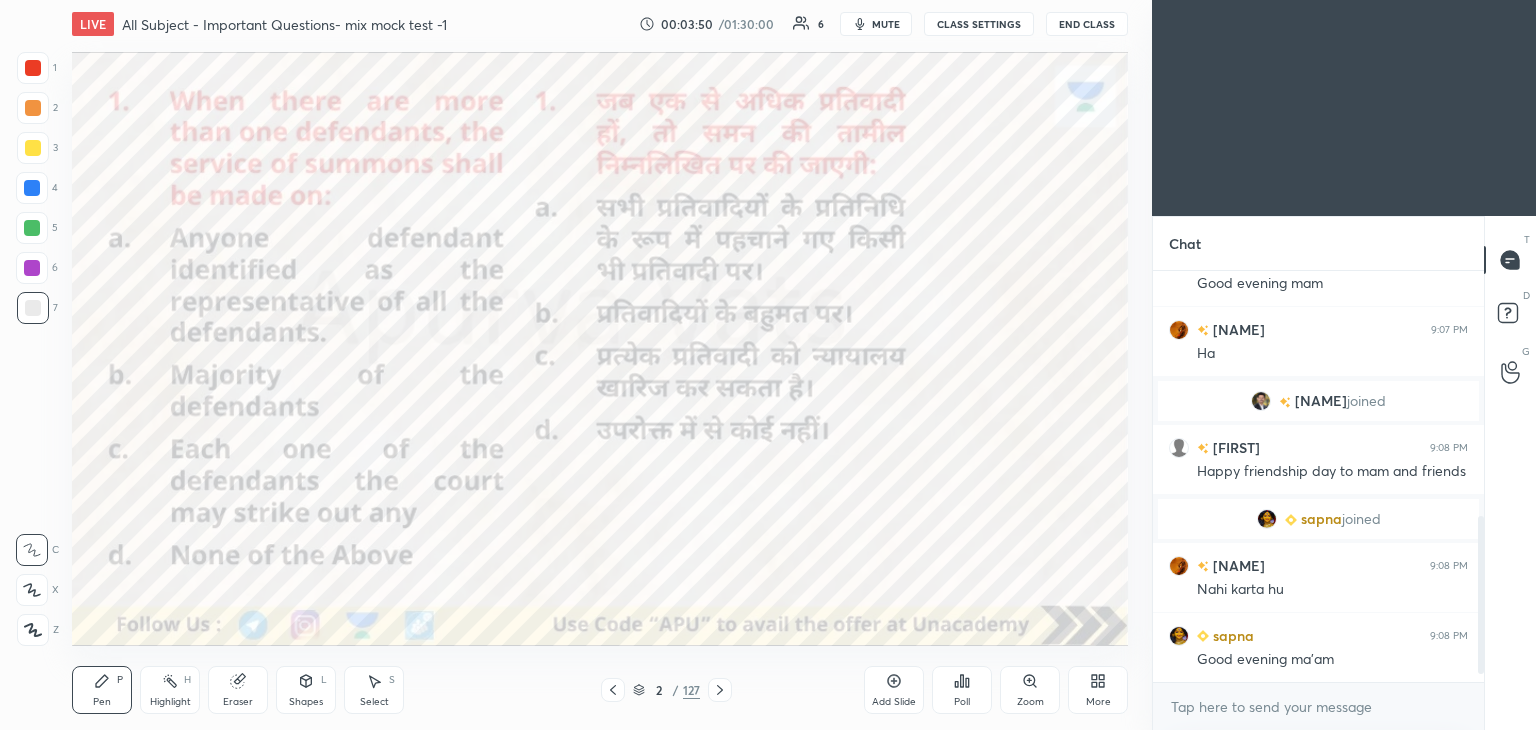 scroll, scrollTop: 680, scrollLeft: 0, axis: vertical 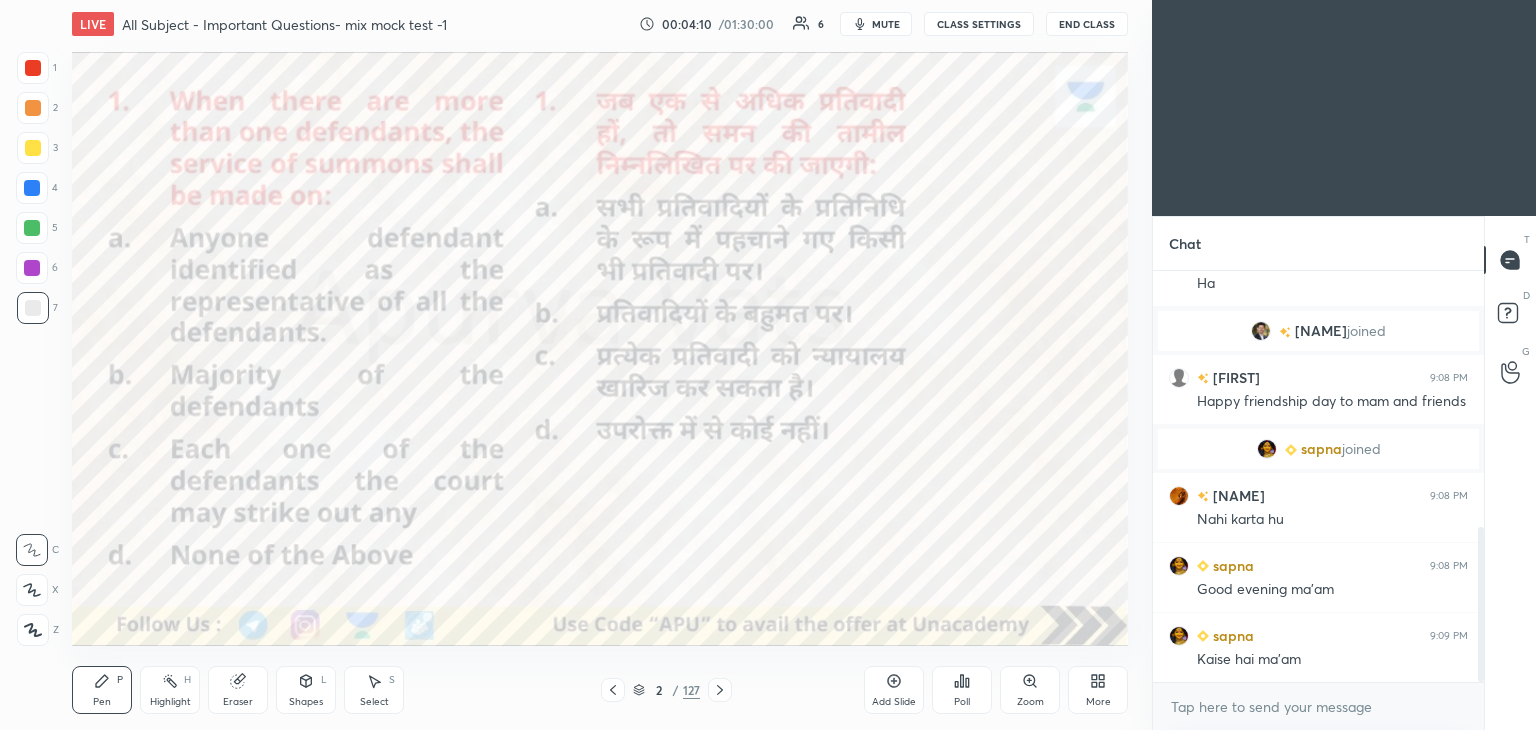 click at bounding box center (33, 68) 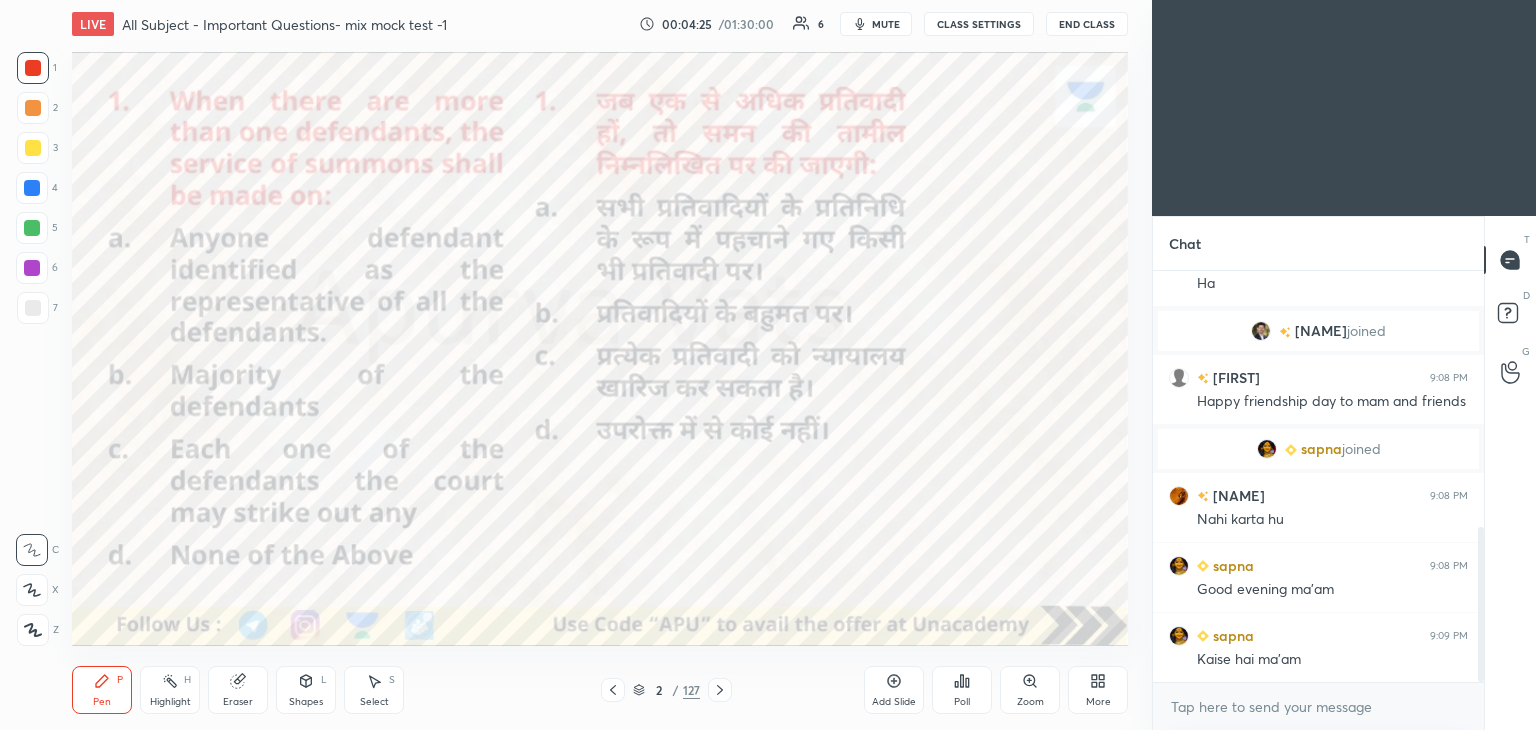 click 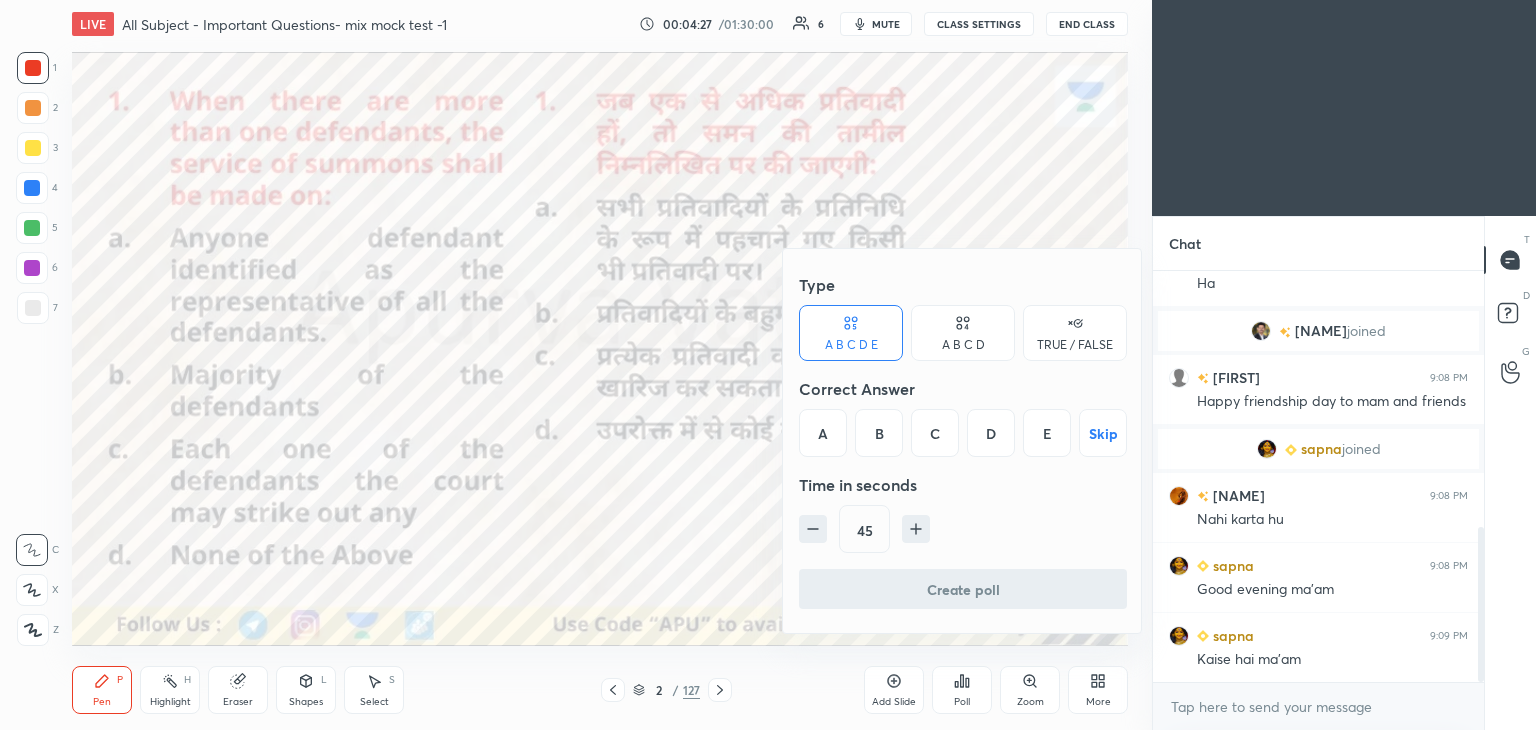 click on "A B C D" at bounding box center (963, 333) 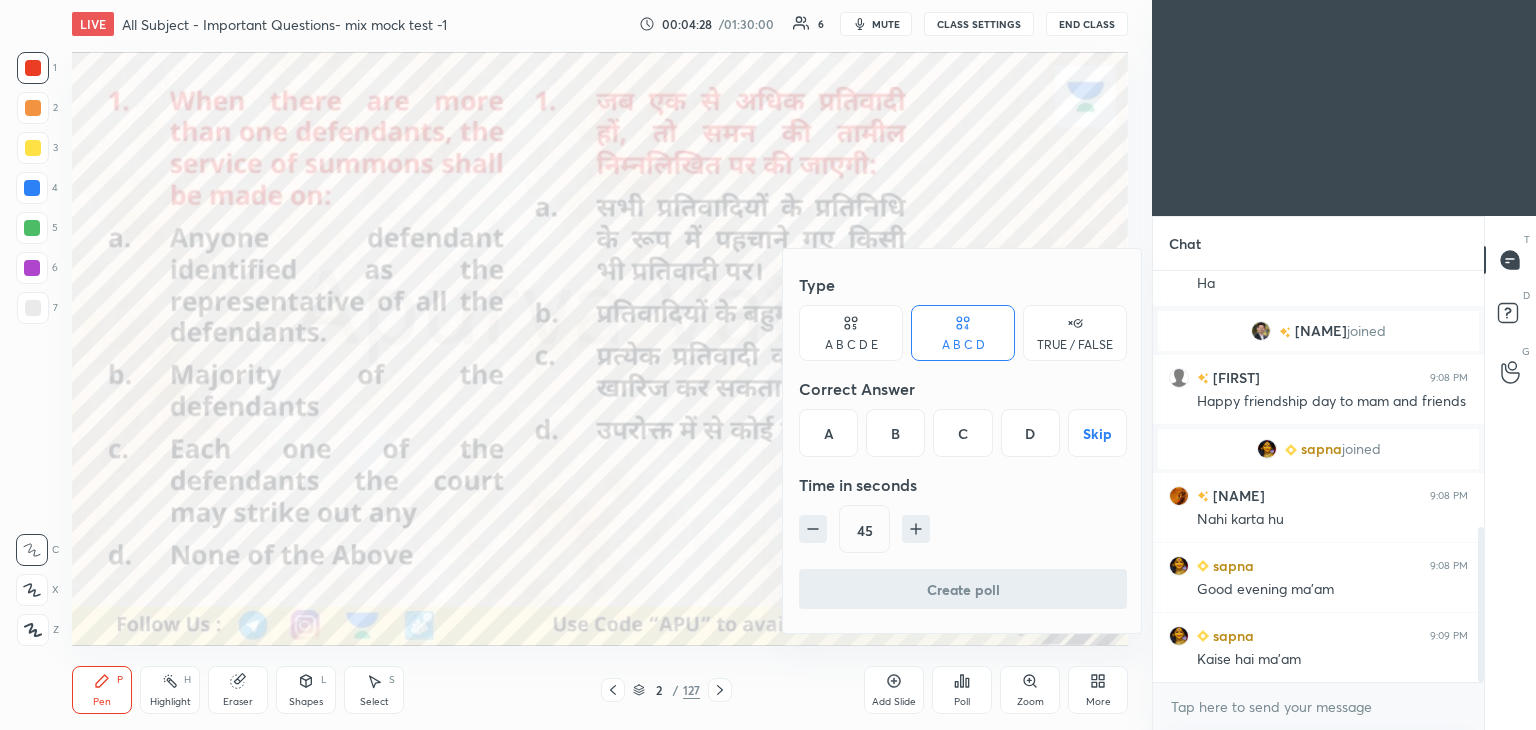 click on "D" at bounding box center (1030, 433) 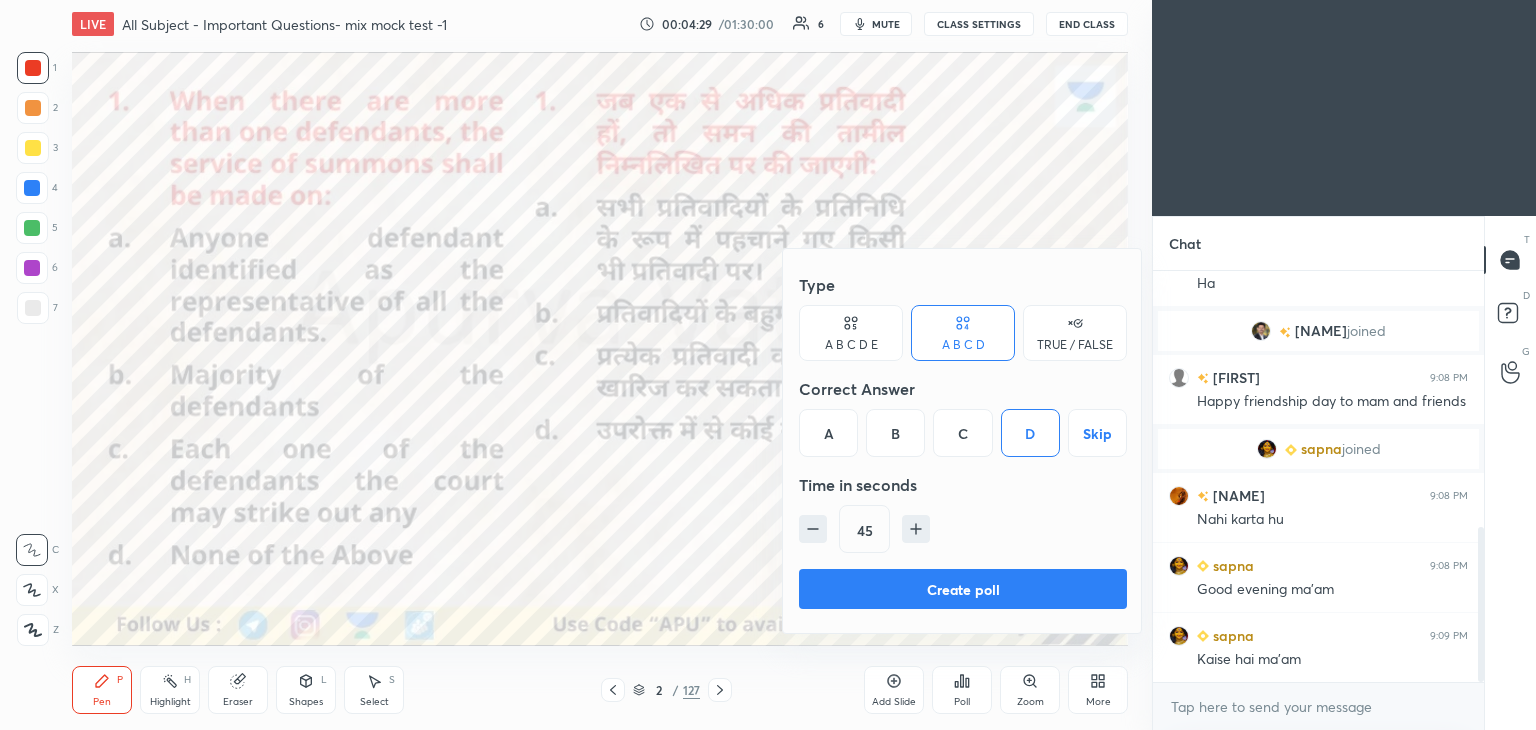 click on "Create poll" at bounding box center [963, 589] 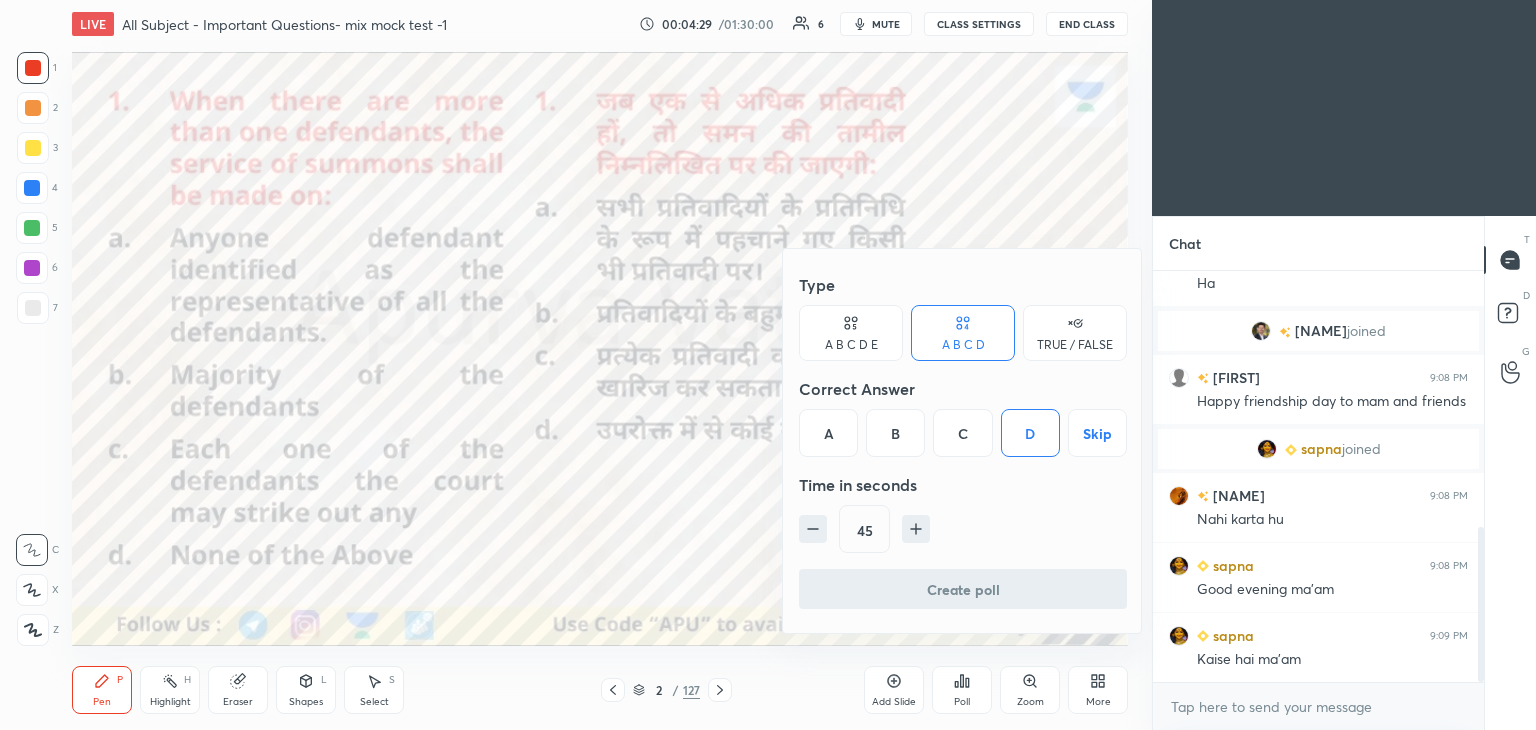 scroll, scrollTop: 378, scrollLeft: 325, axis: both 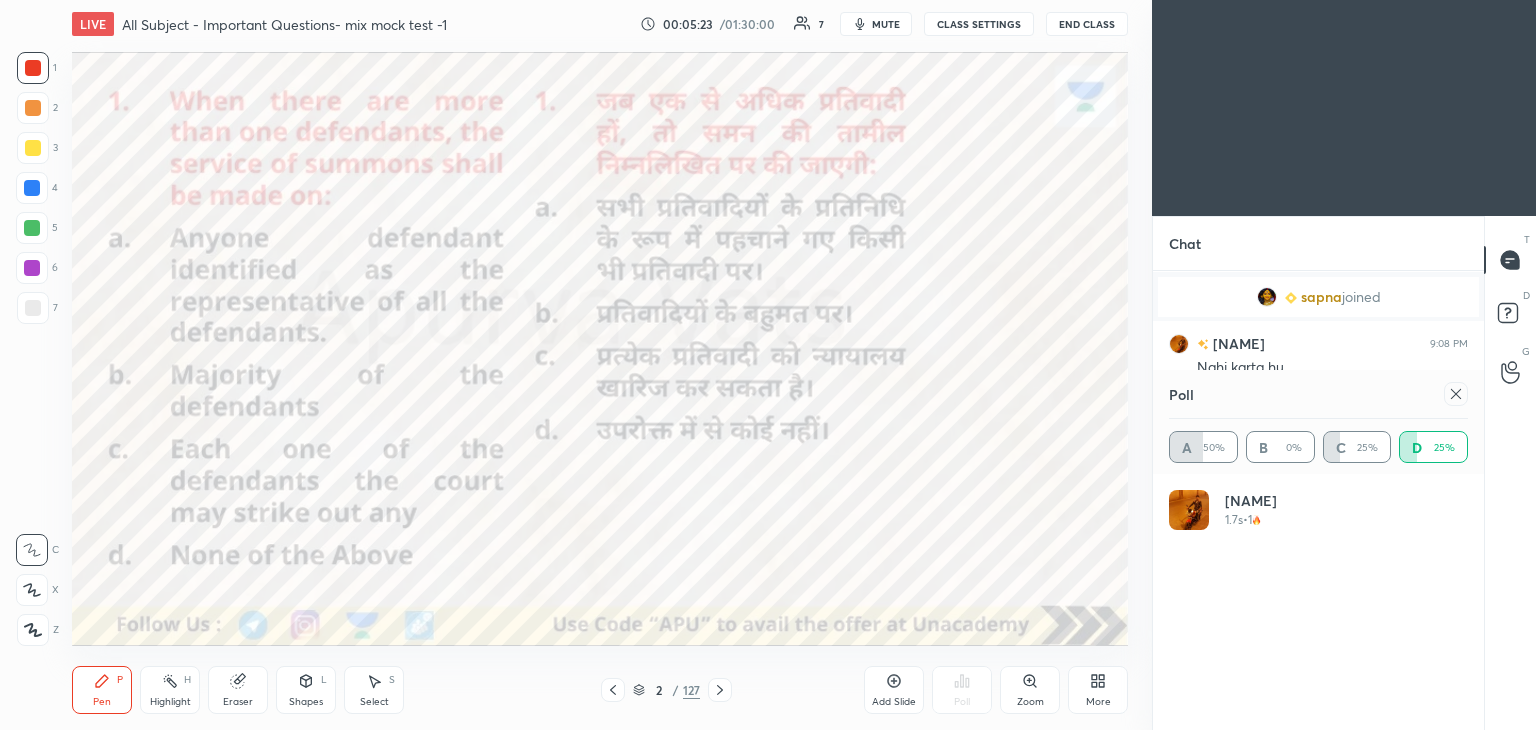 click 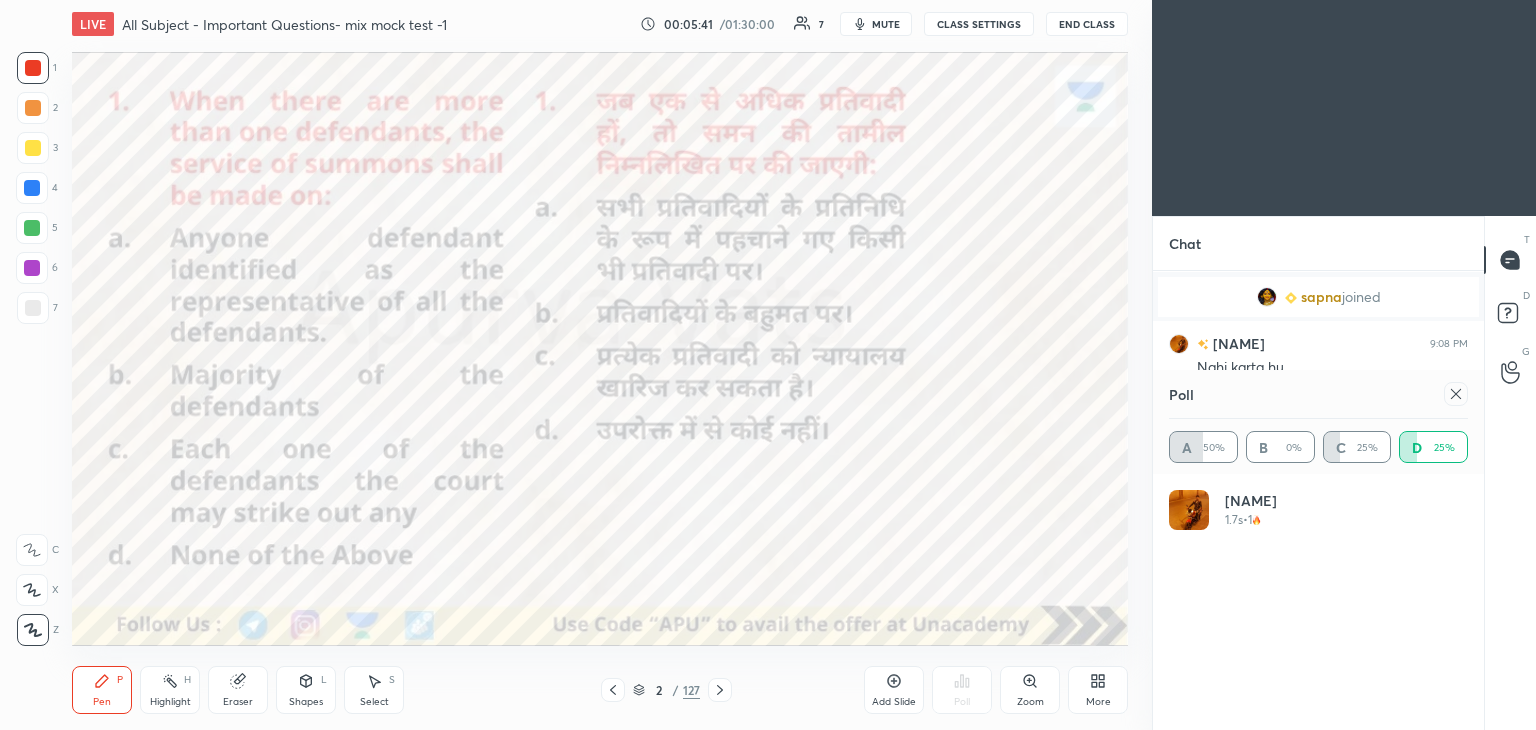 click 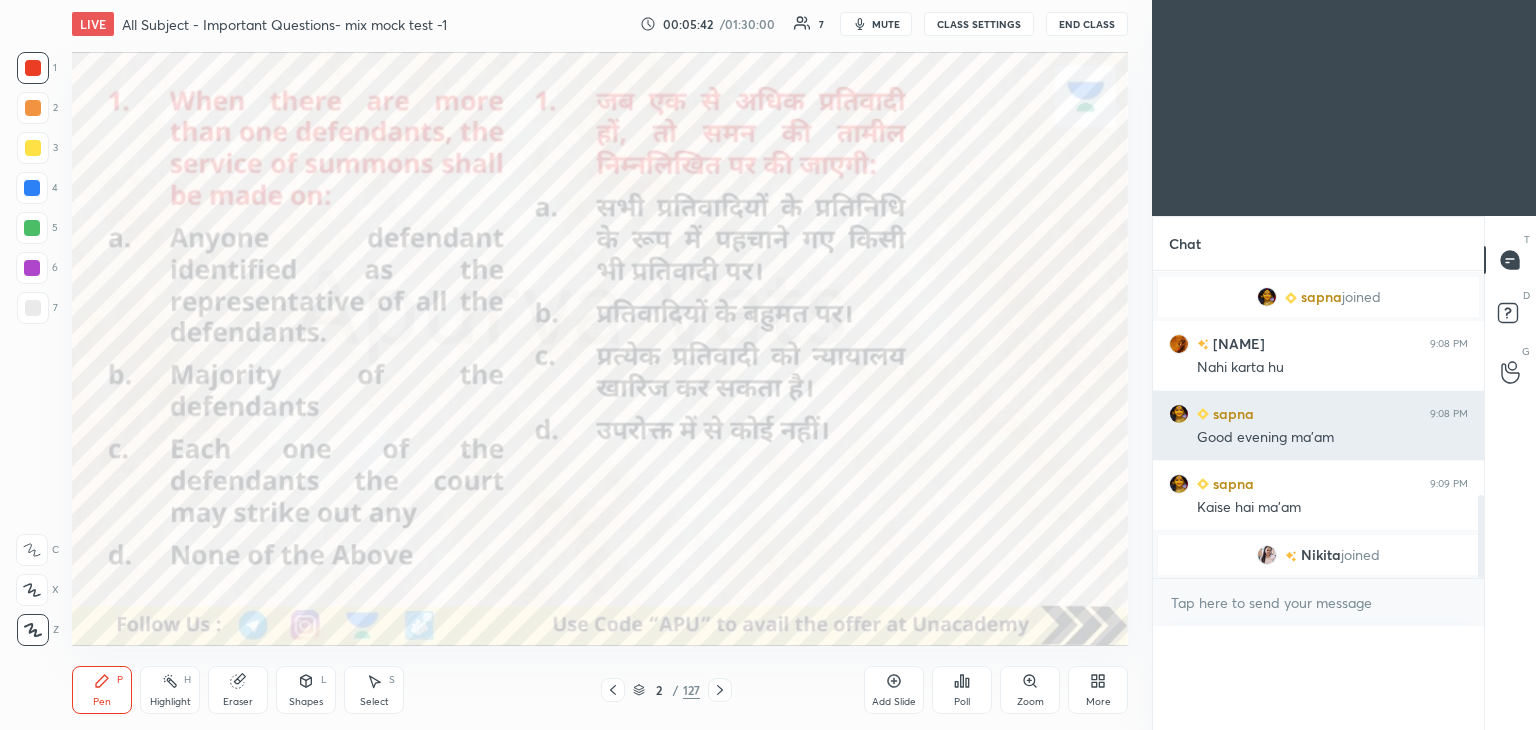 scroll, scrollTop: 152, scrollLeft: 293, axis: both 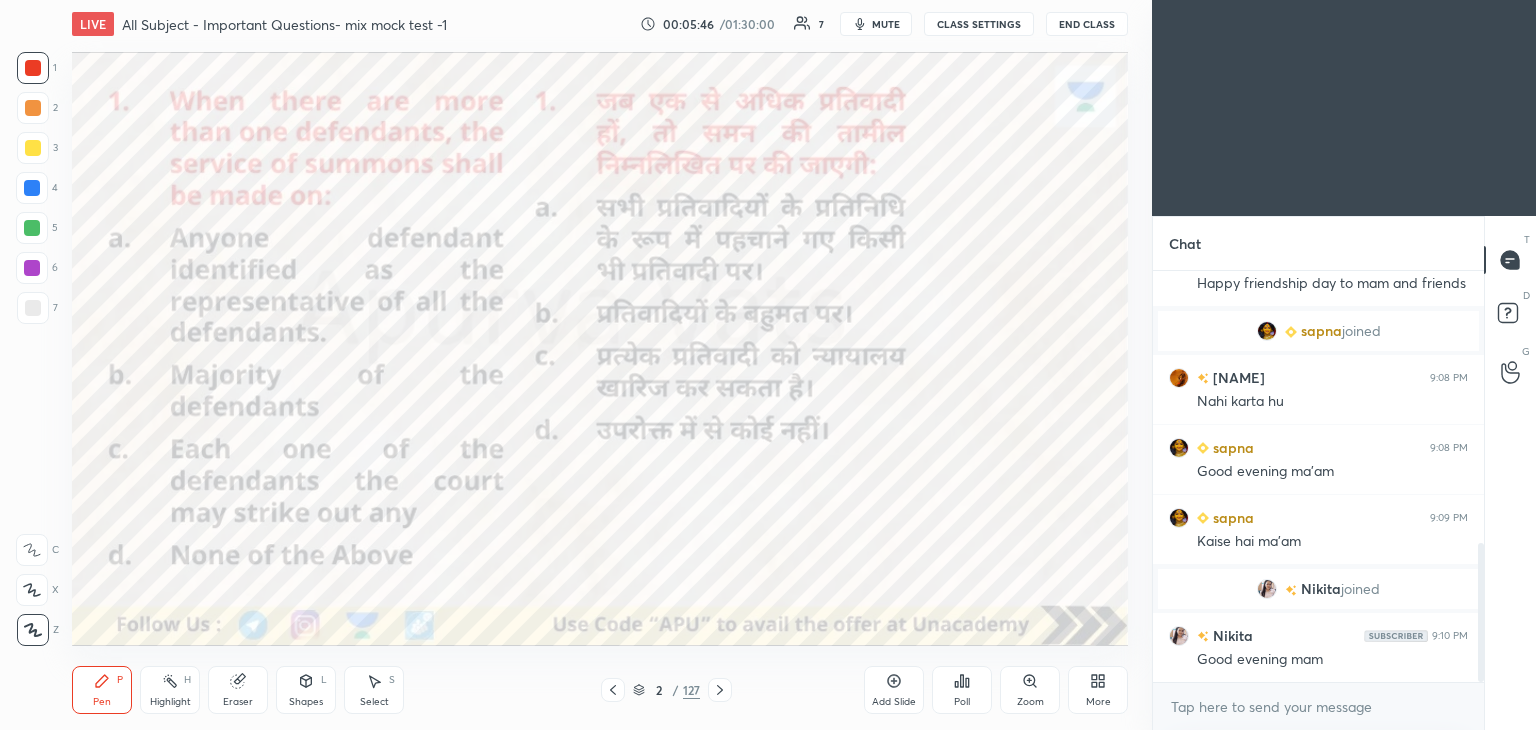click 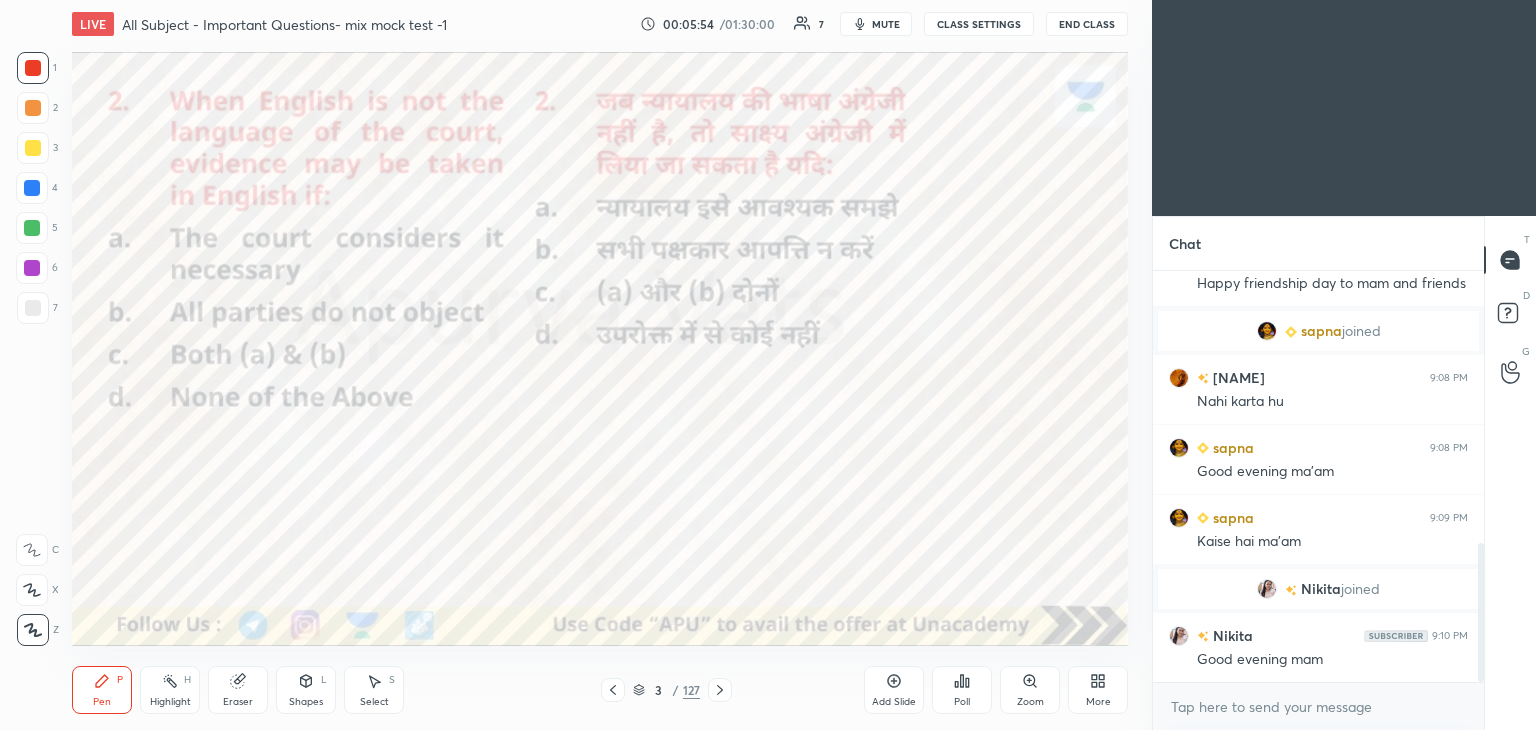 click 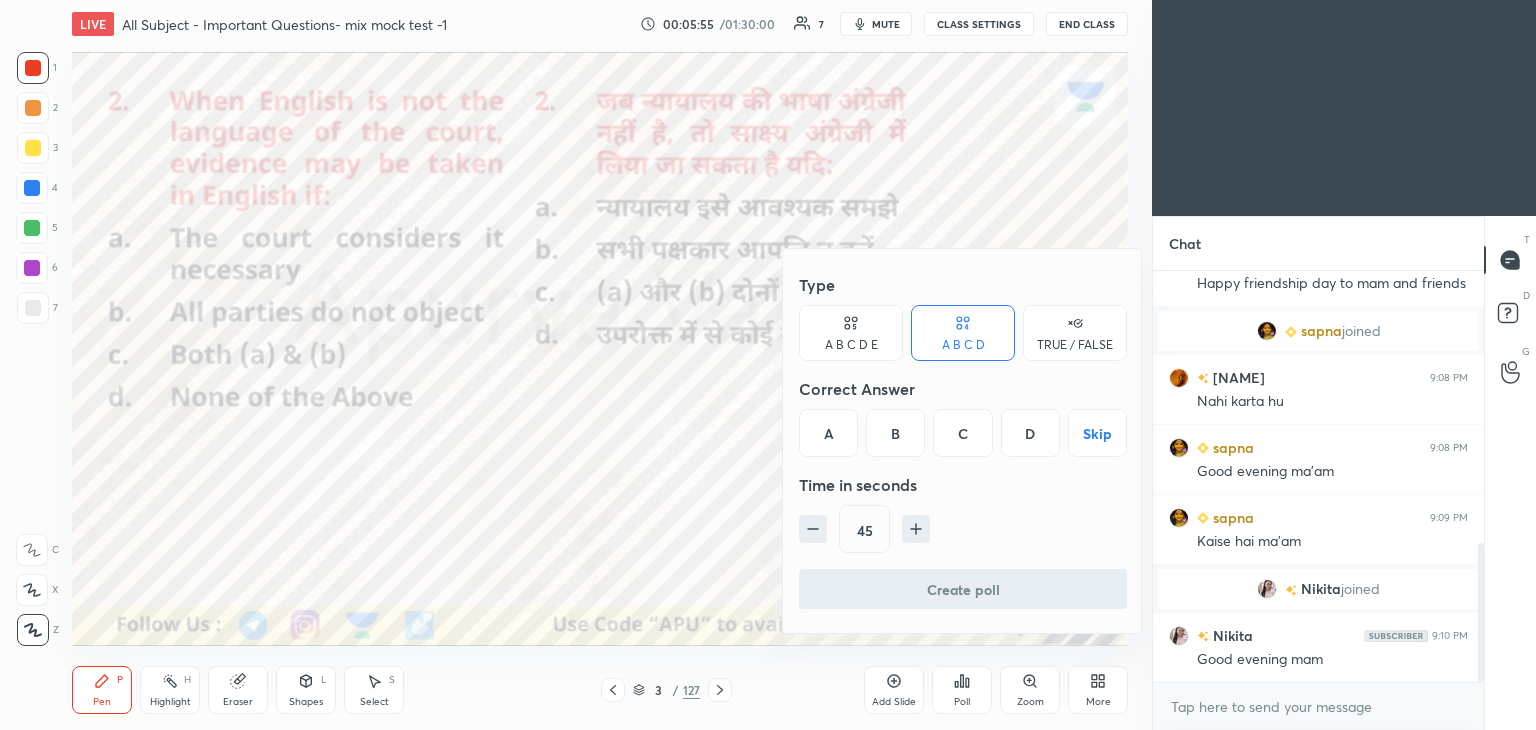 click on "B" at bounding box center (895, 433) 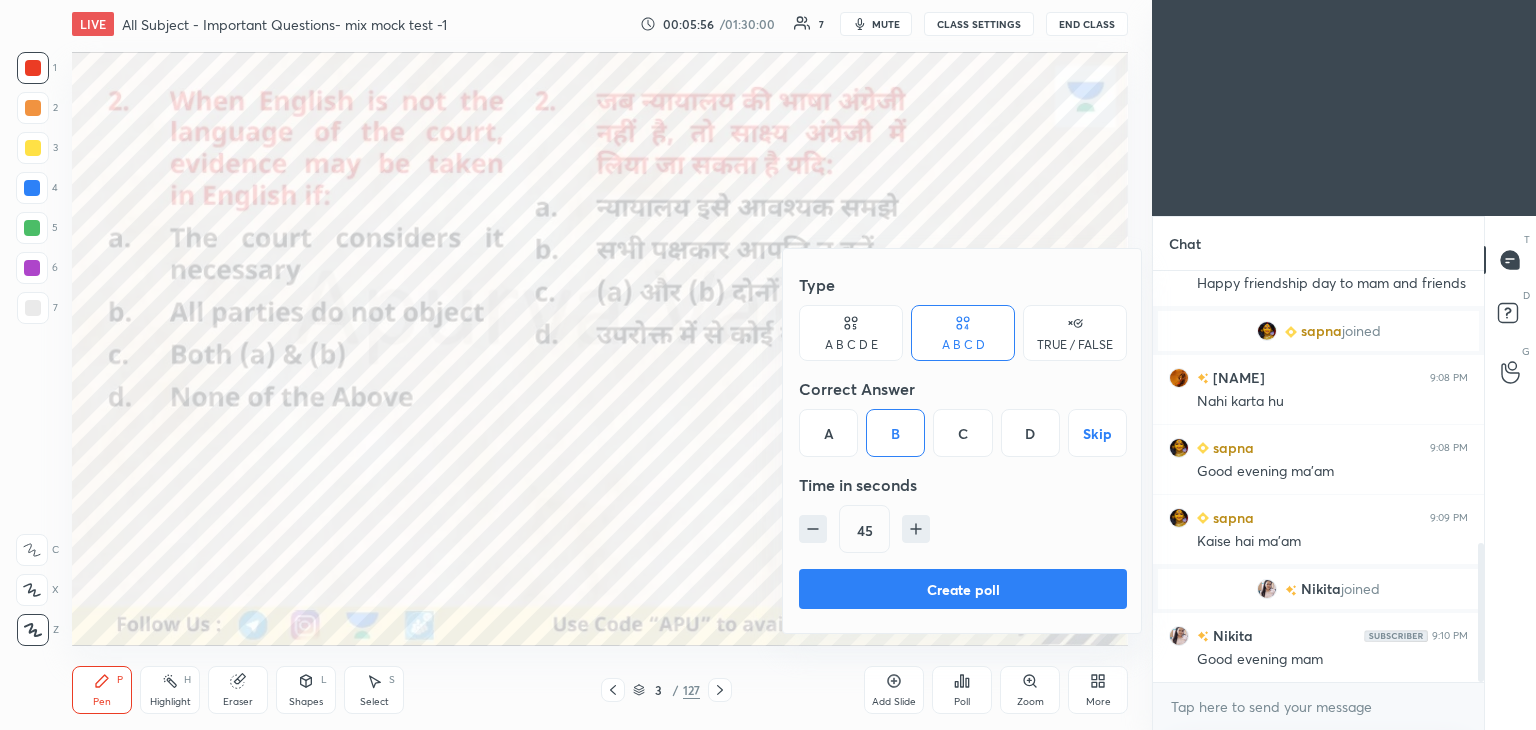 click on "Create poll" at bounding box center (963, 589) 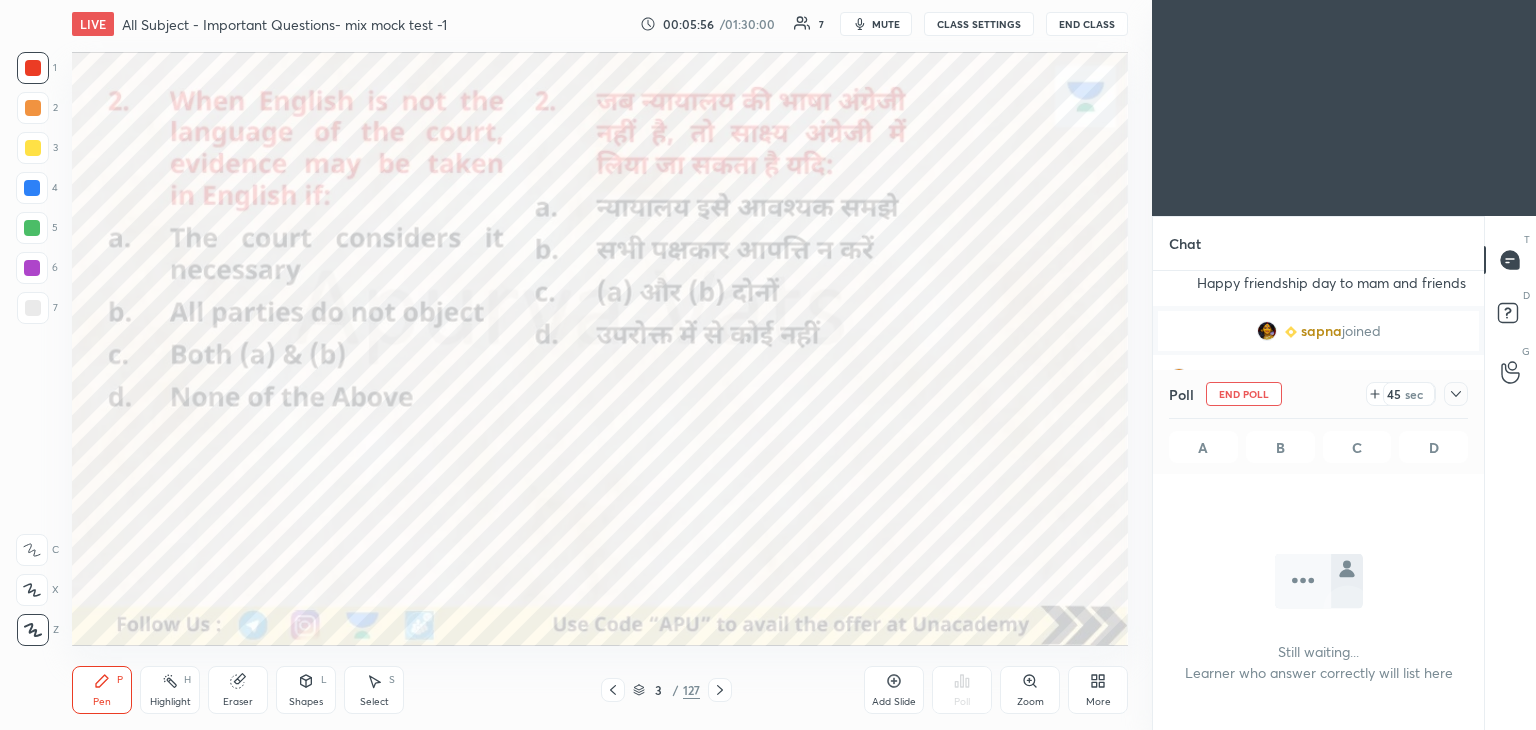 scroll, scrollTop: 339, scrollLeft: 325, axis: both 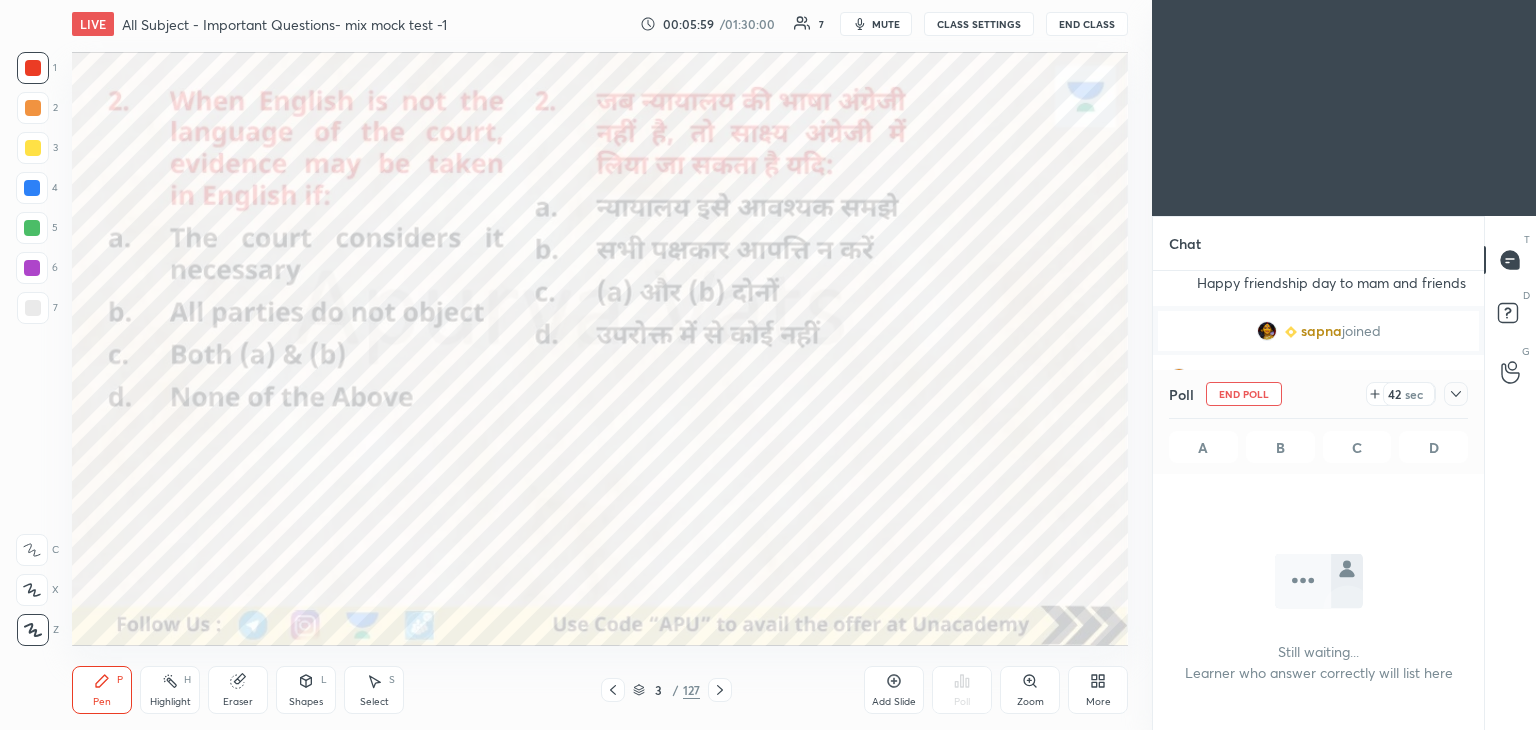 click on "mute" at bounding box center [886, 24] 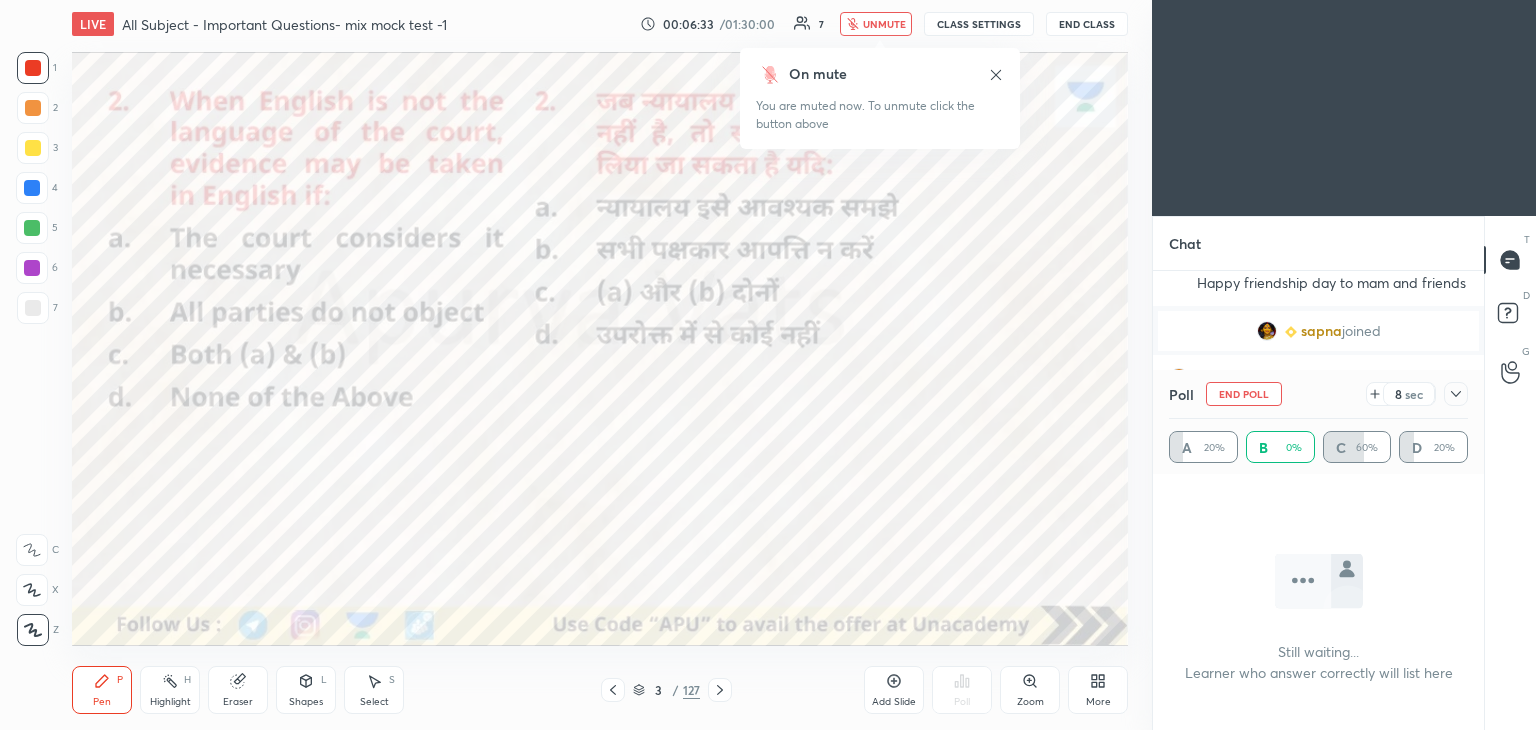 click on "LIVE All Subject - Important Questions- mix mock test -1 00:06:33 /  01:30:00 7 unmute CLASS SETTINGS End Class" at bounding box center (600, 24) 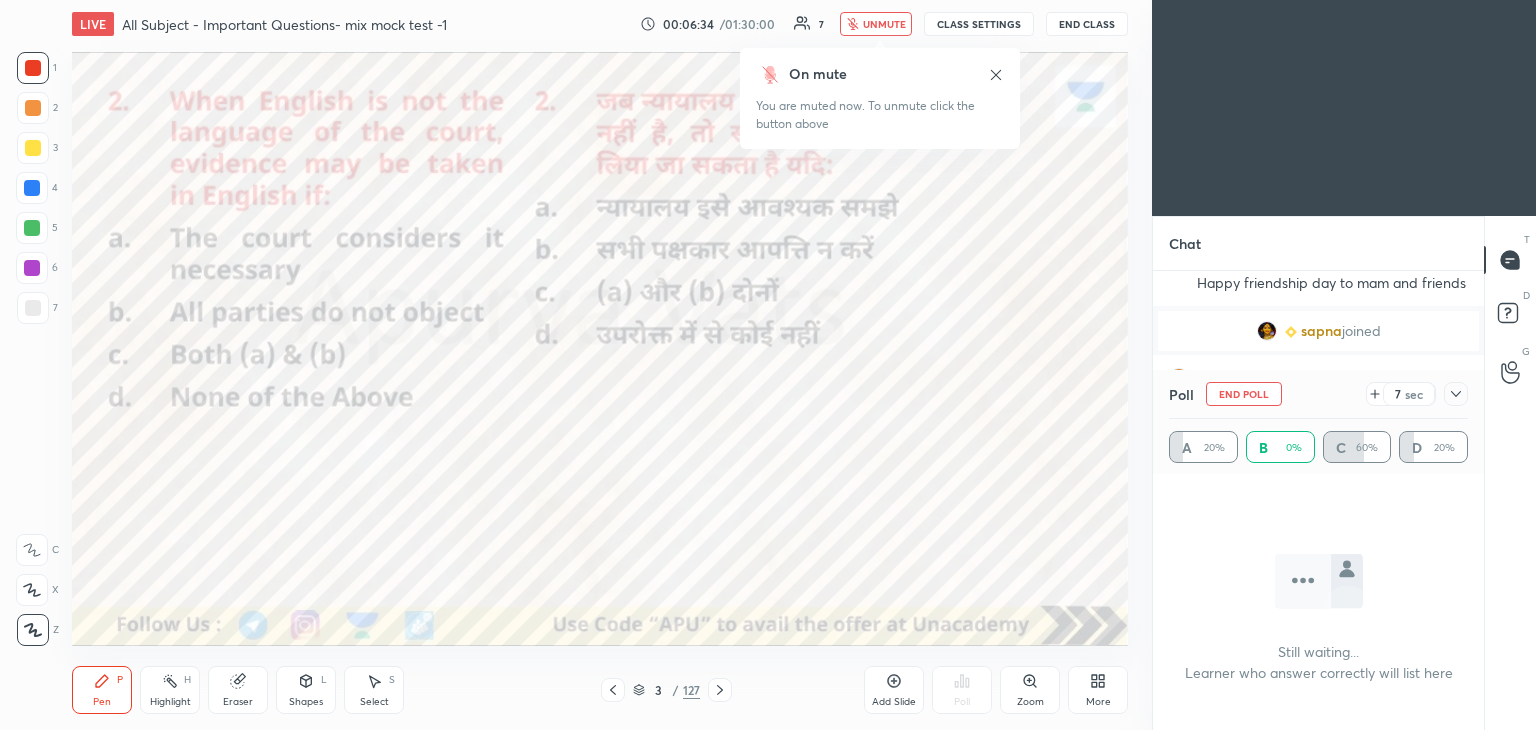 click on "unmute" at bounding box center [884, 24] 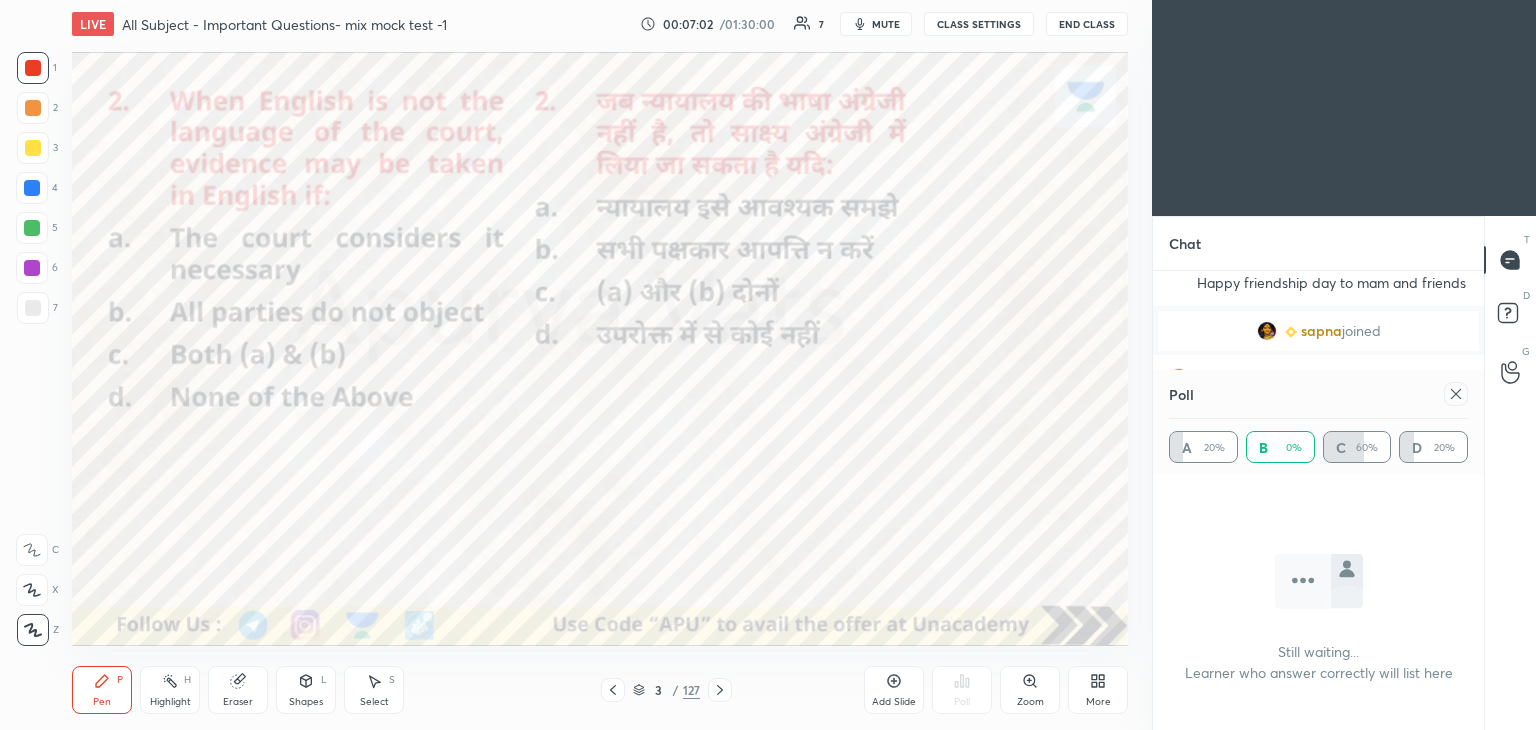 click at bounding box center [1456, 394] 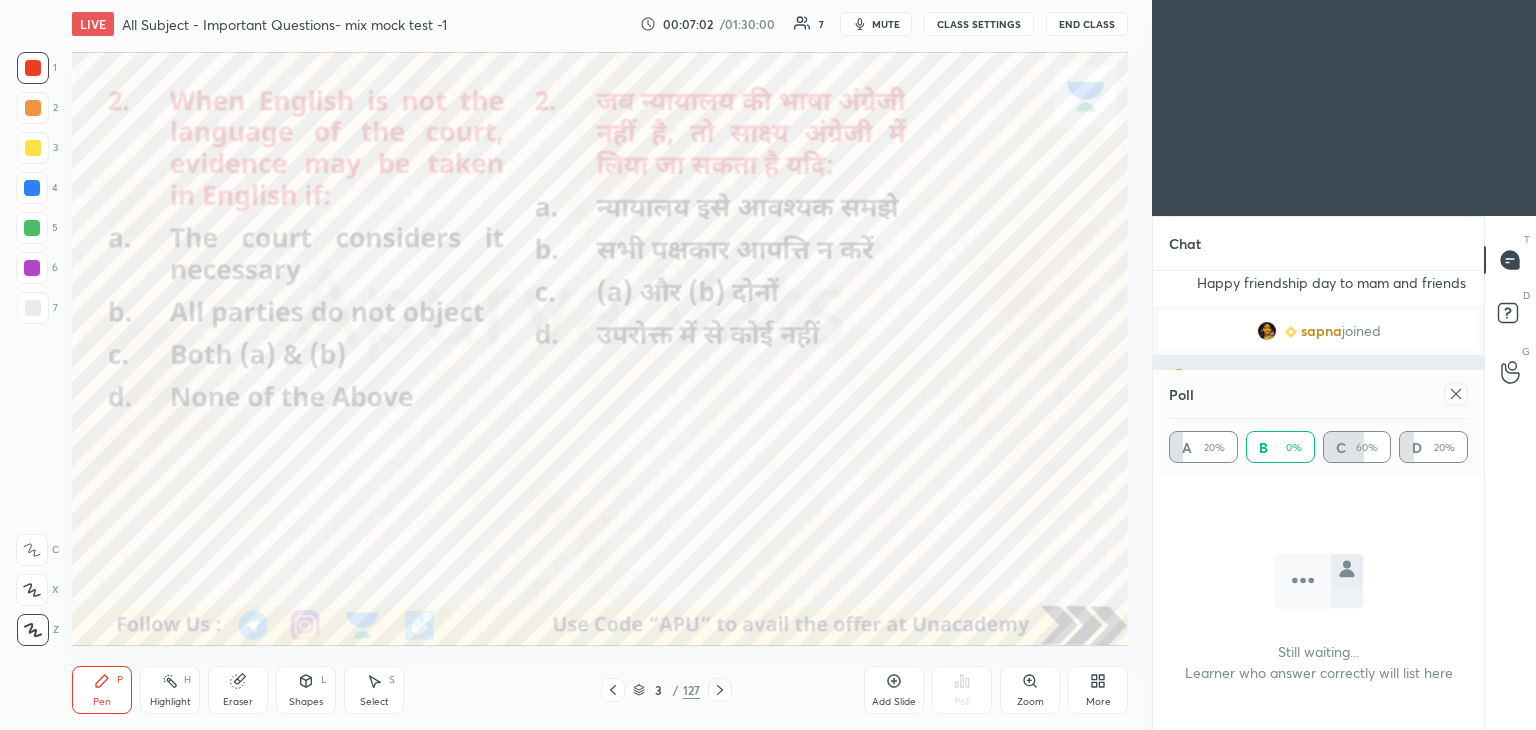 type on "x" 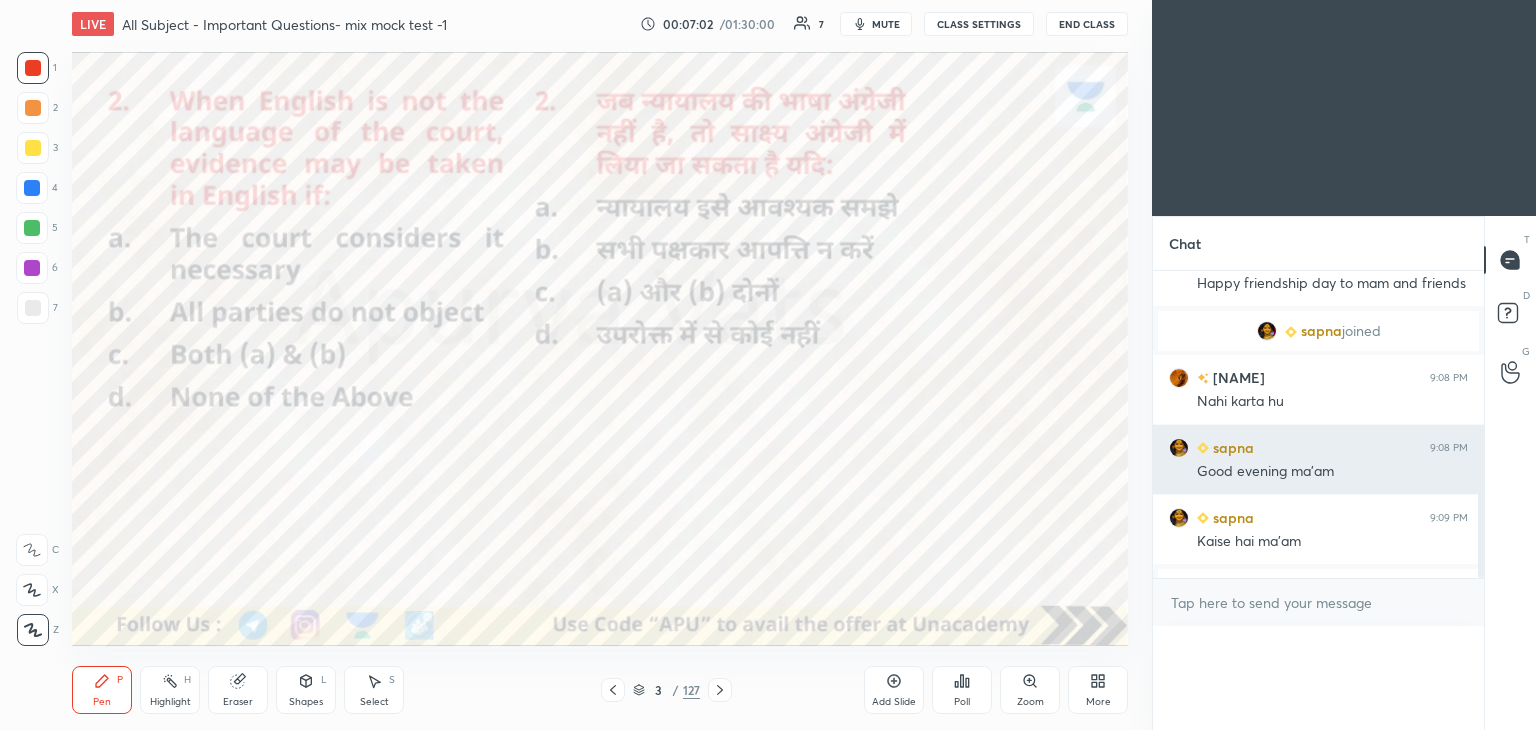 scroll, scrollTop: 325, scrollLeft: 325, axis: both 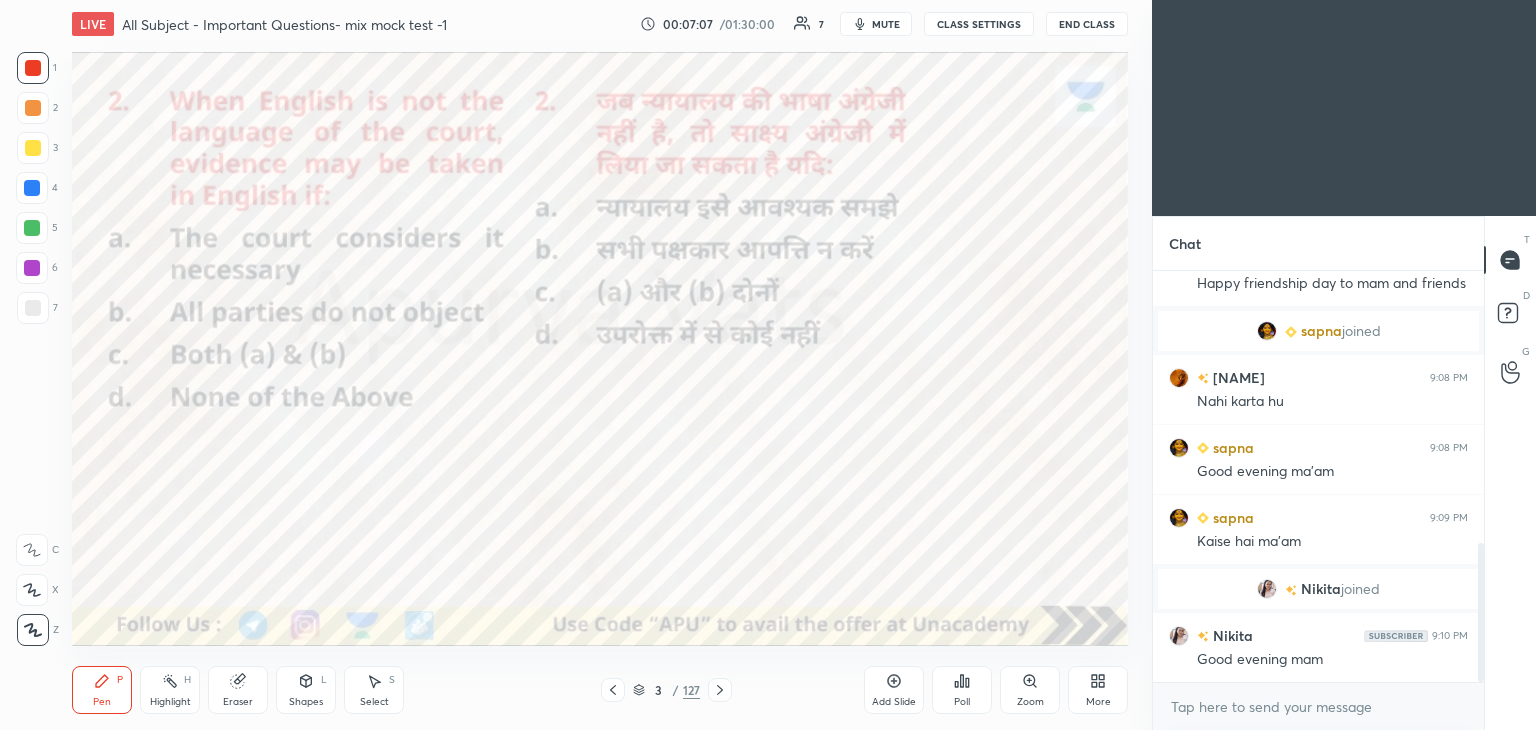 click 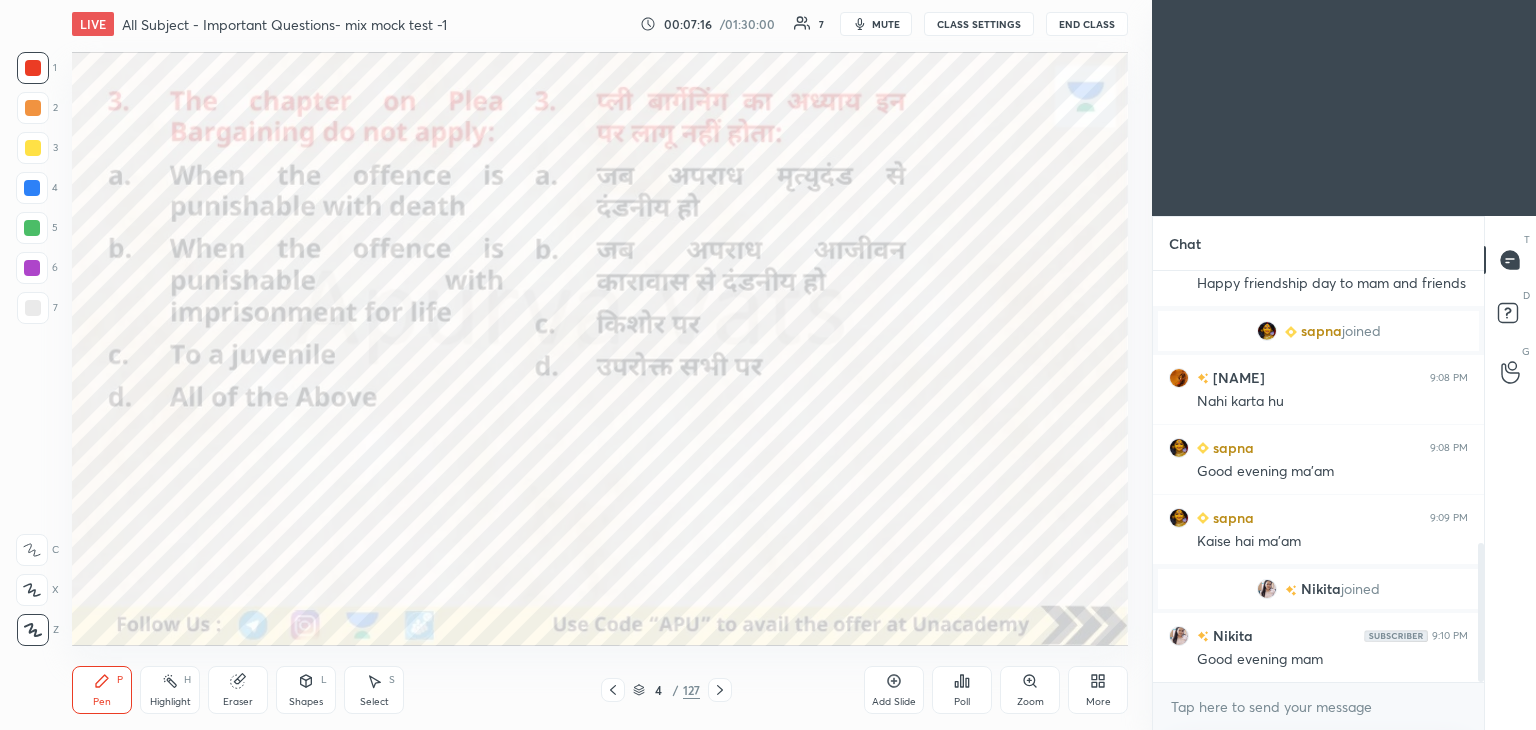 click 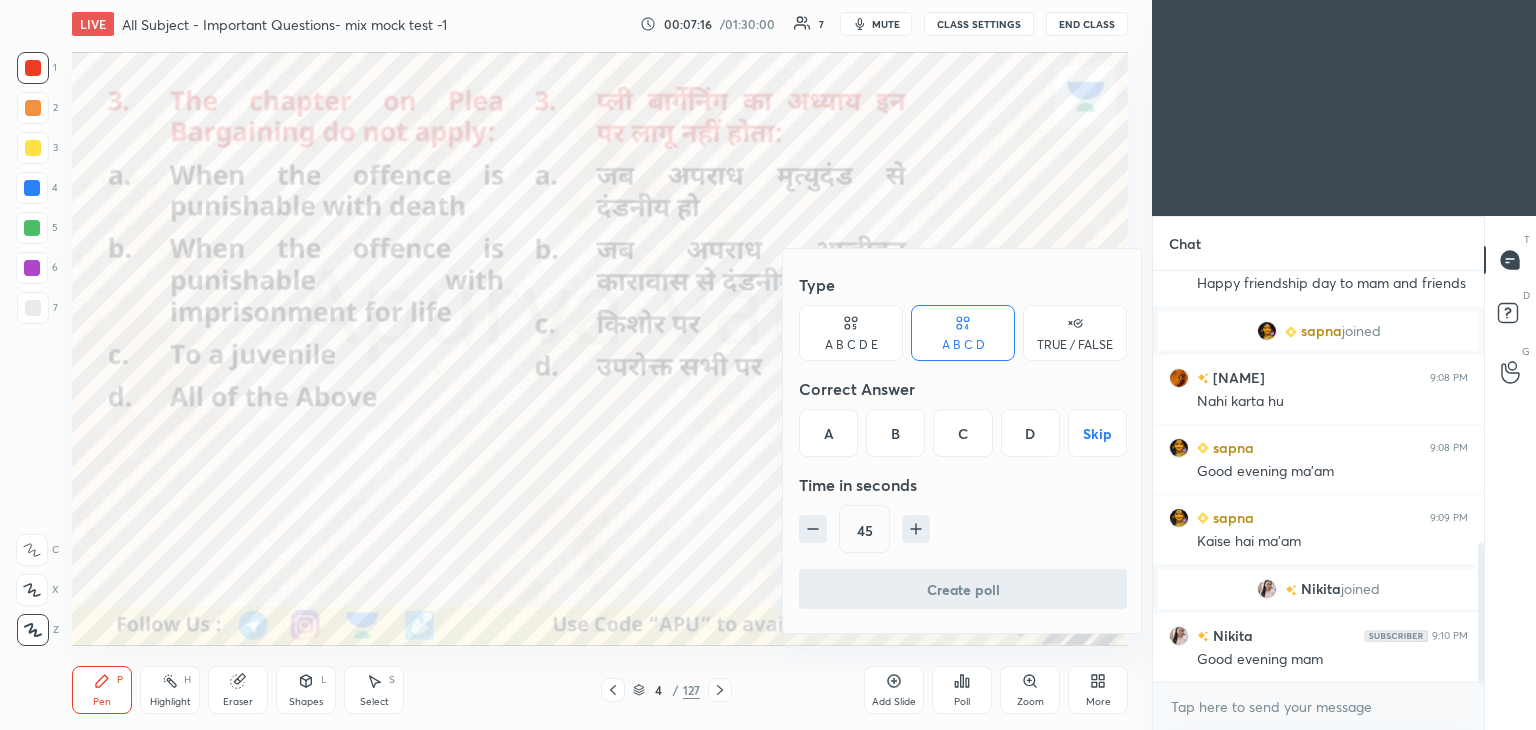 click on "D" at bounding box center (1030, 433) 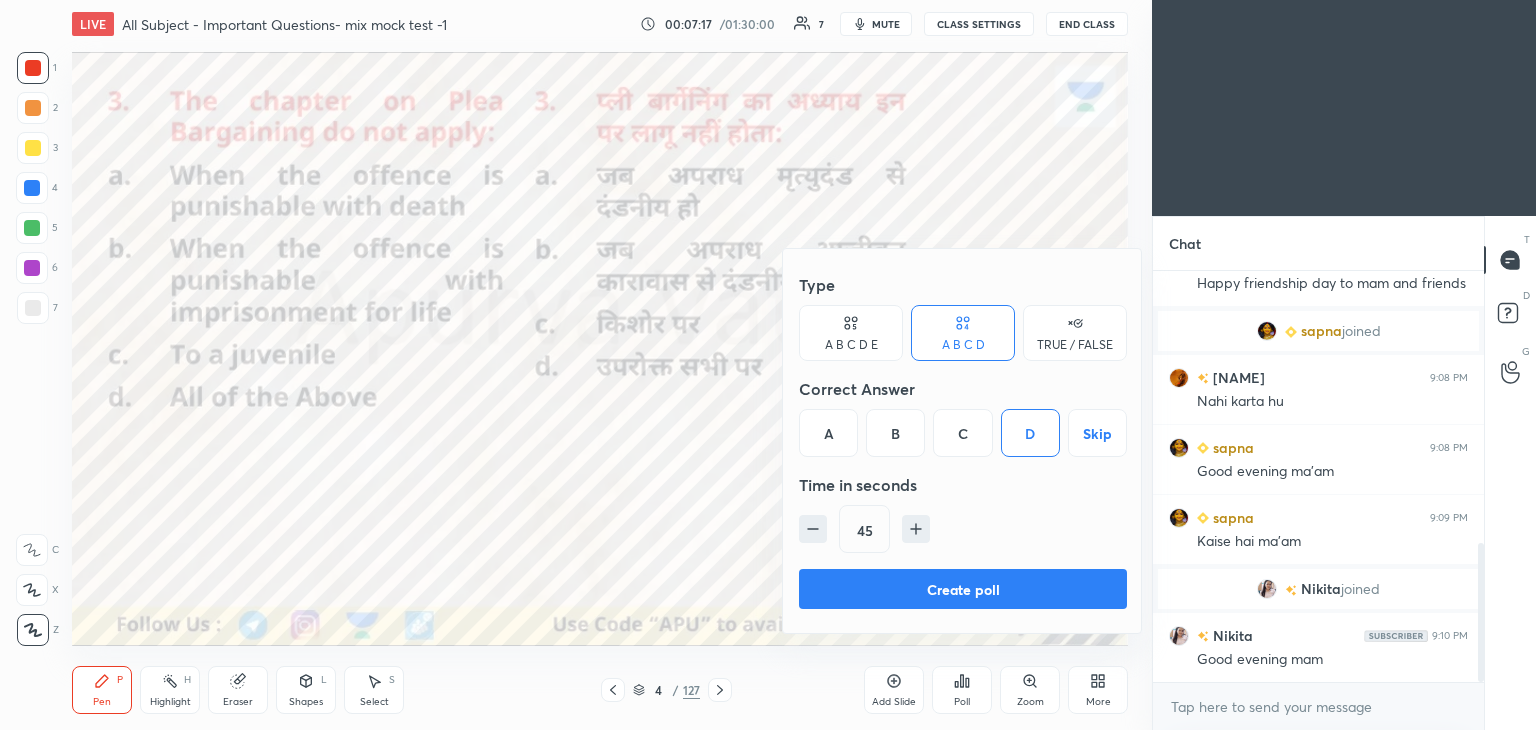 click 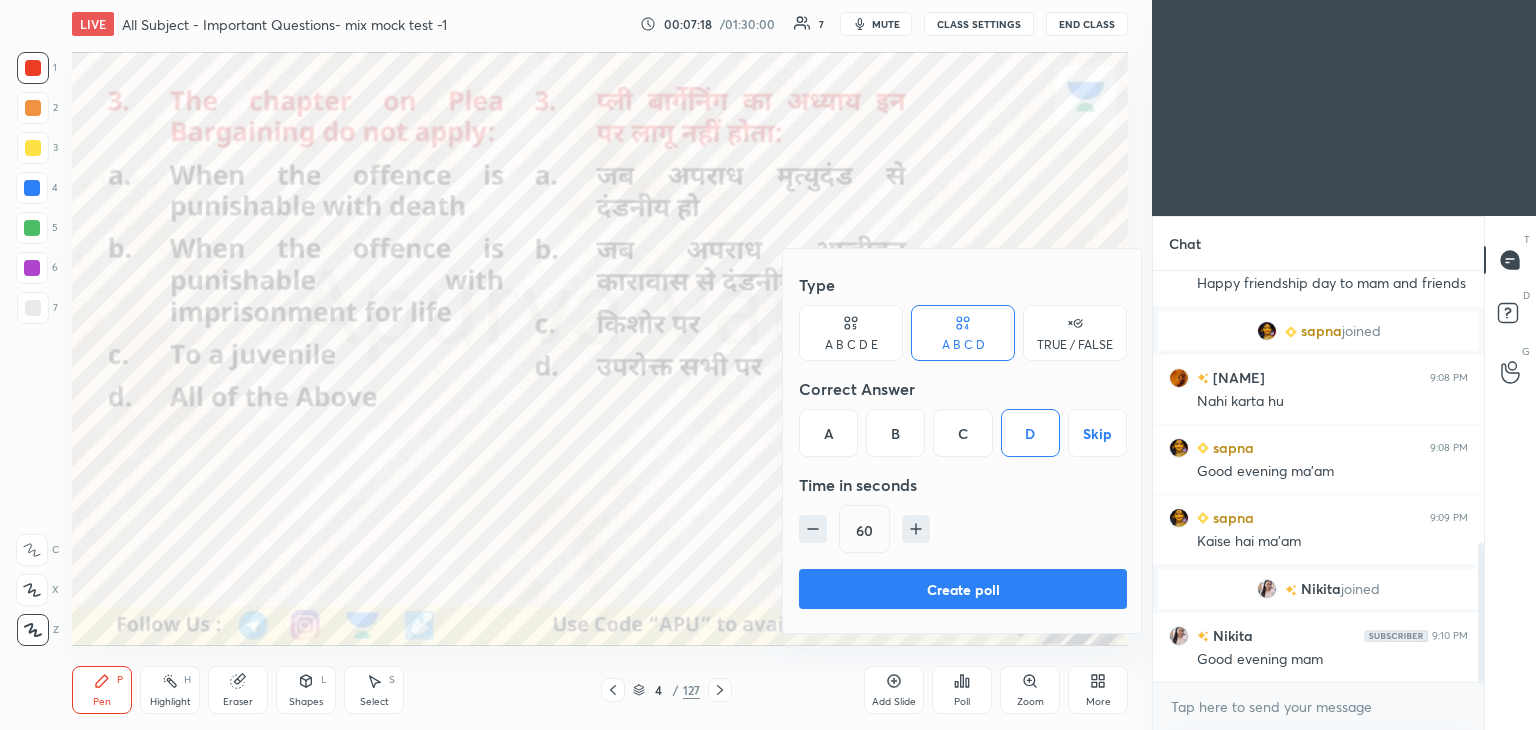 click on "Create poll" at bounding box center [963, 589] 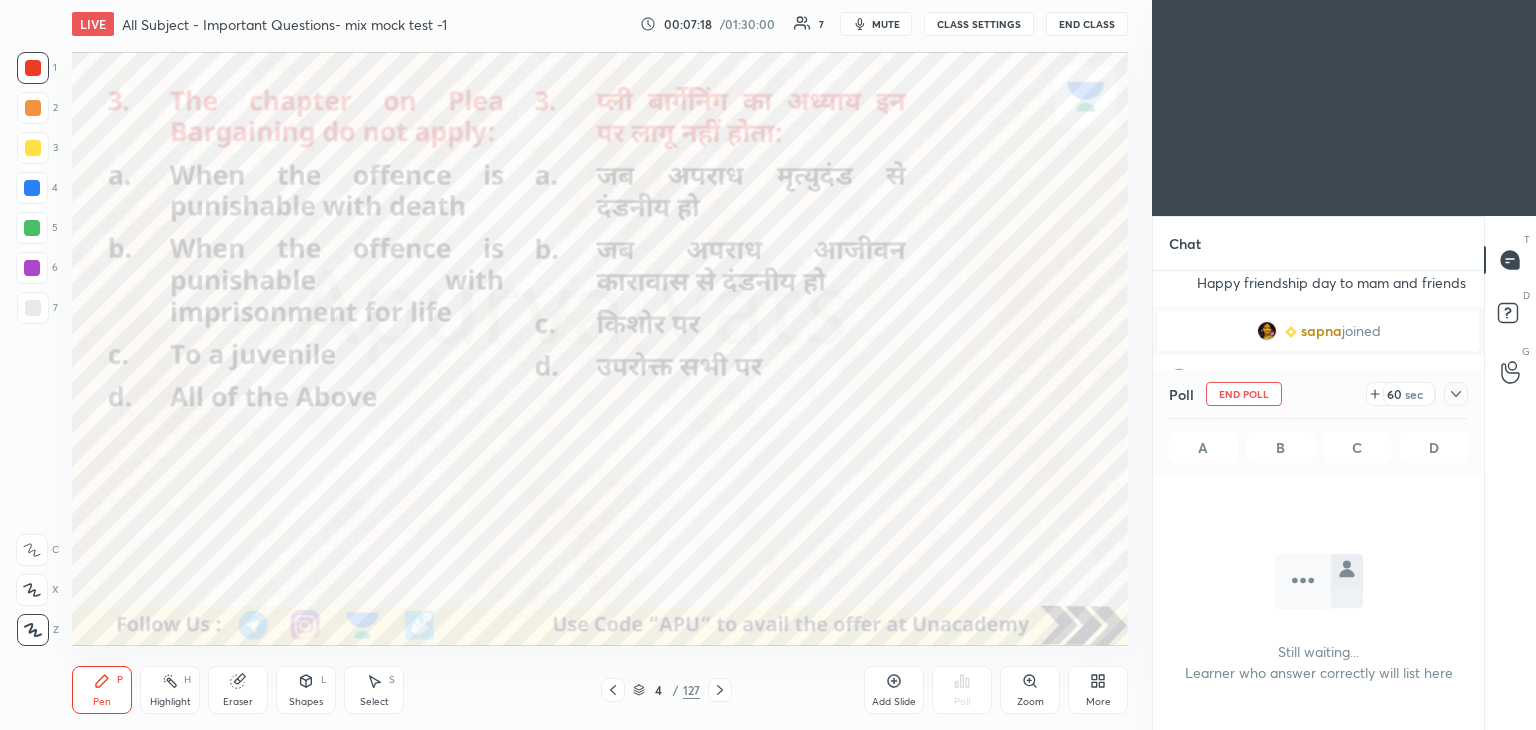 scroll, scrollTop: 340, scrollLeft: 325, axis: both 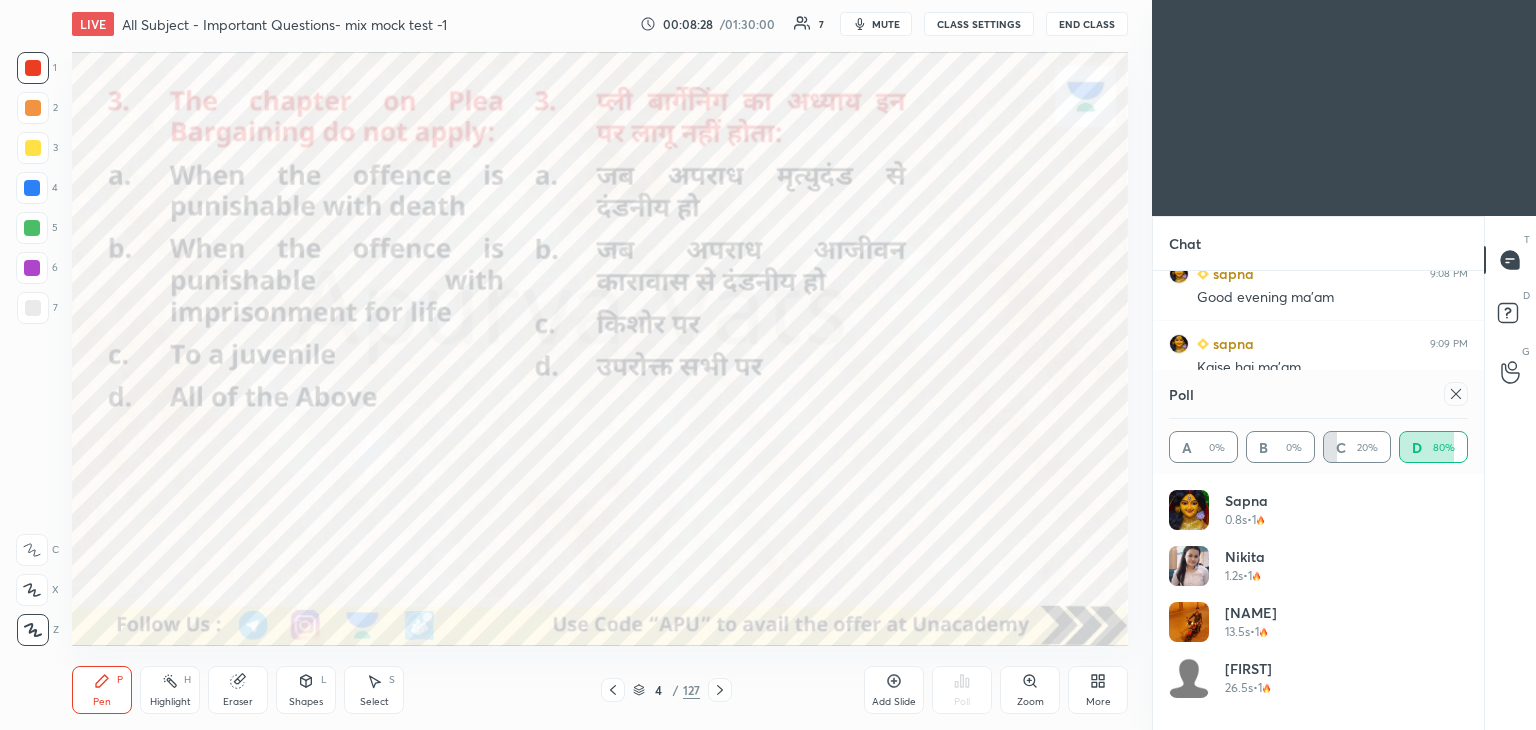 click 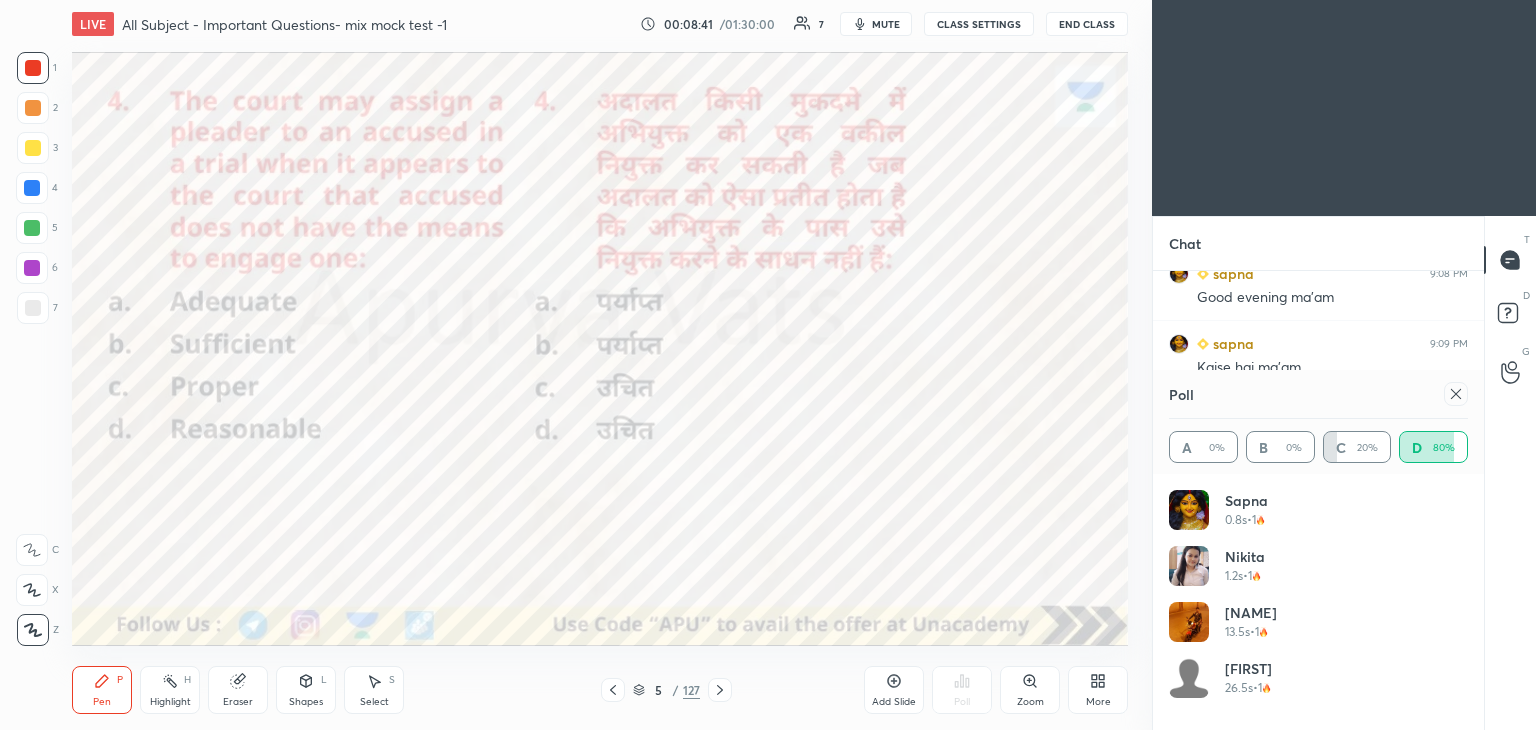 scroll, scrollTop: 1030, scrollLeft: 0, axis: vertical 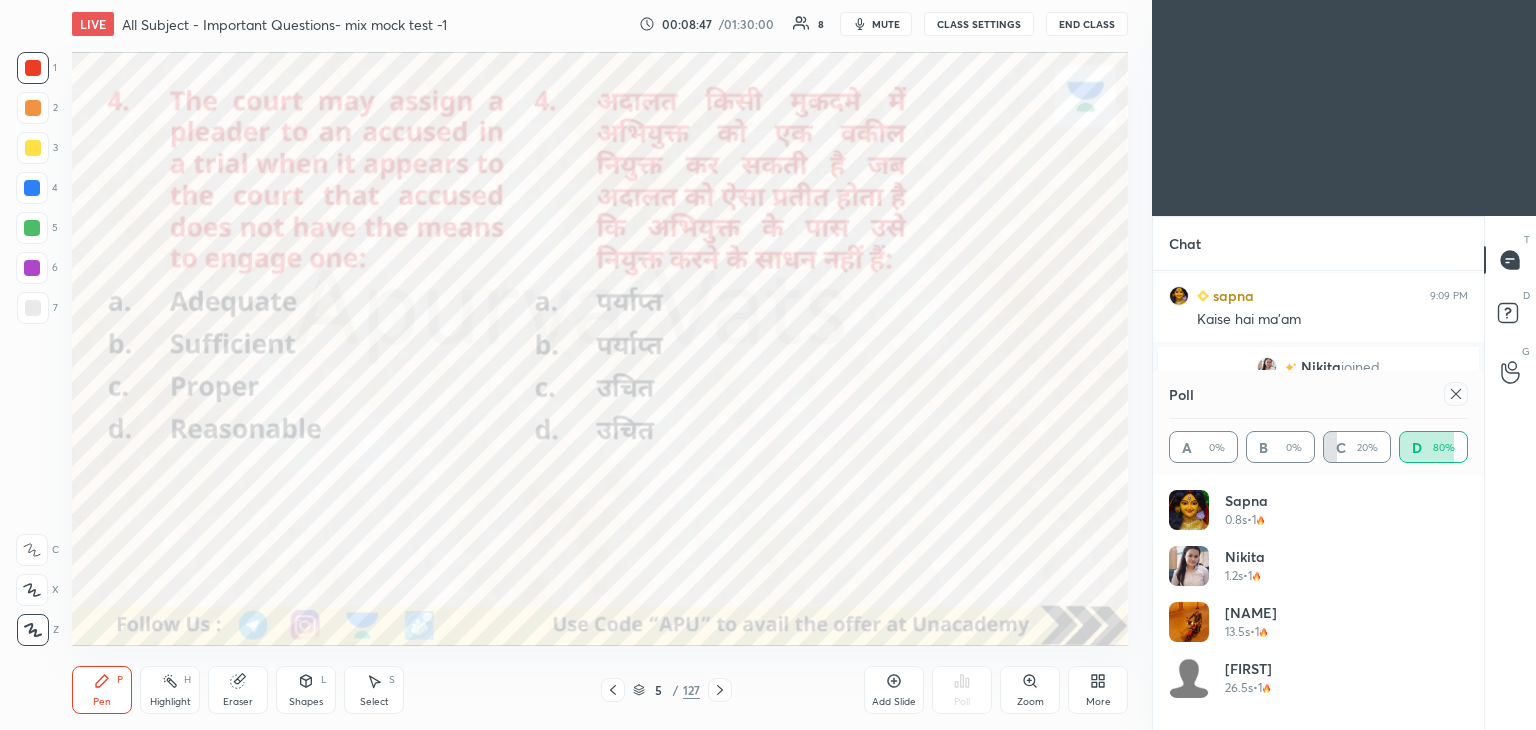 click 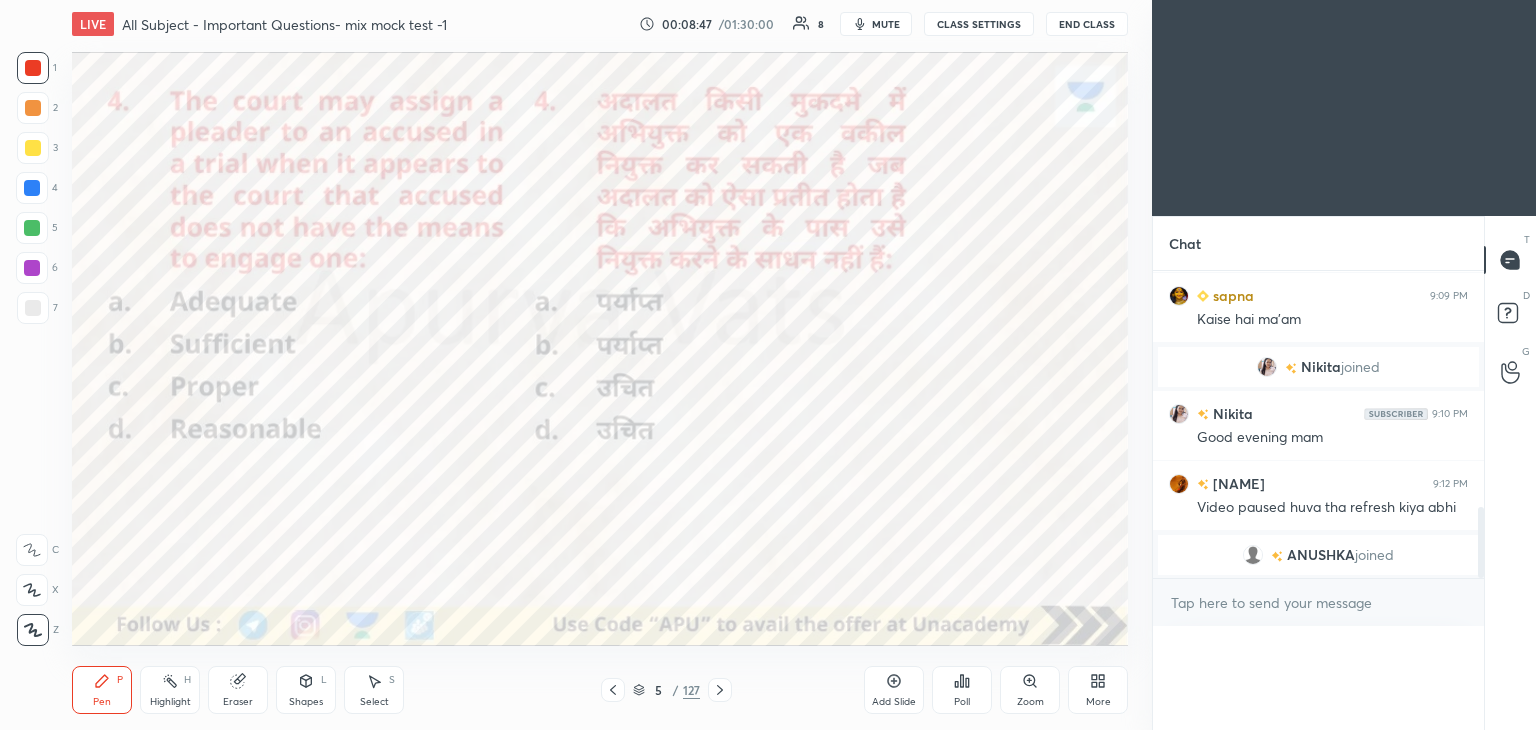 scroll, scrollTop: 0, scrollLeft: 0, axis: both 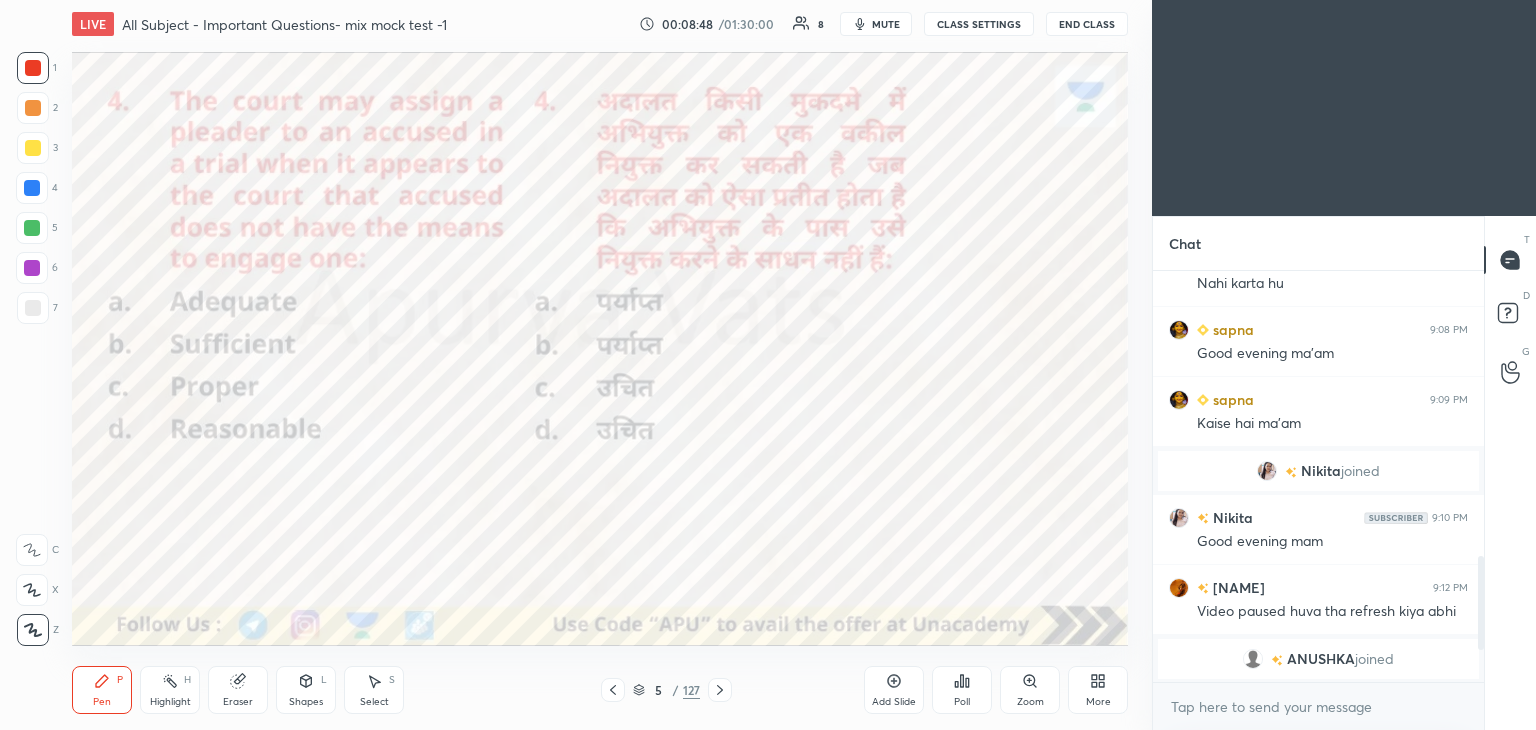 click on "Poll" at bounding box center (962, 690) 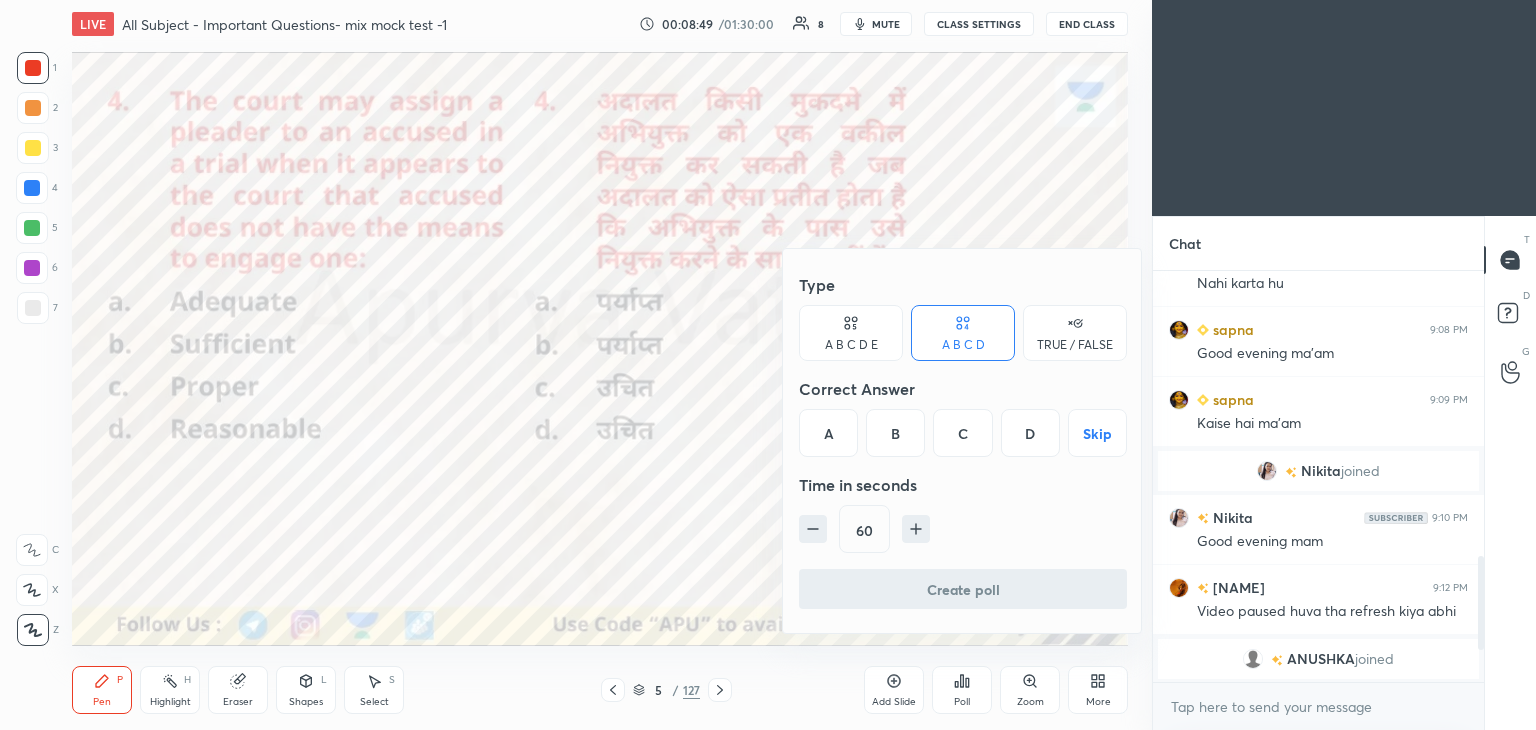 click on "B" at bounding box center [895, 433] 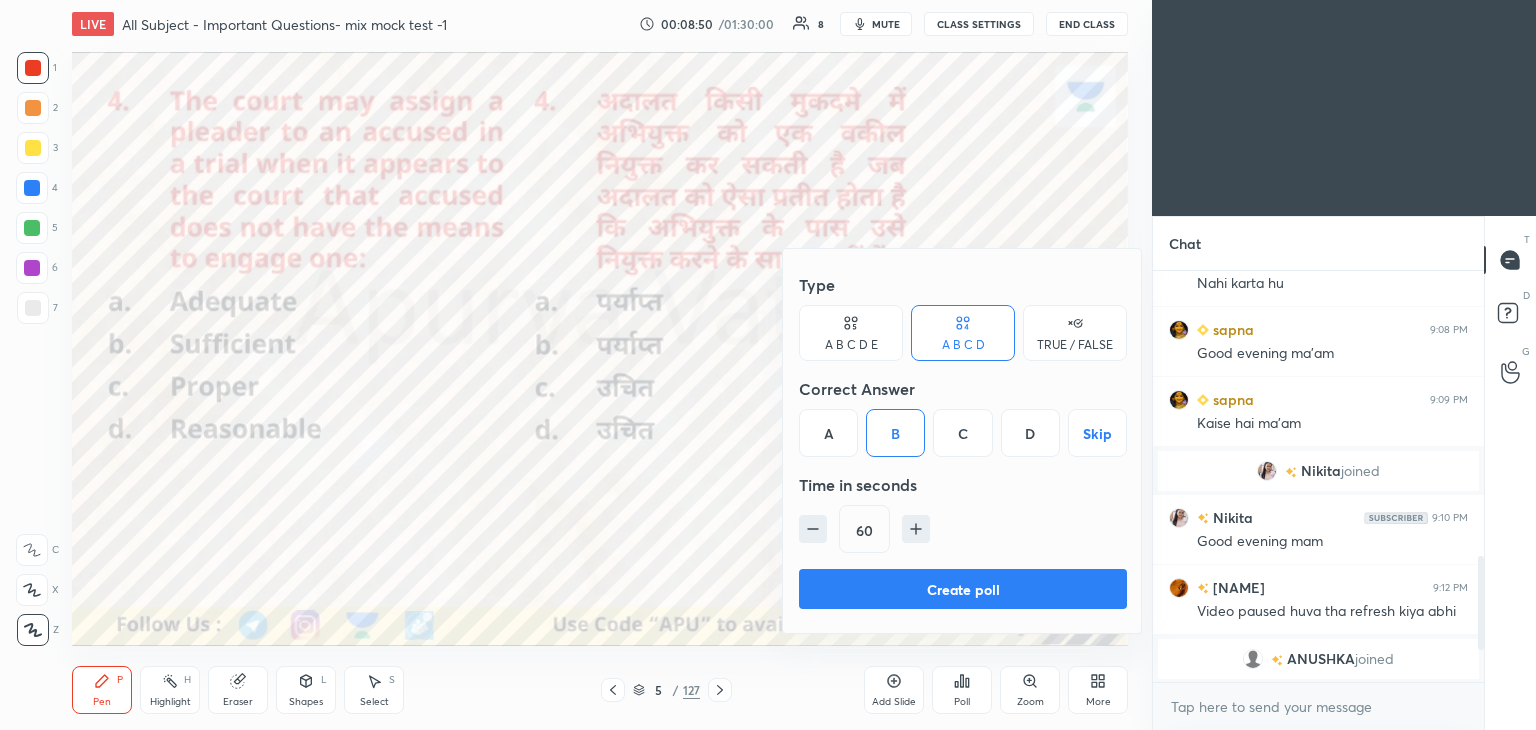 click on "Create poll" at bounding box center (963, 589) 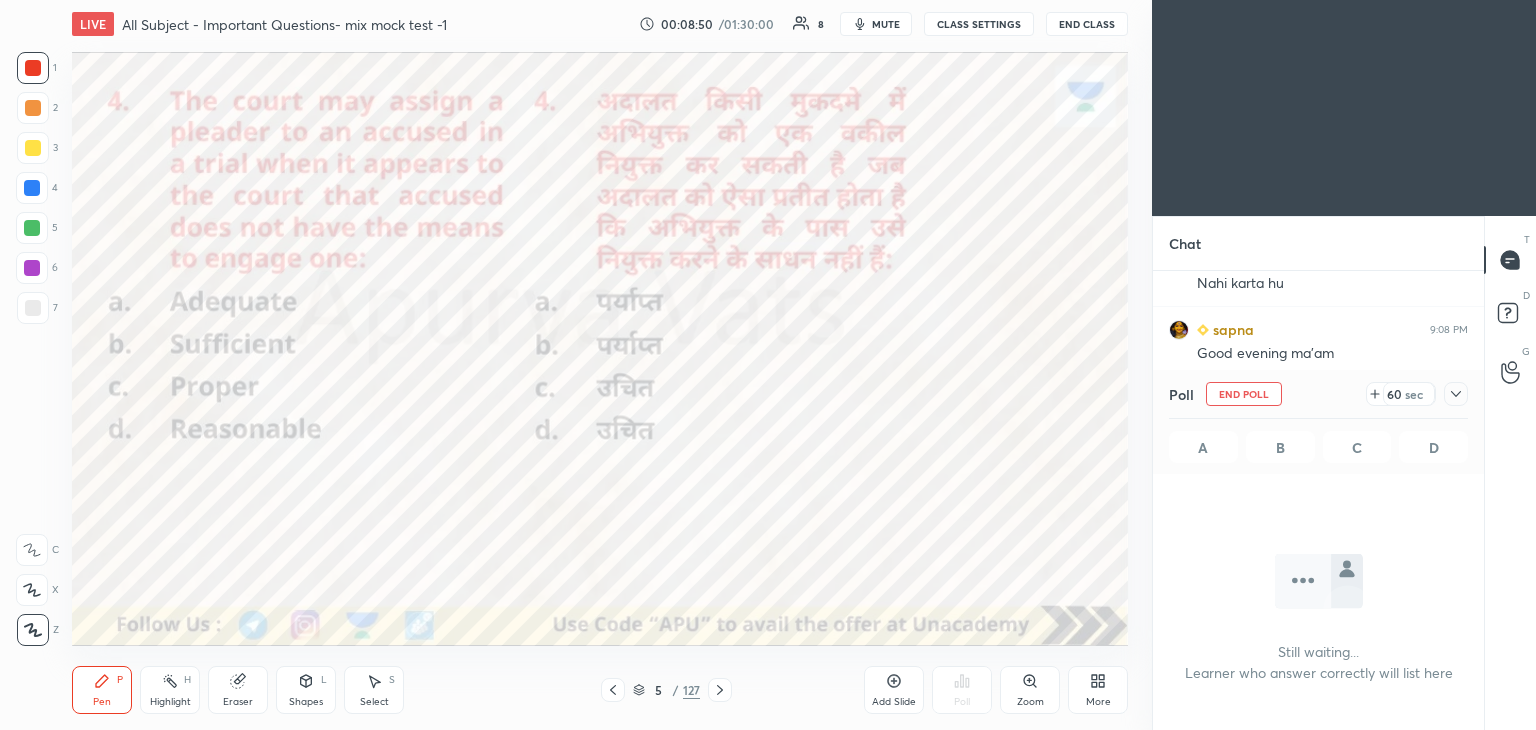 scroll, scrollTop: 340, scrollLeft: 325, axis: both 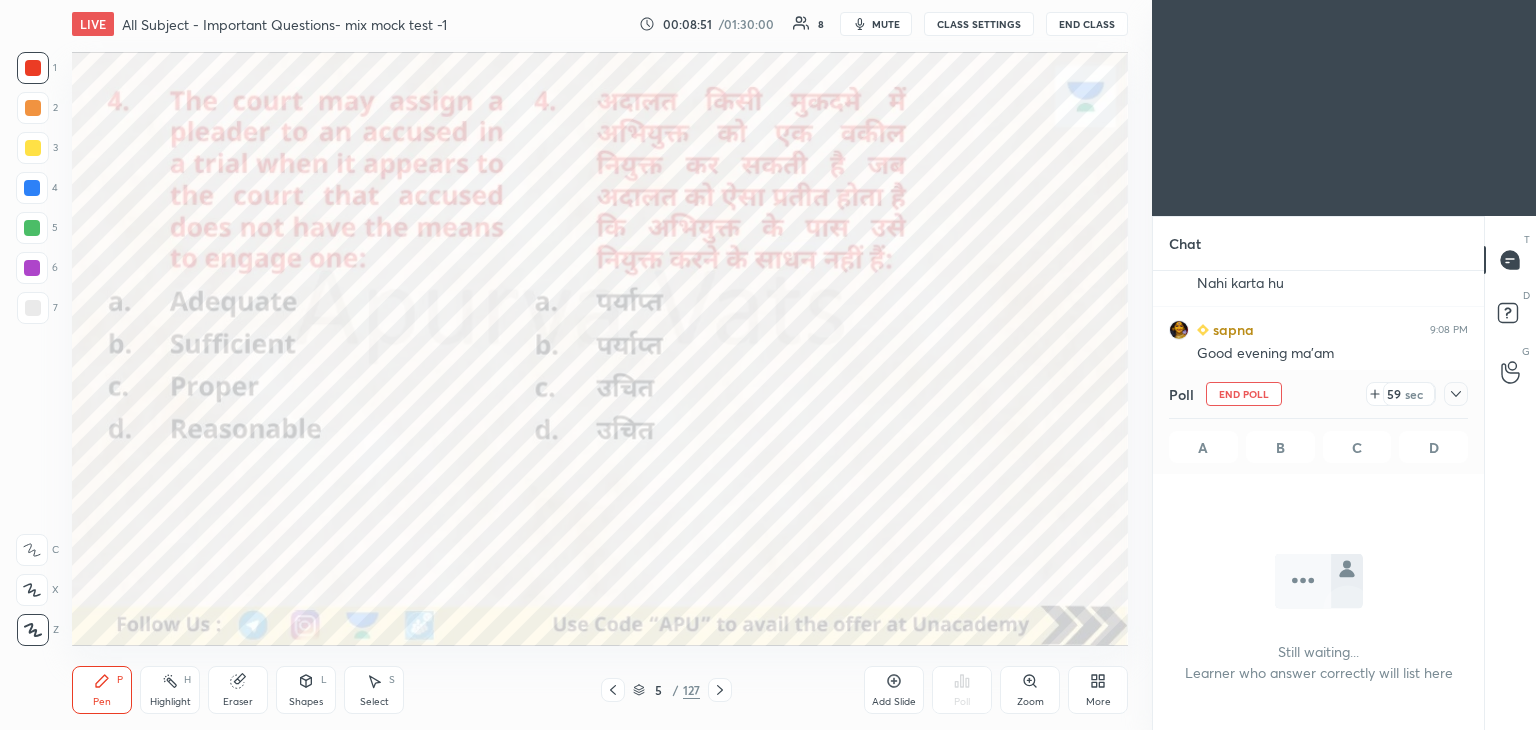 click 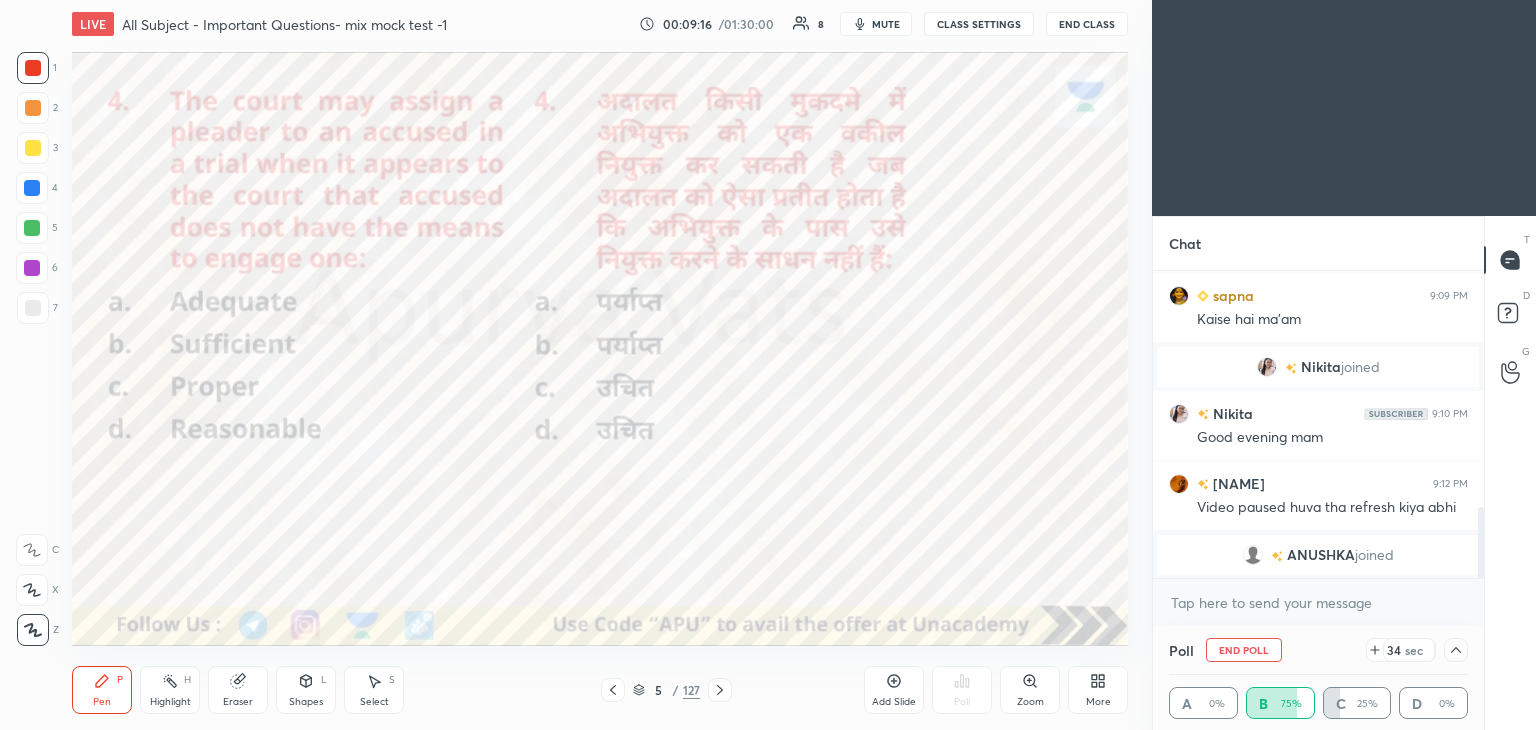 click 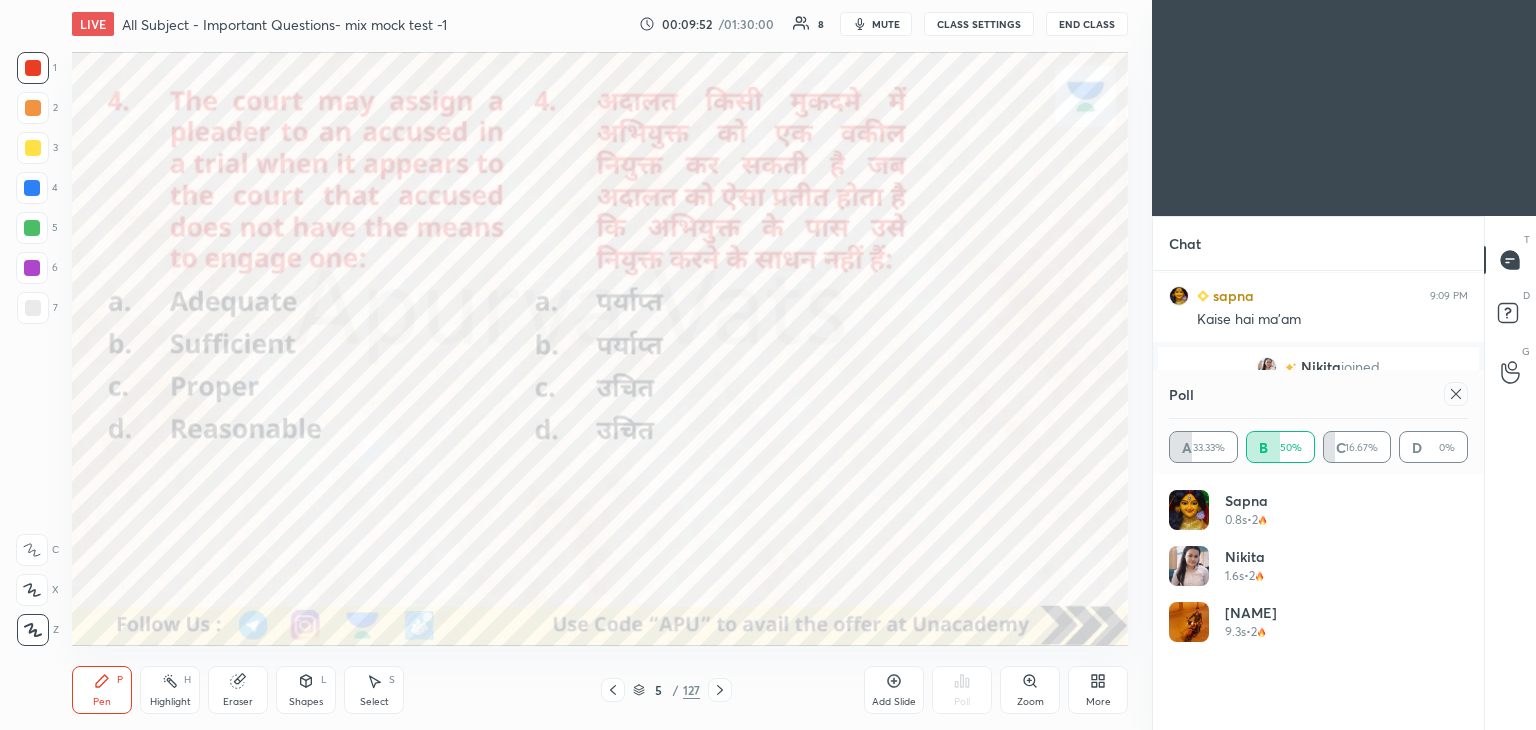 click at bounding box center [1456, 394] 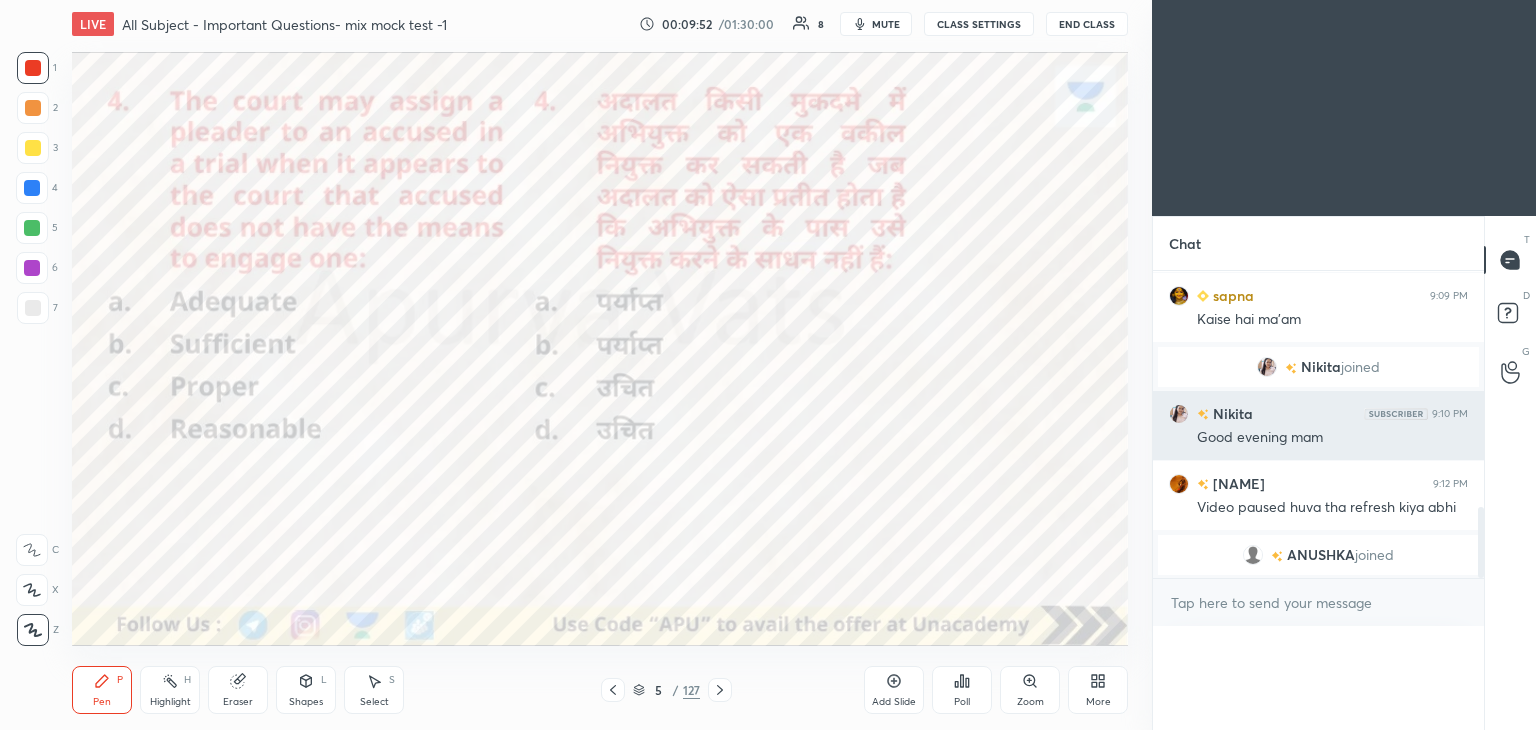 scroll, scrollTop: 7, scrollLeft: 6, axis: both 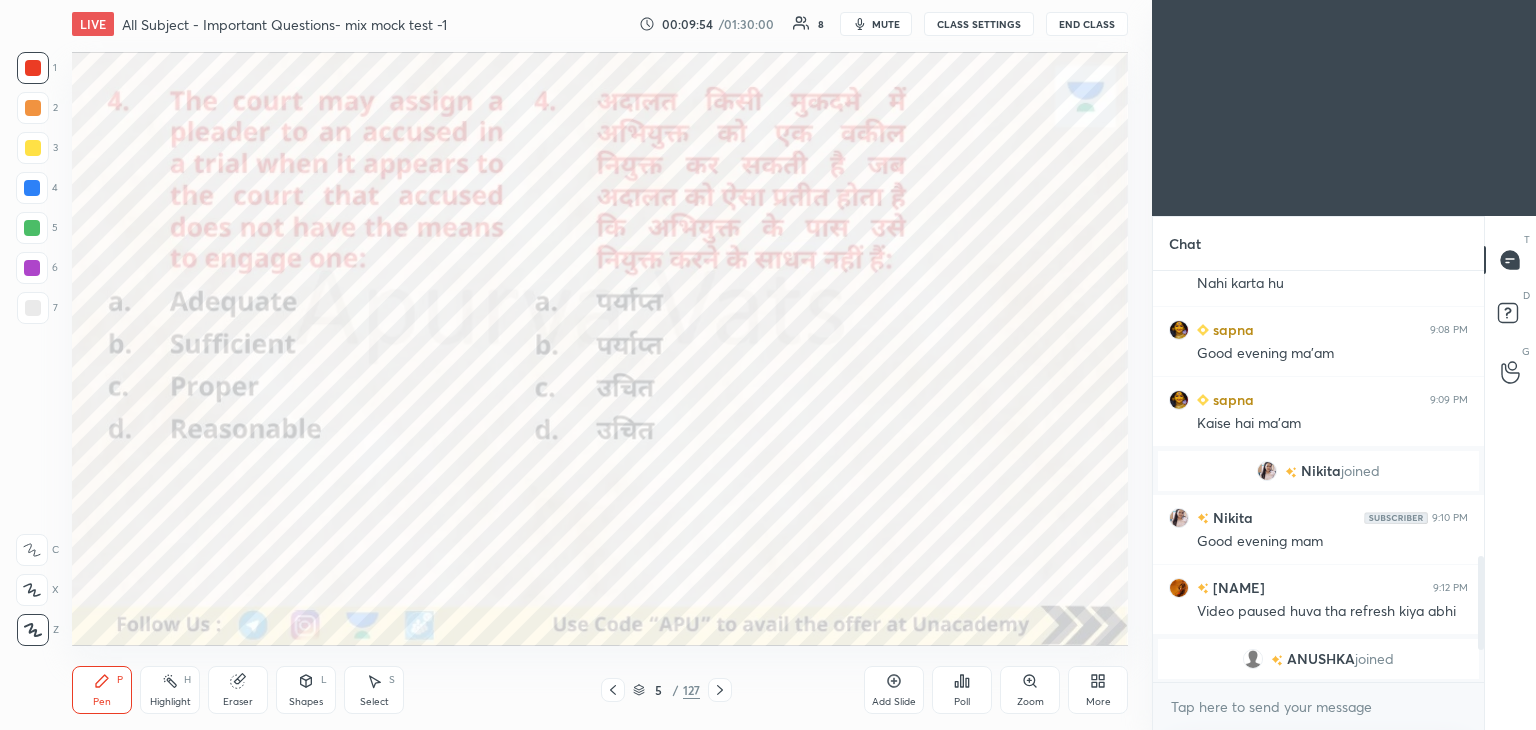 click at bounding box center (720, 690) 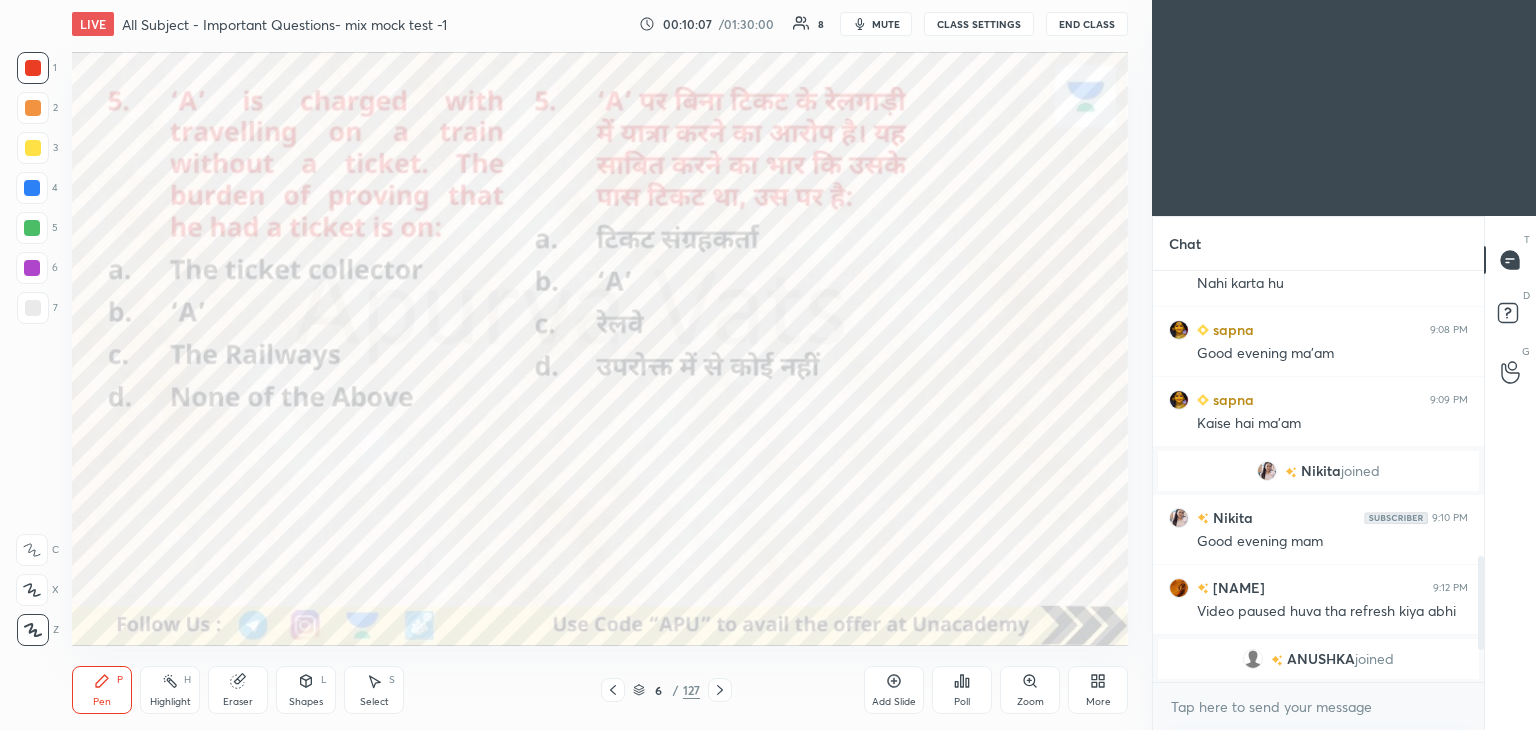 click on "Poll" at bounding box center [962, 690] 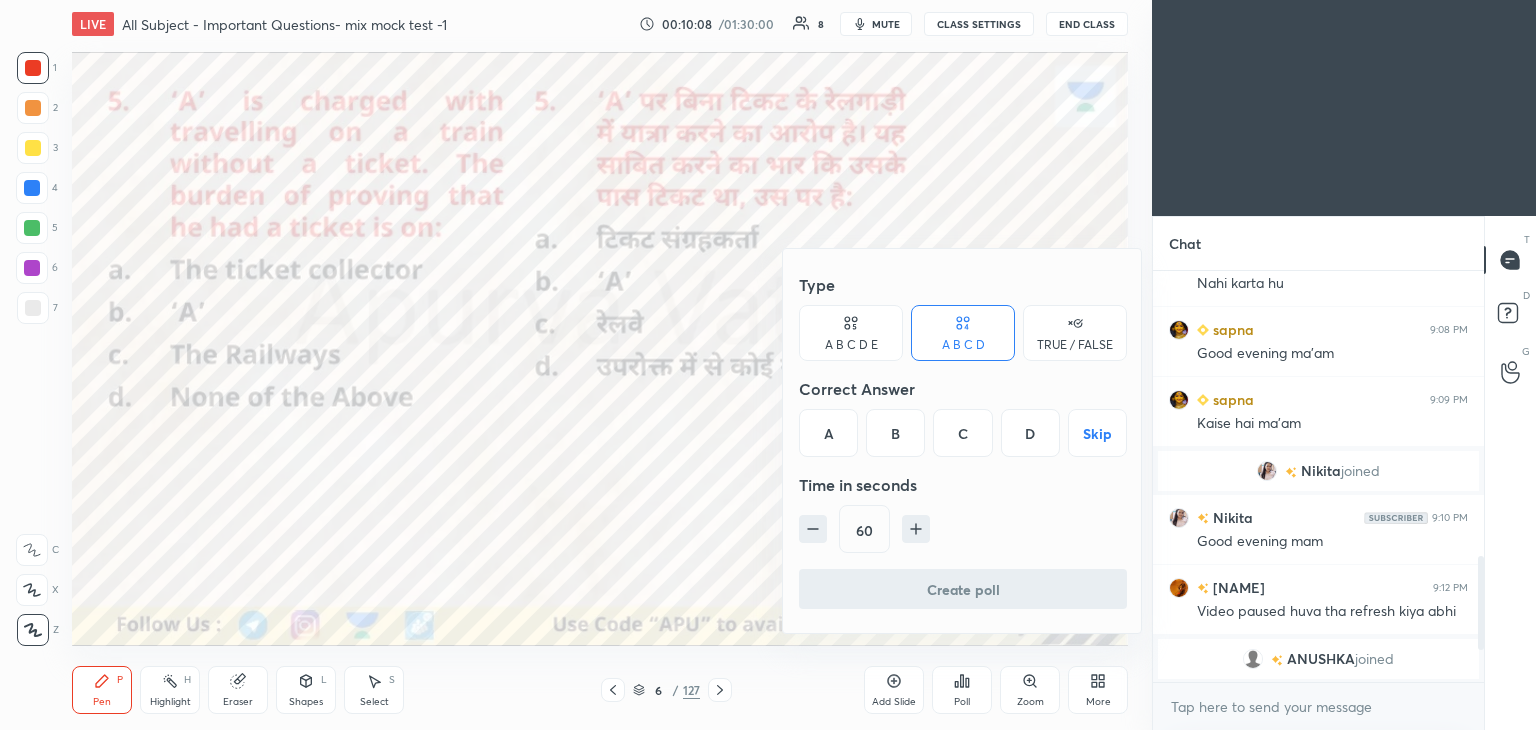 click on "B" at bounding box center (895, 433) 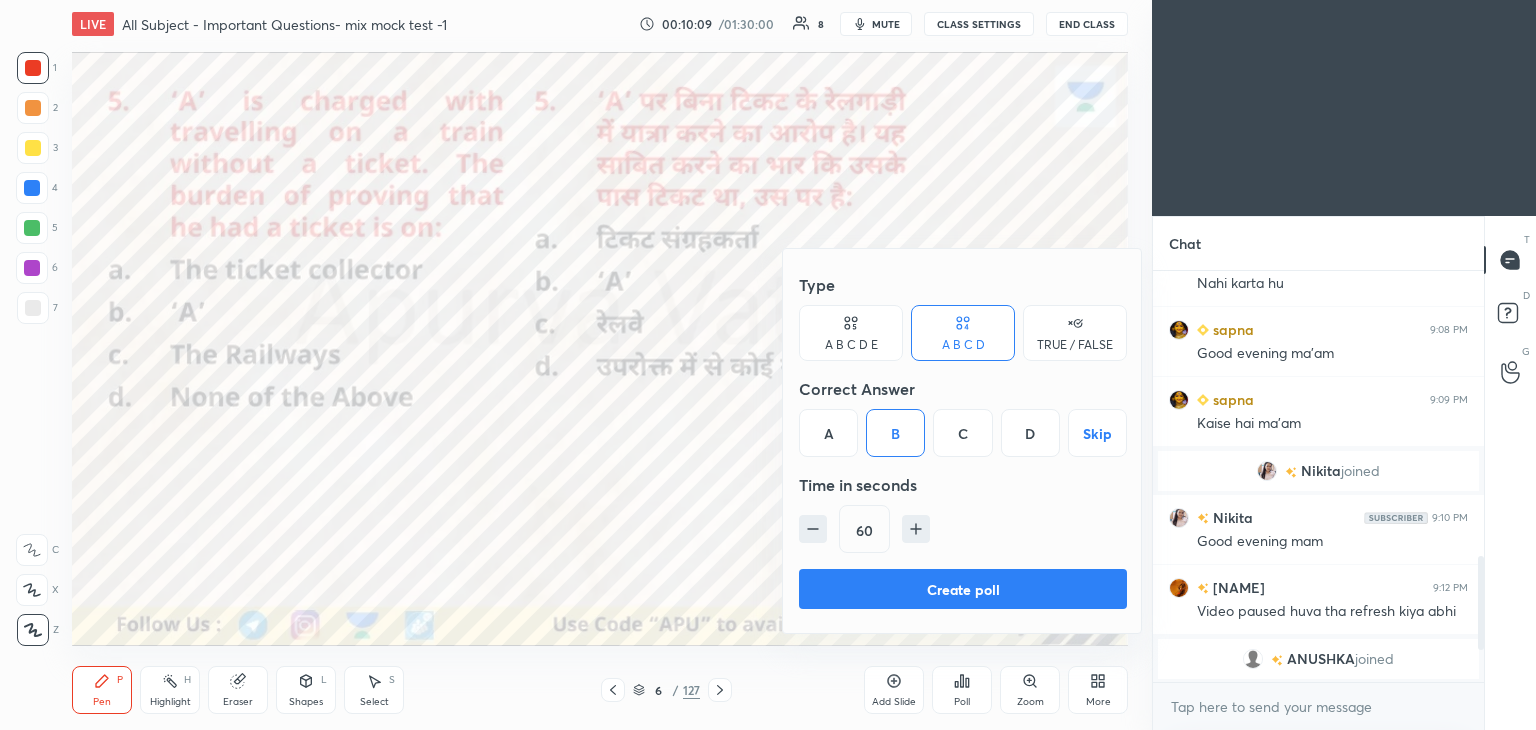 click on "Create poll" at bounding box center [963, 589] 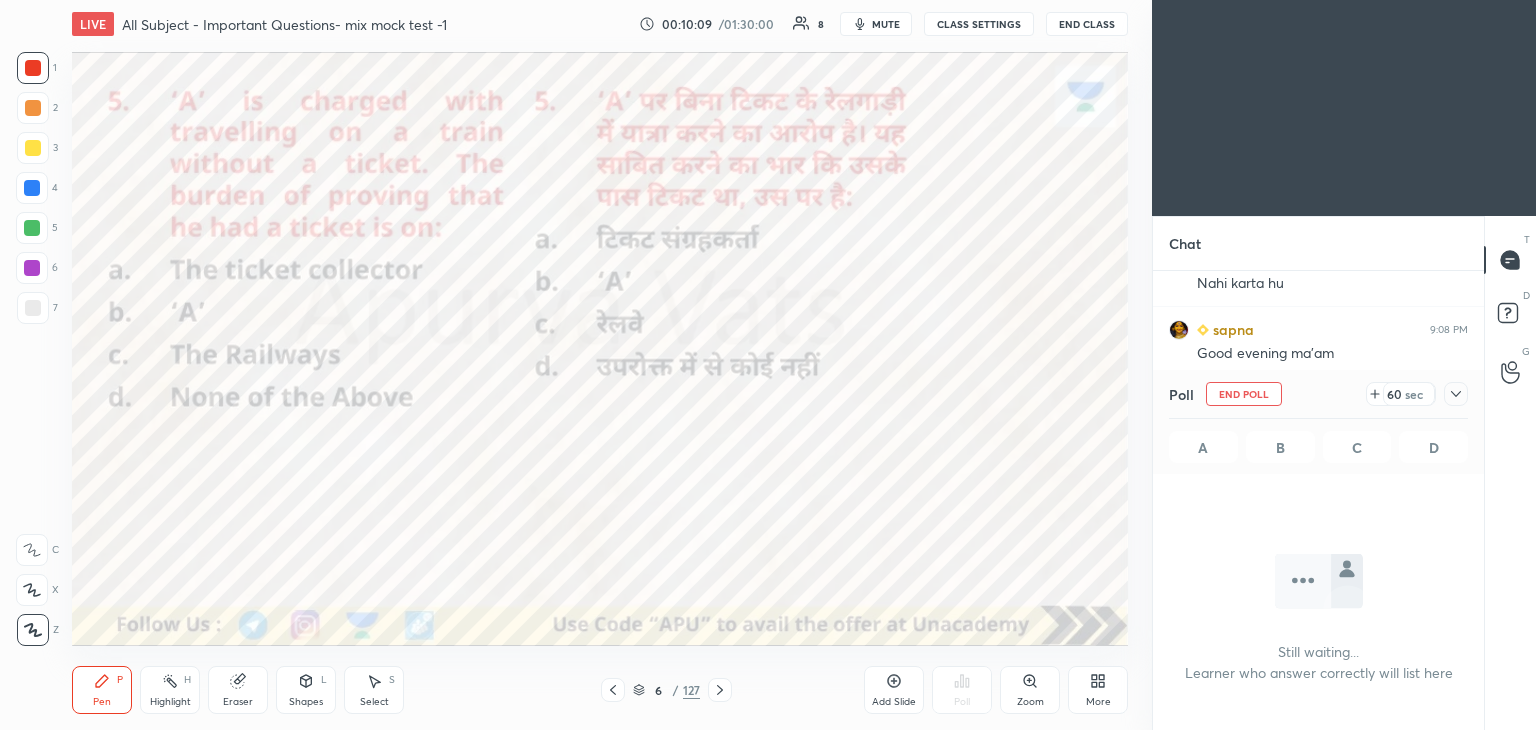 scroll, scrollTop: 340, scrollLeft: 325, axis: both 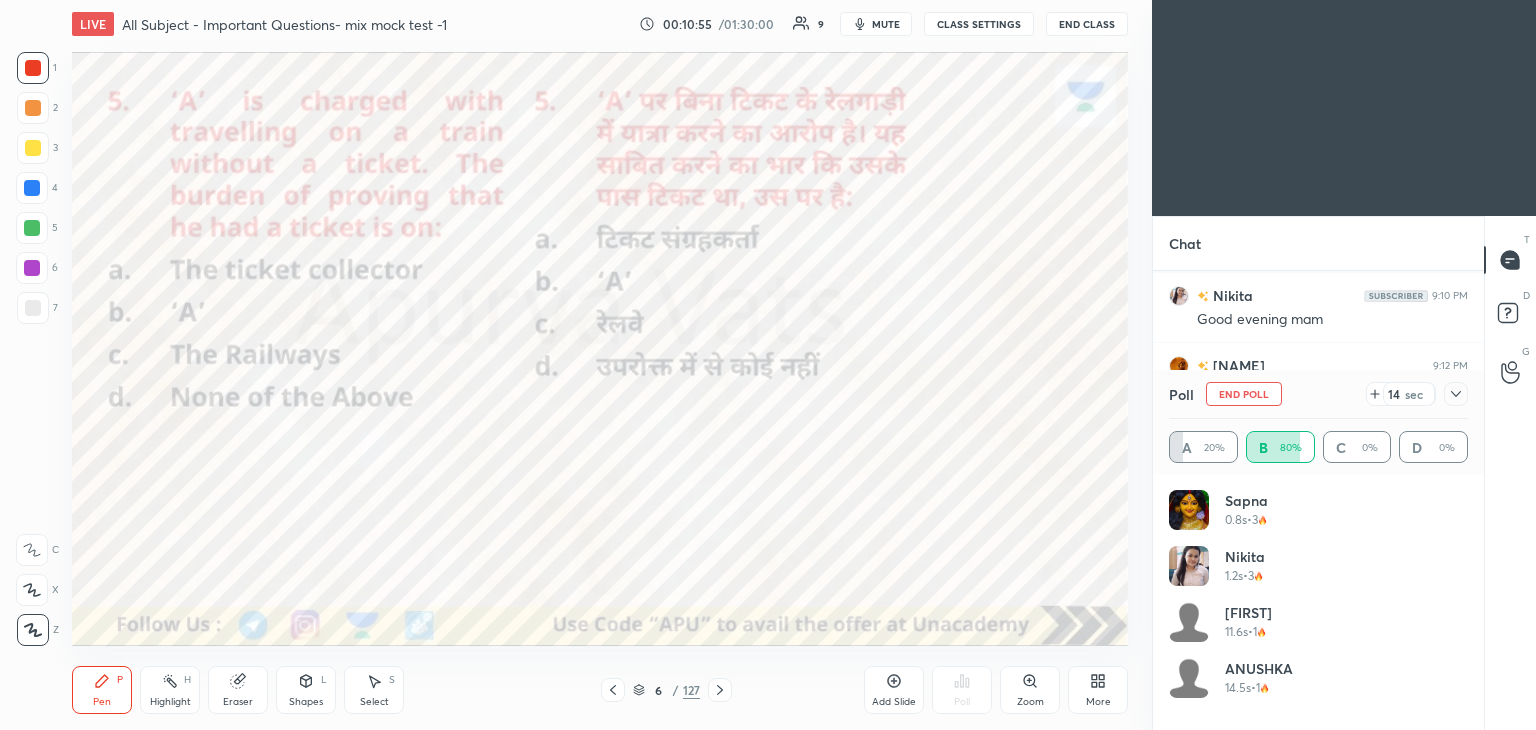 click 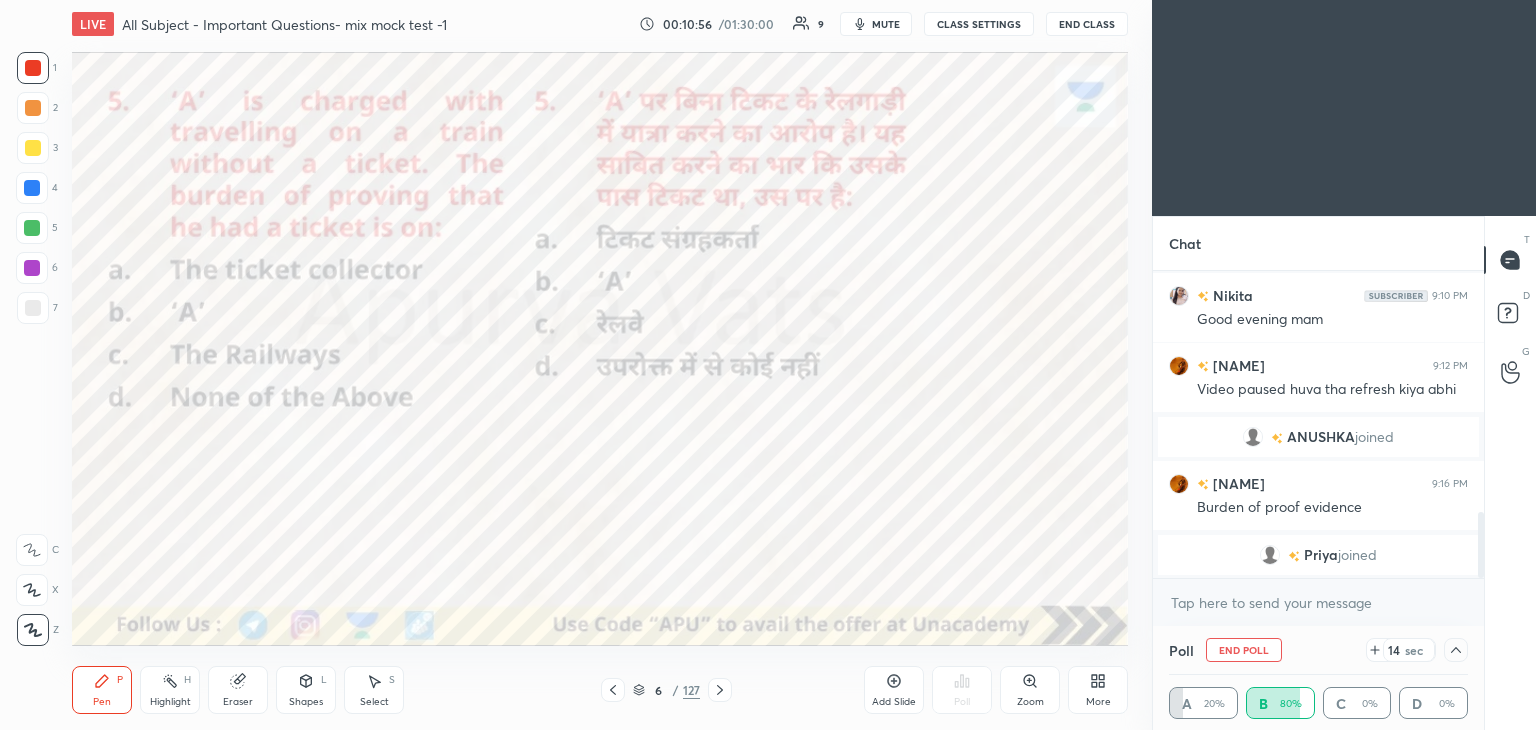 scroll, scrollTop: 186, scrollLeft: 293, axis: both 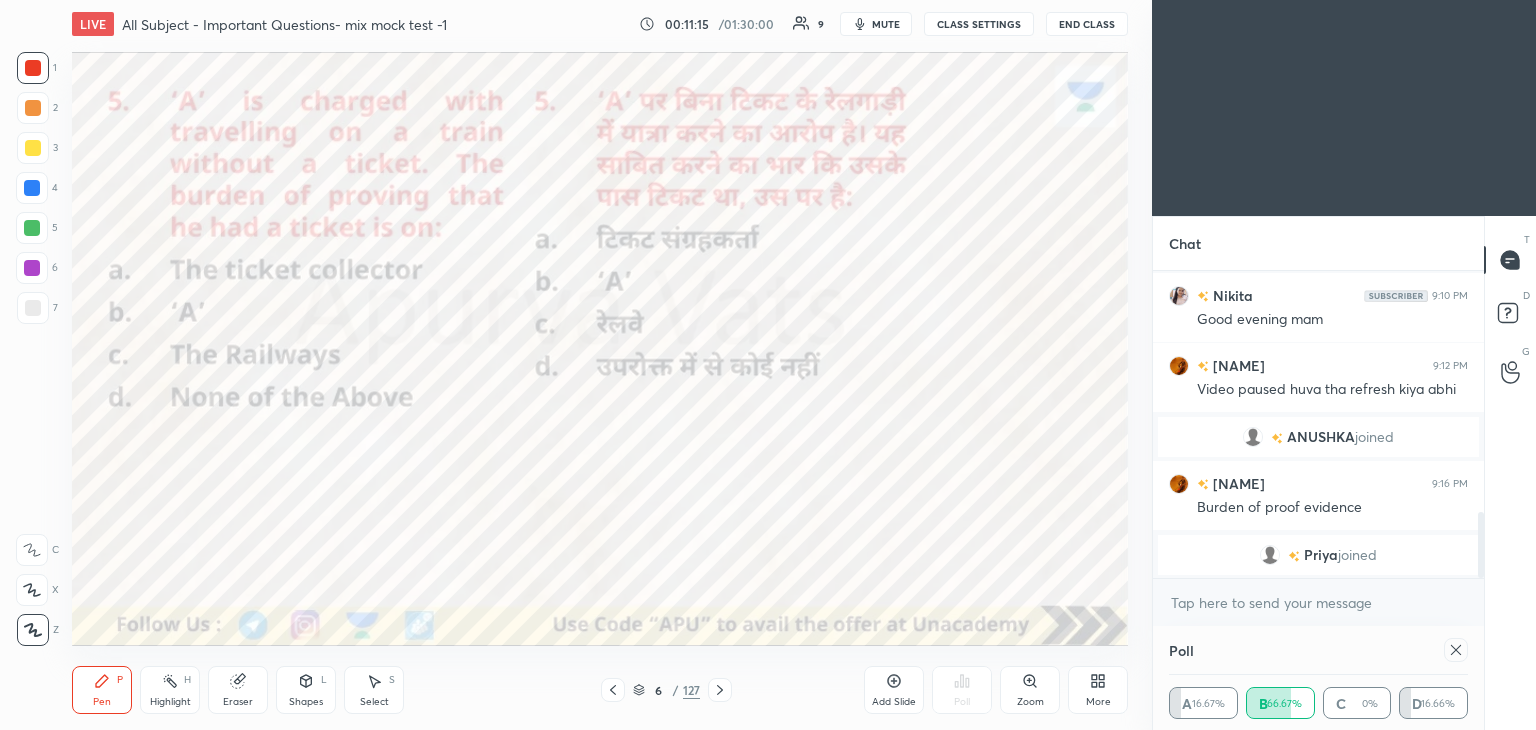 click 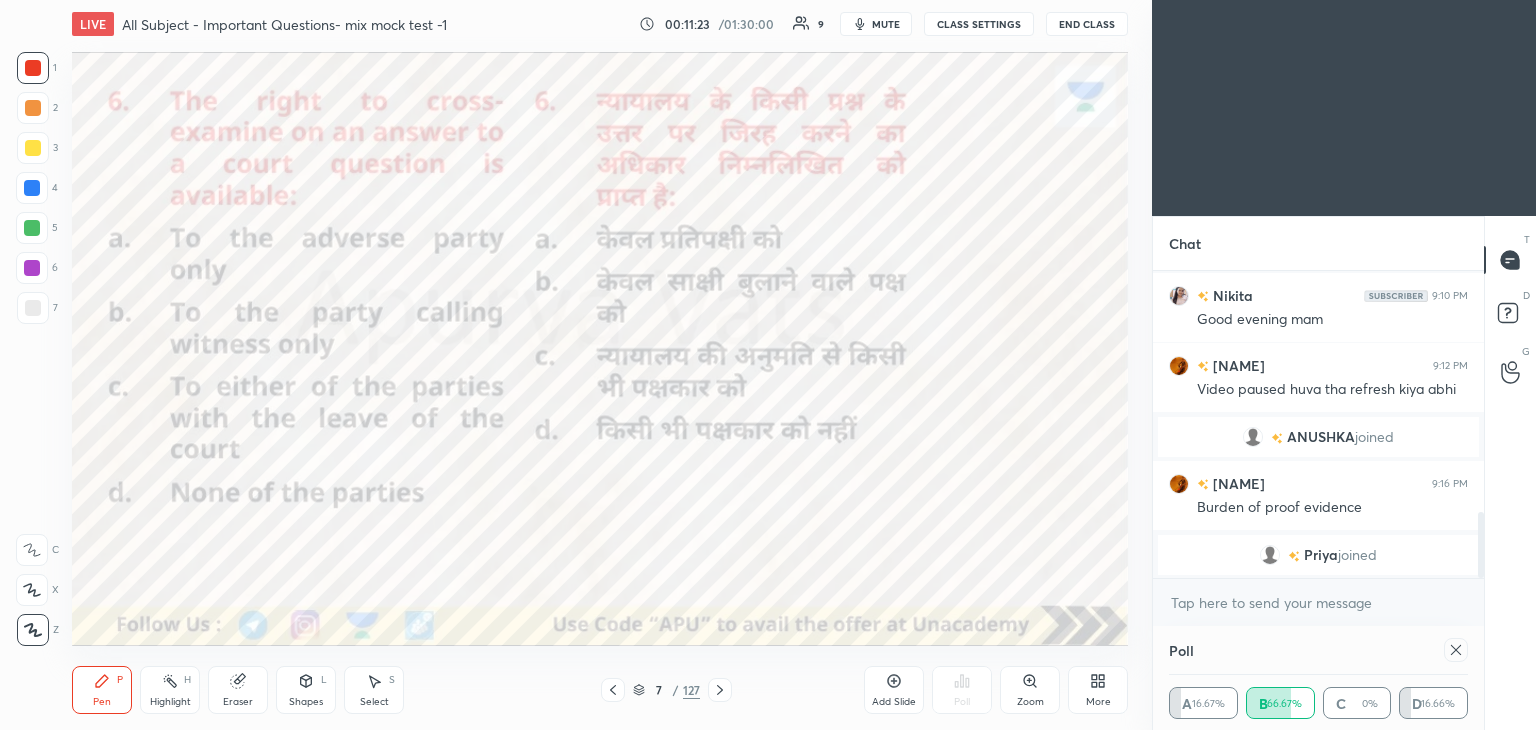scroll, scrollTop: 1172, scrollLeft: 0, axis: vertical 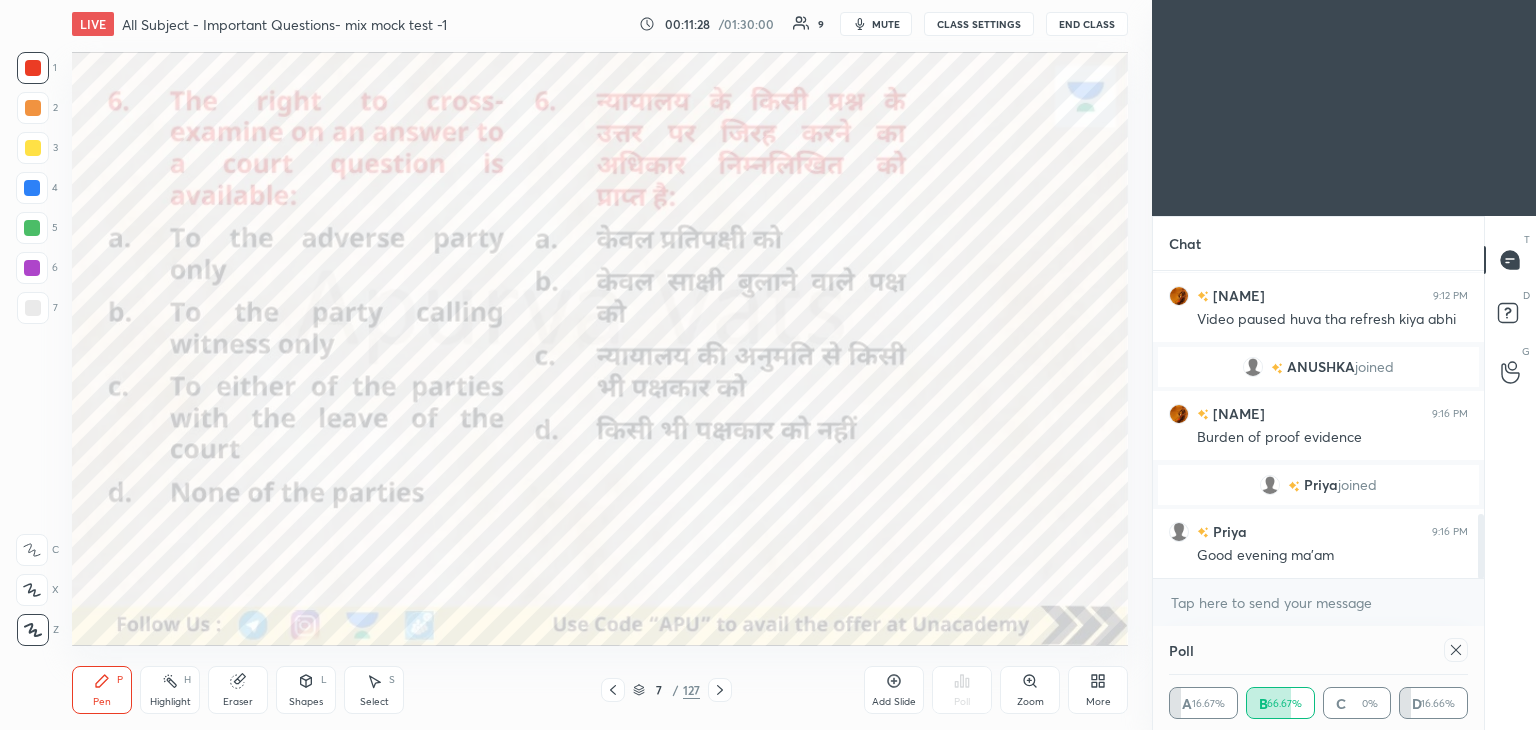 click 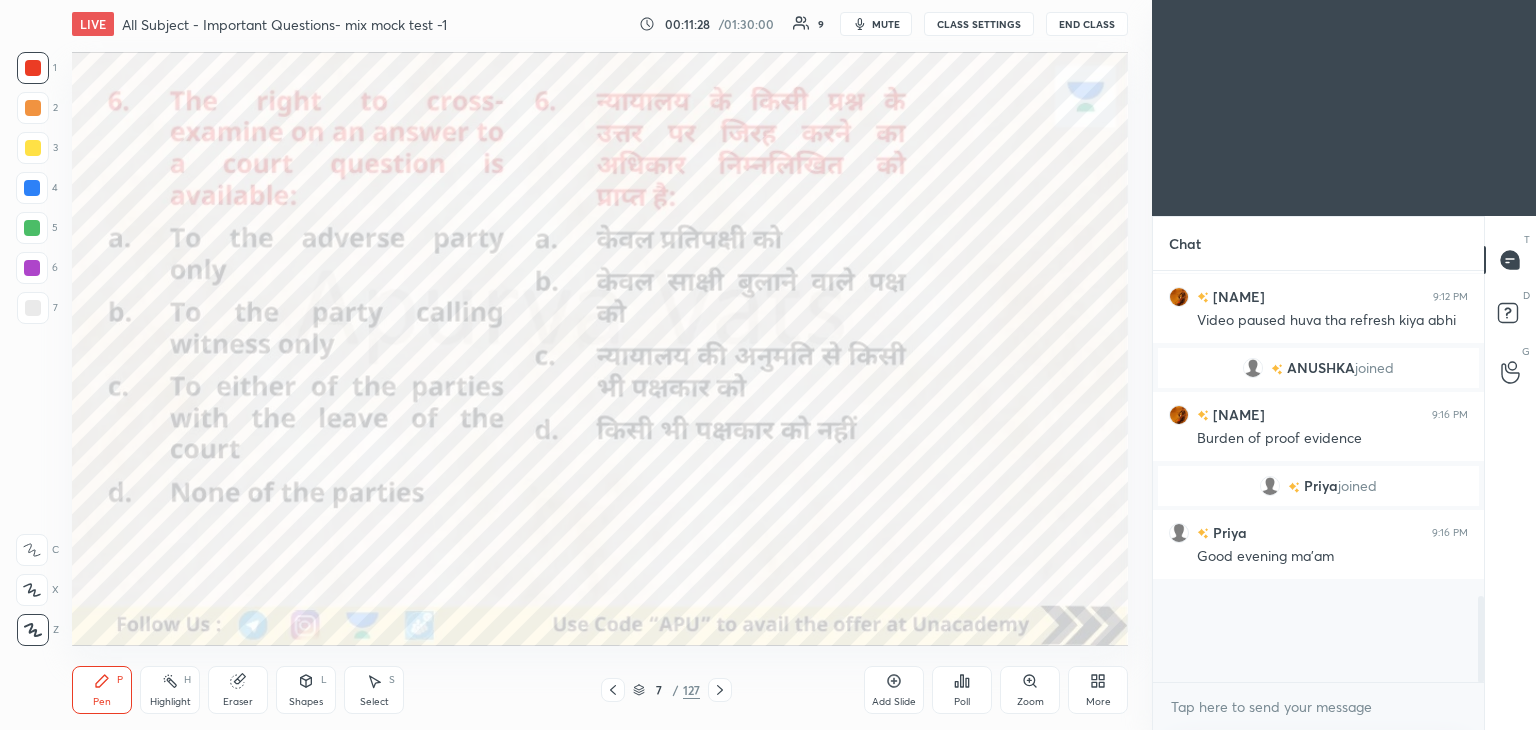 scroll, scrollTop: 330, scrollLeft: 325, axis: both 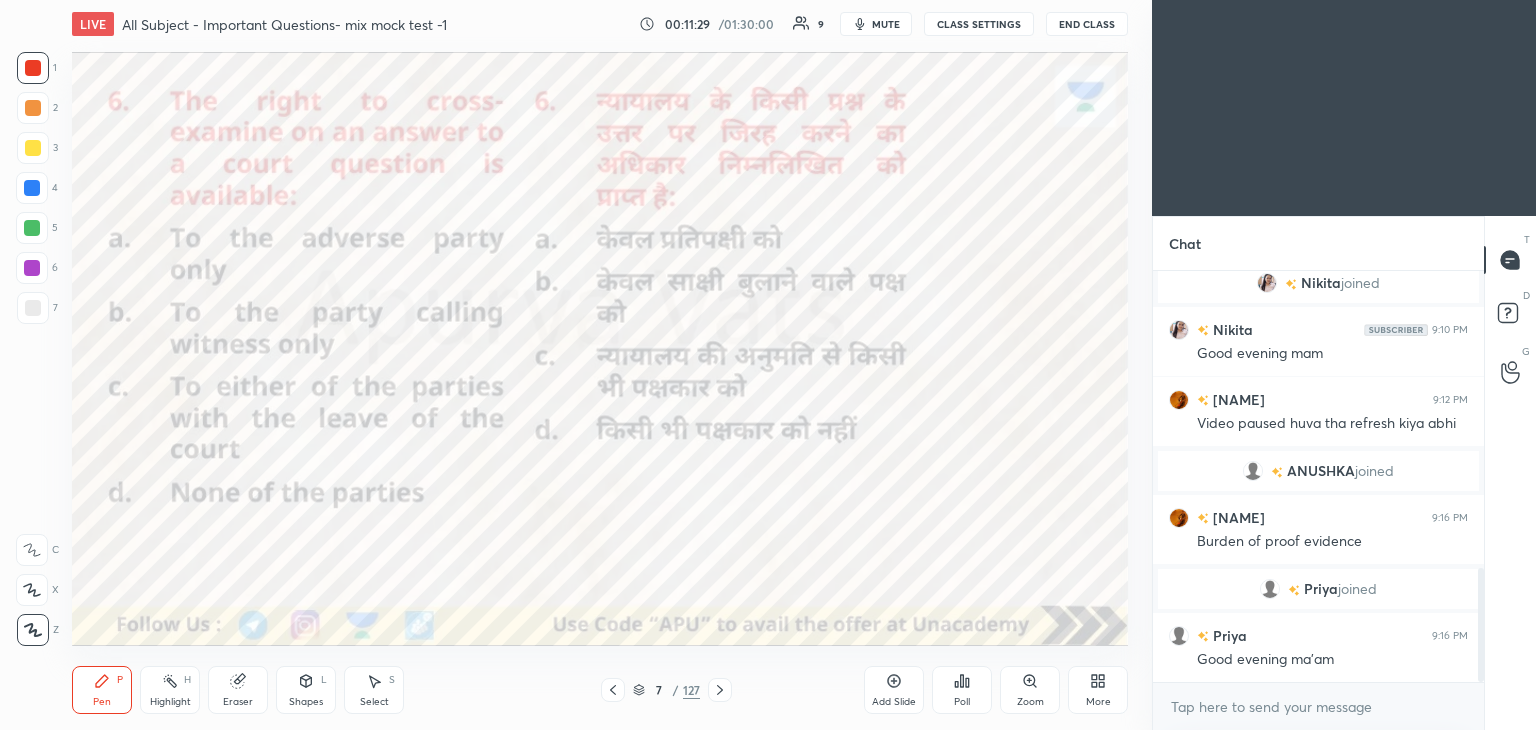 click 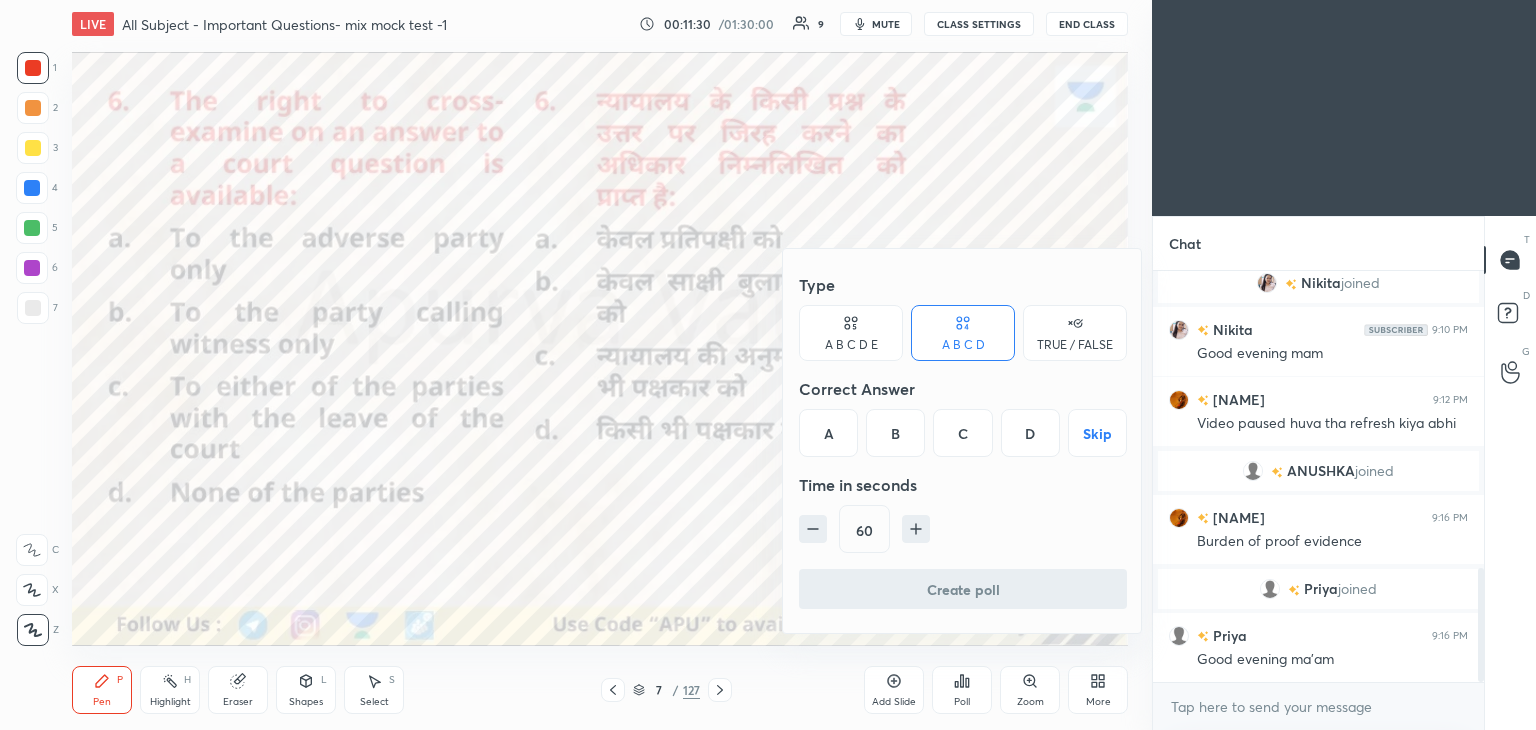click on "C" at bounding box center [962, 433] 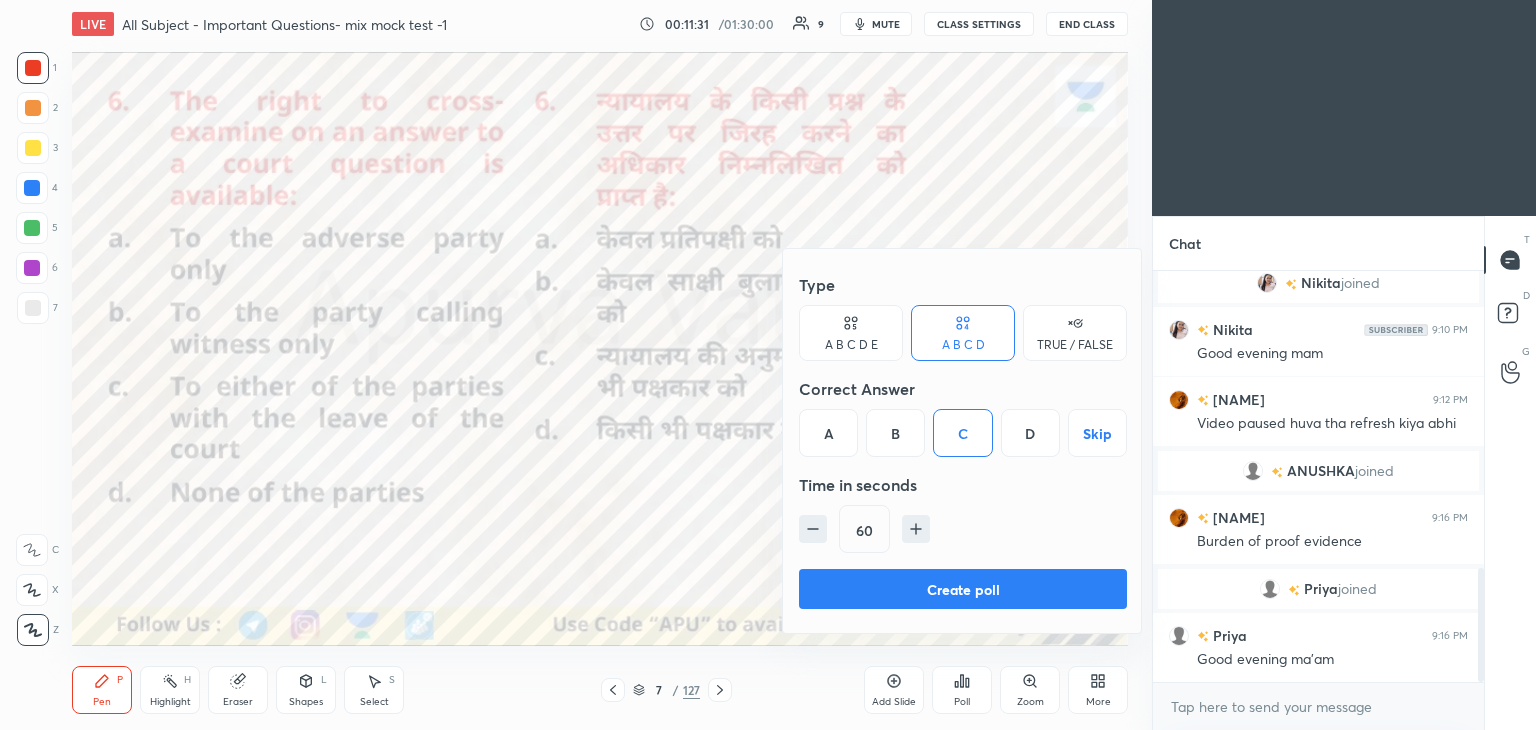 click on "Create poll" at bounding box center (963, 589) 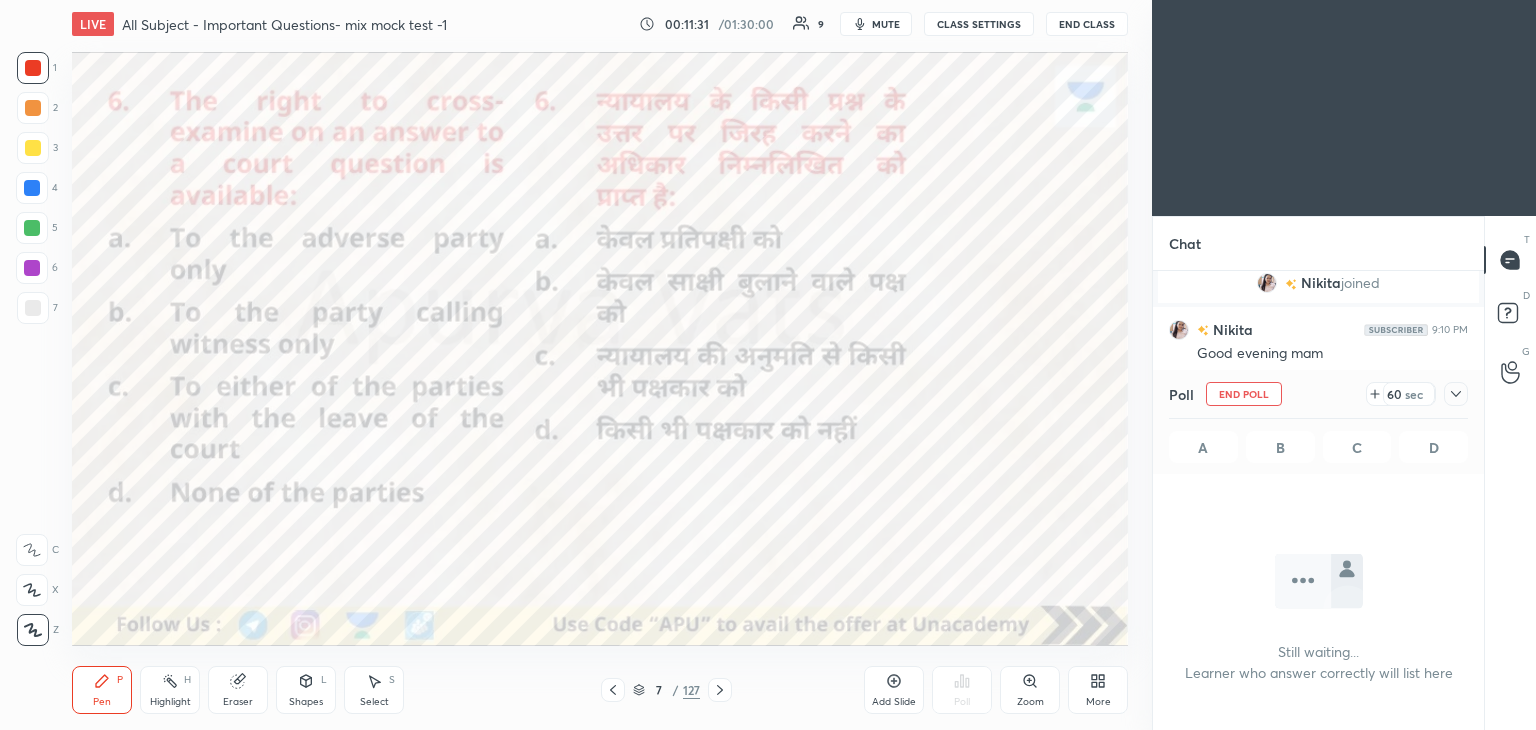 scroll, scrollTop: 6, scrollLeft: 6, axis: both 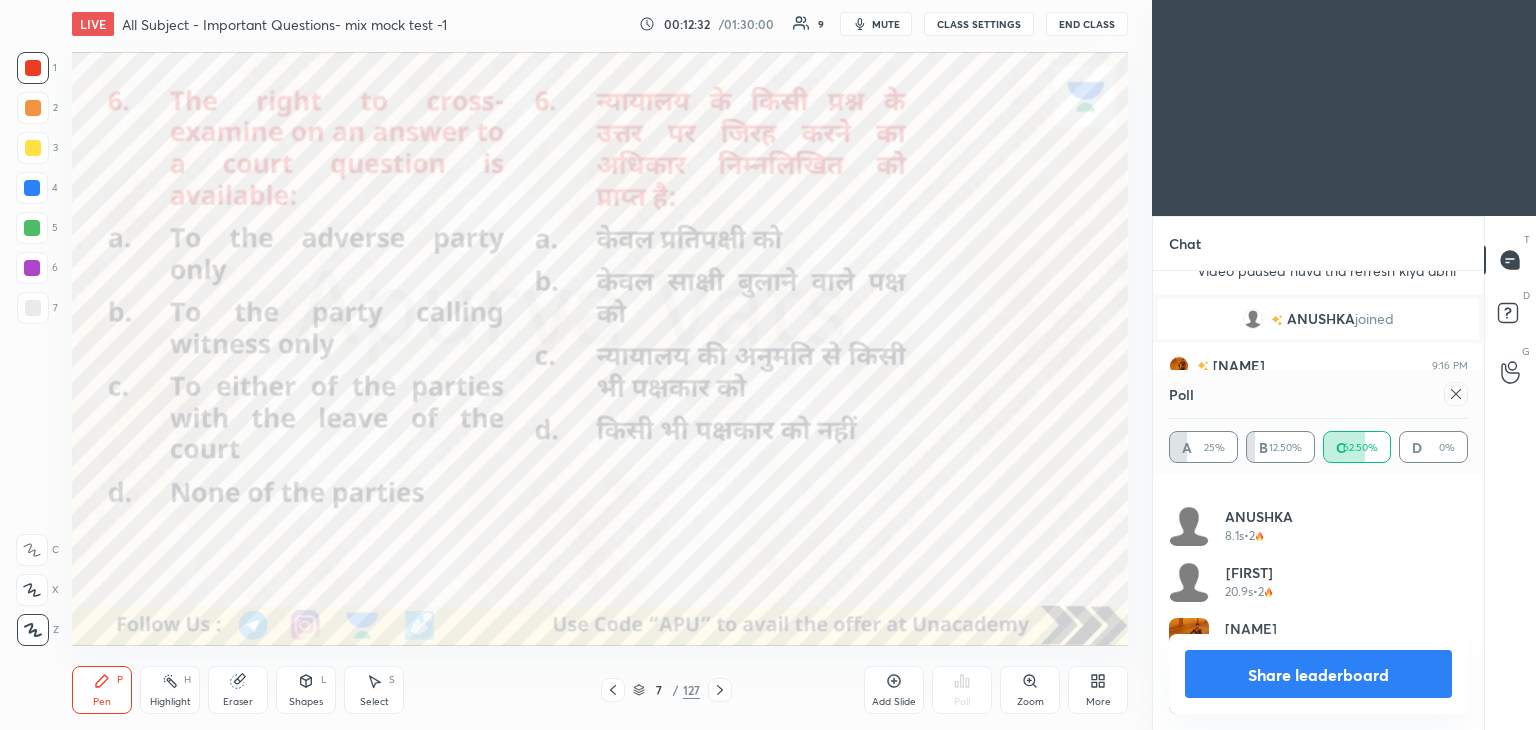 click on "Share leaderboard" at bounding box center (1318, 674) 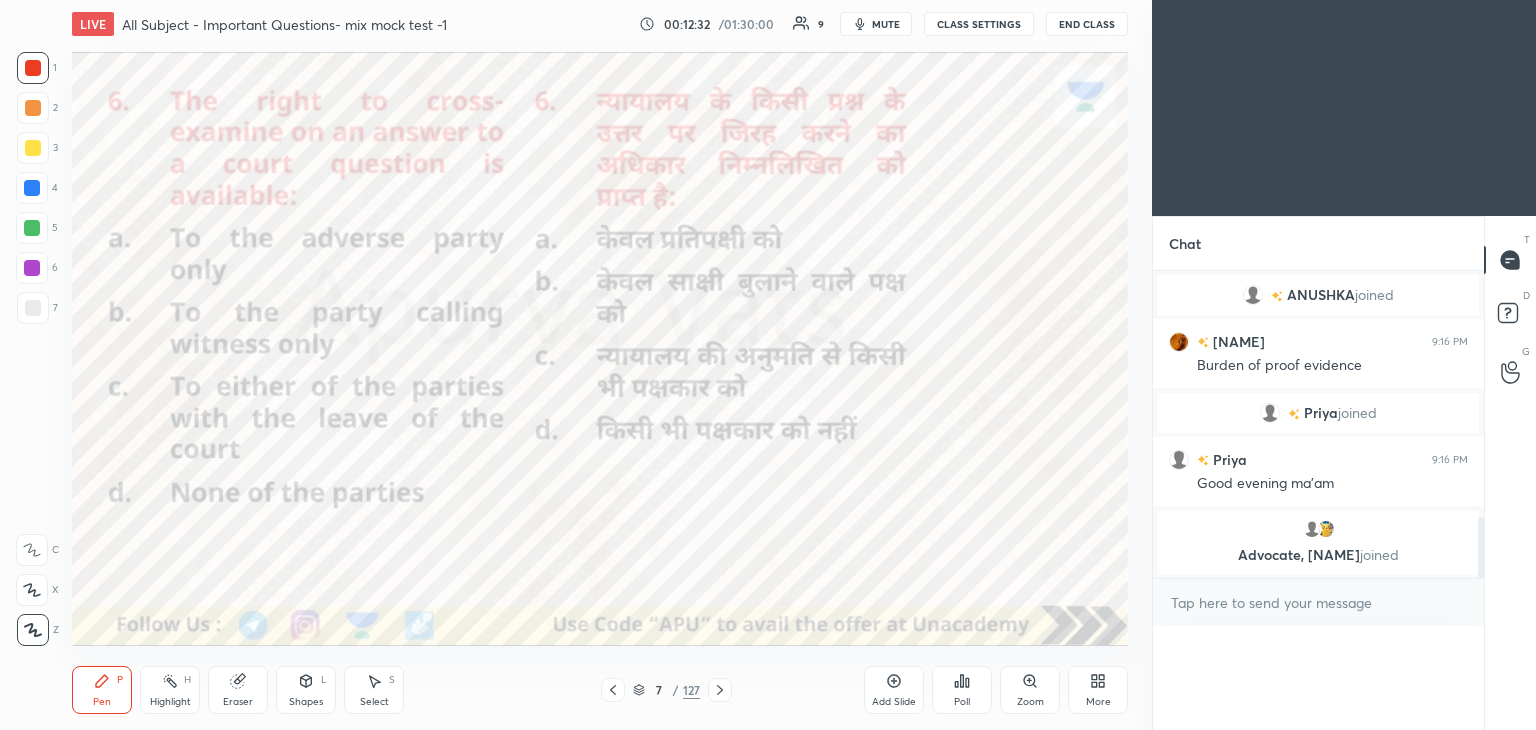 scroll, scrollTop: 100, scrollLeft: 293, axis: both 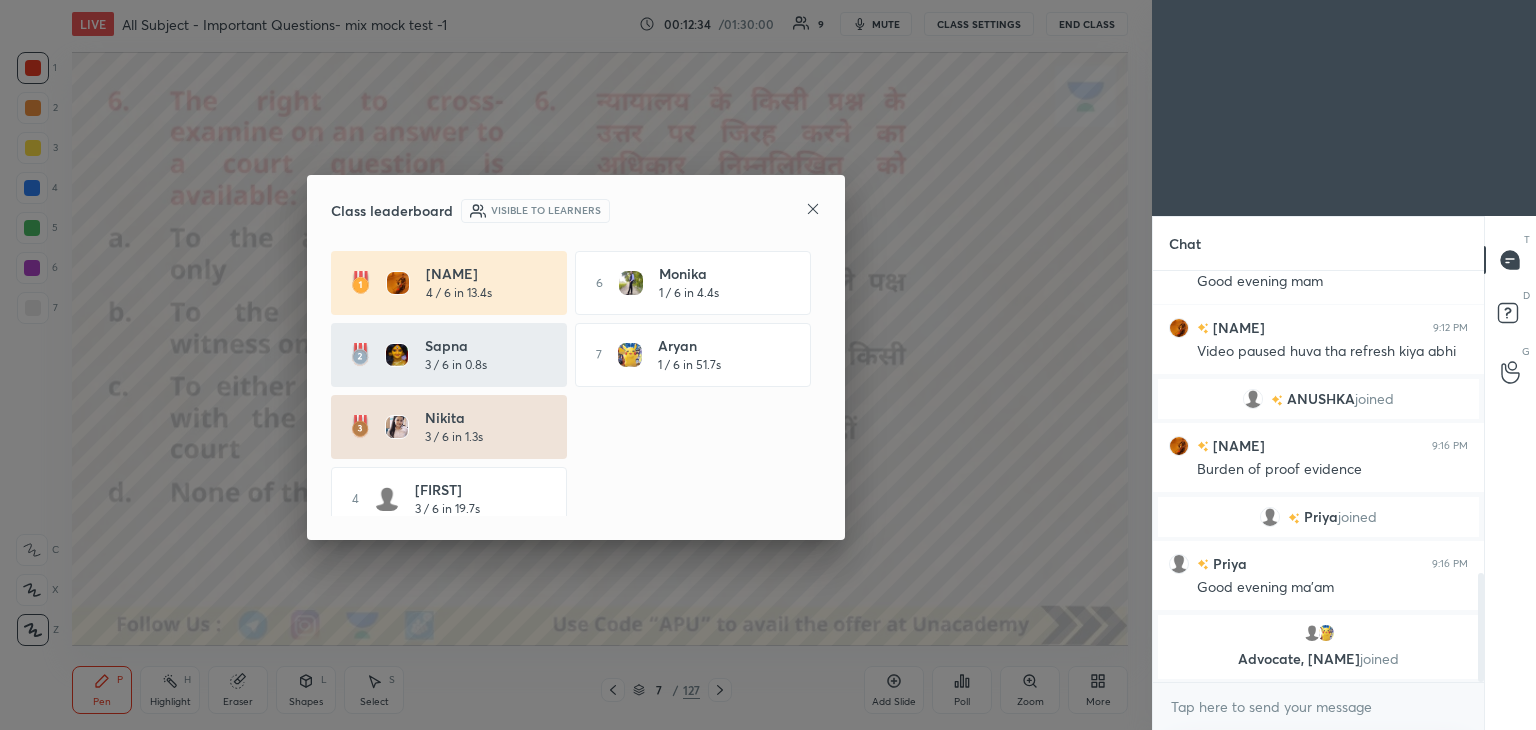 click 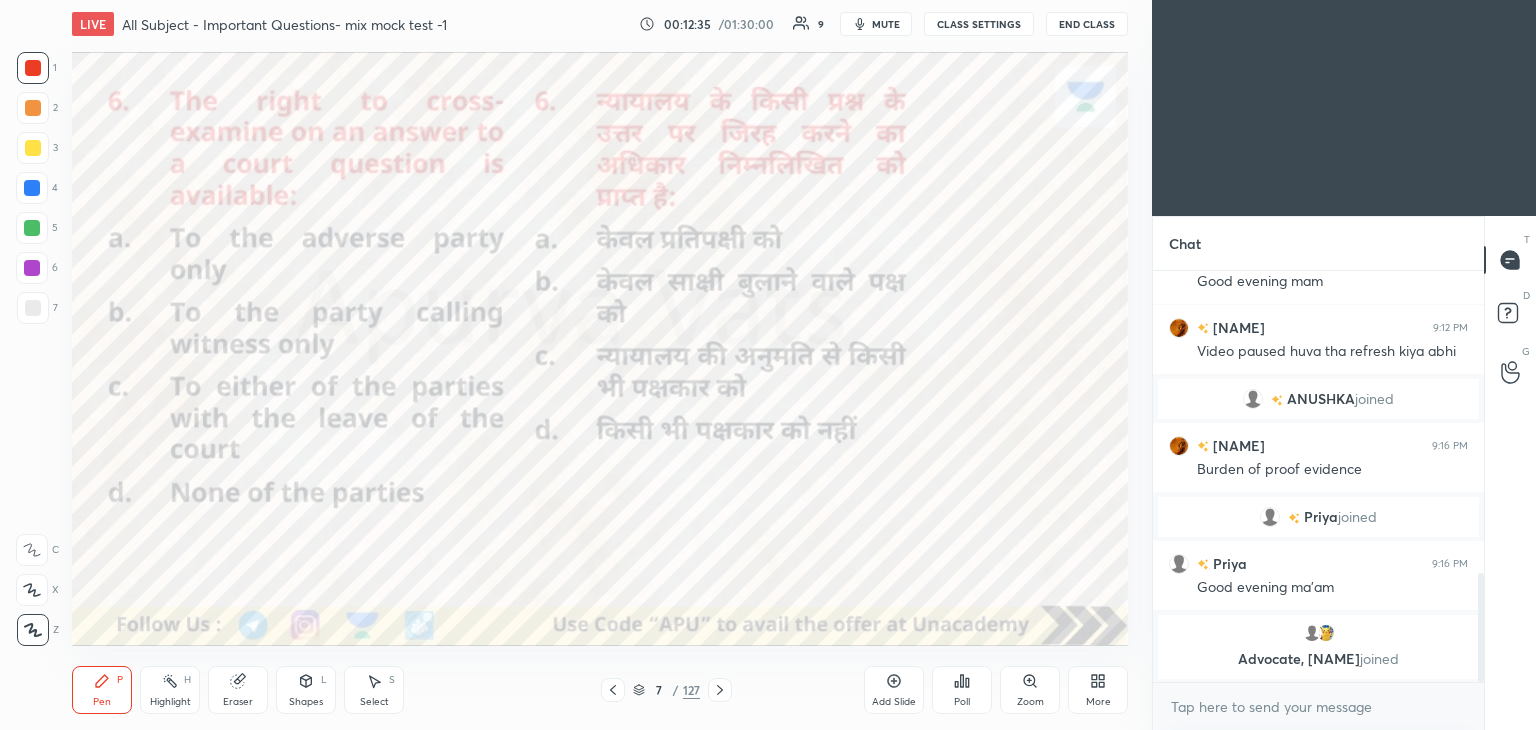 click 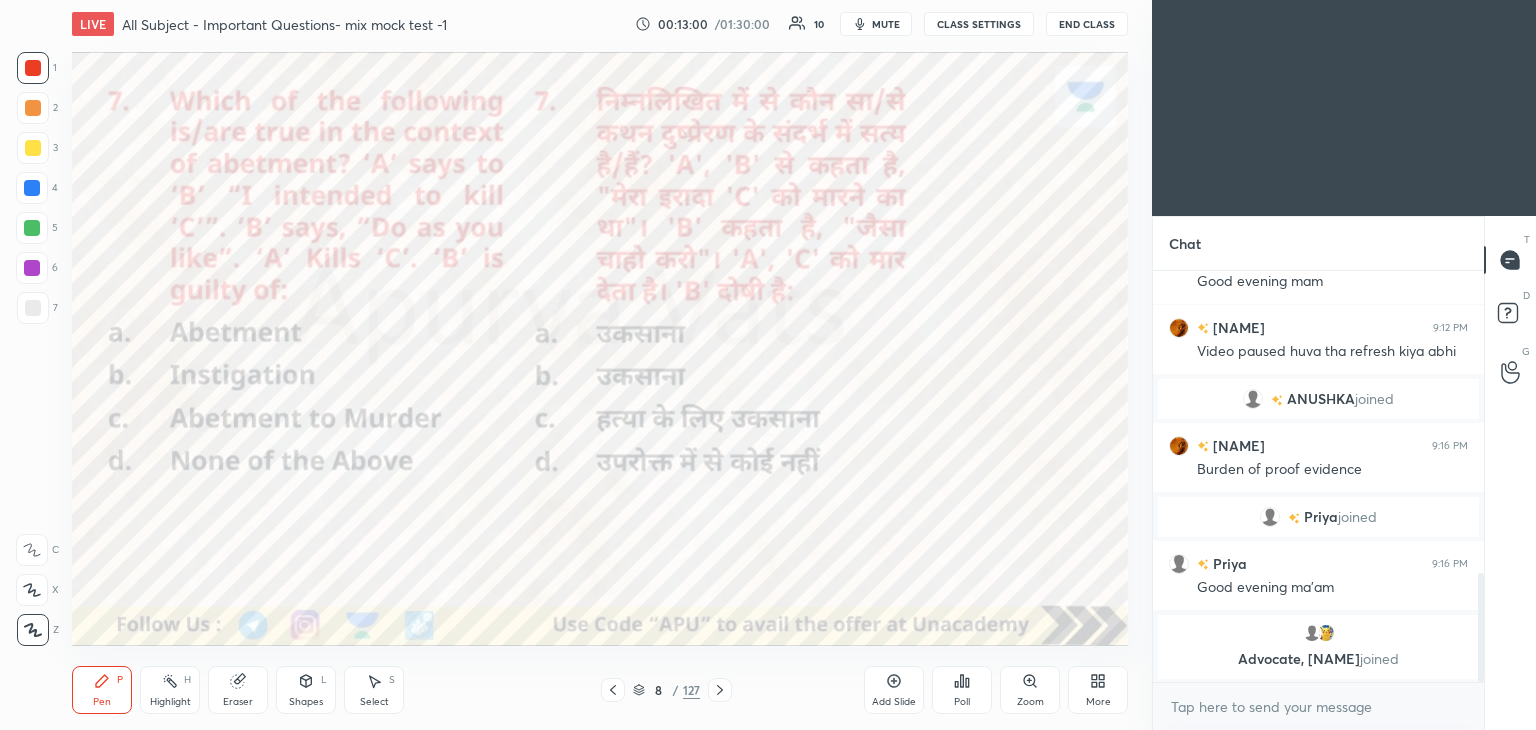 click 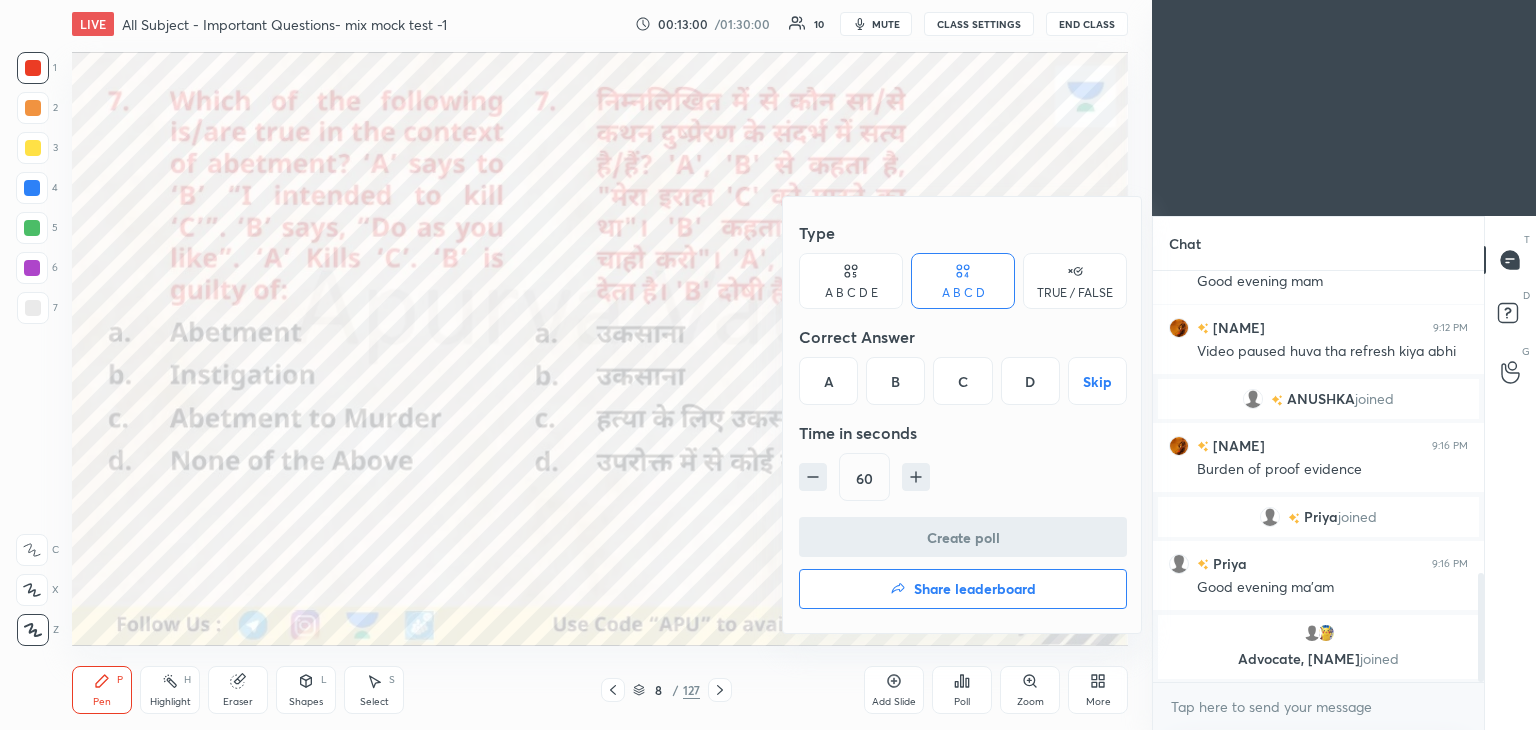 click on "D" at bounding box center [1030, 381] 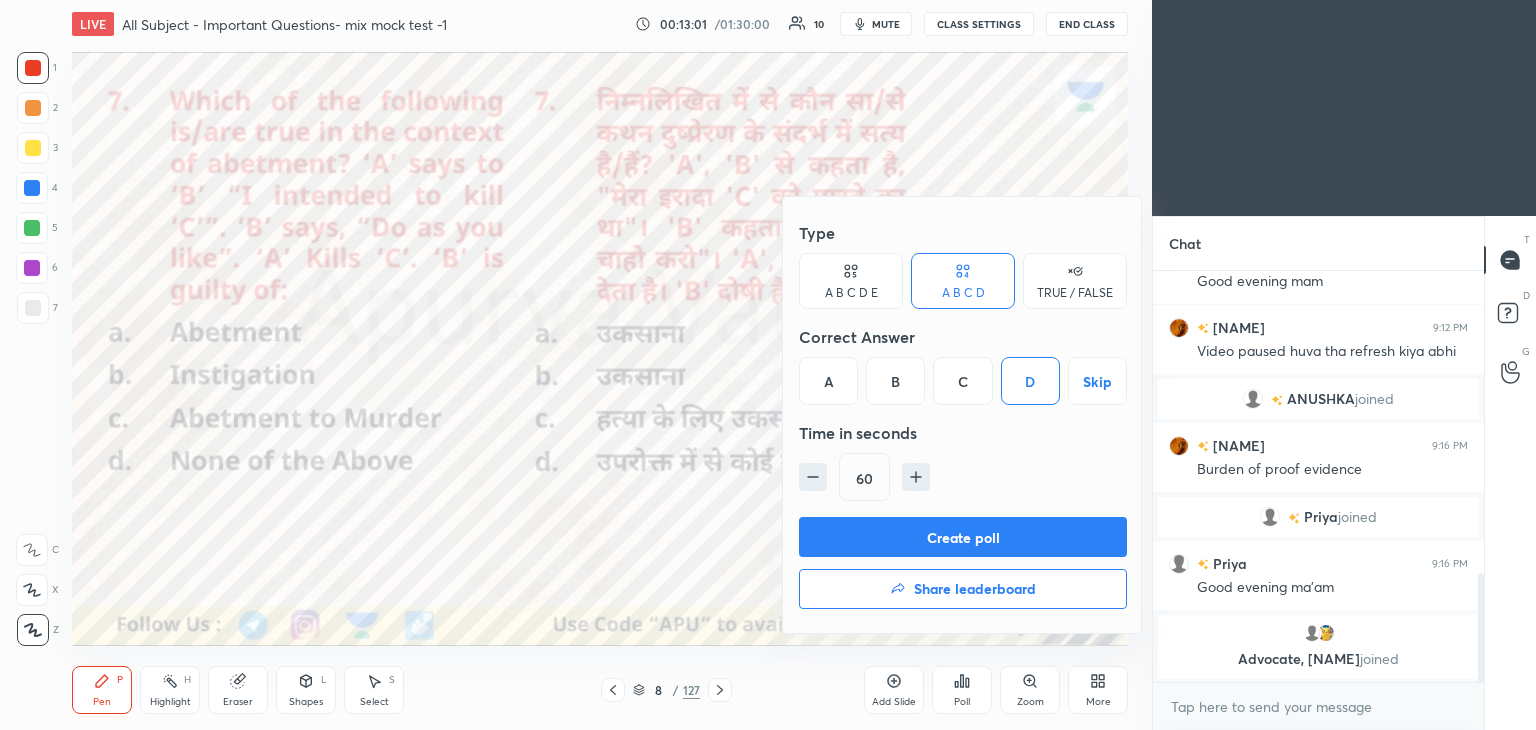 click on "Create poll" at bounding box center [963, 537] 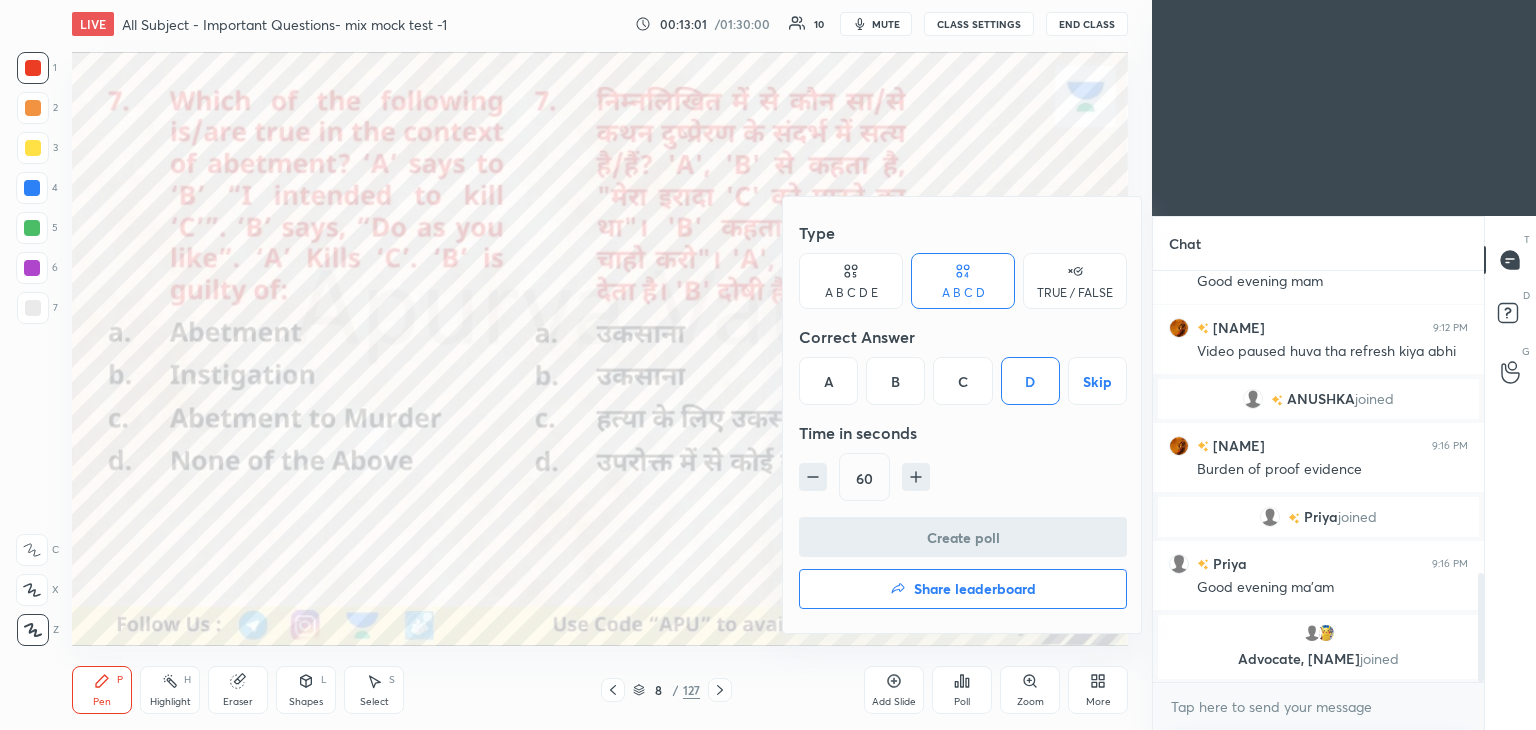 scroll, scrollTop: 341, scrollLeft: 325, axis: both 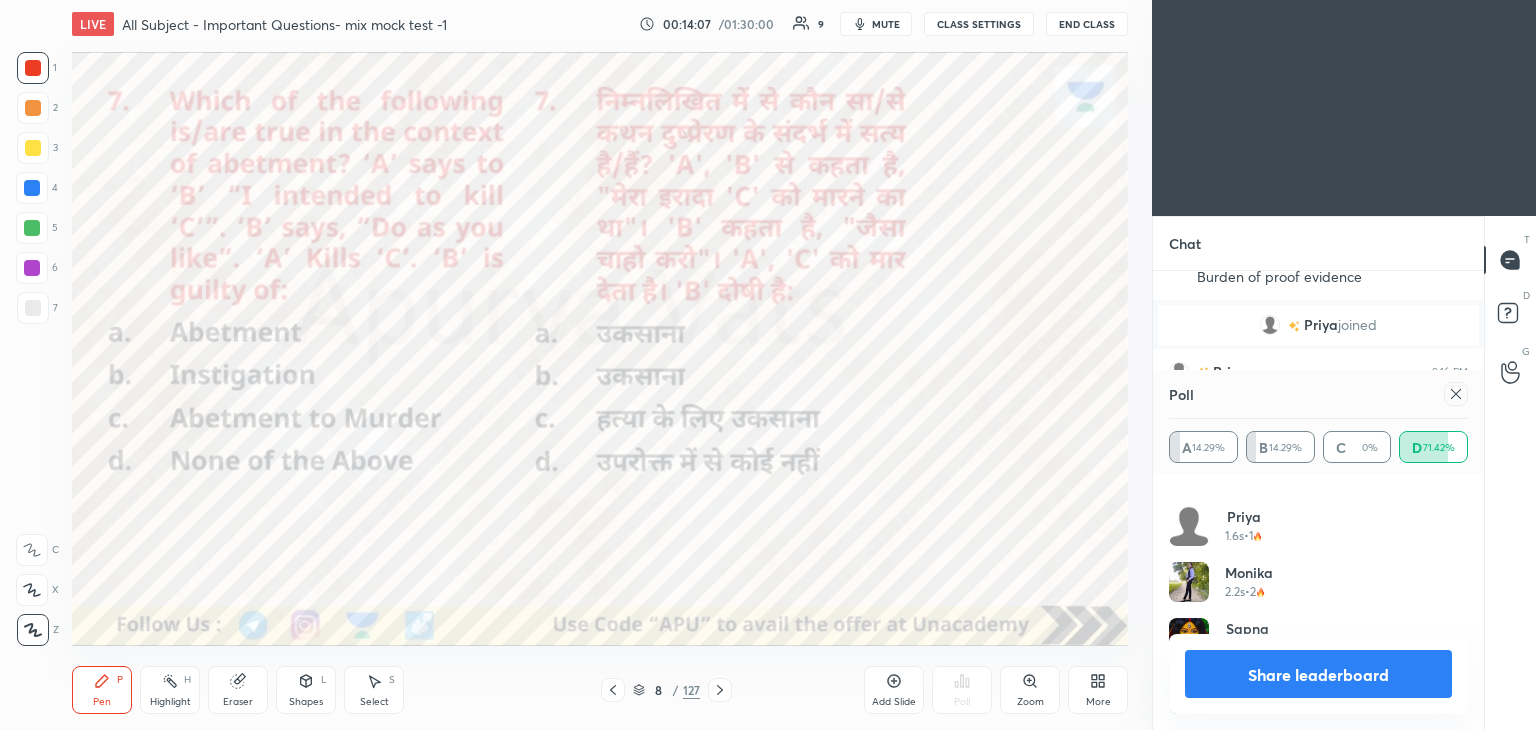 click on "Add Slide" at bounding box center (894, 702) 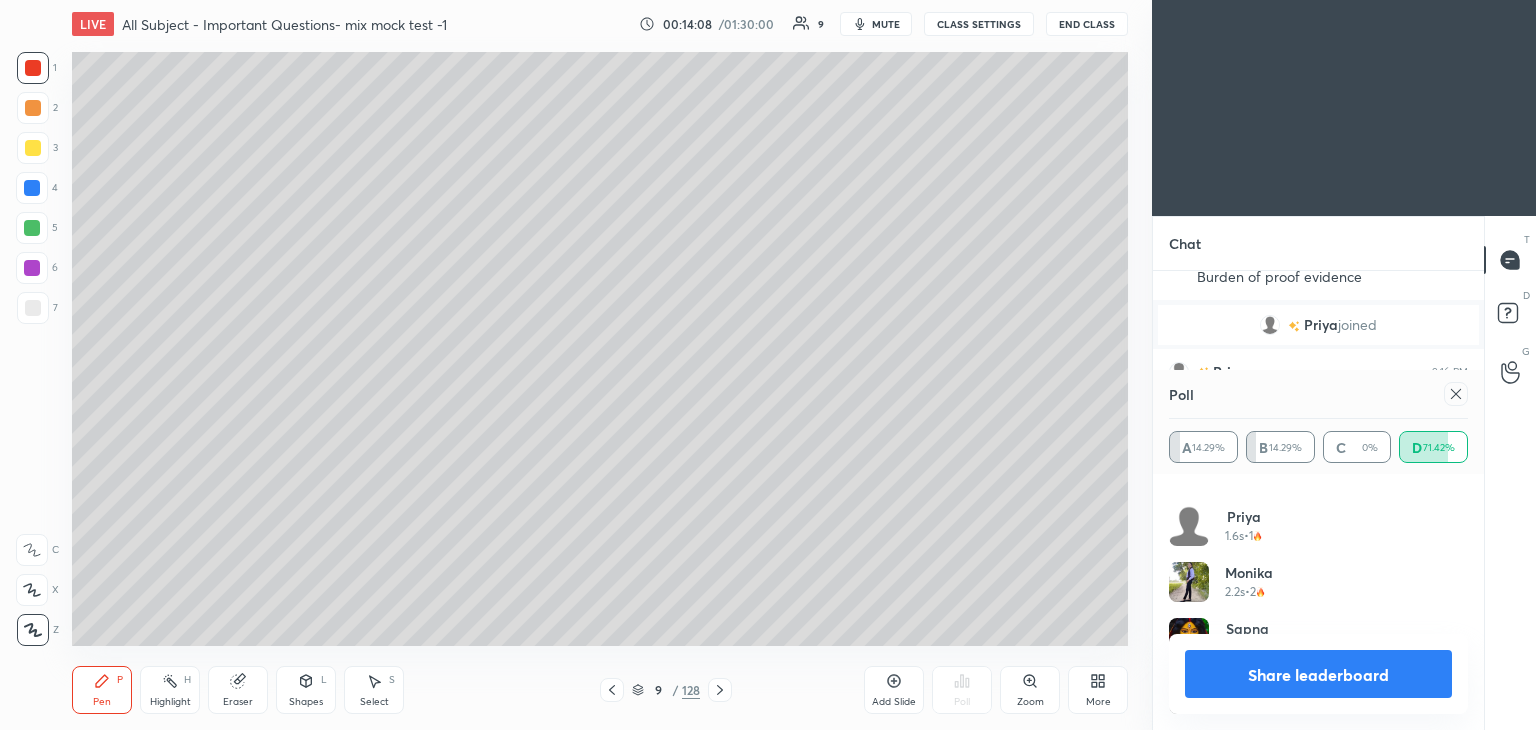 click on "7" at bounding box center [37, 312] 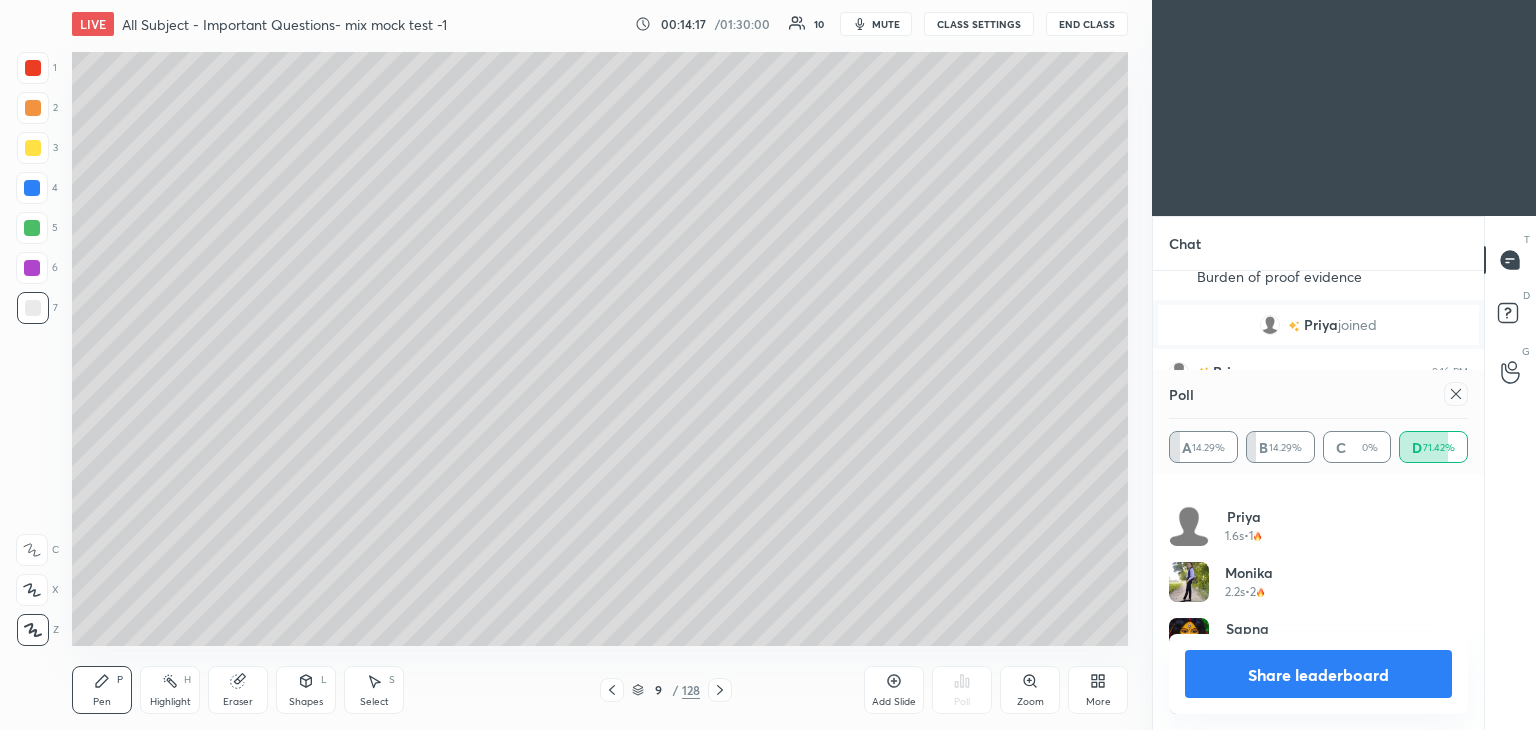 scroll, scrollTop: 1382, scrollLeft: 0, axis: vertical 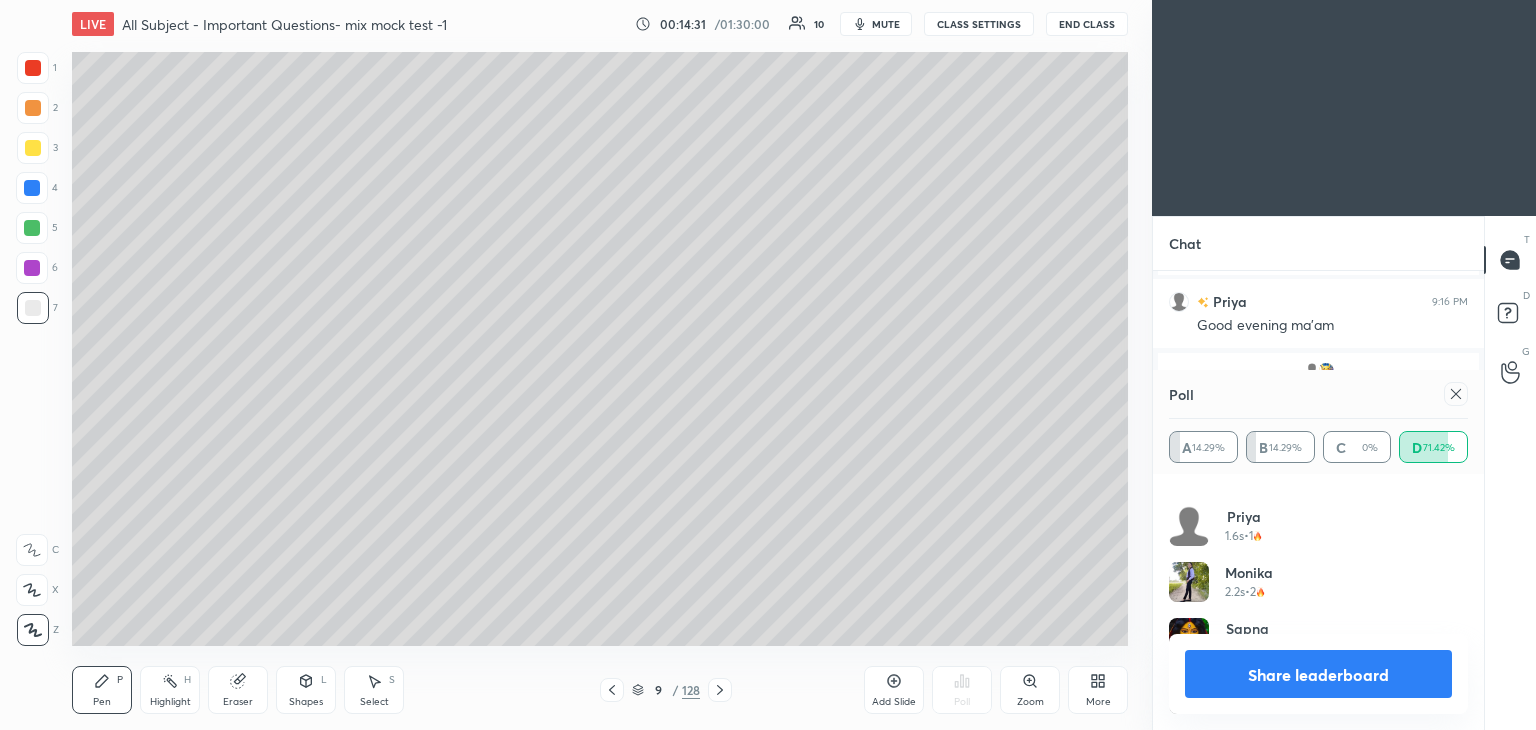 click on "Share leaderboard" at bounding box center (1318, 674) 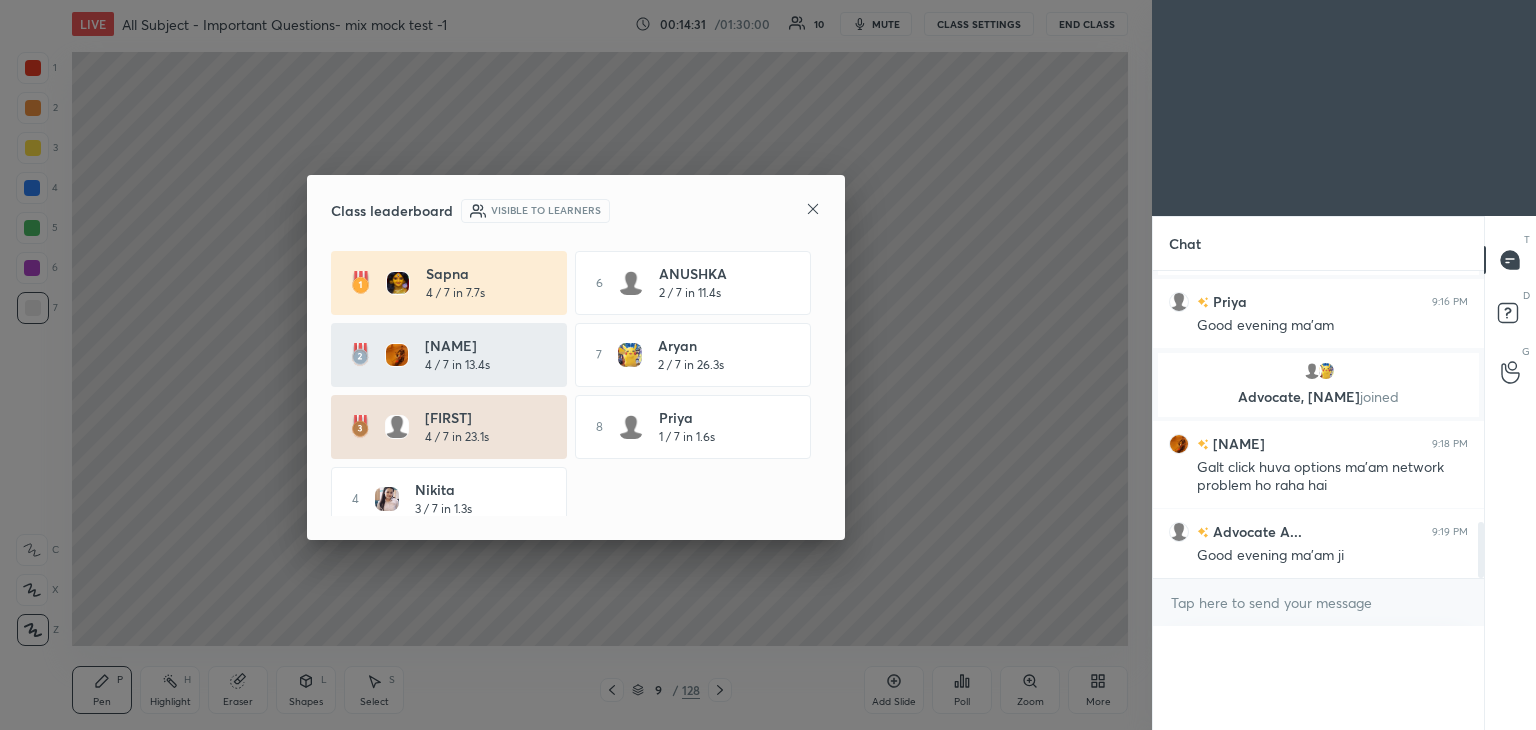 scroll, scrollTop: 106, scrollLeft: 293, axis: both 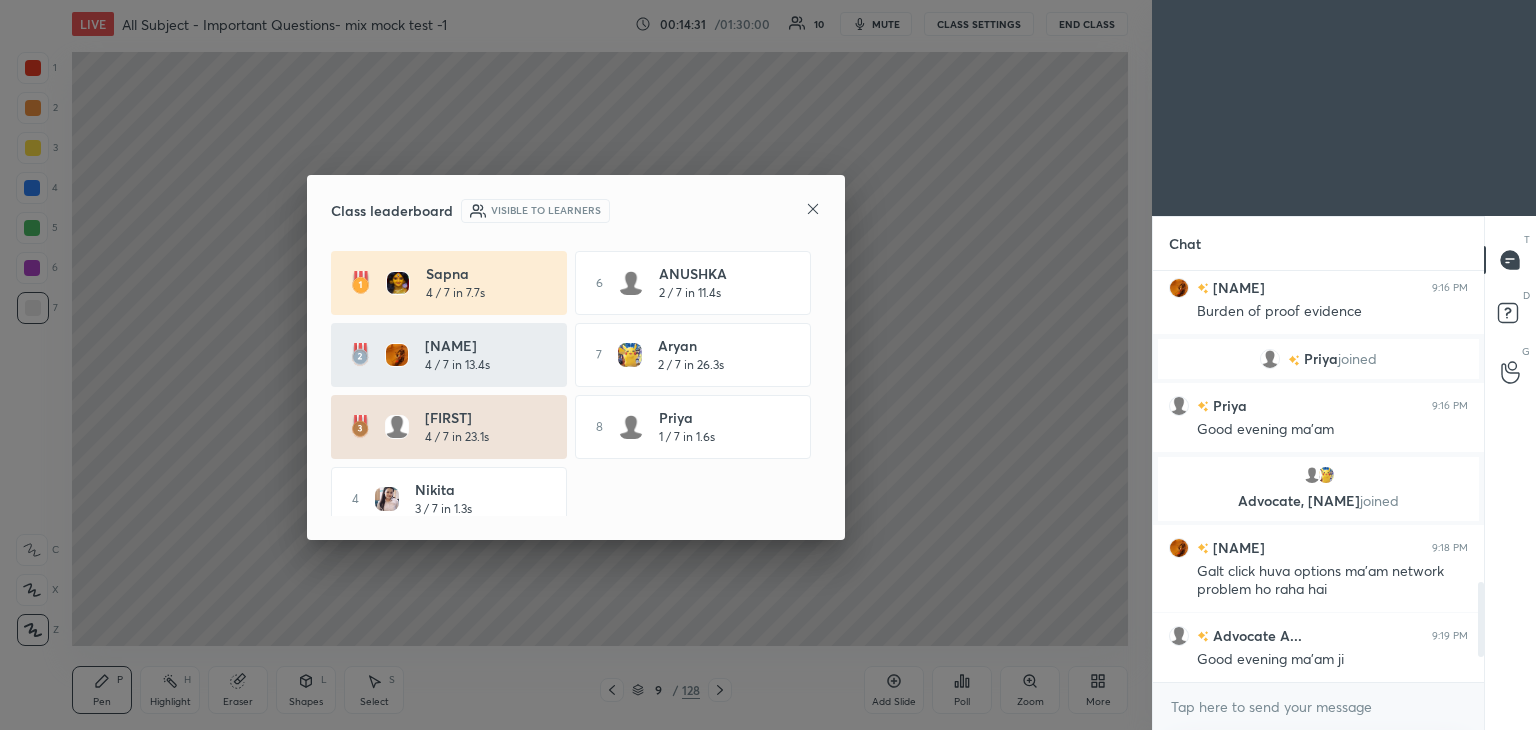 click 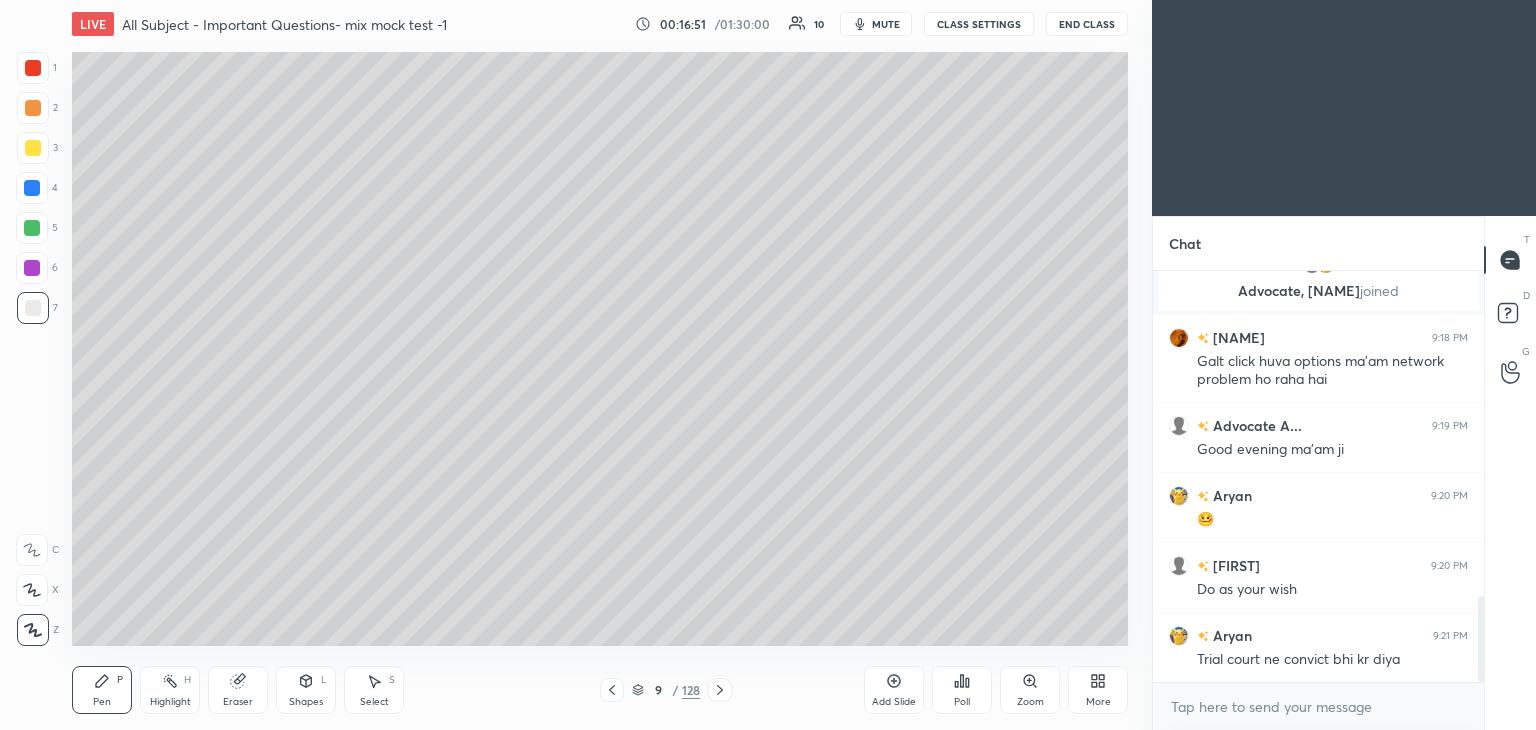 scroll, scrollTop: 1558, scrollLeft: 0, axis: vertical 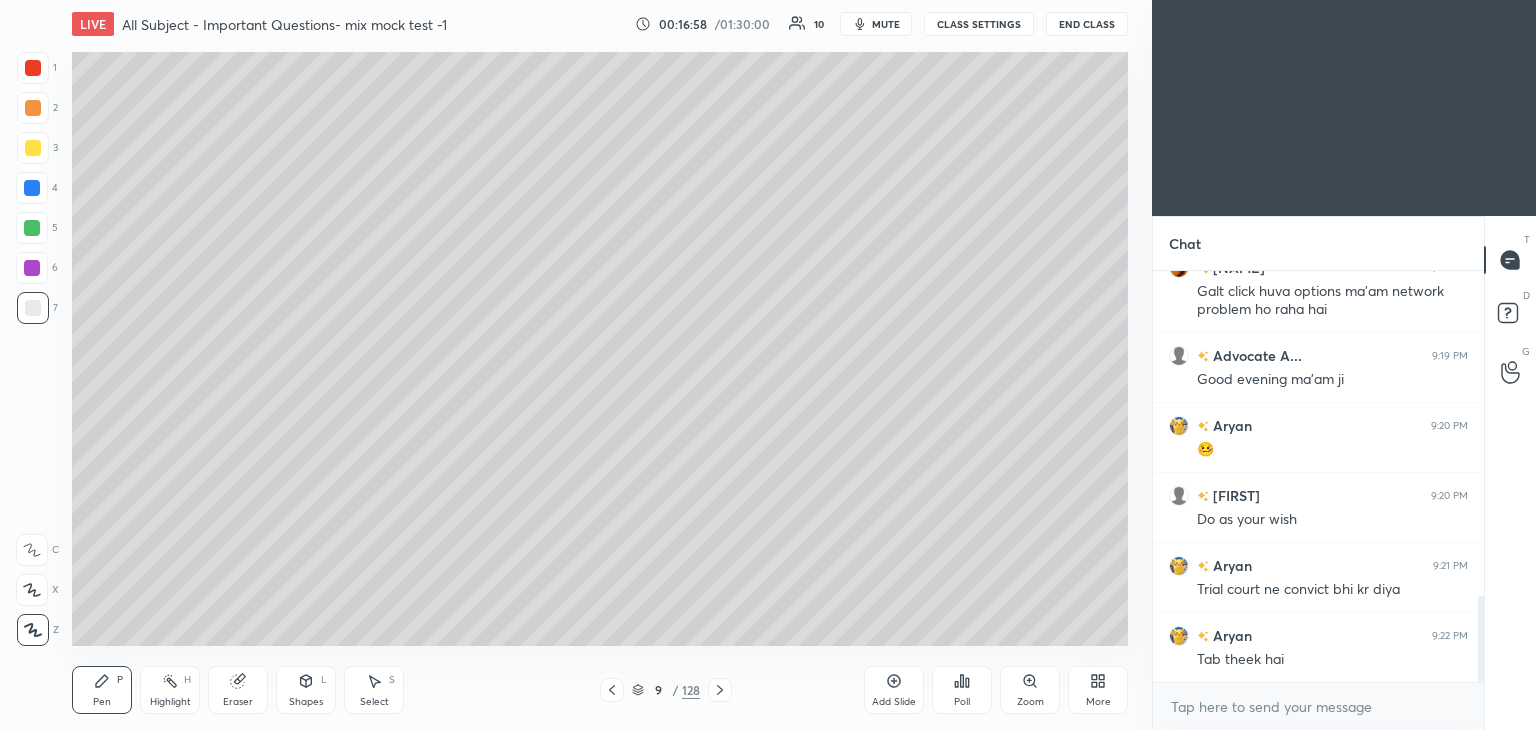 click 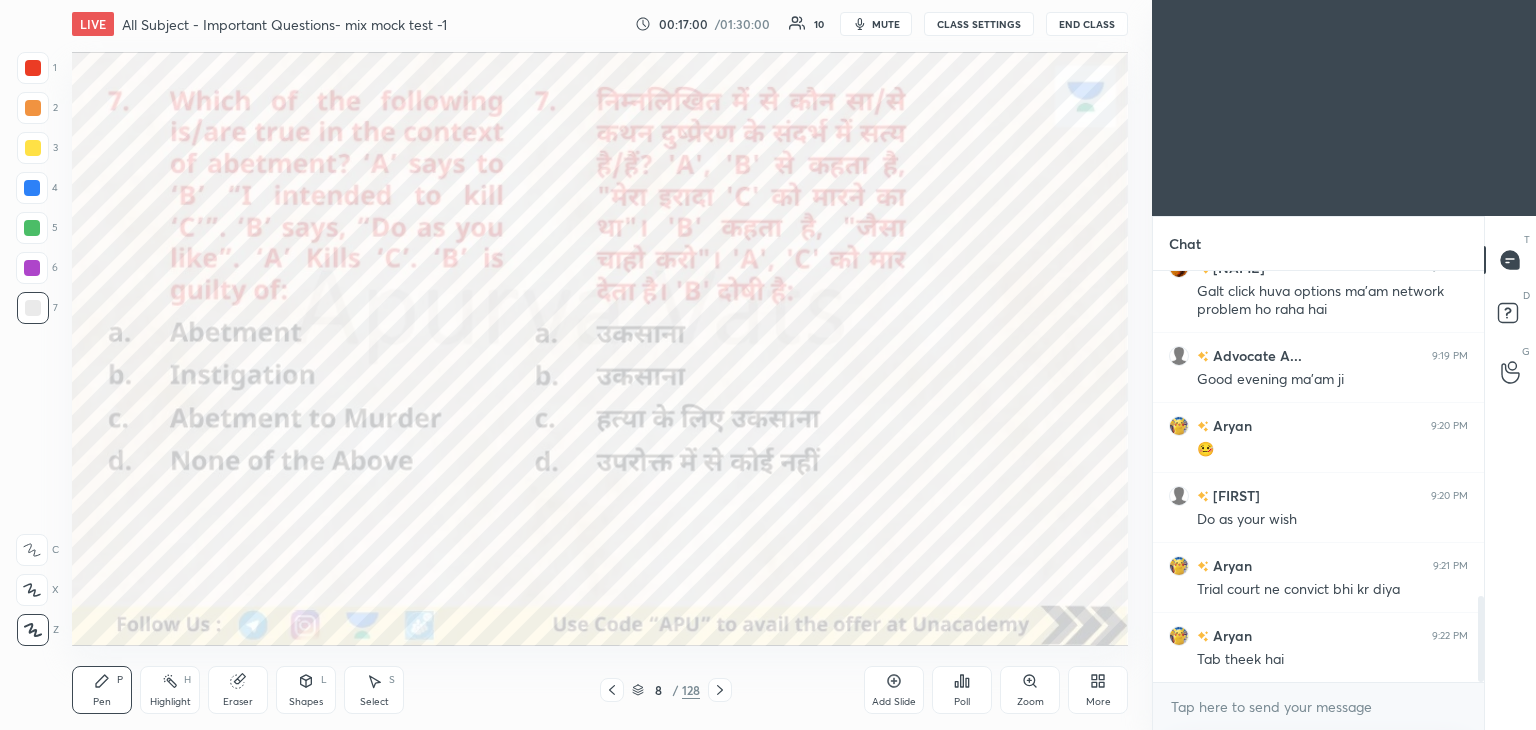 click at bounding box center [720, 690] 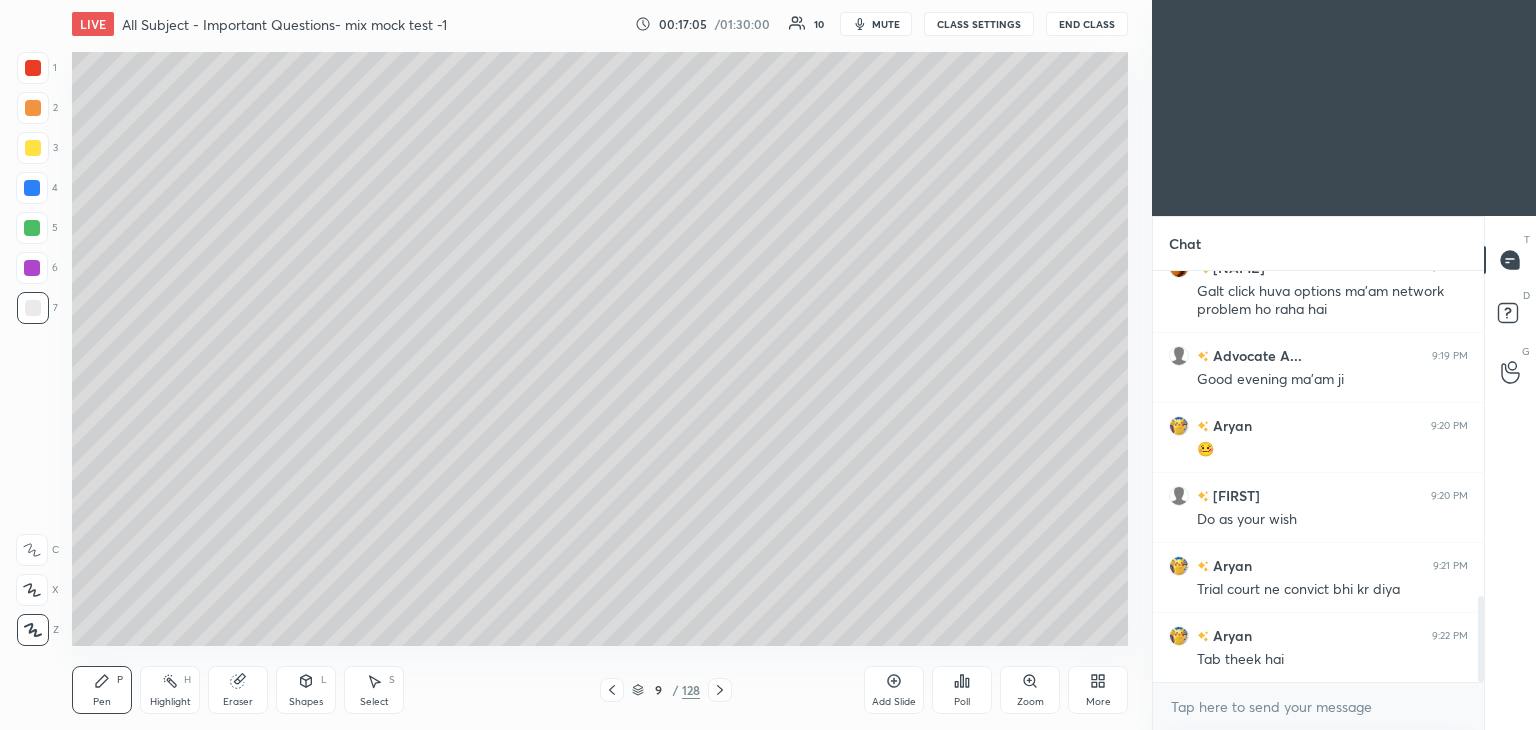 click at bounding box center (720, 690) 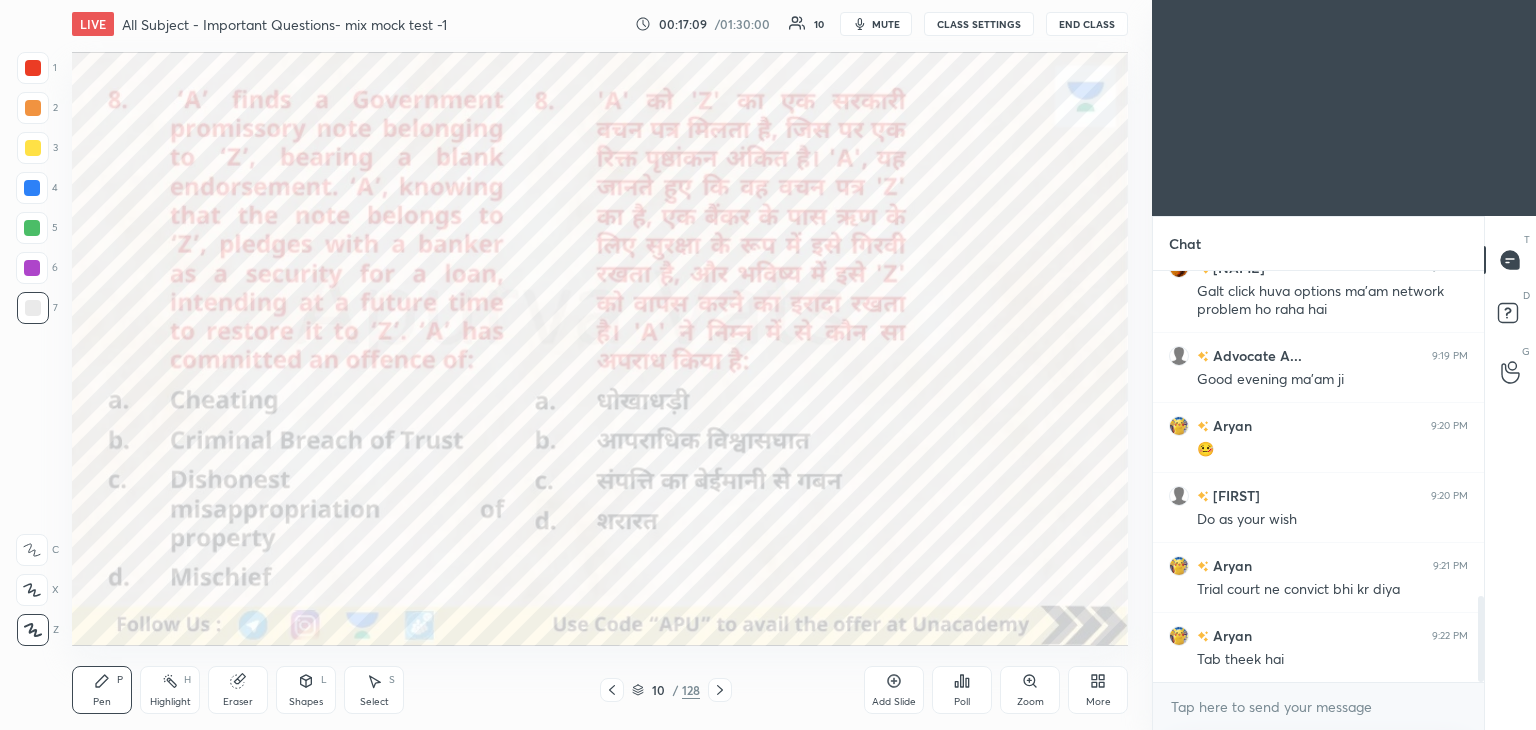 click at bounding box center [33, 68] 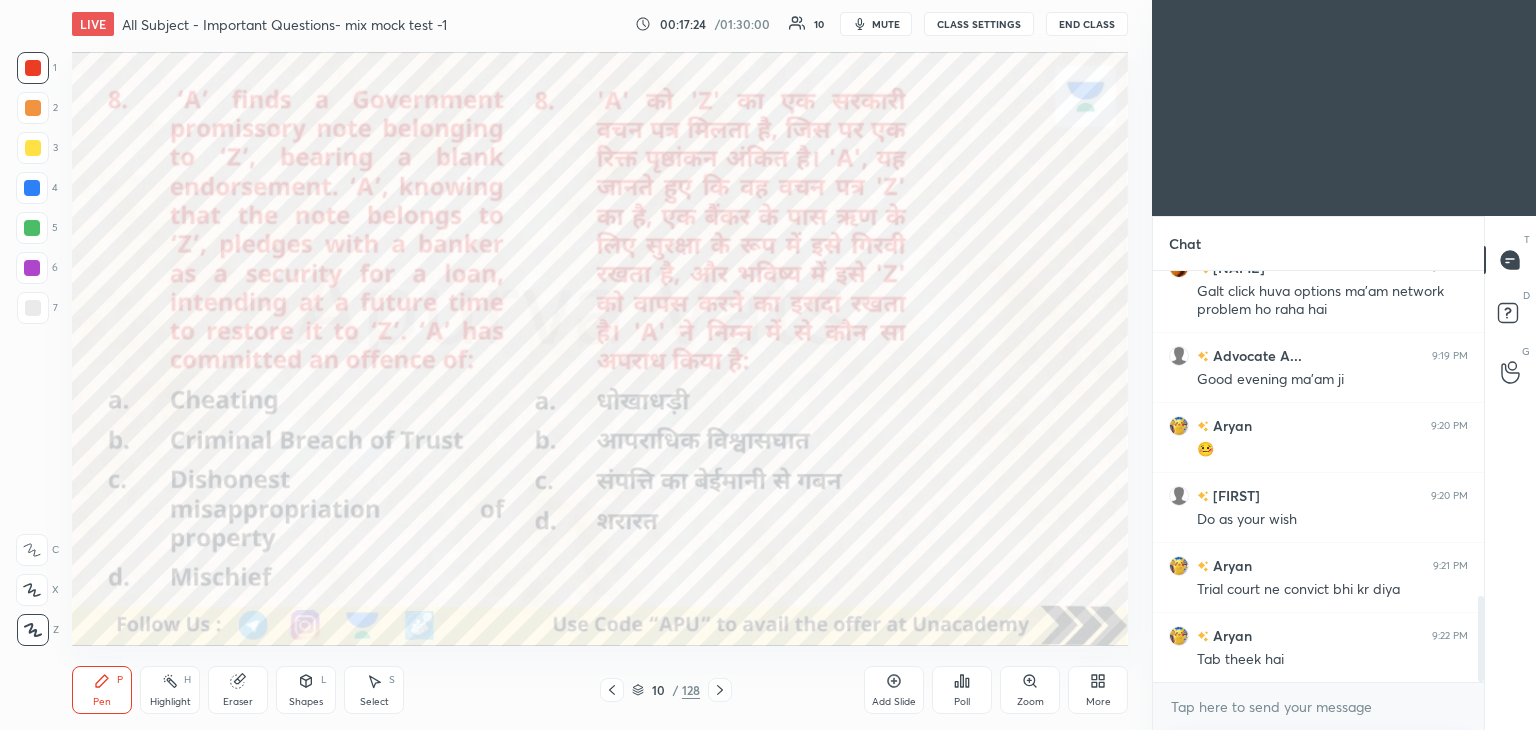 scroll, scrollTop: 1596, scrollLeft: 0, axis: vertical 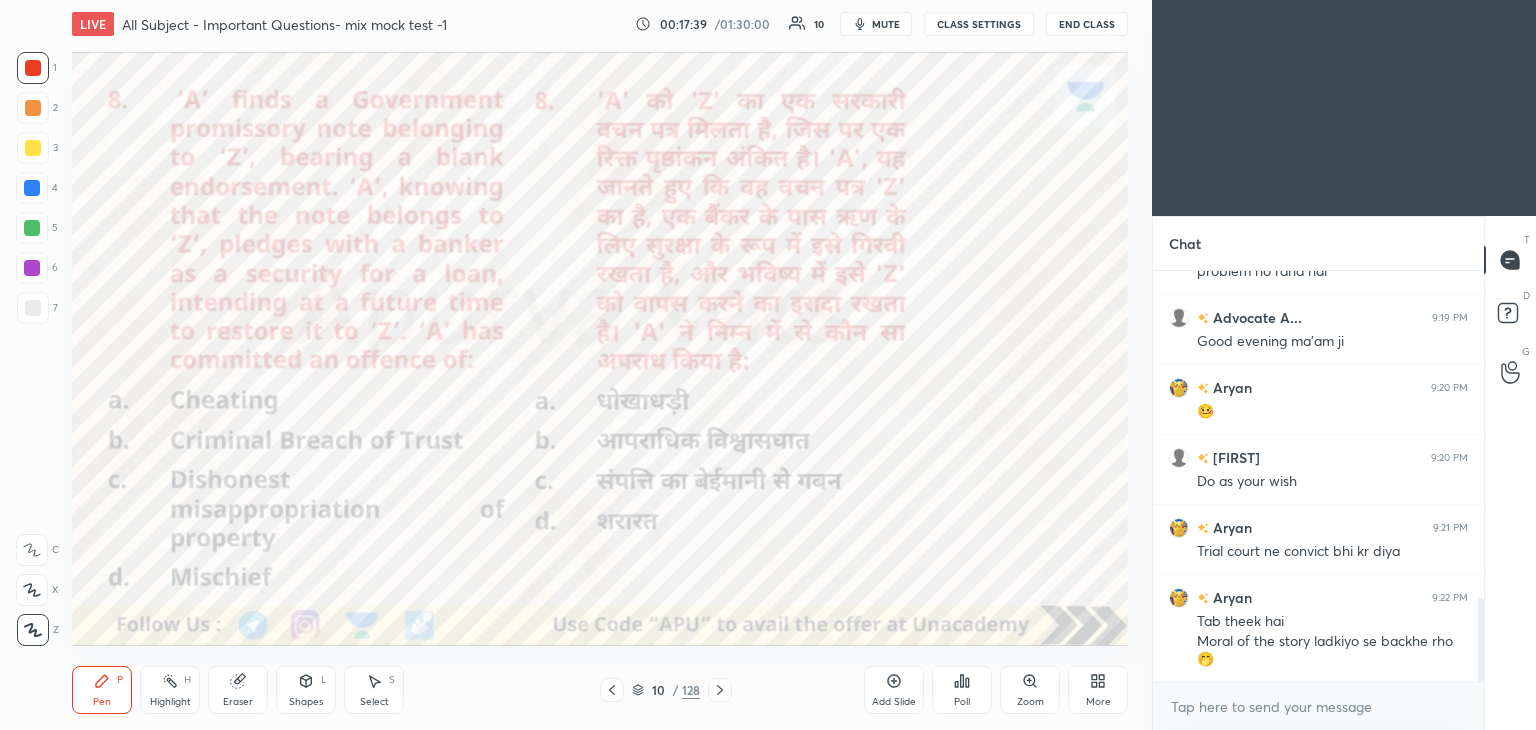 click 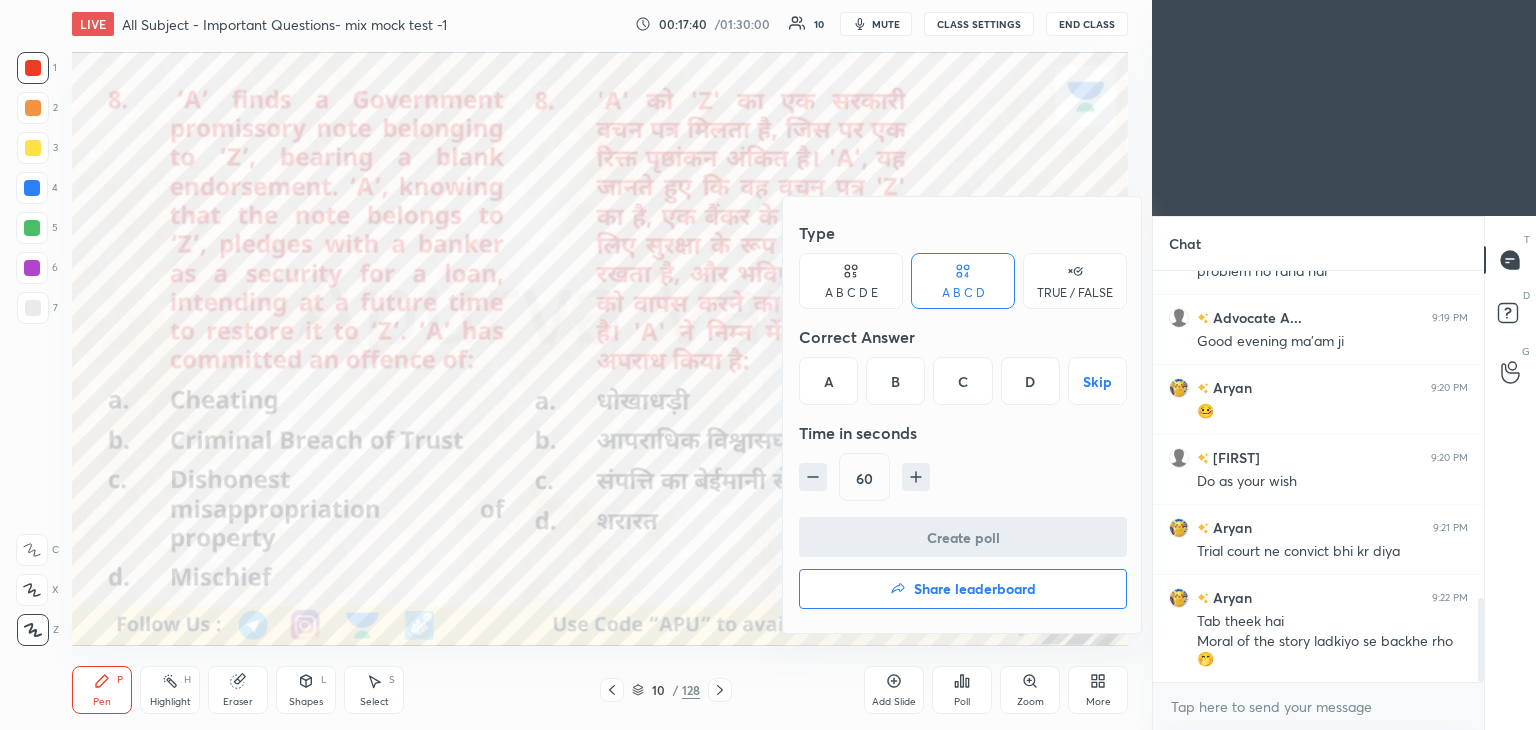 click on "C" at bounding box center [962, 381] 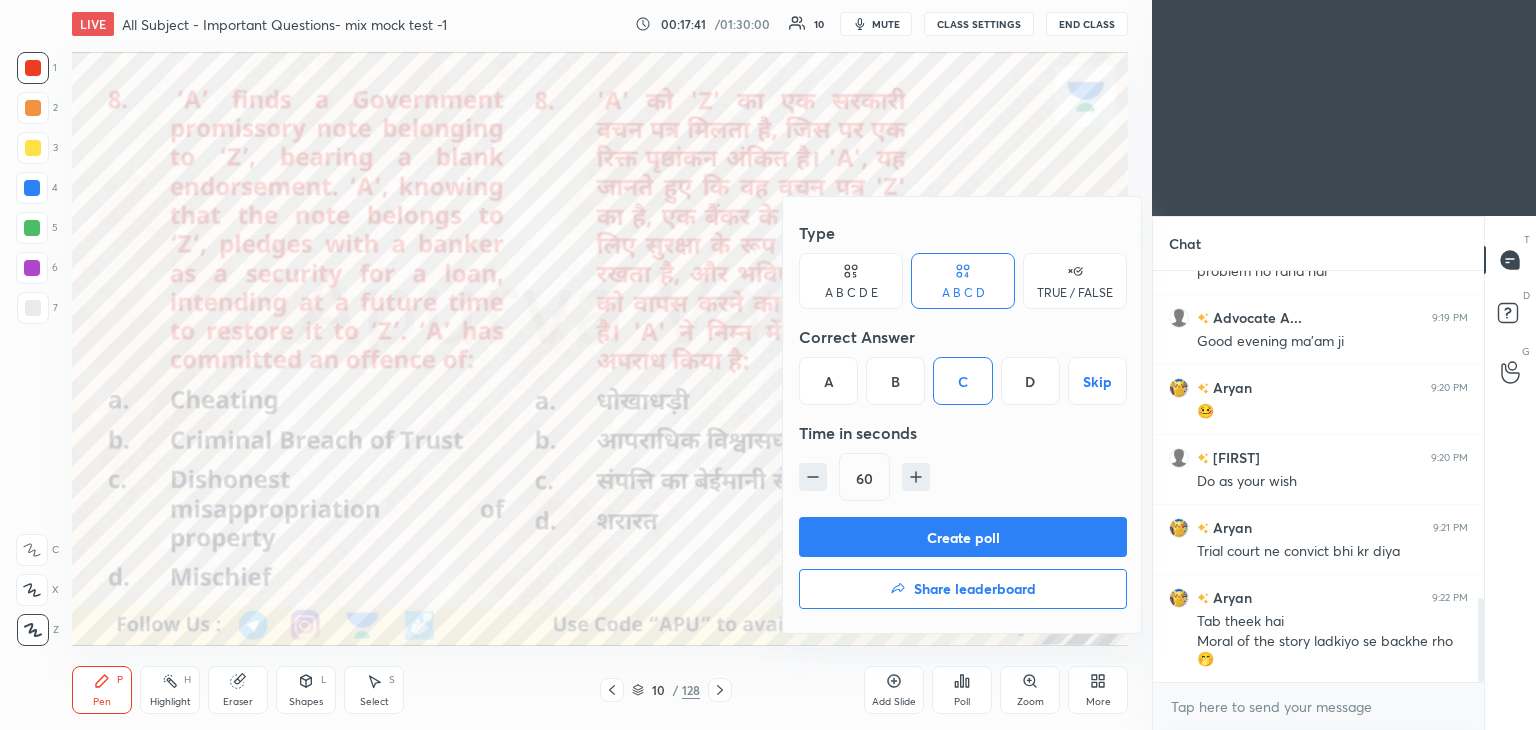 click on "Create poll" at bounding box center [963, 537] 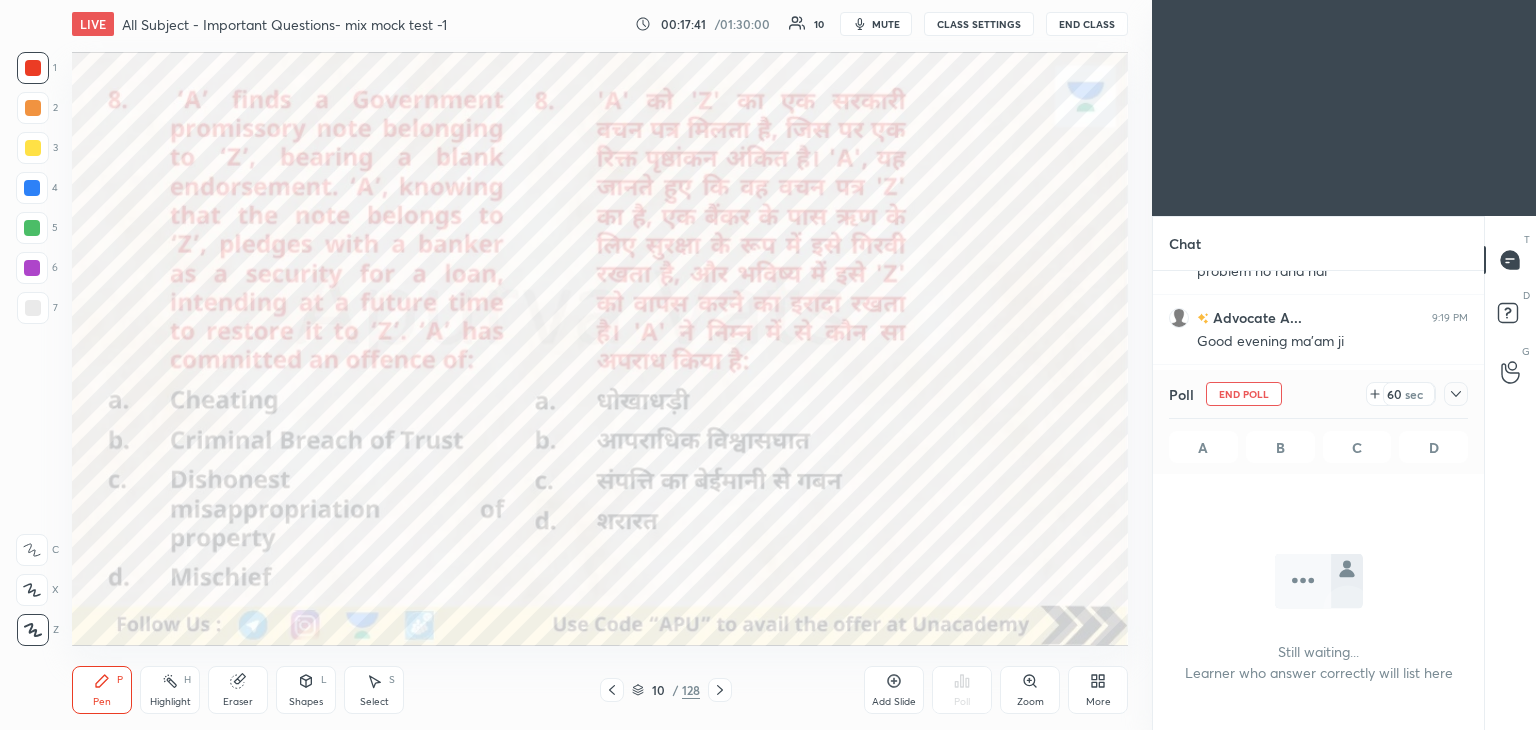 scroll, scrollTop: 339, scrollLeft: 325, axis: both 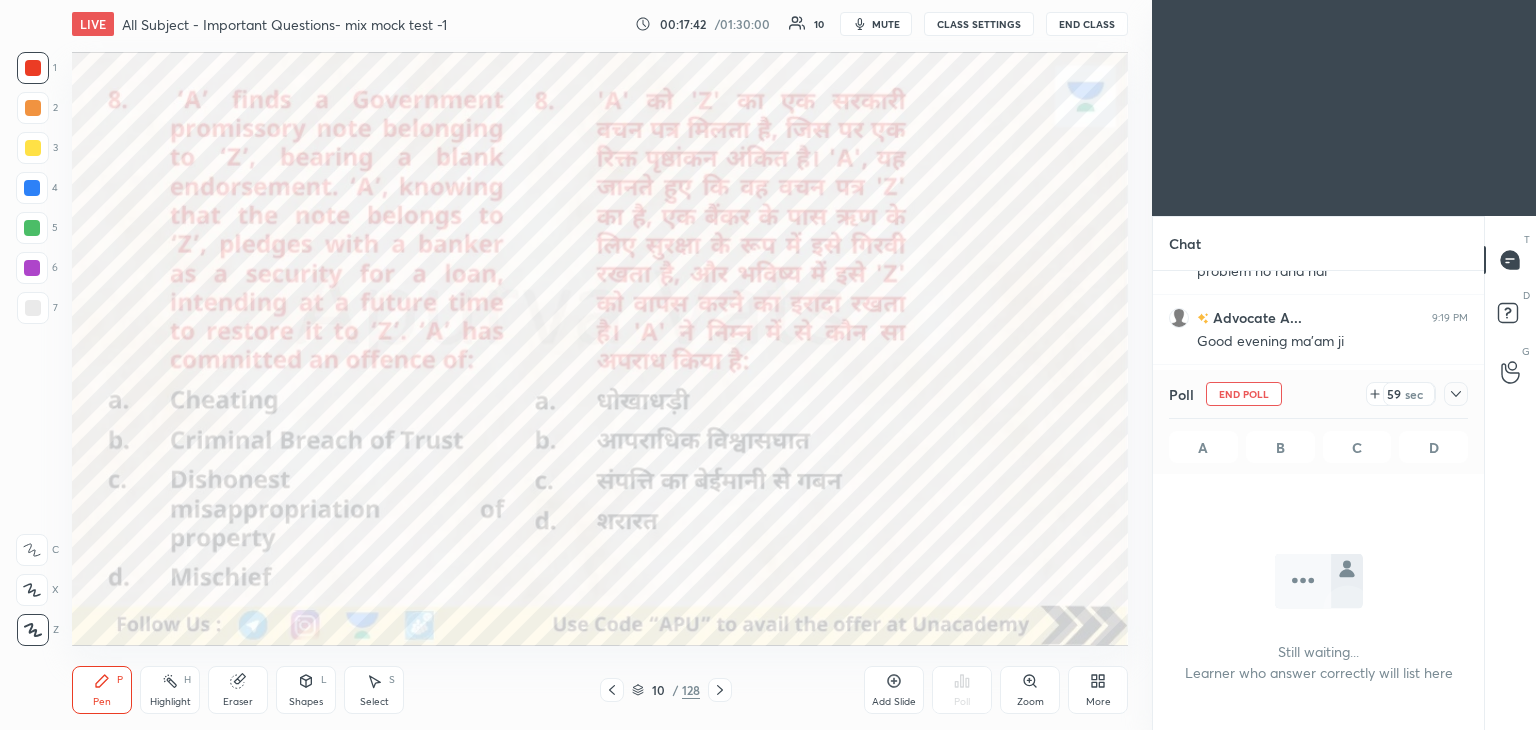 click at bounding box center [1456, 394] 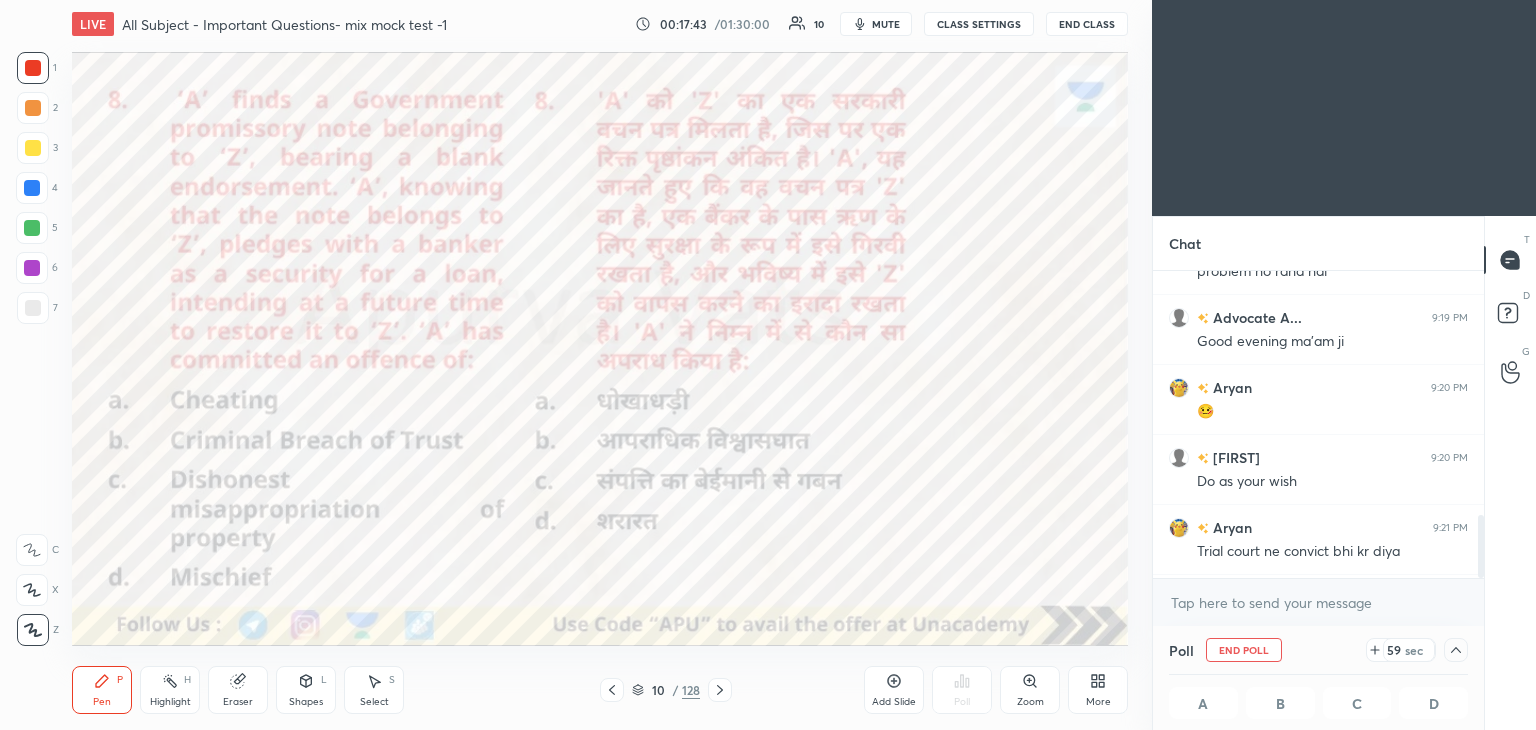 scroll, scrollTop: 1700, scrollLeft: 0, axis: vertical 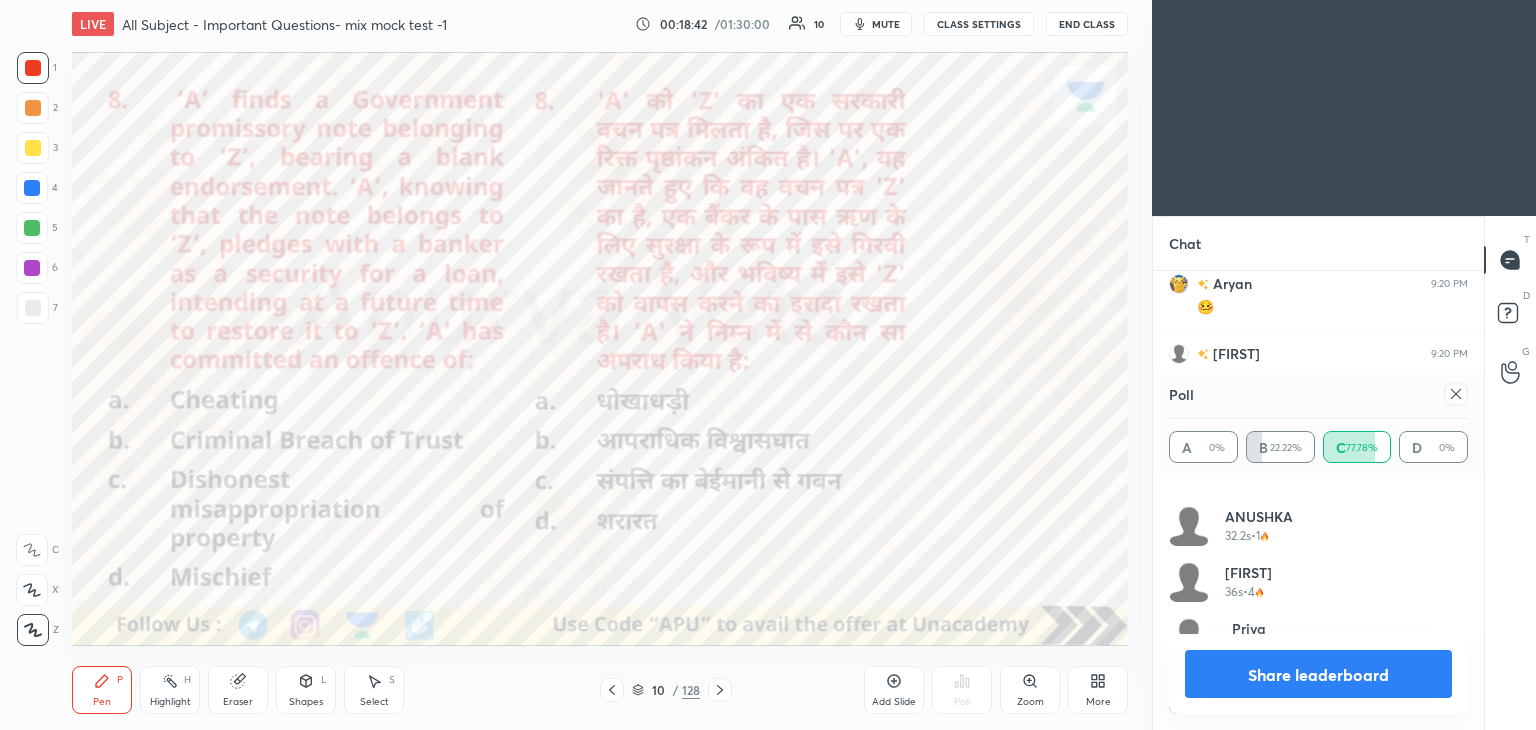 click on "Share leaderboard" at bounding box center (1318, 674) 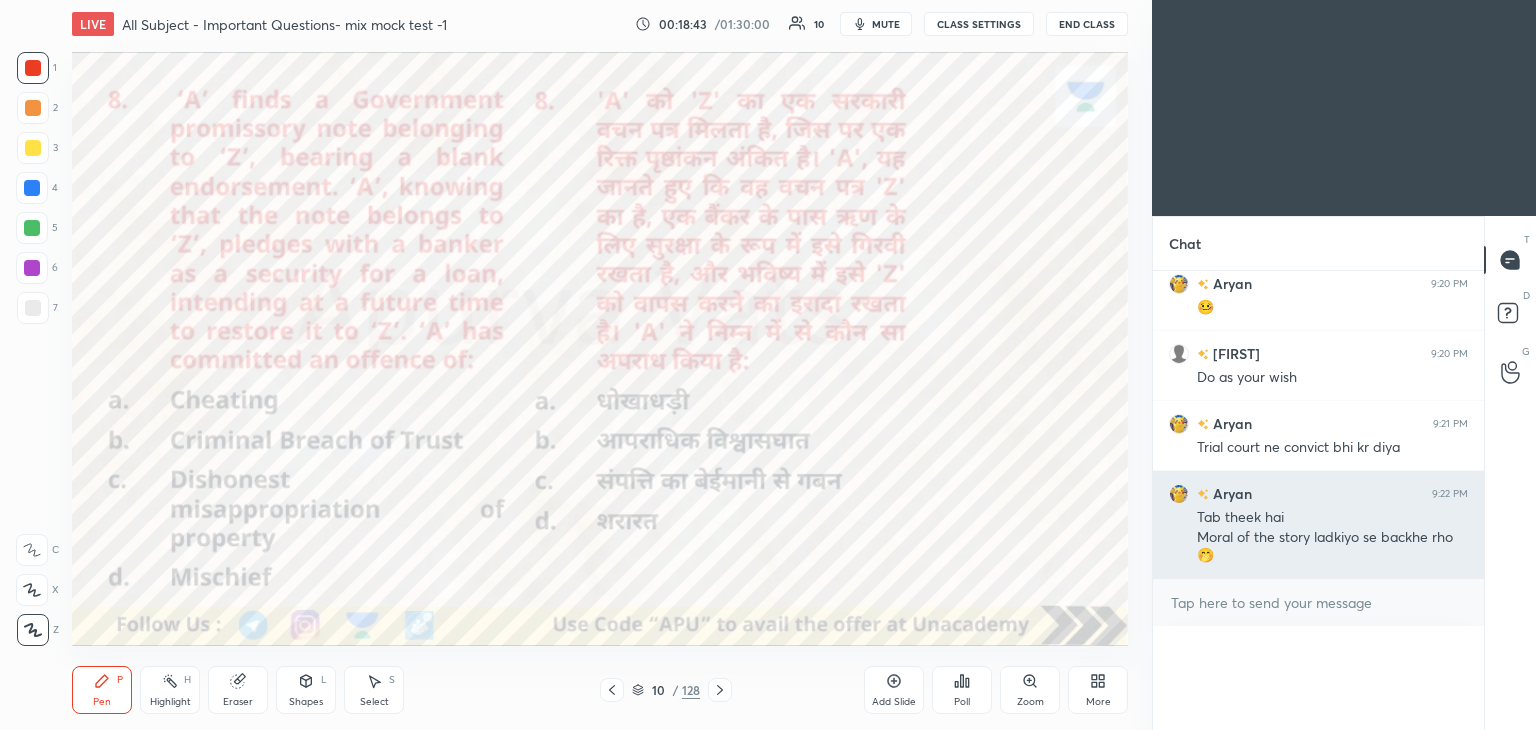 scroll, scrollTop: 0, scrollLeft: 6, axis: horizontal 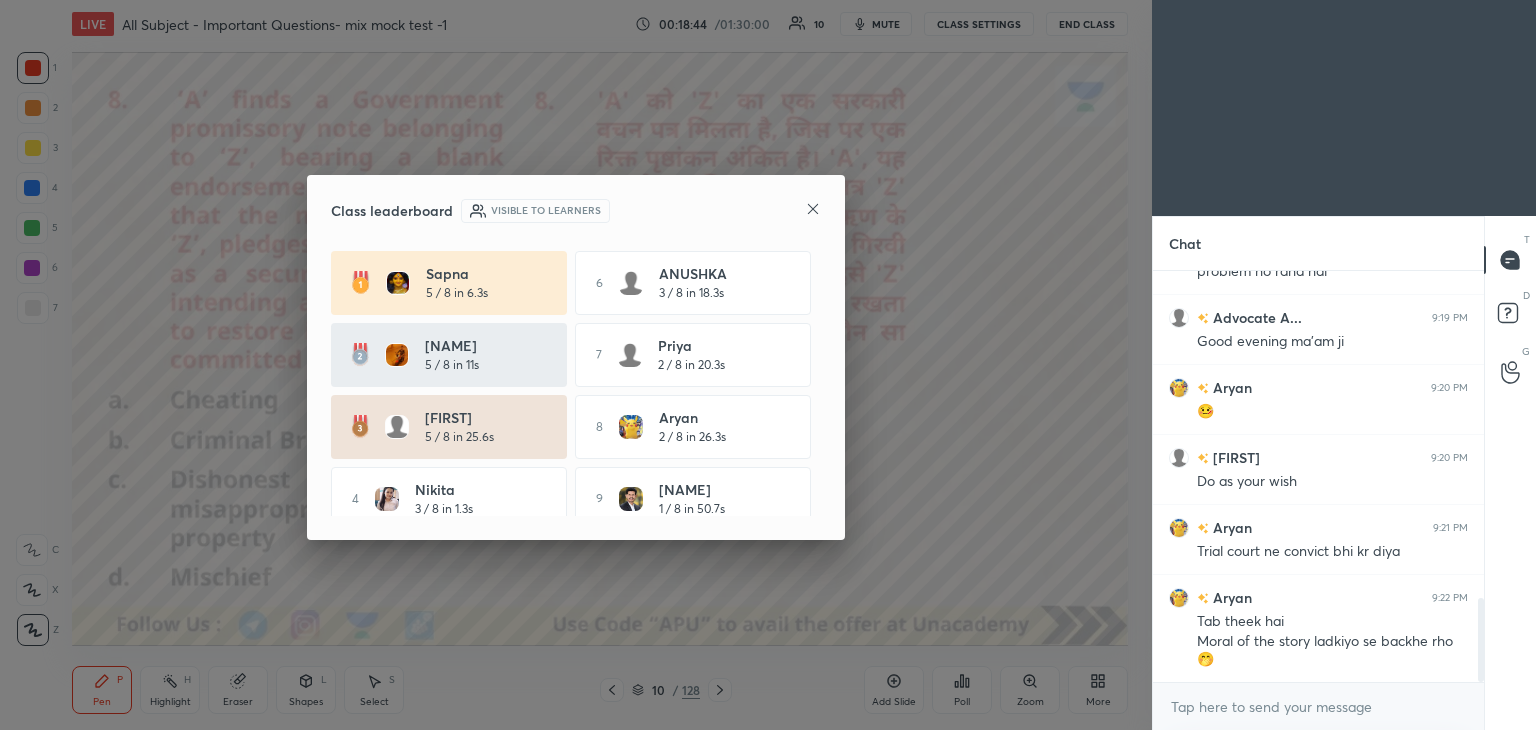 click on "Class leaderboard Visible to learners [NAME] 5 / 8 in 6.3s 6 [NAME] 3 / 8 in 18.3s [NAME] 5 / 8 in 11s 7 [NAME] 2 / 8 in 20.3s [NAME] 5 / 8 in 25.6s 8 [NAME] 2 / 8 in 26.3s 4 [NAME] 3 / 8 in 1.3s 9 [NAME] 1 / 8 in 50.7s 5 [NAME] 3 / 8 in 8.7s" at bounding box center (576, 357) 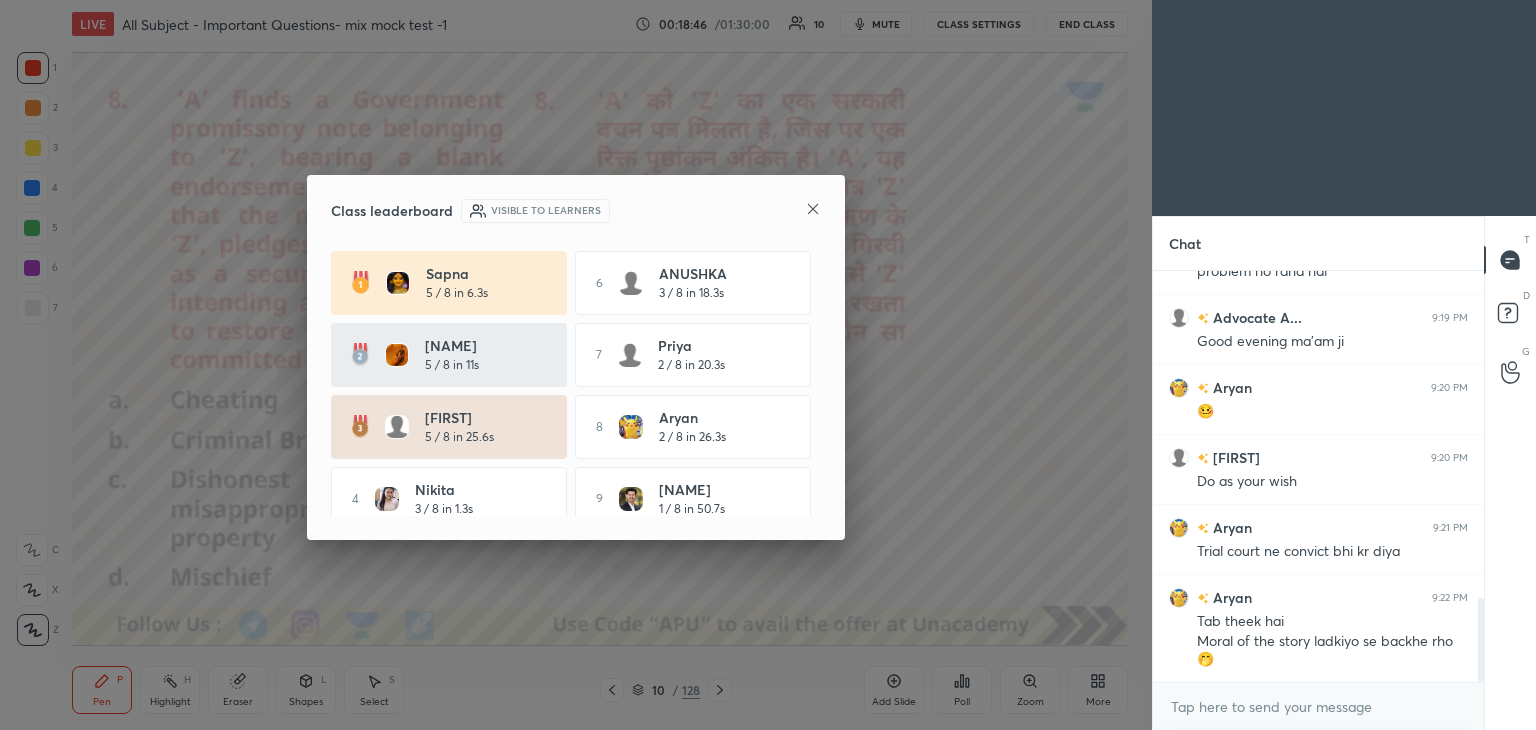 click 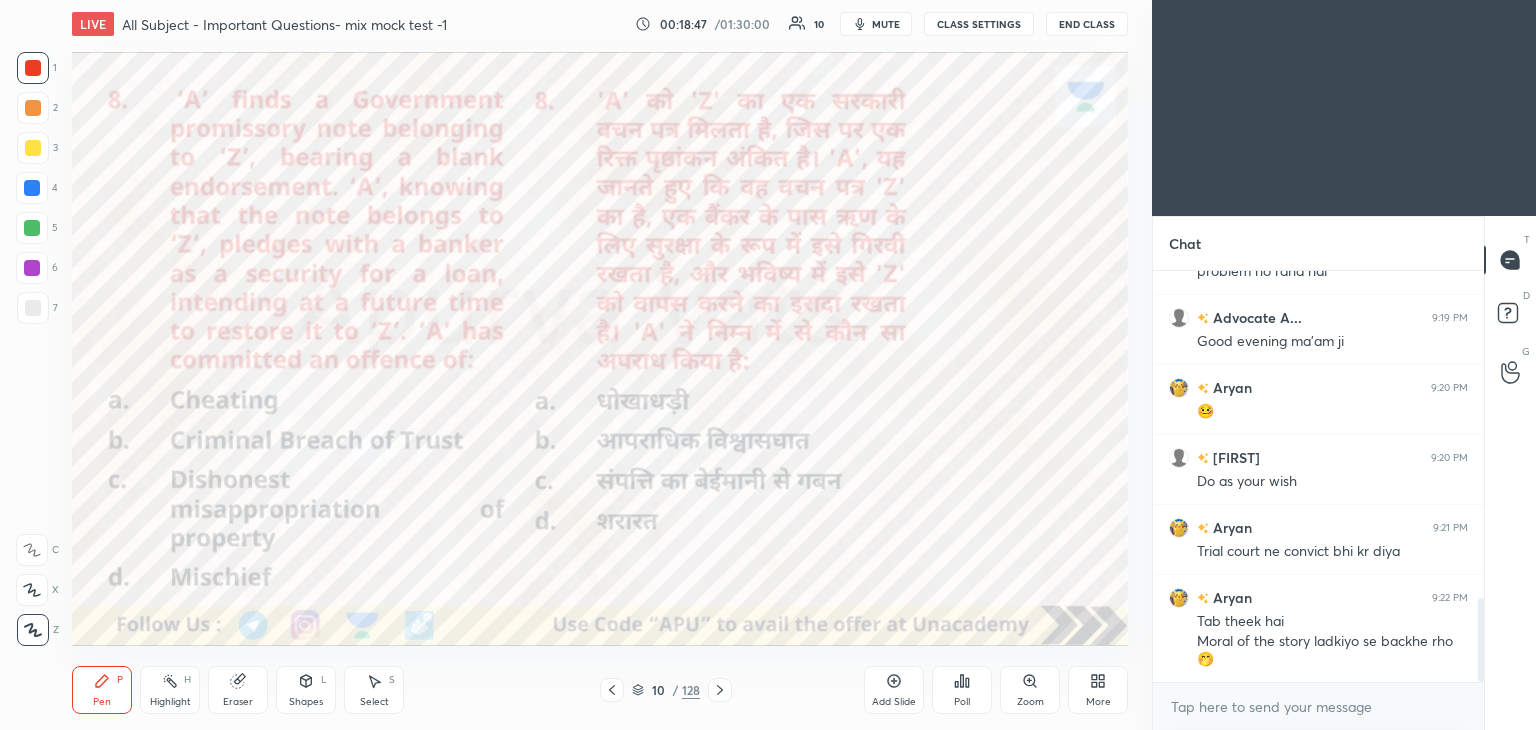 click 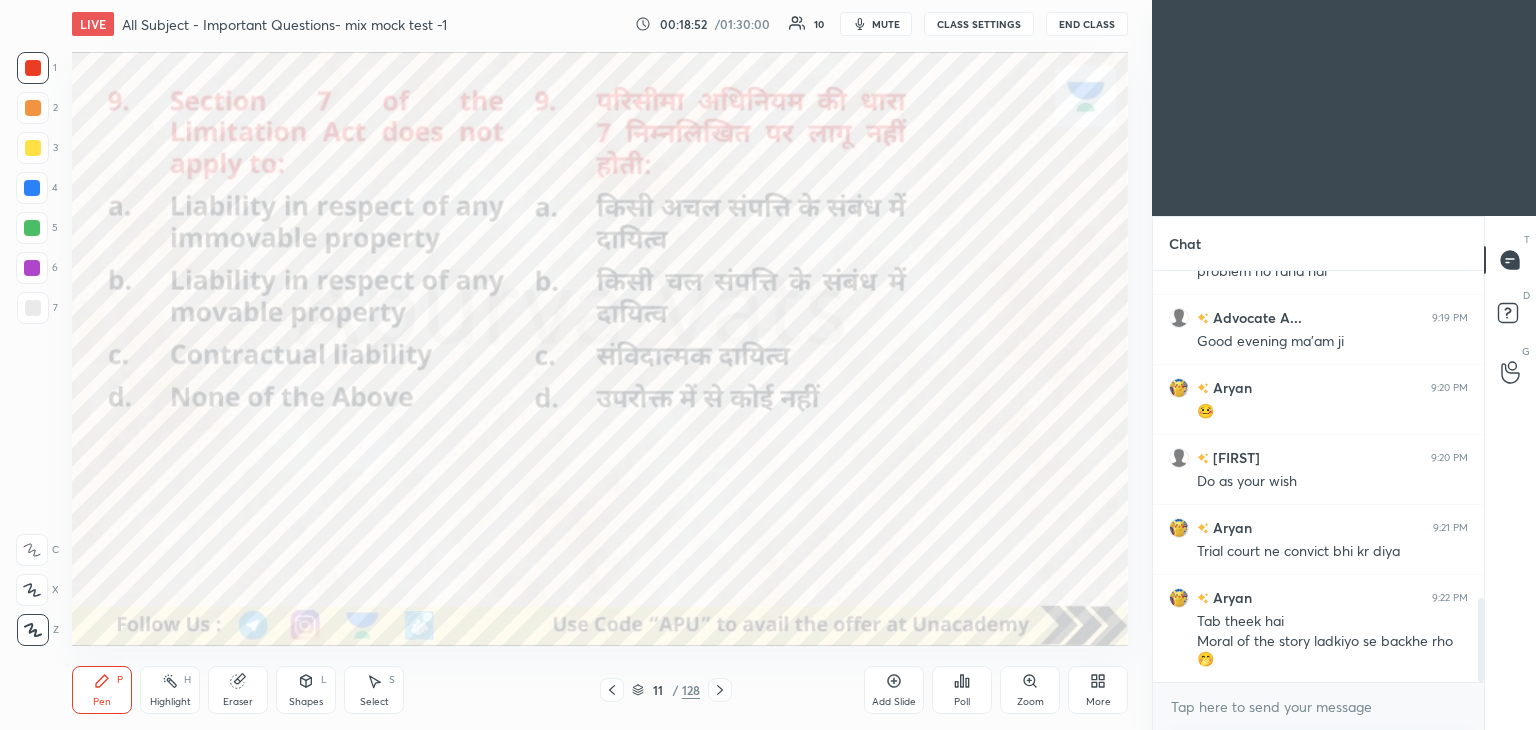 click 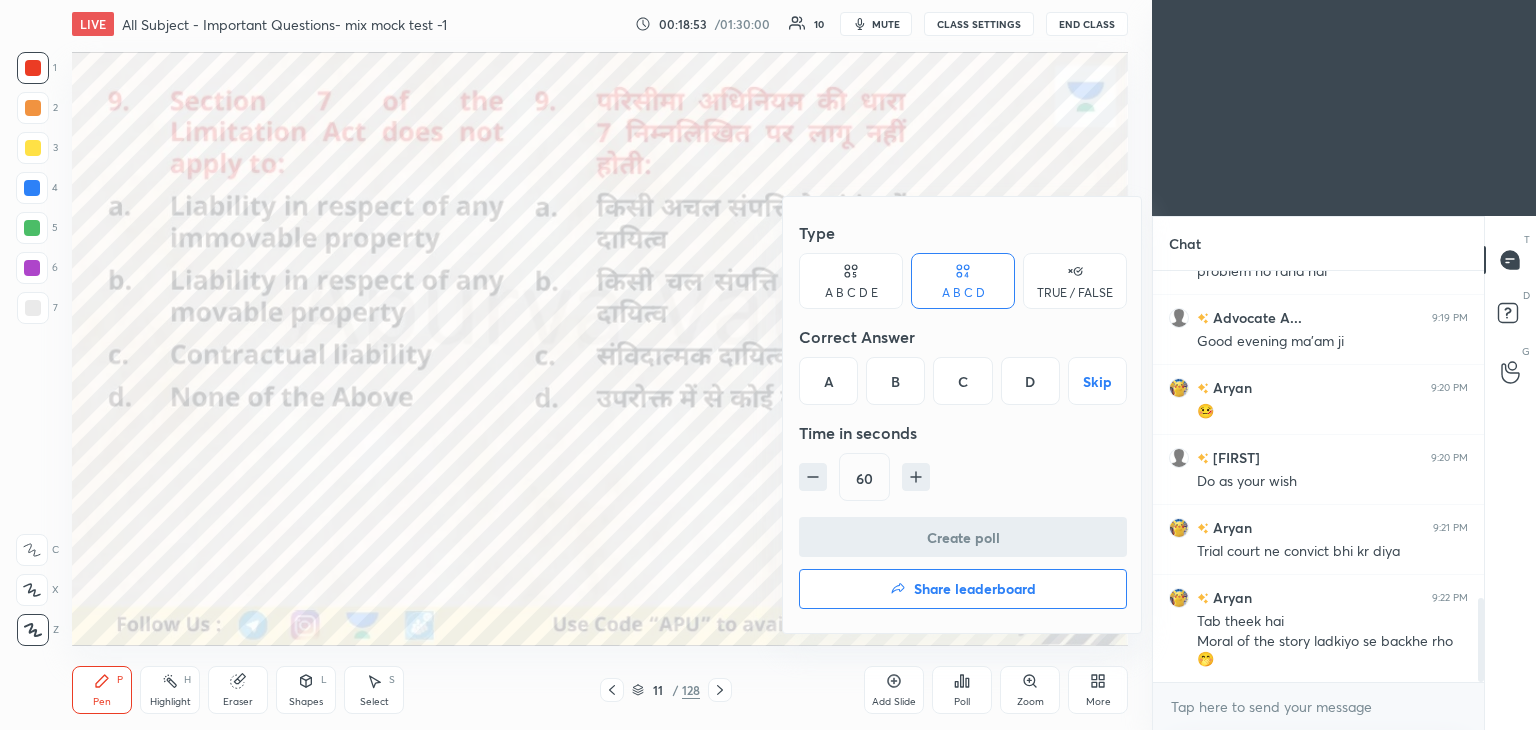 click on "D" at bounding box center (1030, 381) 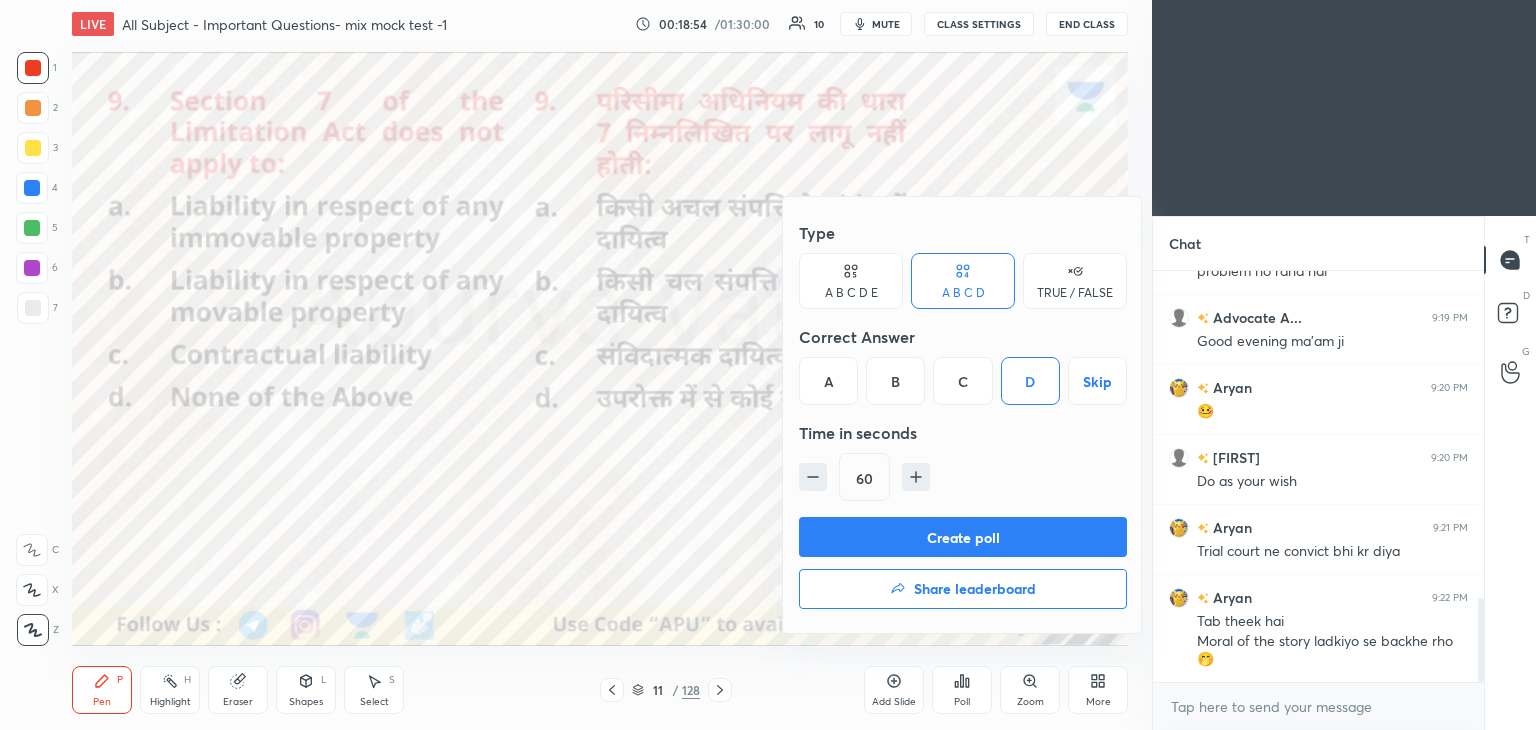 click on "Create poll" at bounding box center [963, 537] 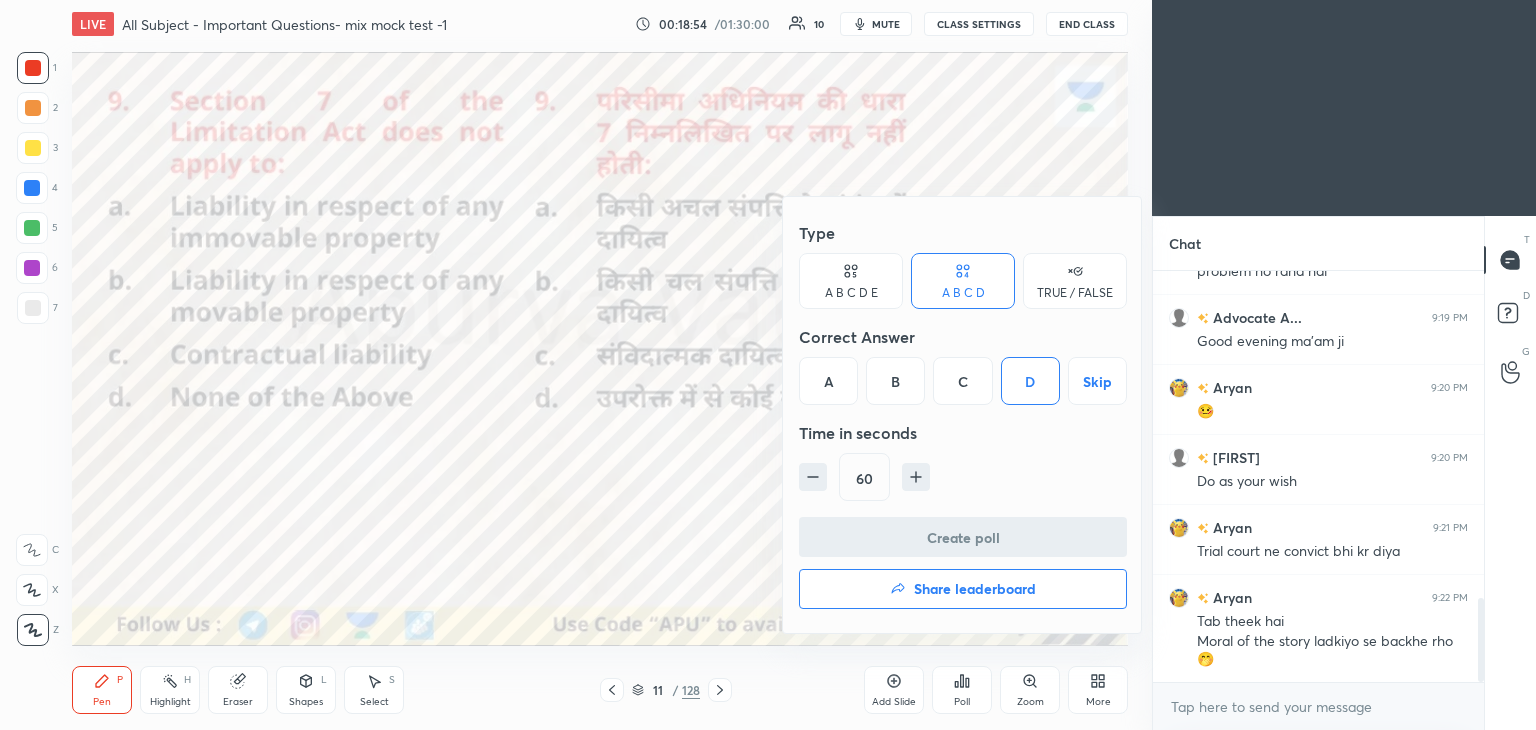 scroll, scrollTop: 387, scrollLeft: 325, axis: both 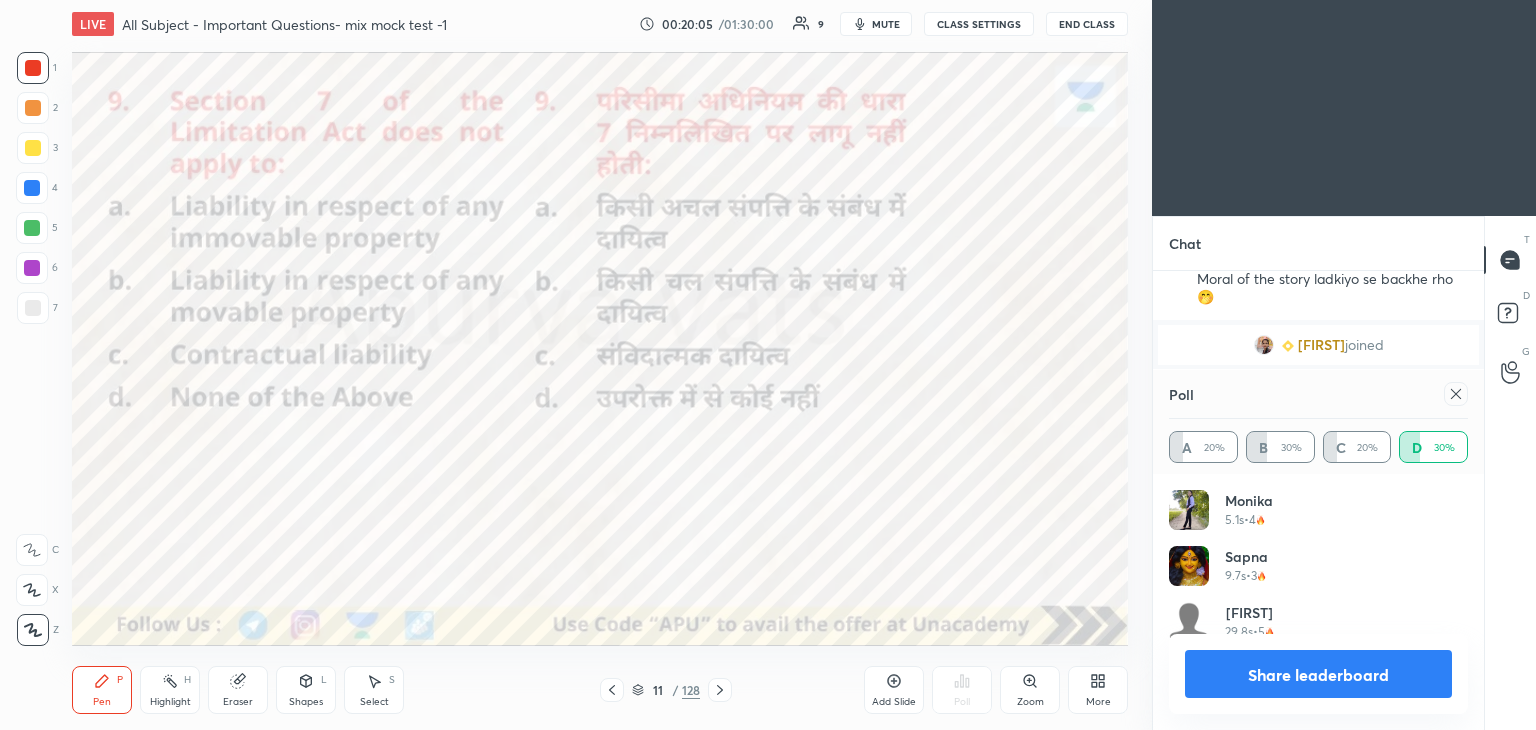 click on "Share leaderboard" at bounding box center (1318, 674) 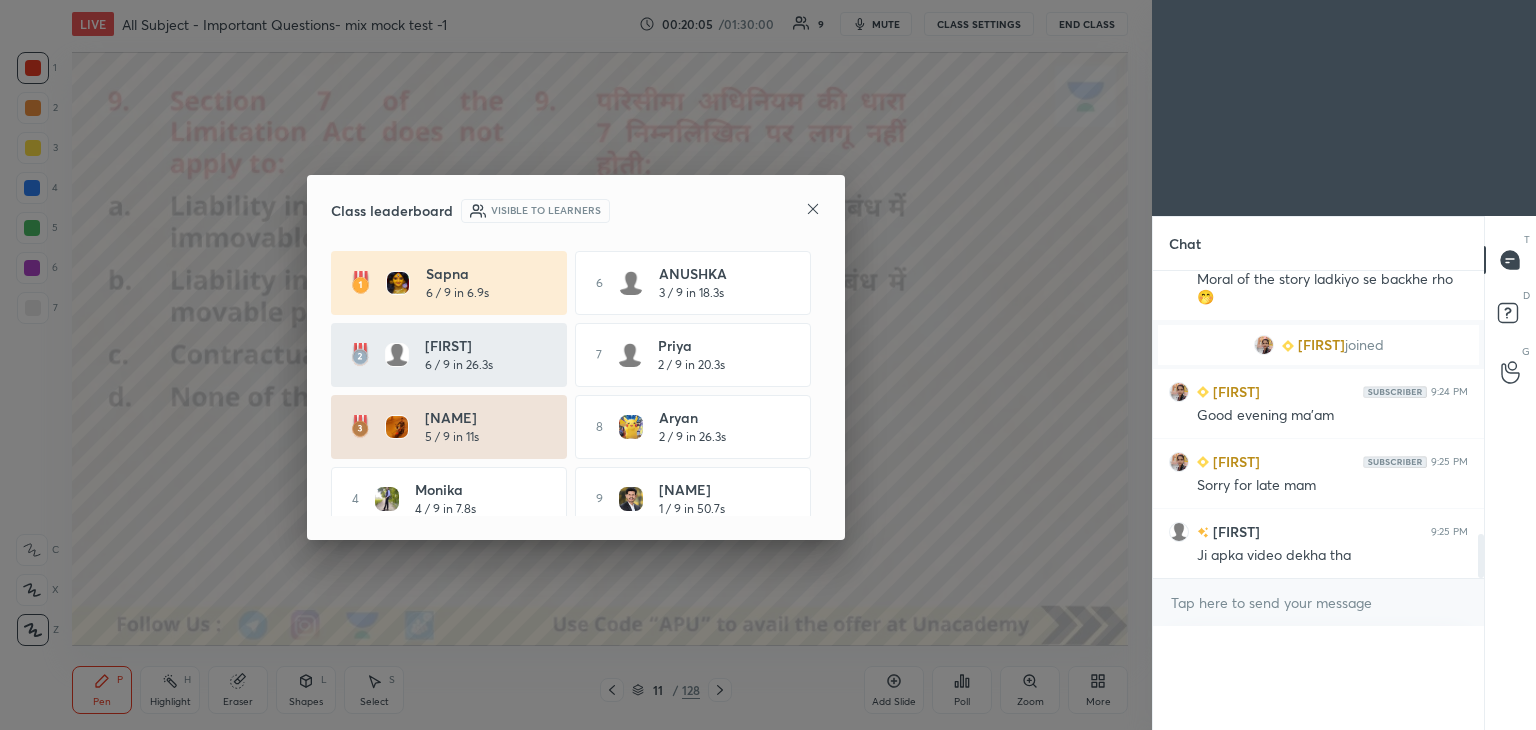scroll, scrollTop: 0, scrollLeft: 6, axis: horizontal 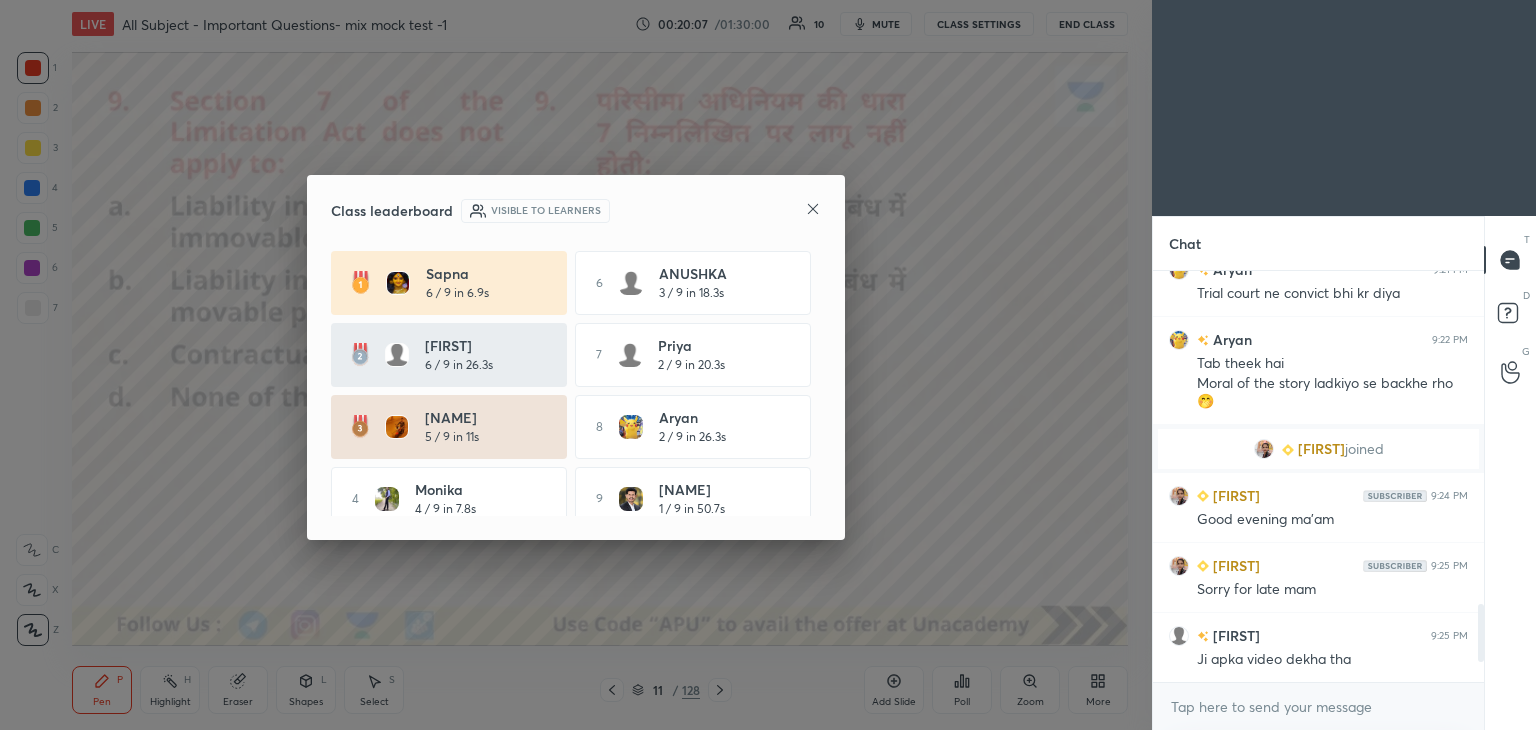 click 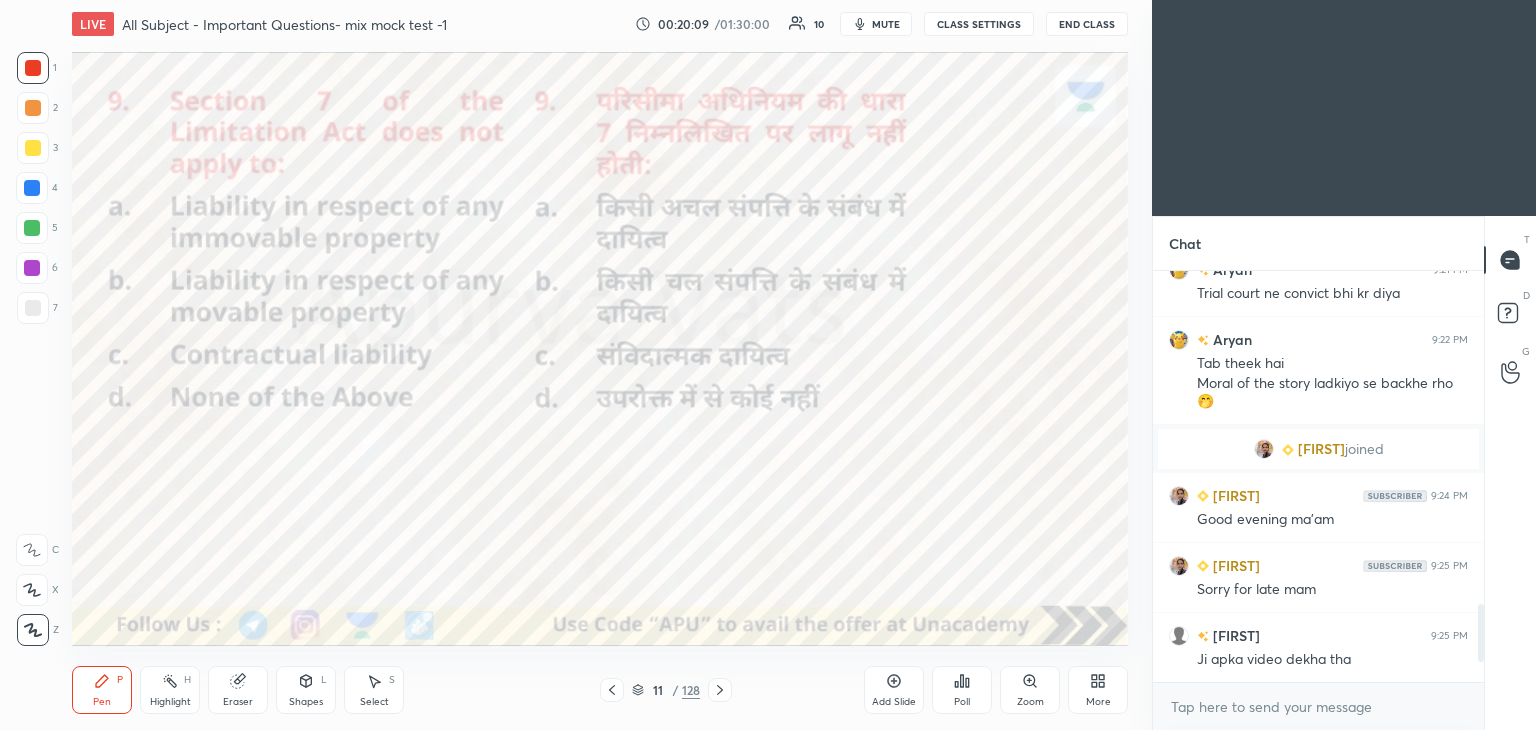 click 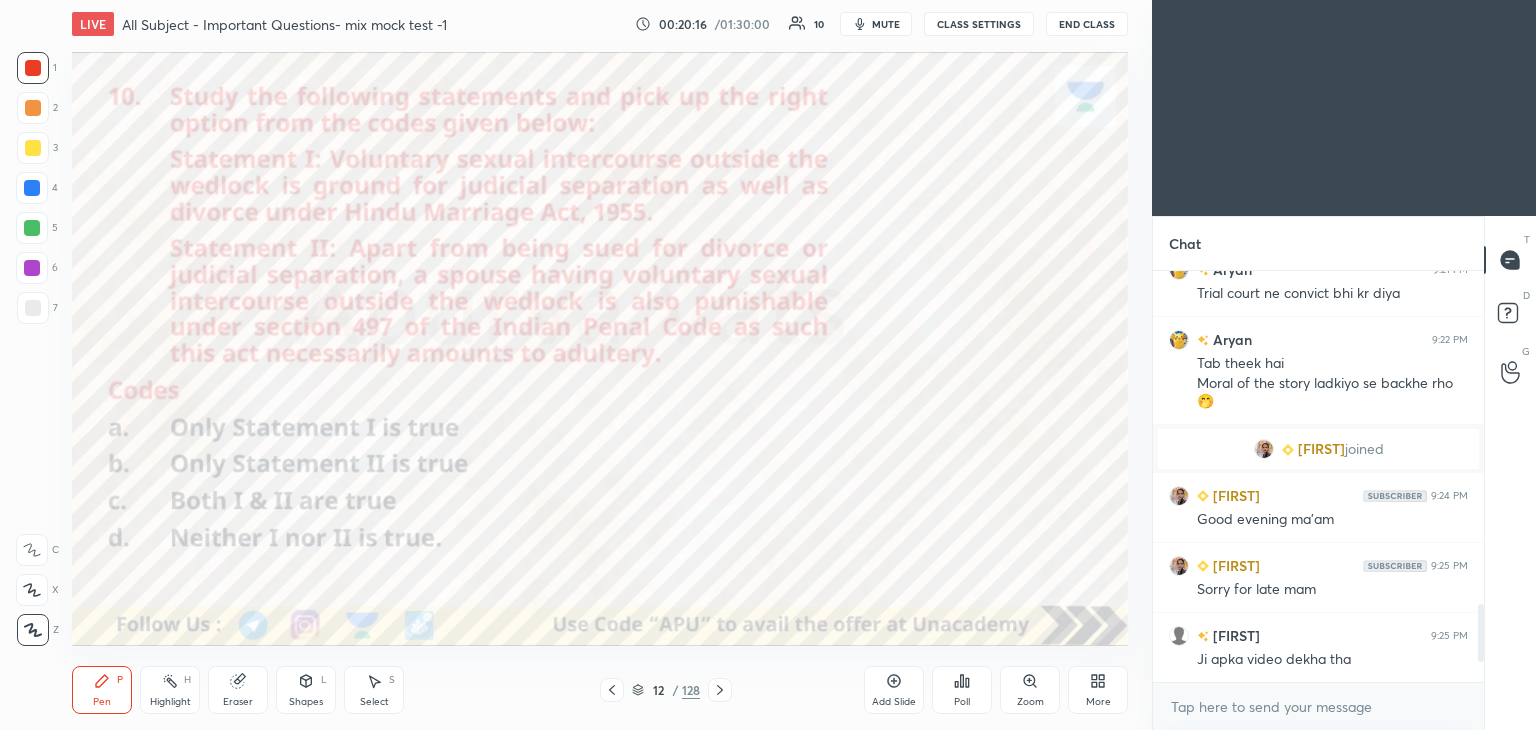 scroll, scrollTop: 1828, scrollLeft: 0, axis: vertical 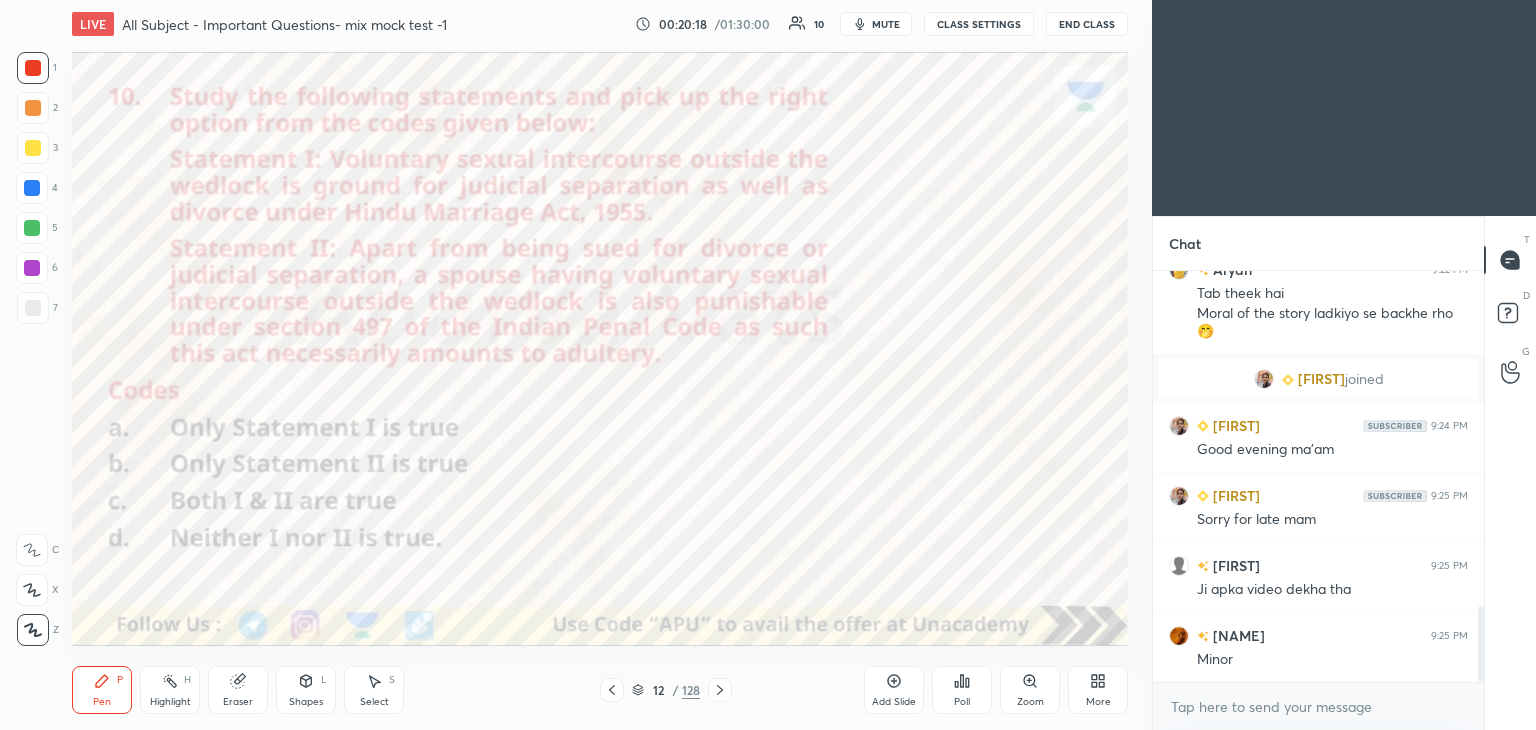 click on "Poll" at bounding box center [962, 702] 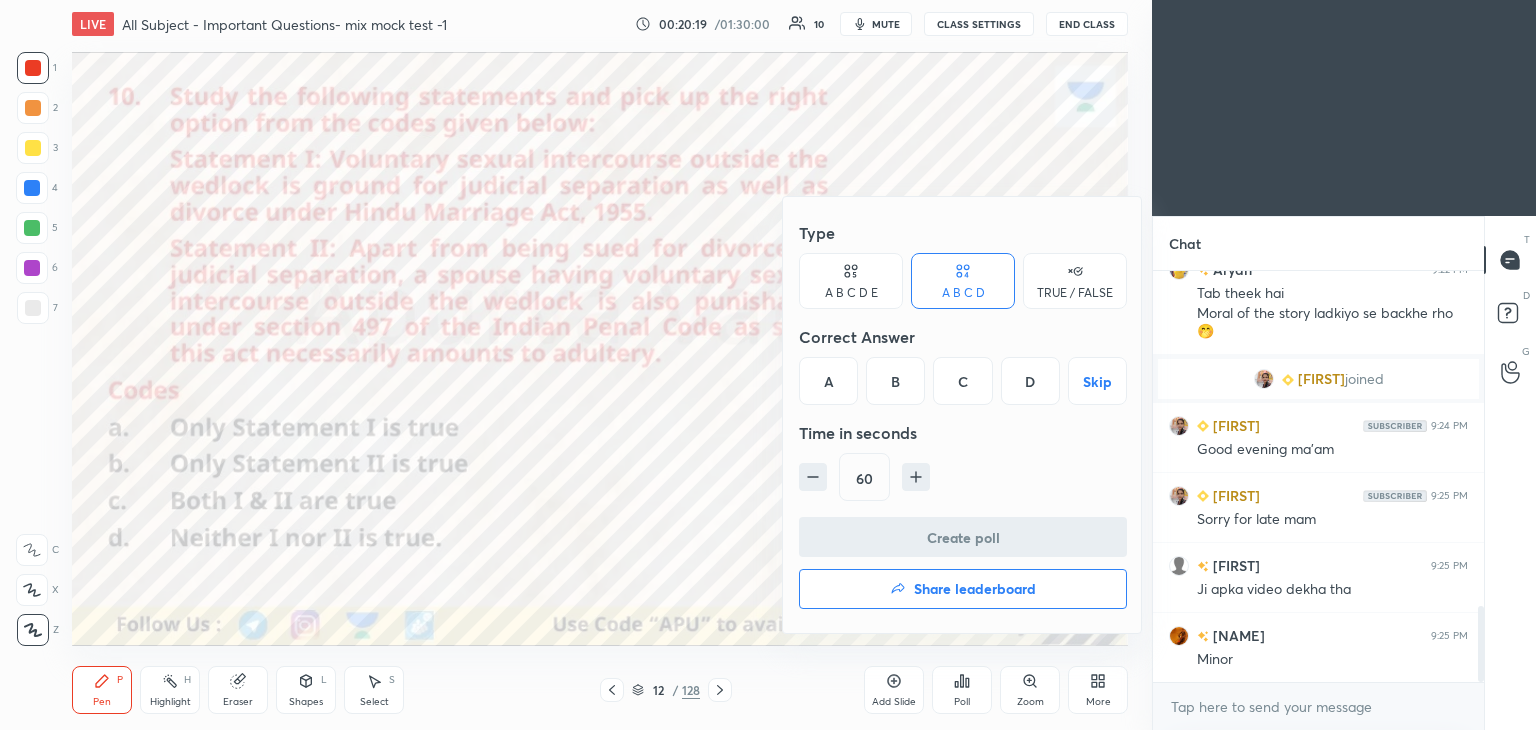click on "A" at bounding box center [828, 381] 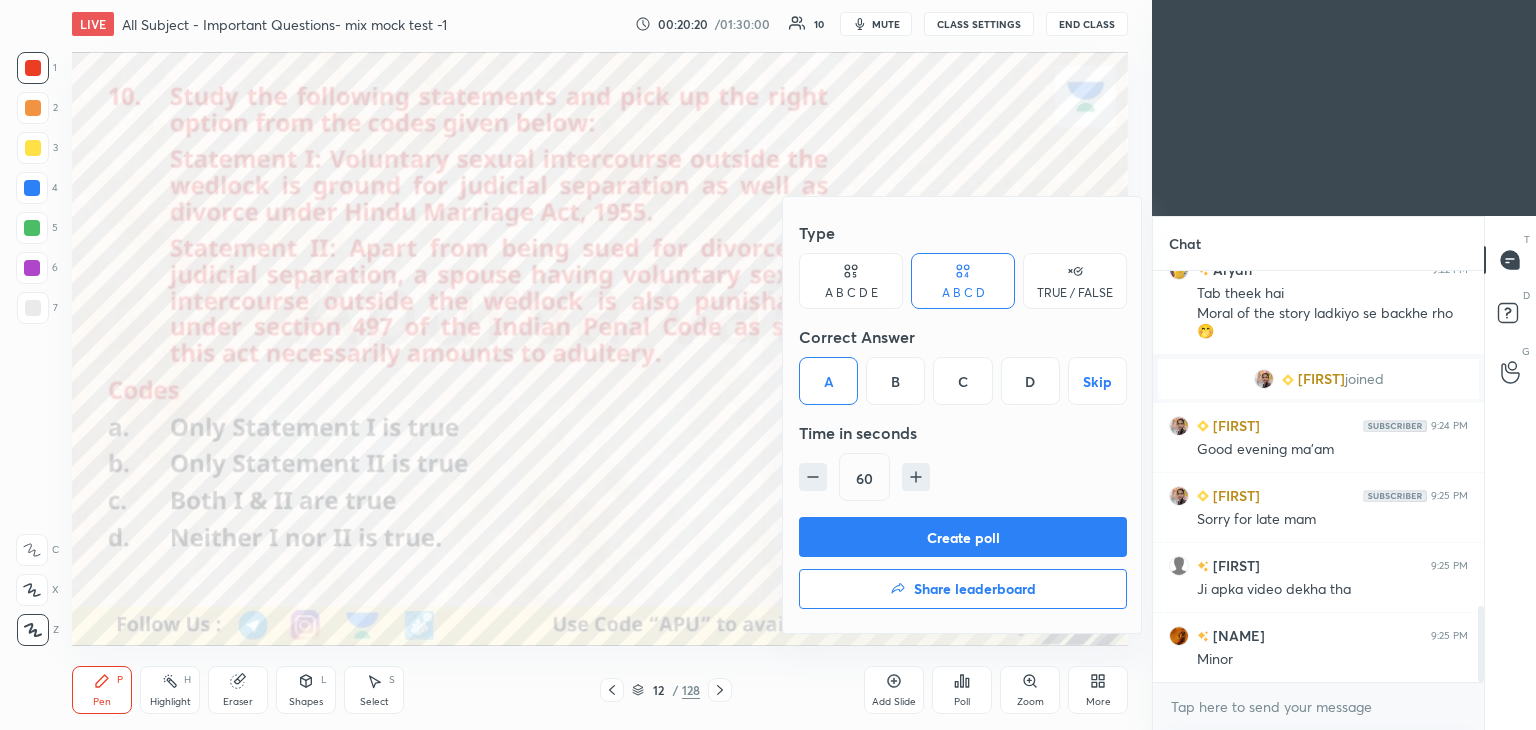 click on "Create poll" at bounding box center (963, 537) 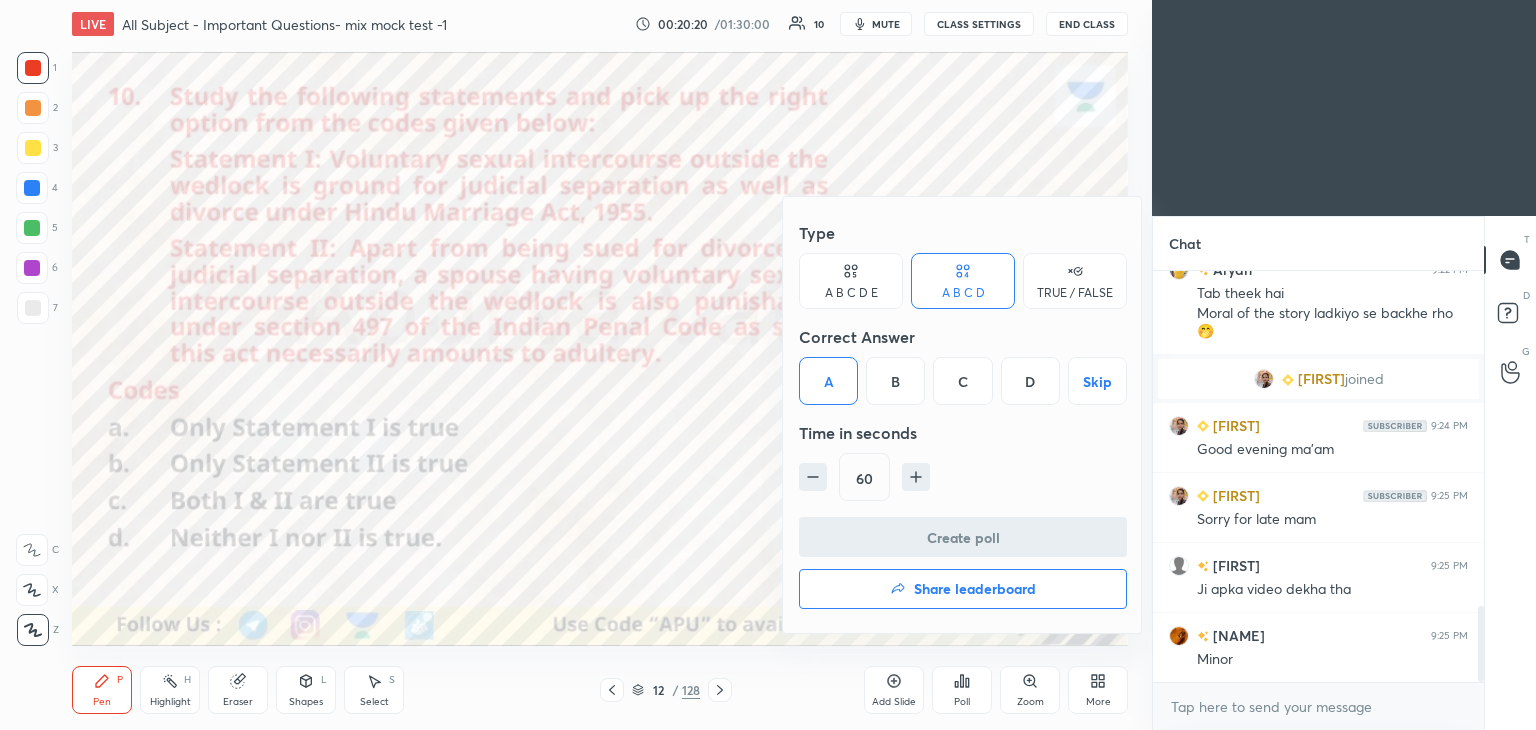 scroll, scrollTop: 336, scrollLeft: 325, axis: both 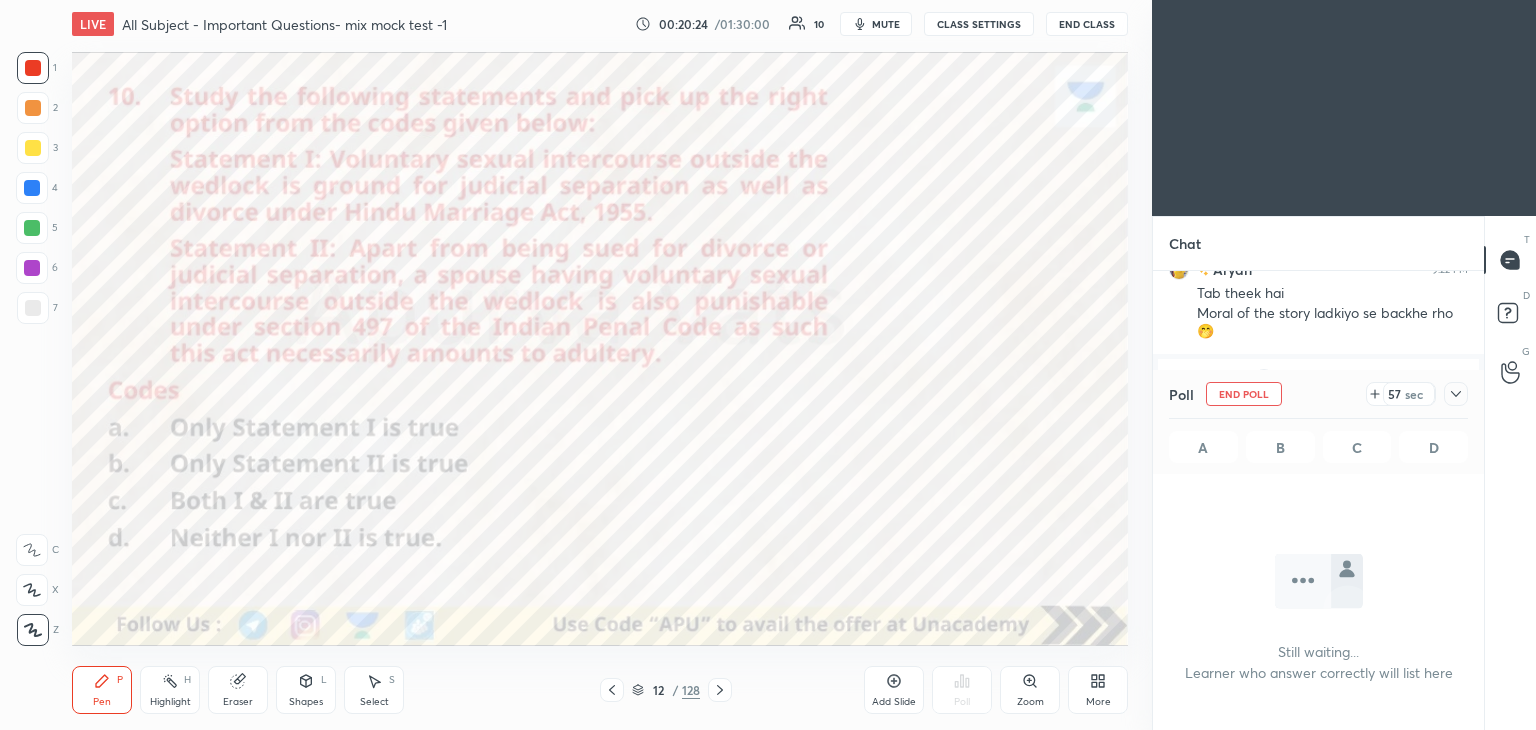 click on "mute" at bounding box center (886, 24) 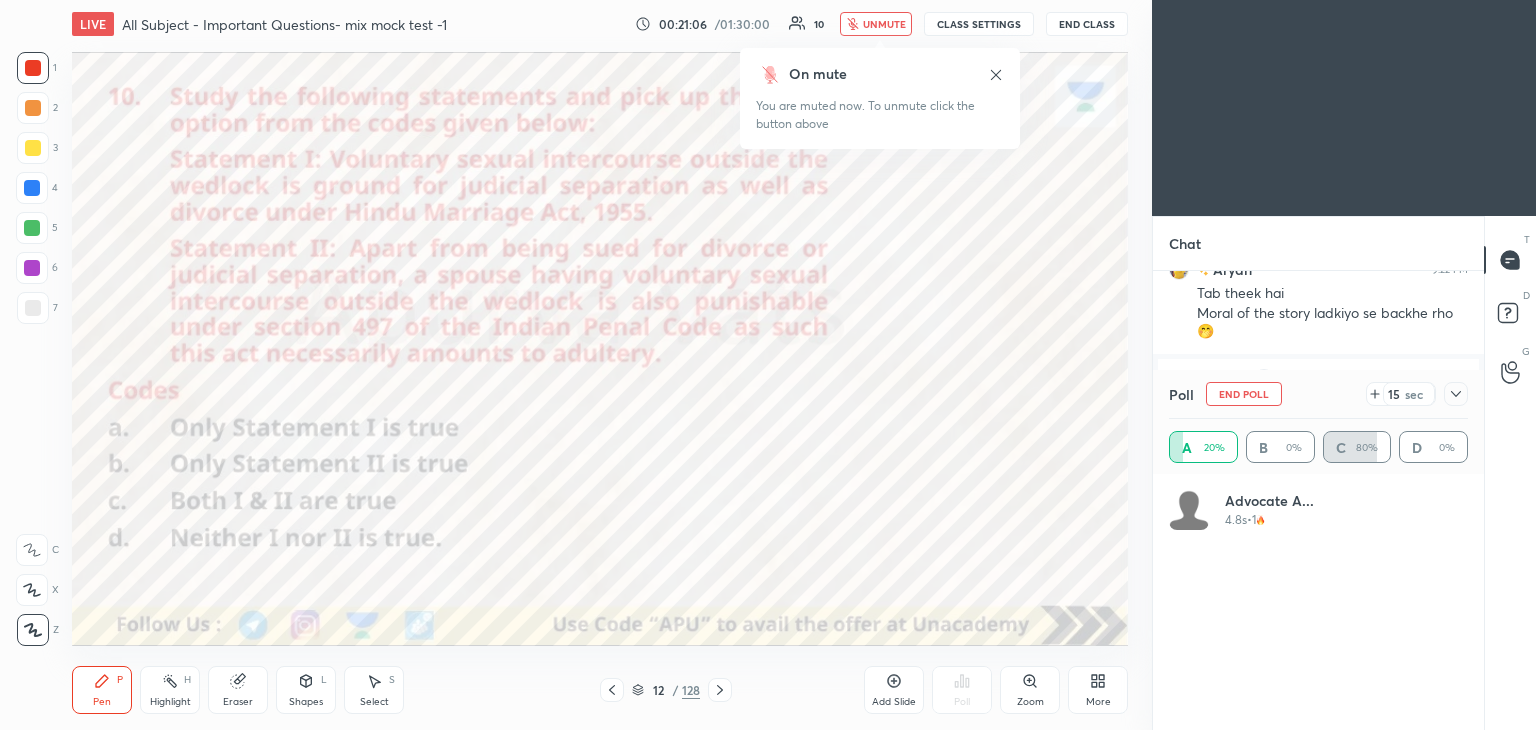 click on "unmute" at bounding box center [884, 24] 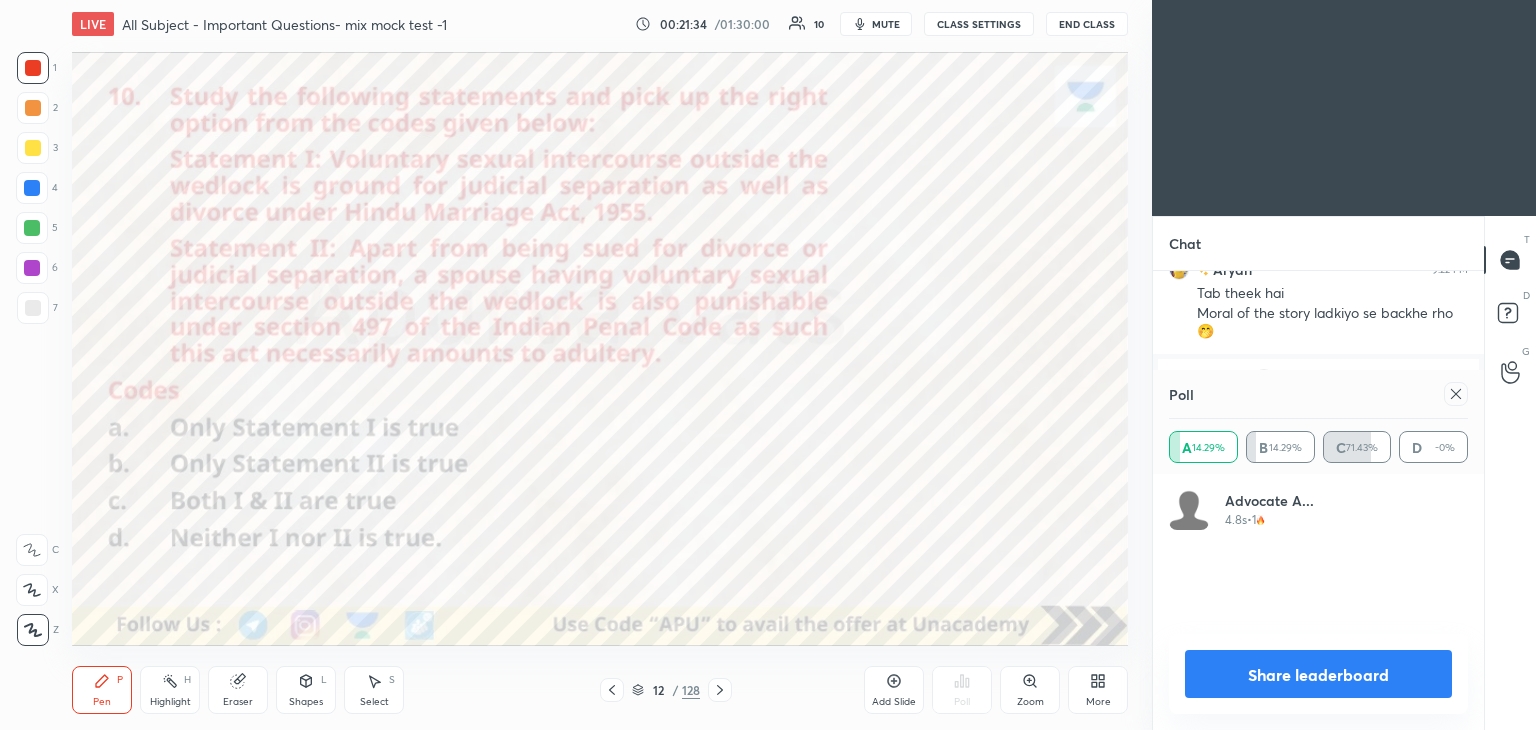 scroll, scrollTop: 2002, scrollLeft: 0, axis: vertical 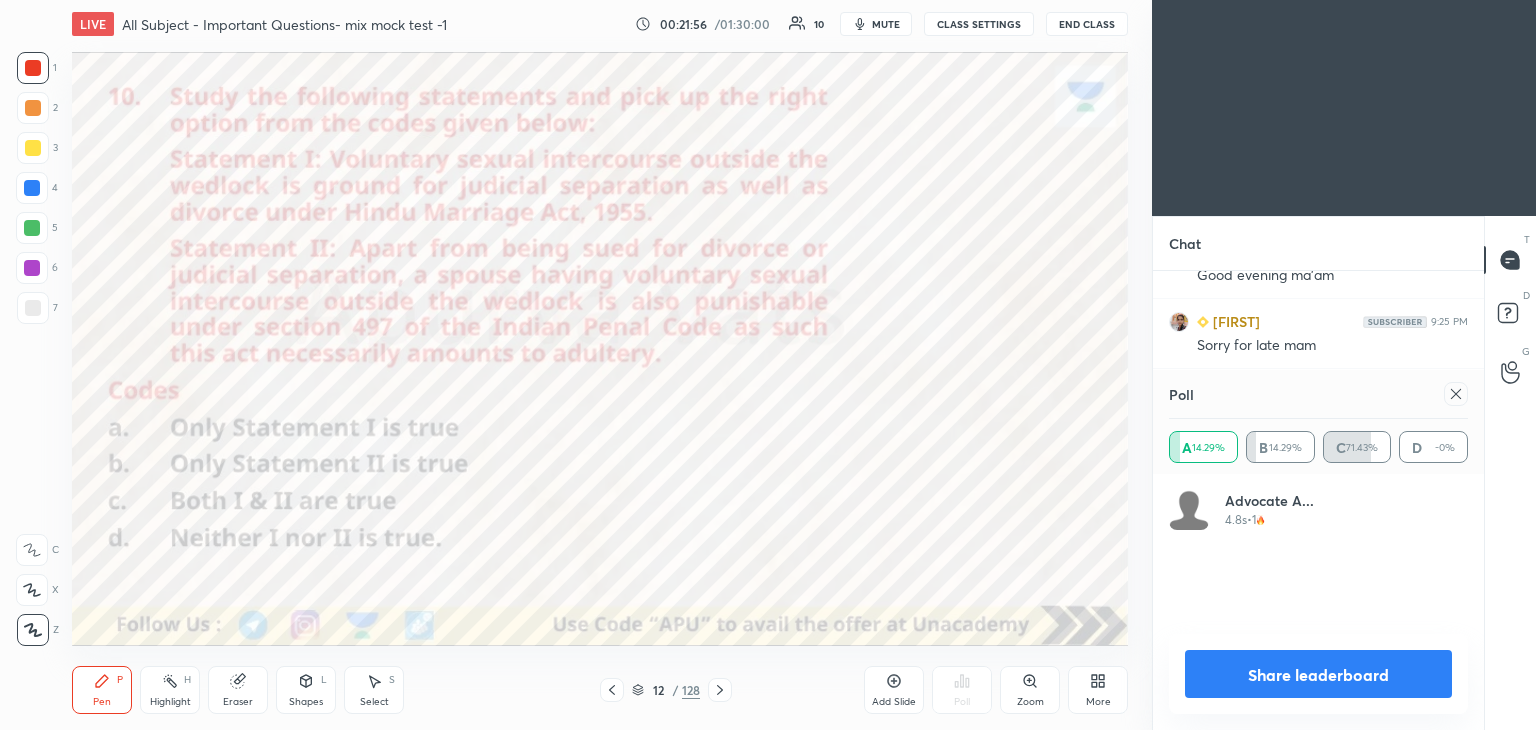 click on "Share leaderboard" at bounding box center [1318, 674] 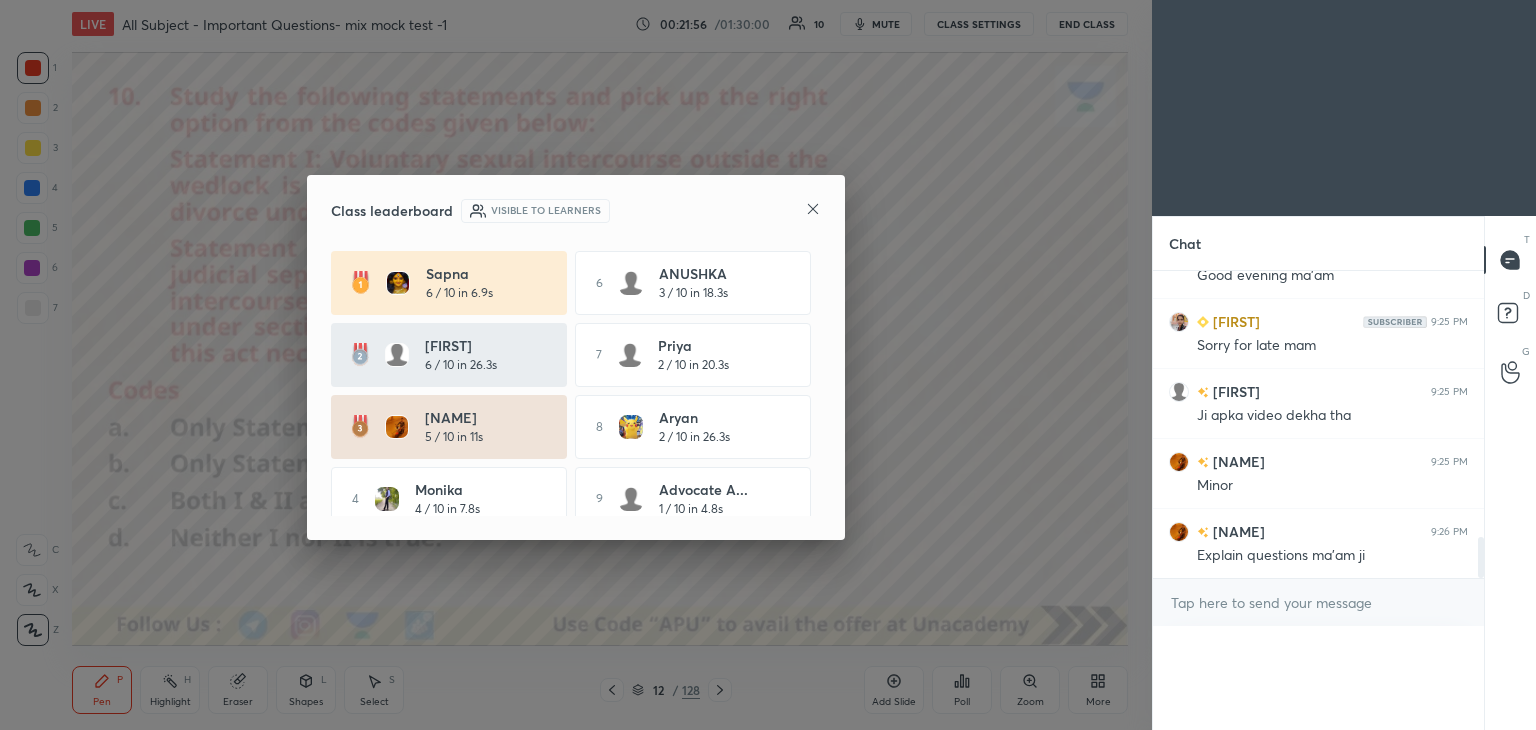 scroll, scrollTop: 0, scrollLeft: 0, axis: both 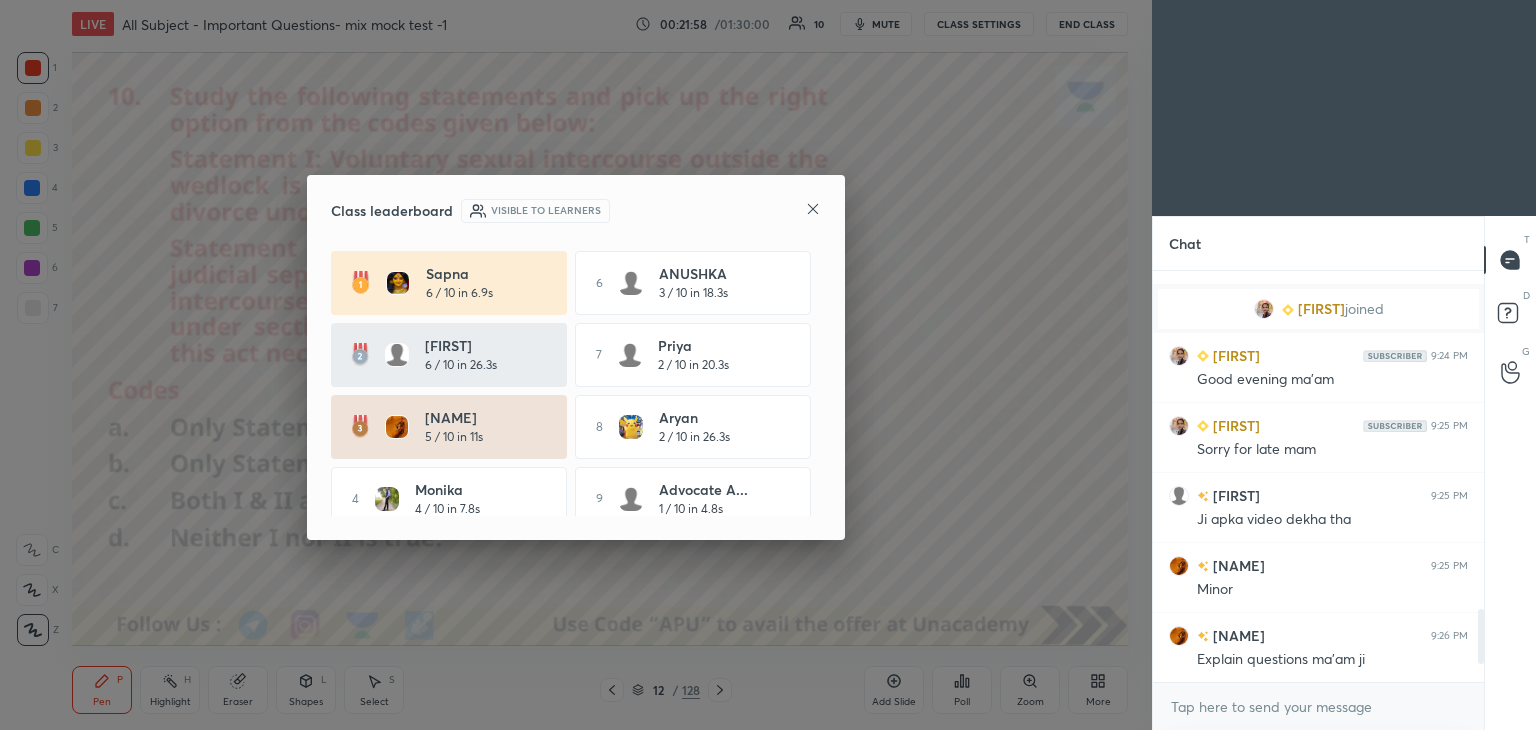 click on "Class leaderboard Visible to learners [FIRST] 6 / 10 in 6.9s 6 [FIRST] 3 / 10 in 18.3s [FIRST] 6 / 10 in 26.3s 7 [FIRST] 2 / 10 in 20.3s [FIRST] 5 / 10 in 11s 8 [FIRST] 2 / 10 in 26.3s 4 [FIRST] 4 / 10 in 7.8s 9 [FIRST] 1 / 10 in 4.8s 5 [FIRST] 3 / 10 in 1.3s 10 [FIRST] 1 / 10 in 50.7s" at bounding box center (576, 357) 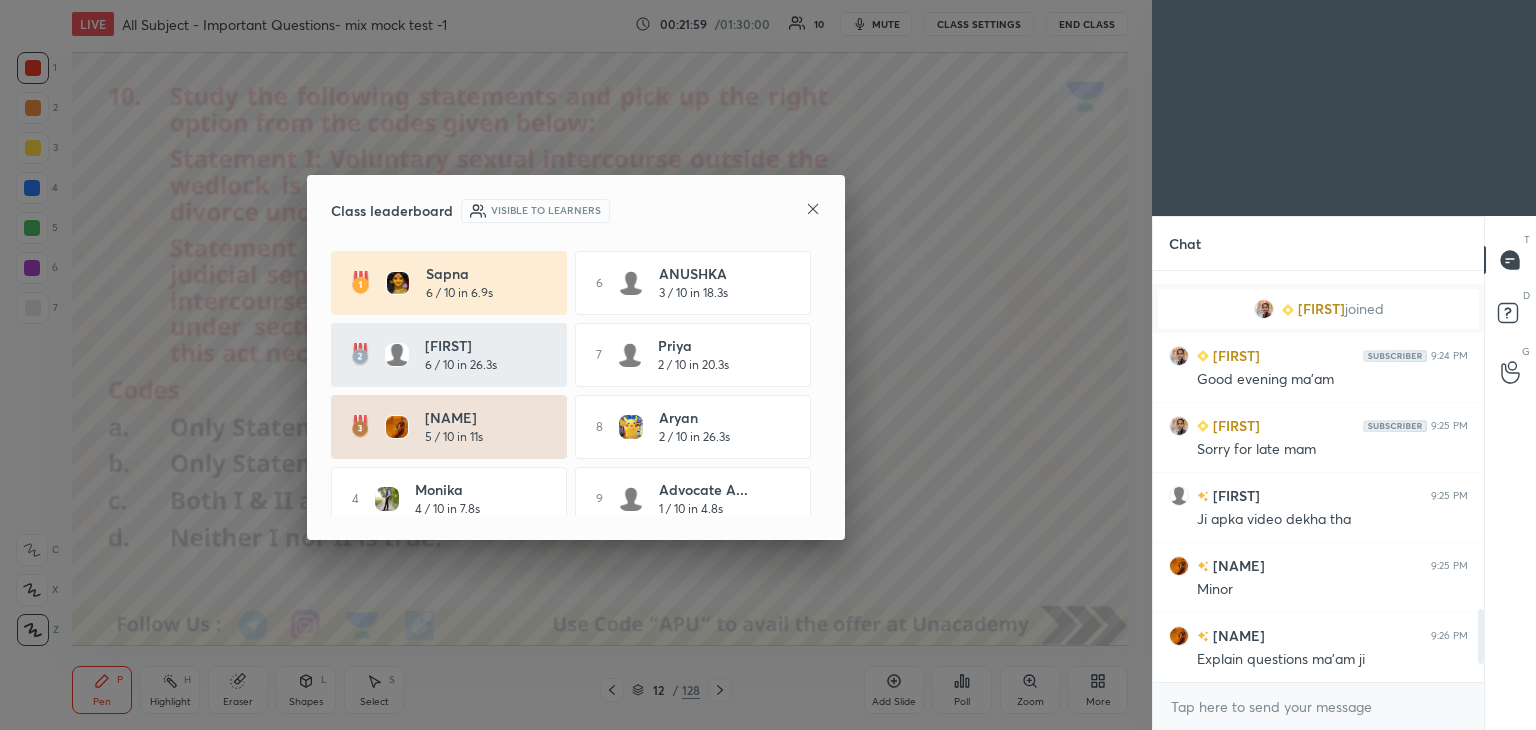 click on "Class leaderboard Visible to learners [FIRST] 6 / 10 in 6.9s 6 [FIRST] 3 / 10 in 18.3s [FIRST] 6 / 10 in 26.3s 7 [FIRST] 2 / 10 in 20.3s [FIRST] 5 / 10 in 11s 8 [FIRST] 2 / 10 in 26.3s 4 [FIRST] 4 / 10 in 7.8s 9 [FIRST] 1 / 10 in 4.8s 5 [FIRST] 3 / 10 in 1.3s 10 [FIRST] 1 / 10 in 50.7s" at bounding box center [576, 357] 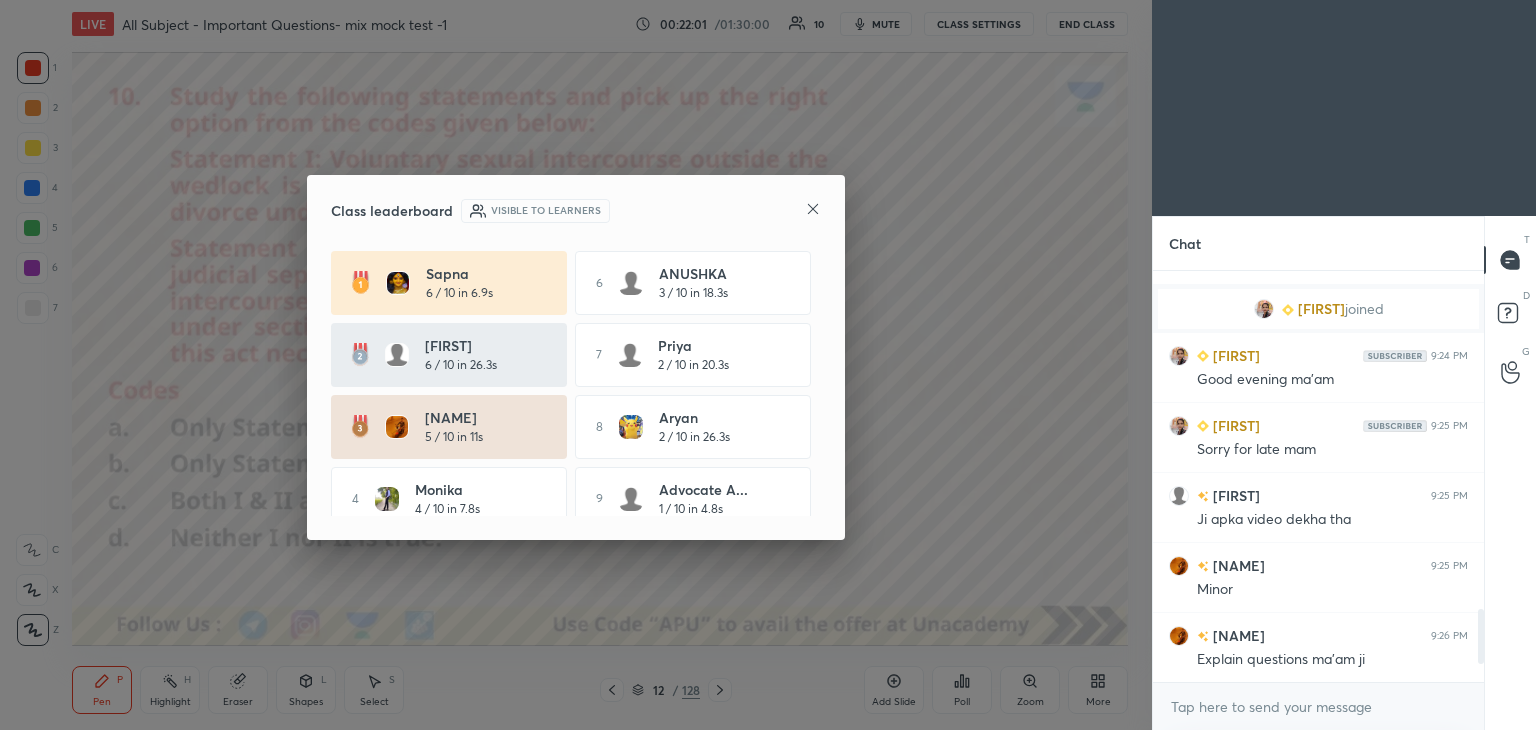 click on "Class leaderboard Visible to learners" at bounding box center (576, 211) 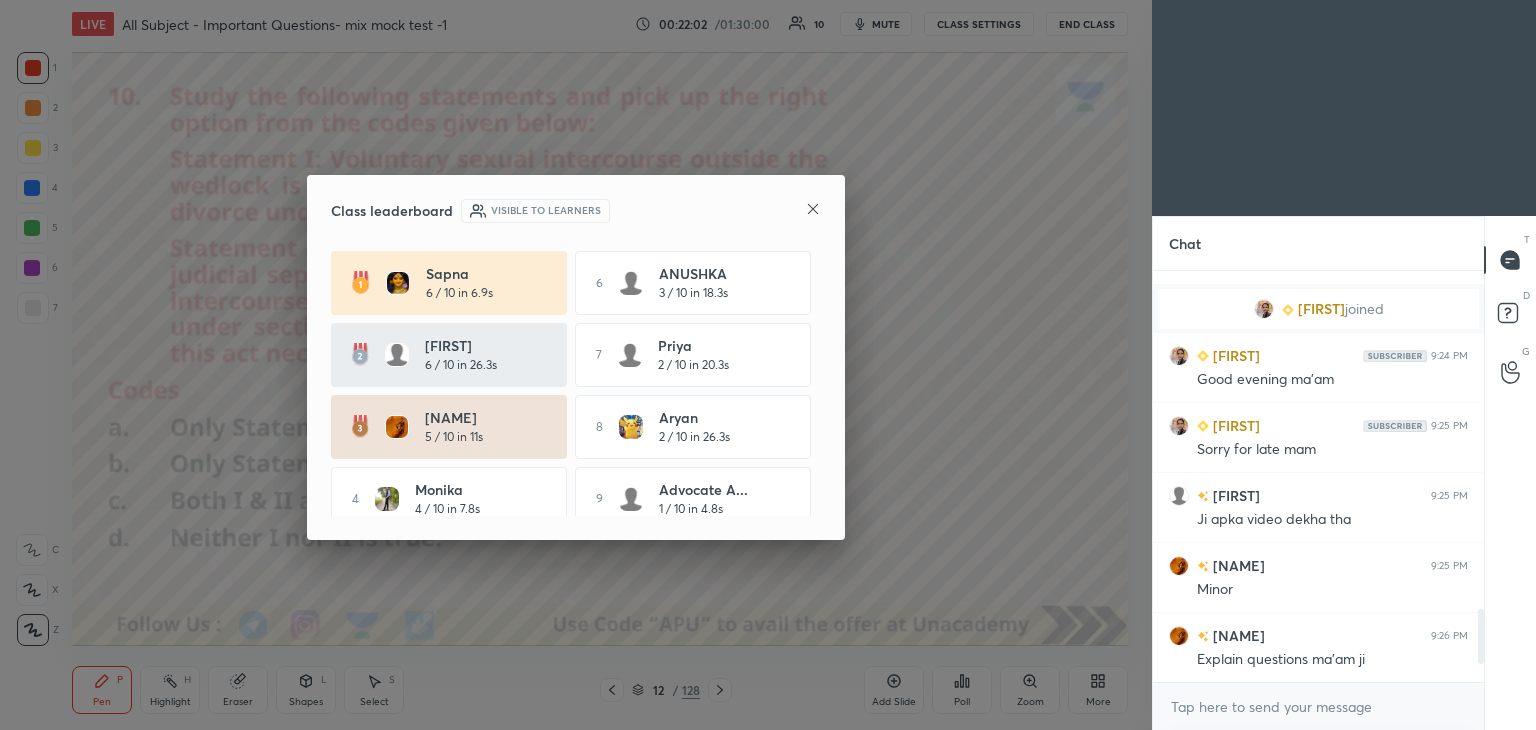 click 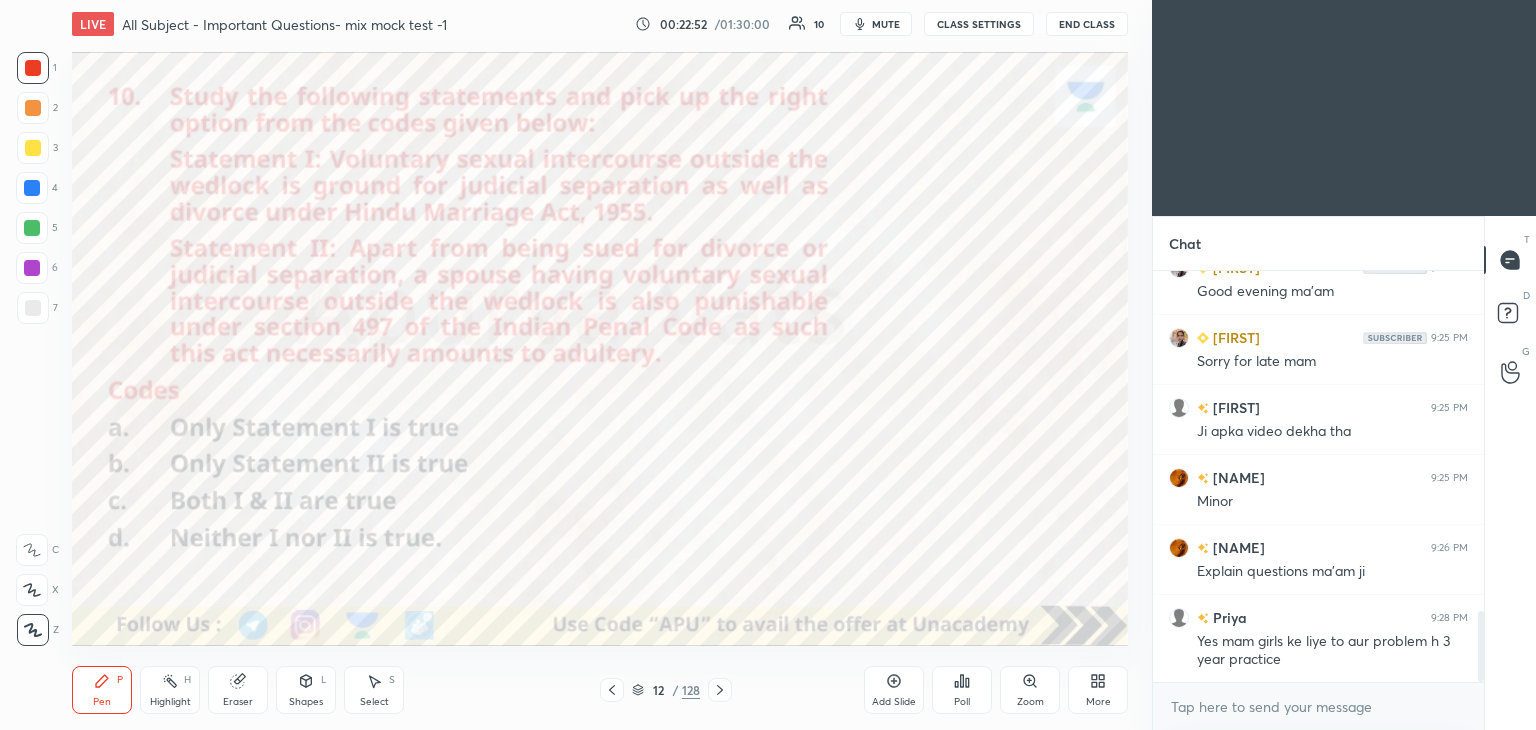 scroll, scrollTop: 2056, scrollLeft: 0, axis: vertical 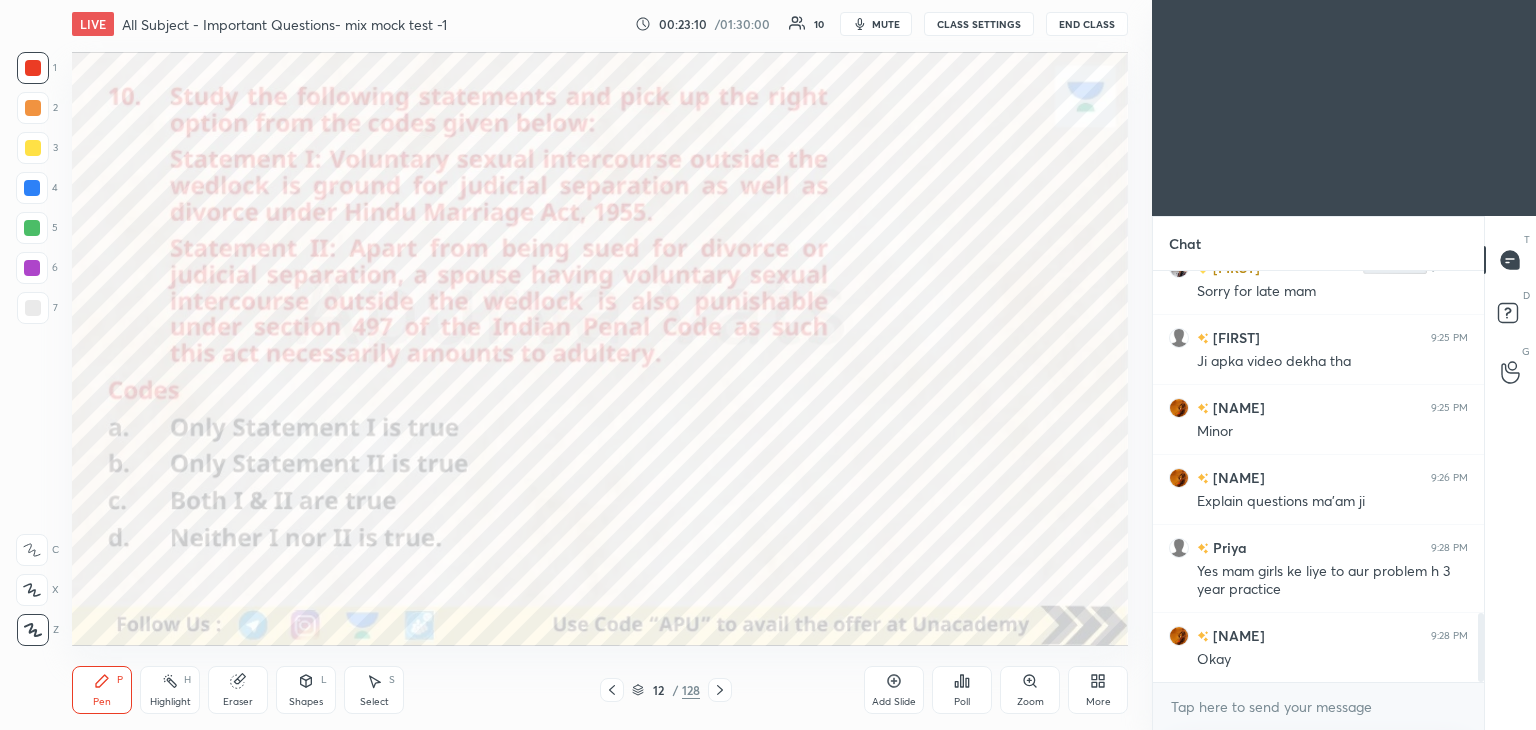 click at bounding box center [720, 690] 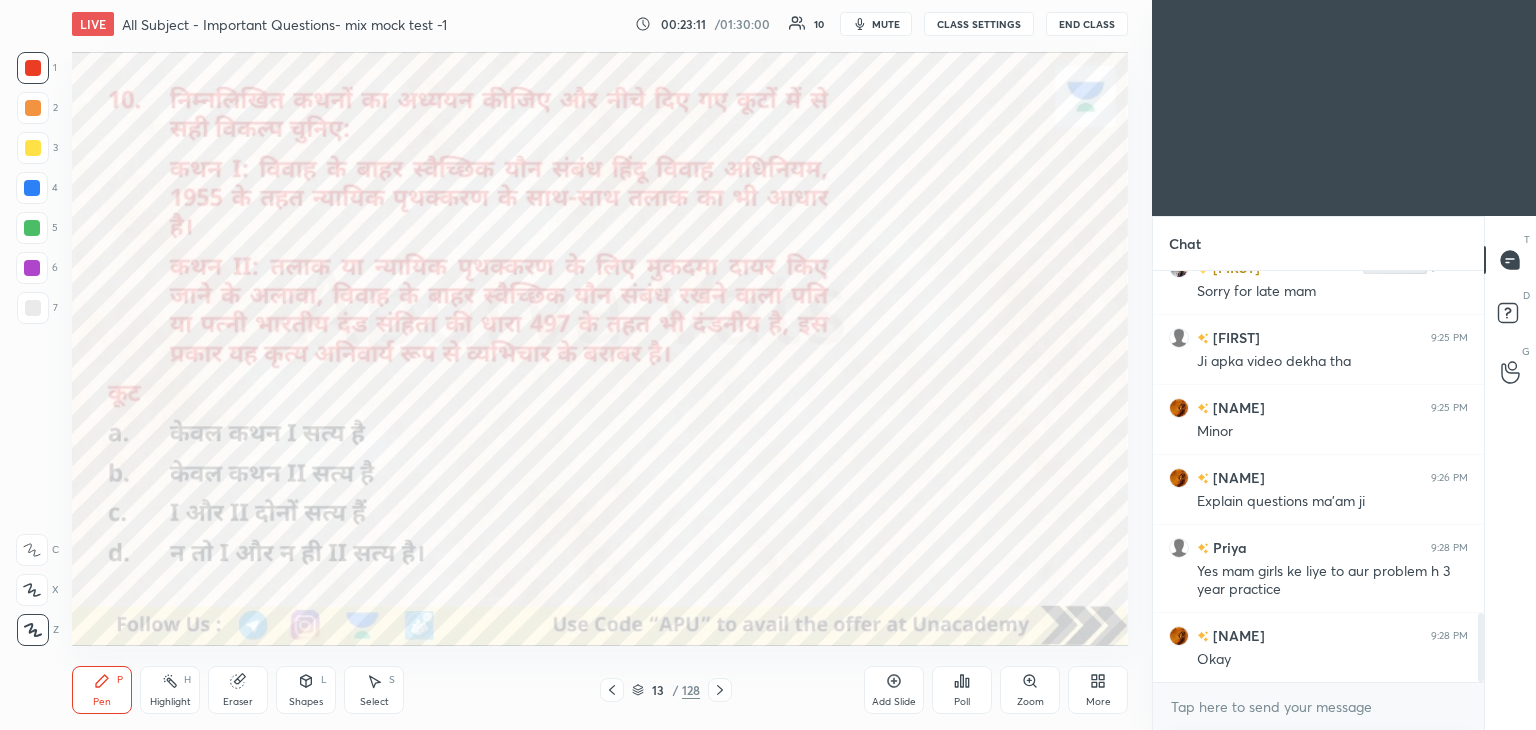click 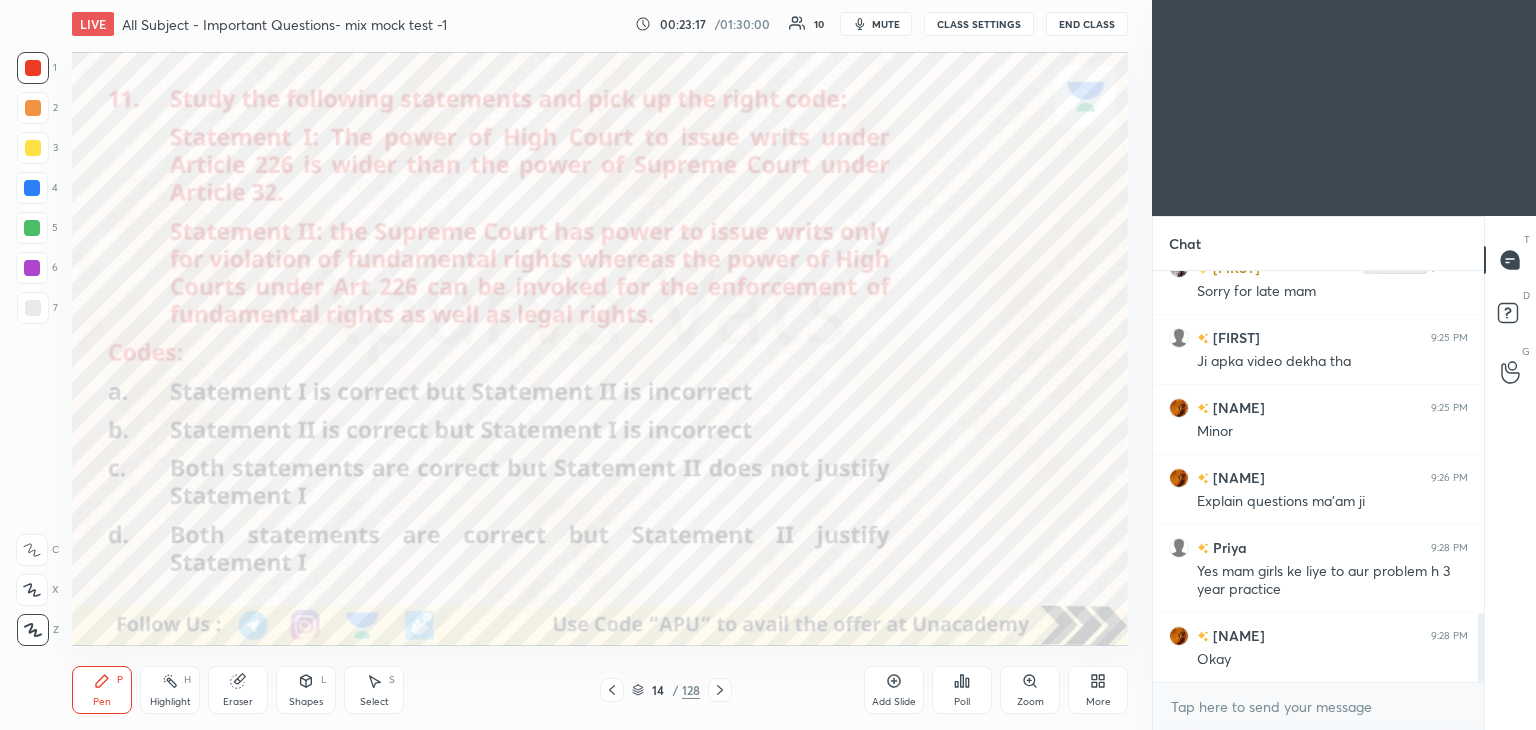 click on "Poll" at bounding box center (962, 690) 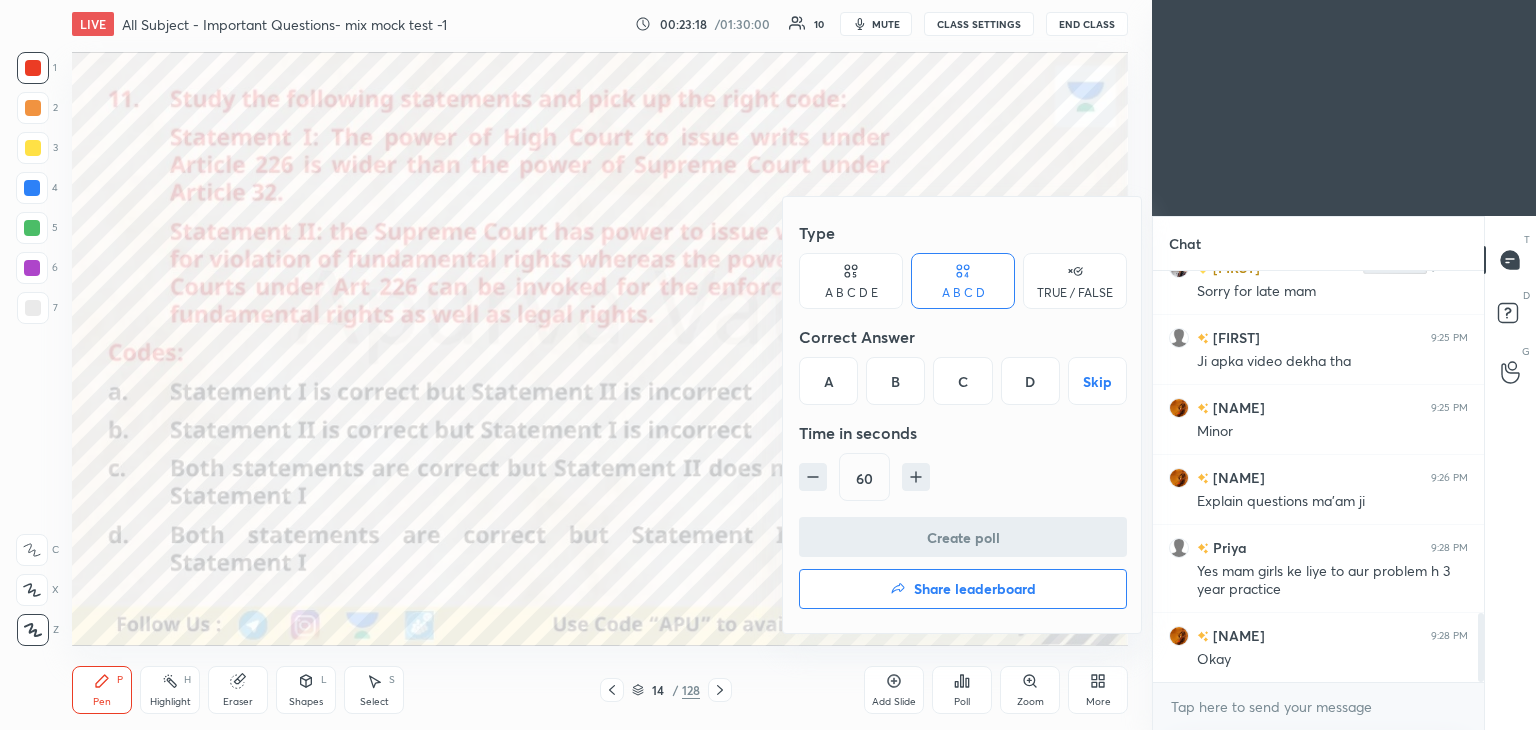 click on "D" at bounding box center (1030, 381) 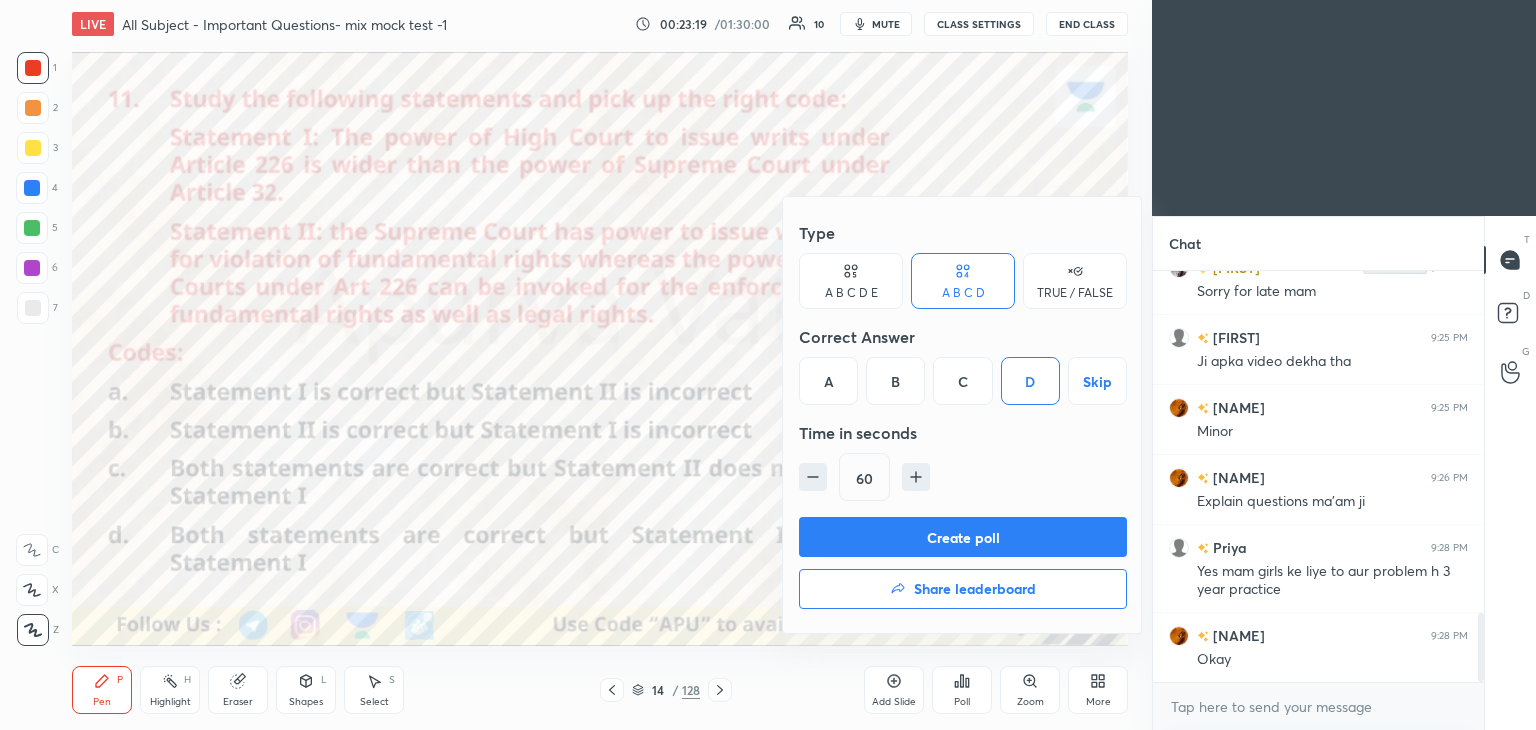 click on "Create poll" at bounding box center [963, 537] 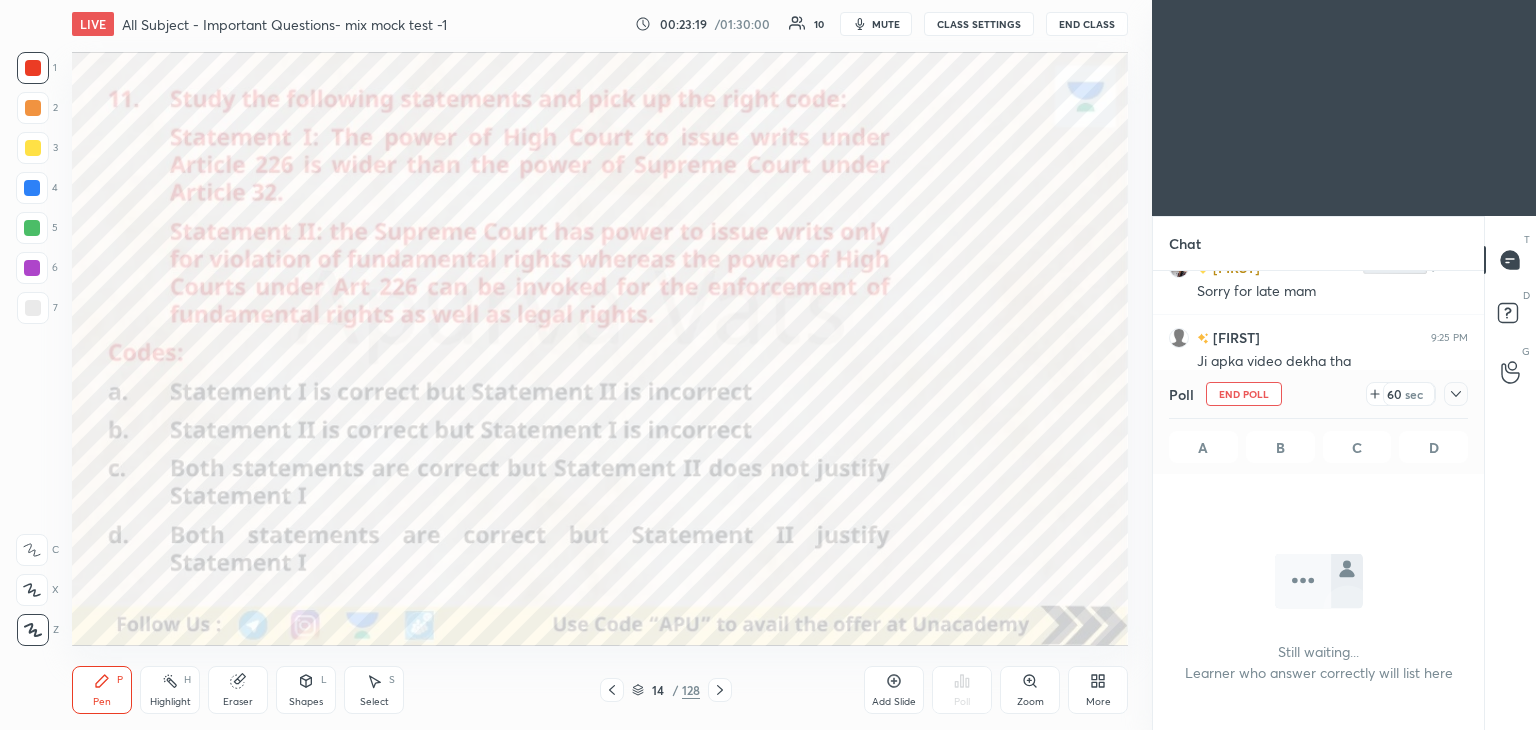 scroll, scrollTop: 340, scrollLeft: 325, axis: both 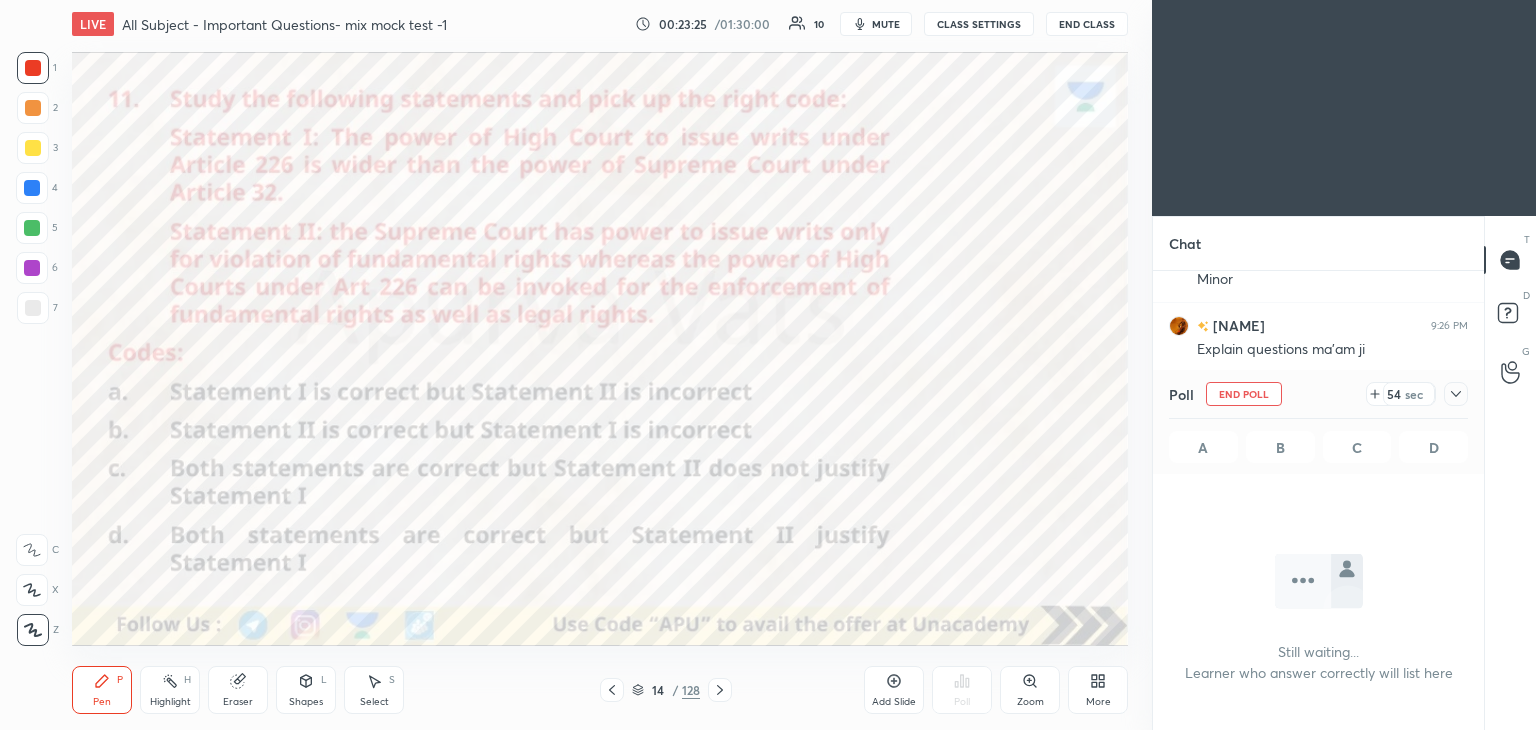 click on "mute" at bounding box center (886, 24) 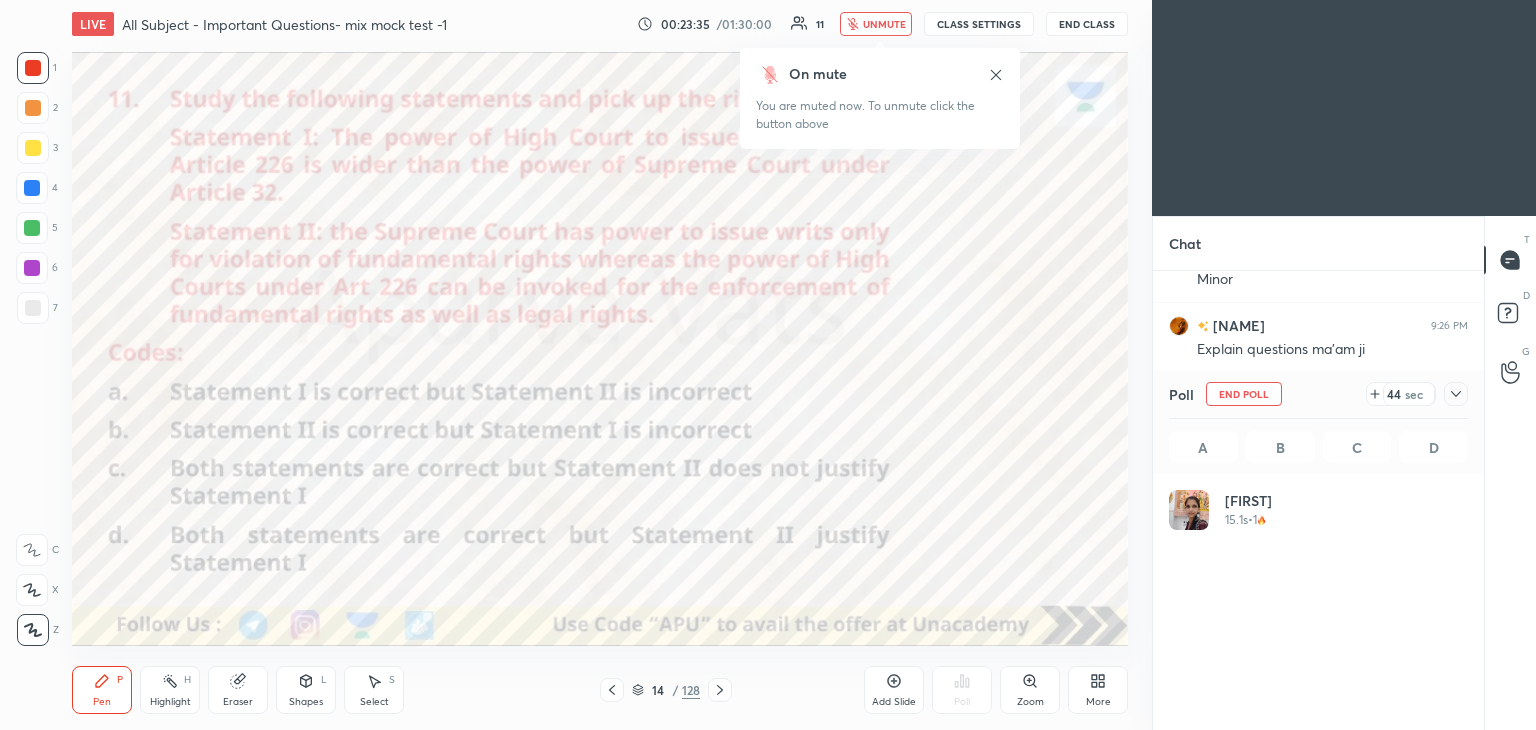 scroll, scrollTop: 6, scrollLeft: 6, axis: both 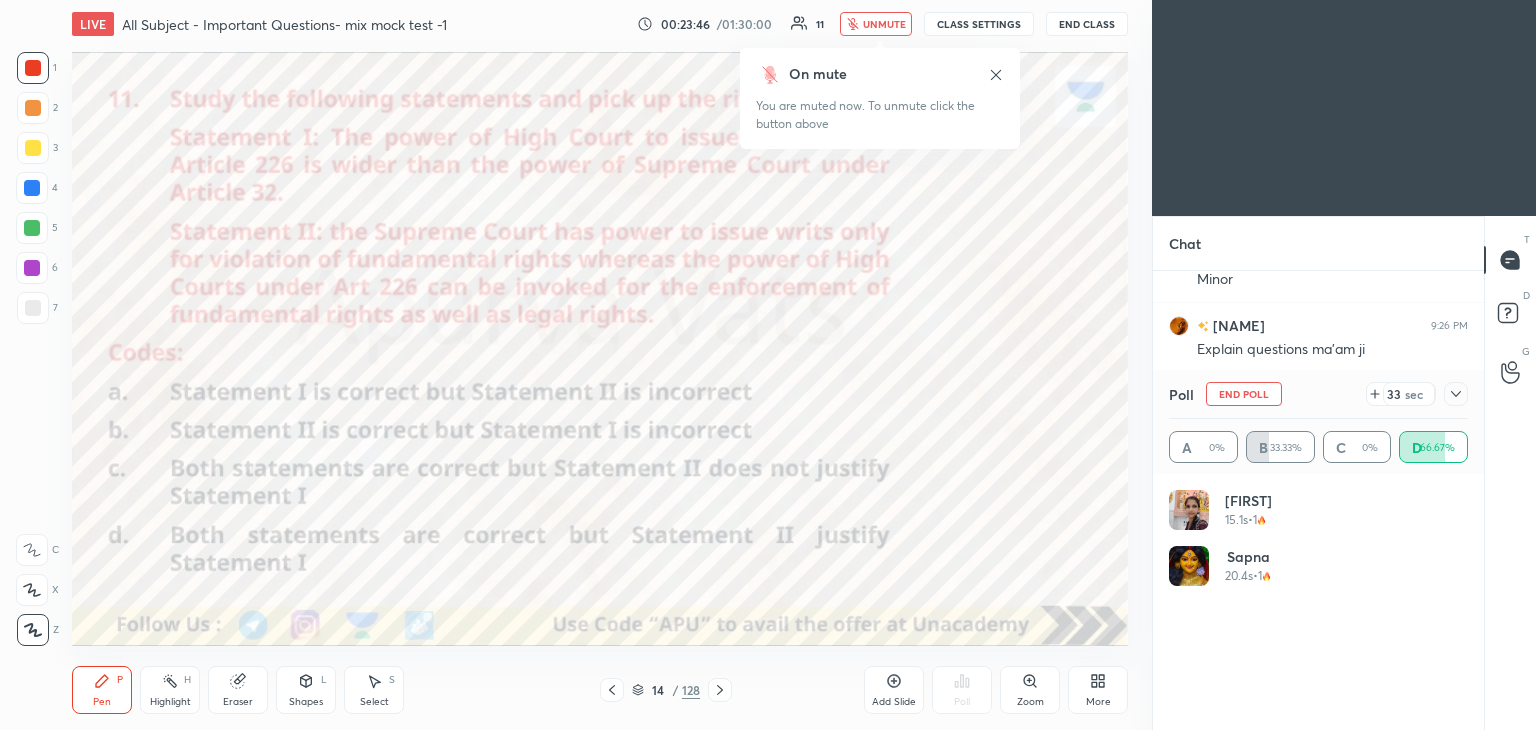 click on "unmute" at bounding box center (884, 24) 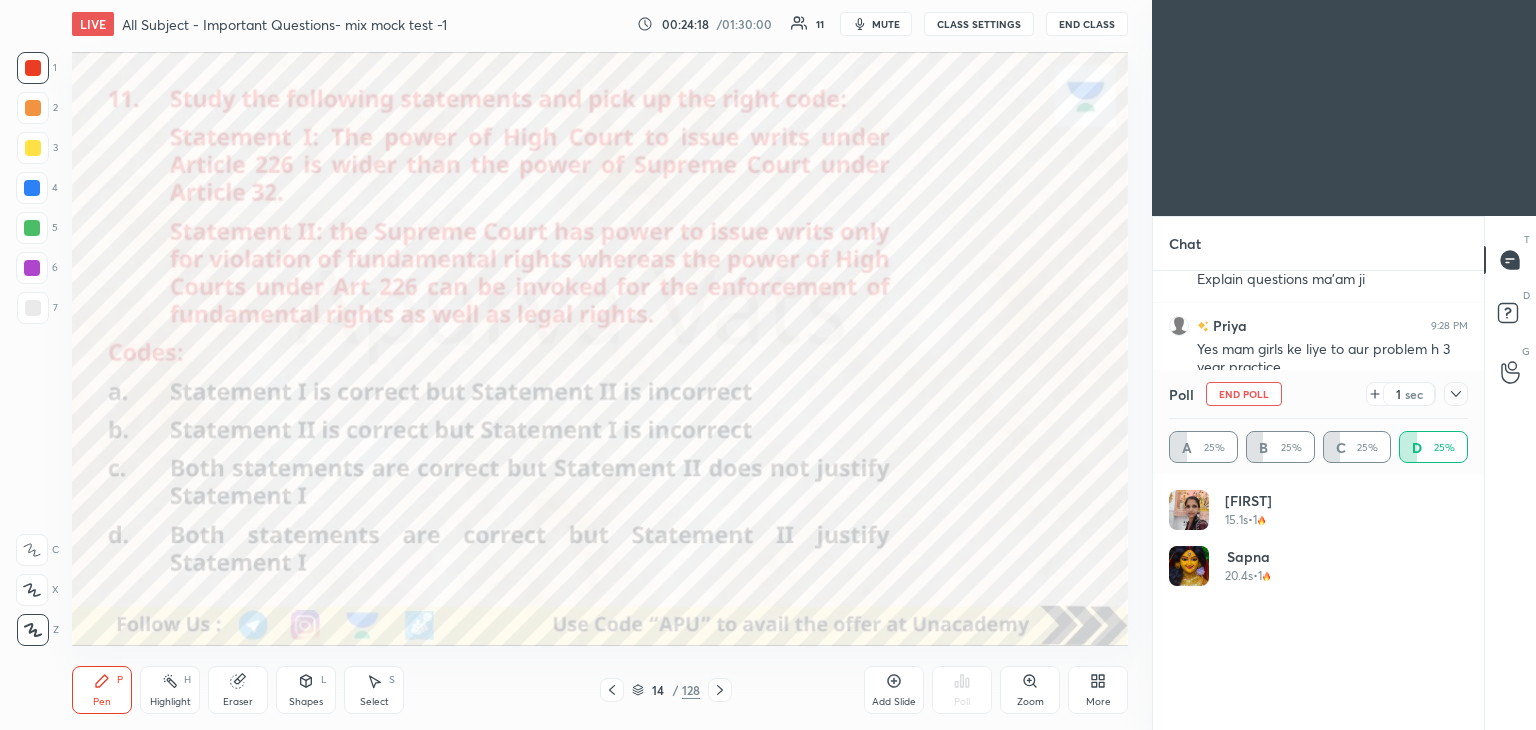 scroll, scrollTop: 2204, scrollLeft: 0, axis: vertical 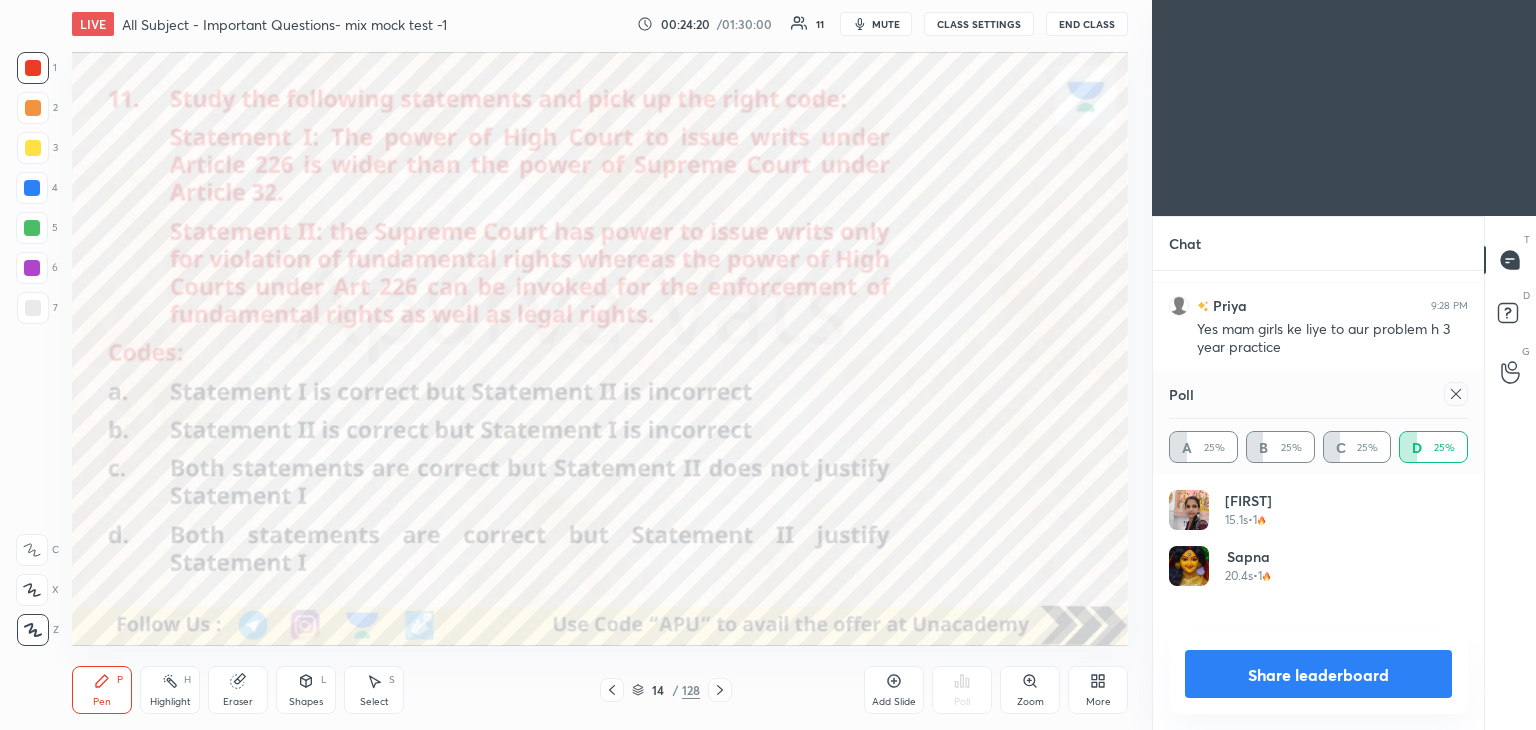 click on "Share leaderboard" at bounding box center (1318, 674) 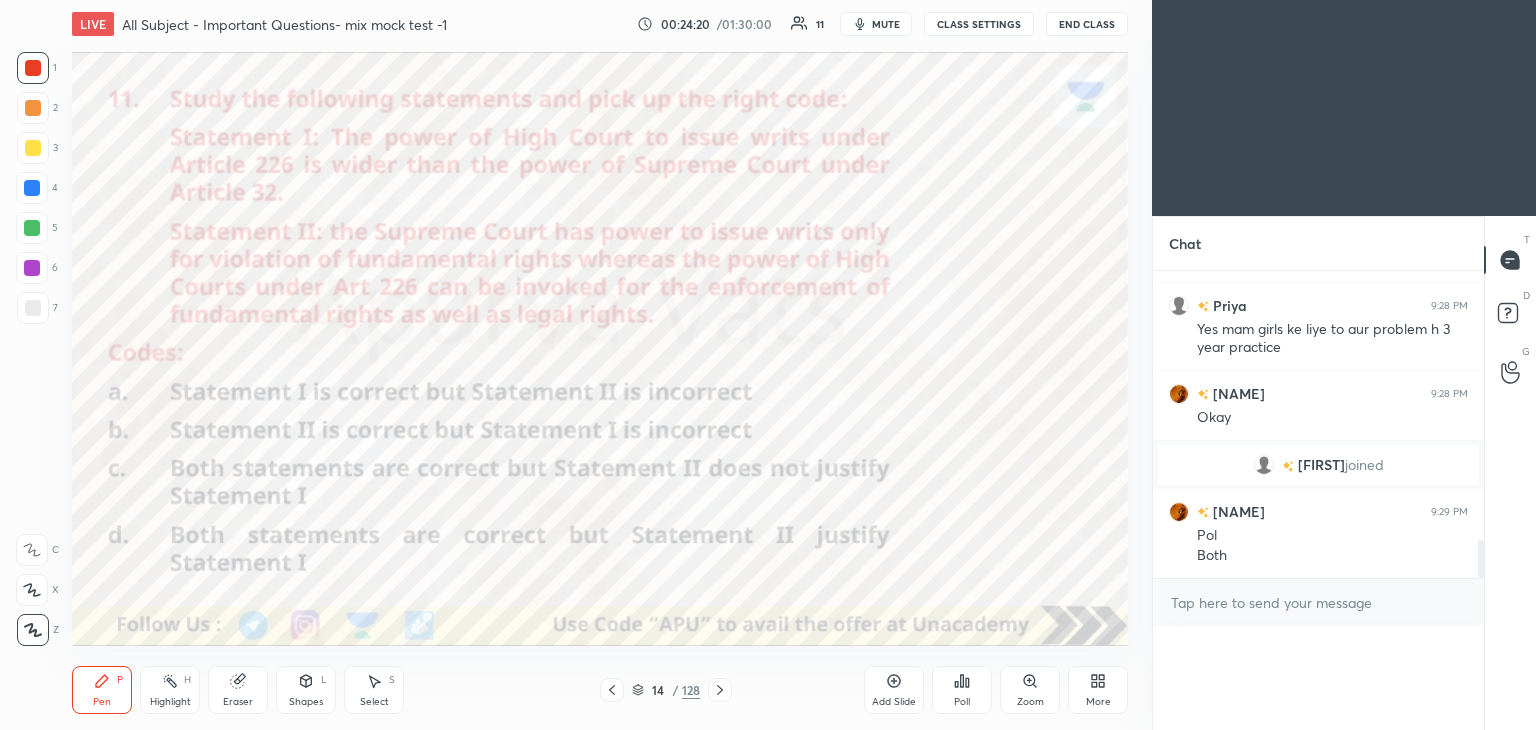 scroll, scrollTop: 106, scrollLeft: 293, axis: both 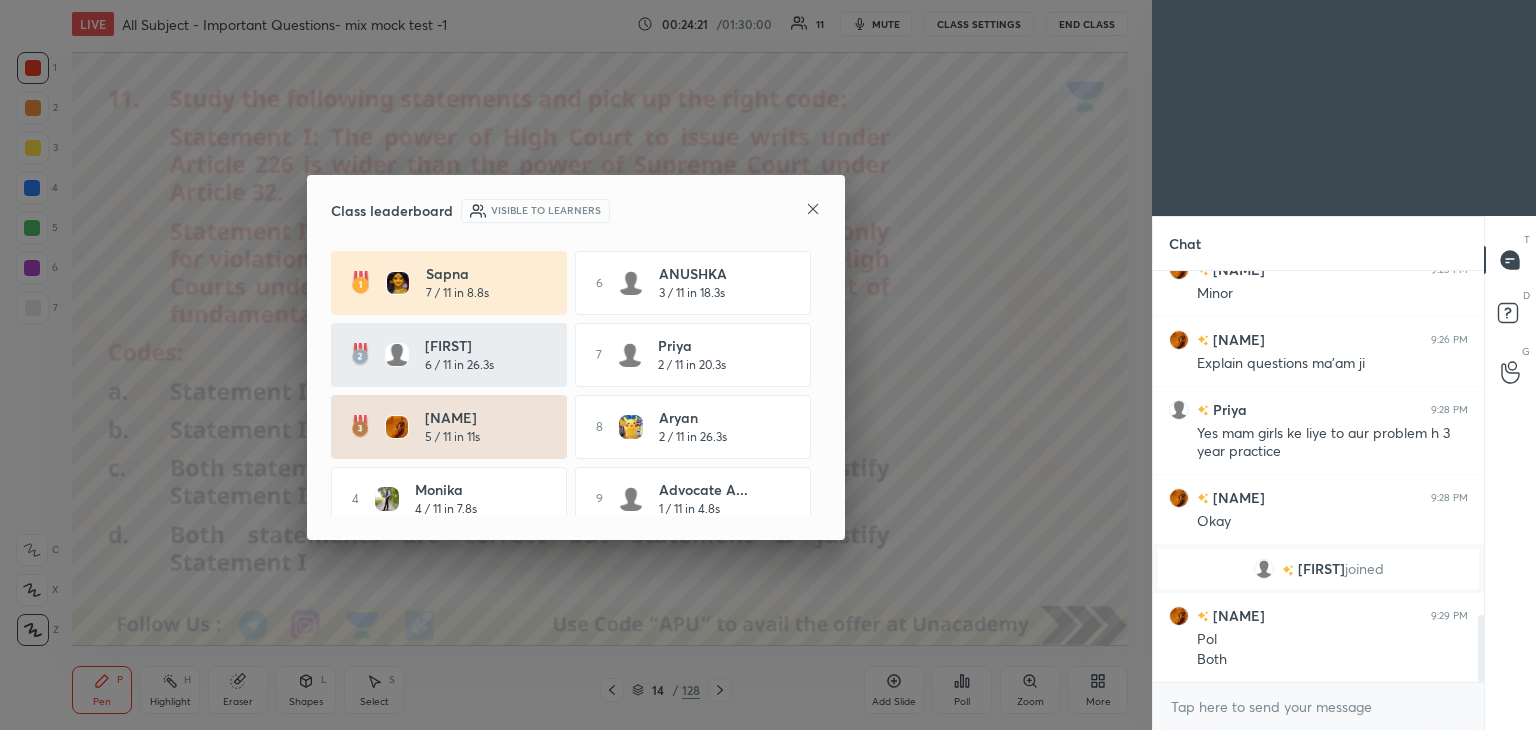 click 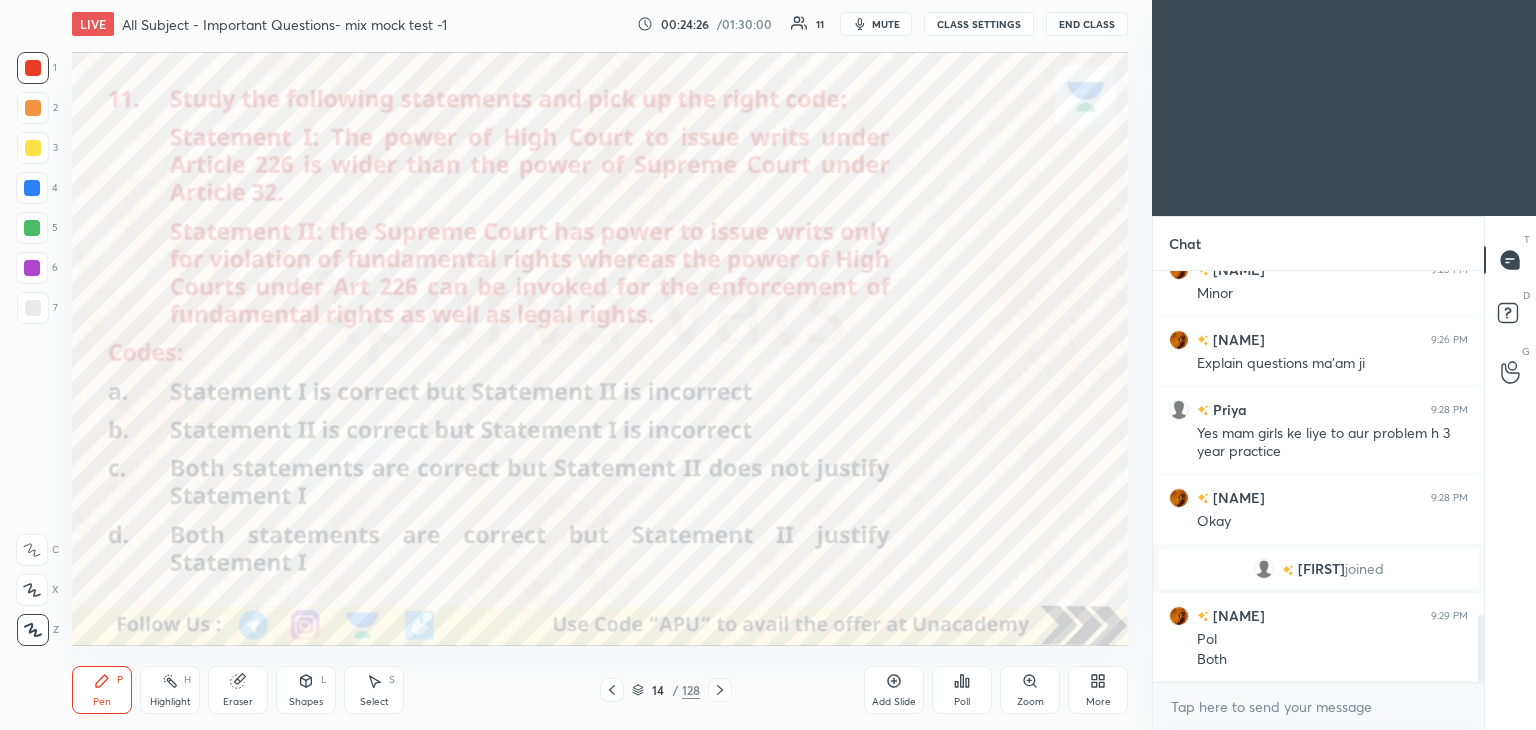 click 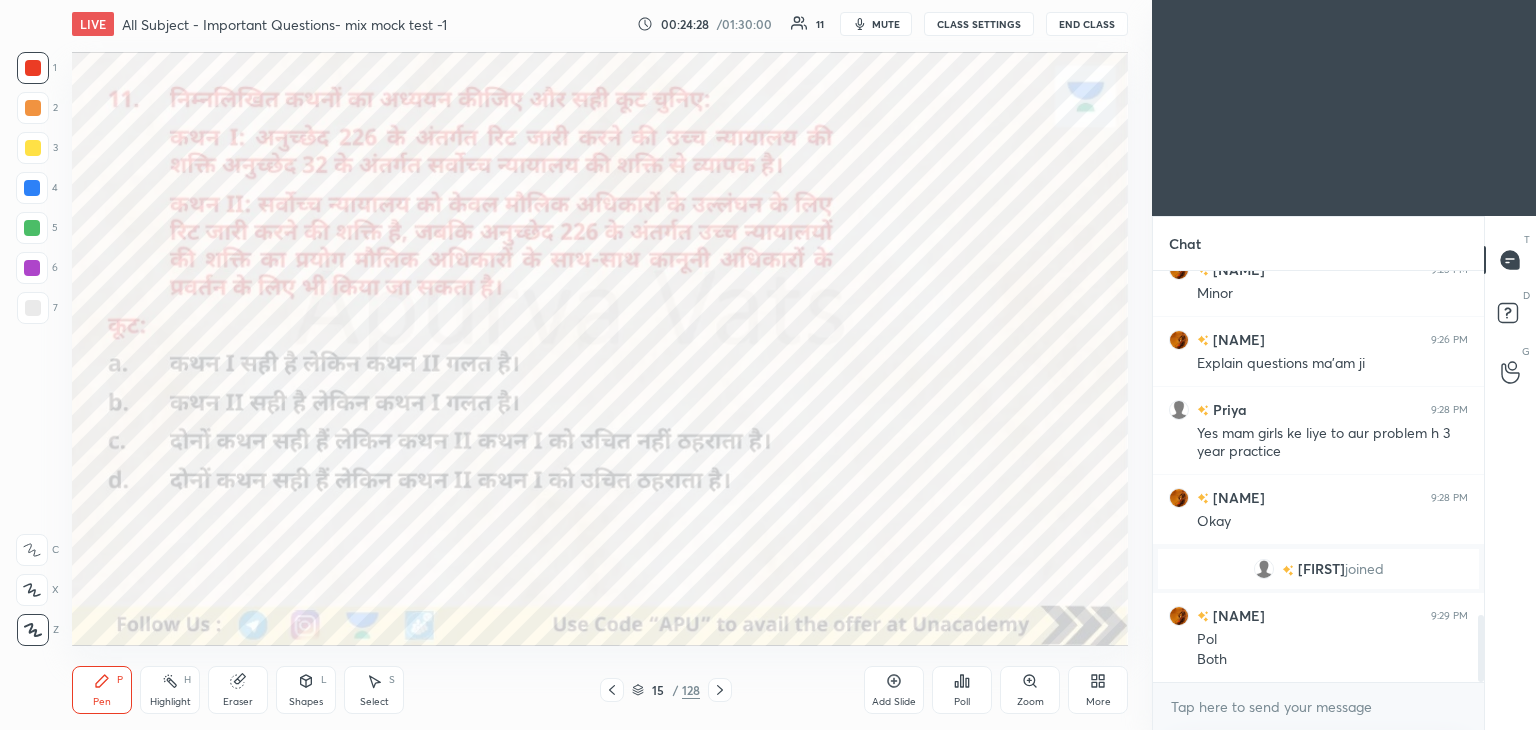click 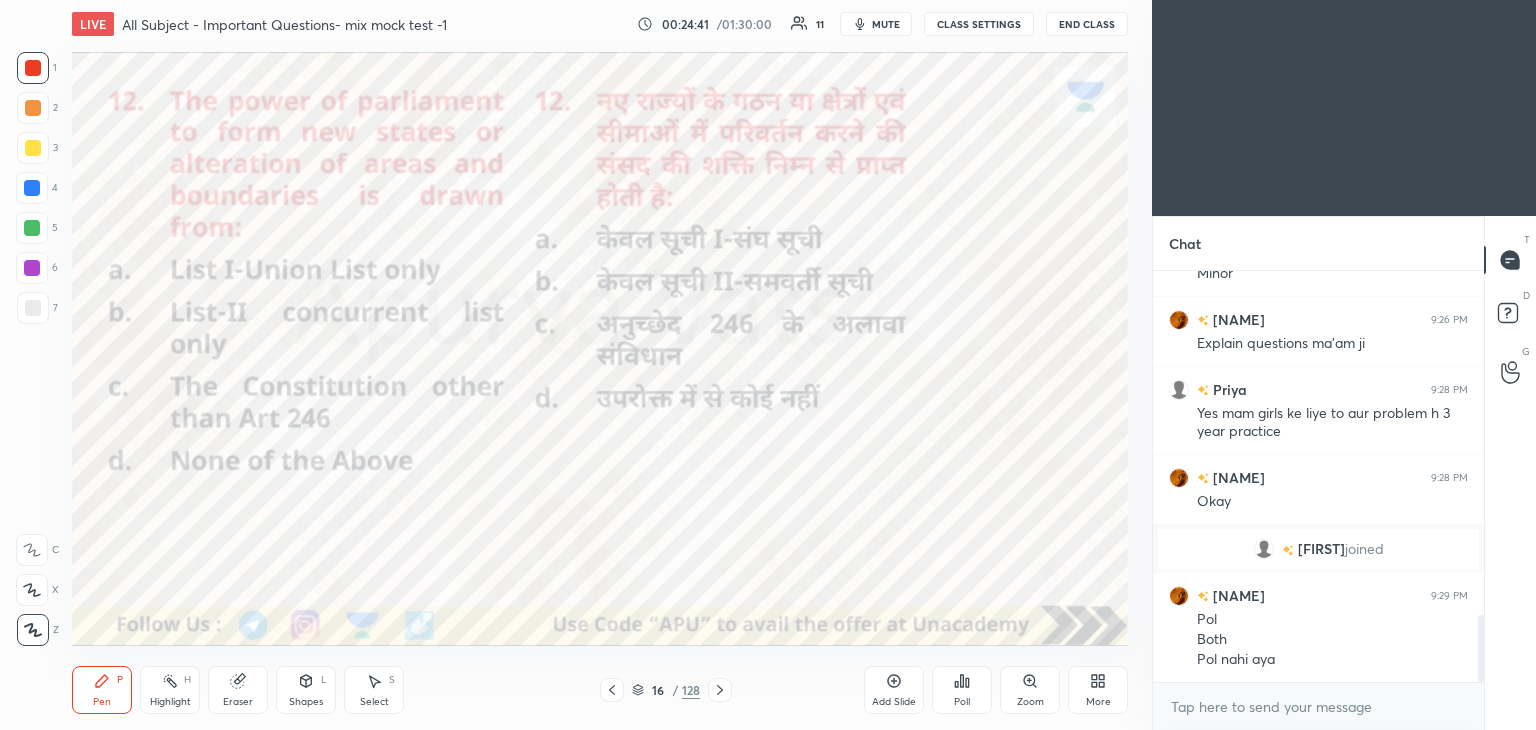 scroll, scrollTop: 2190, scrollLeft: 0, axis: vertical 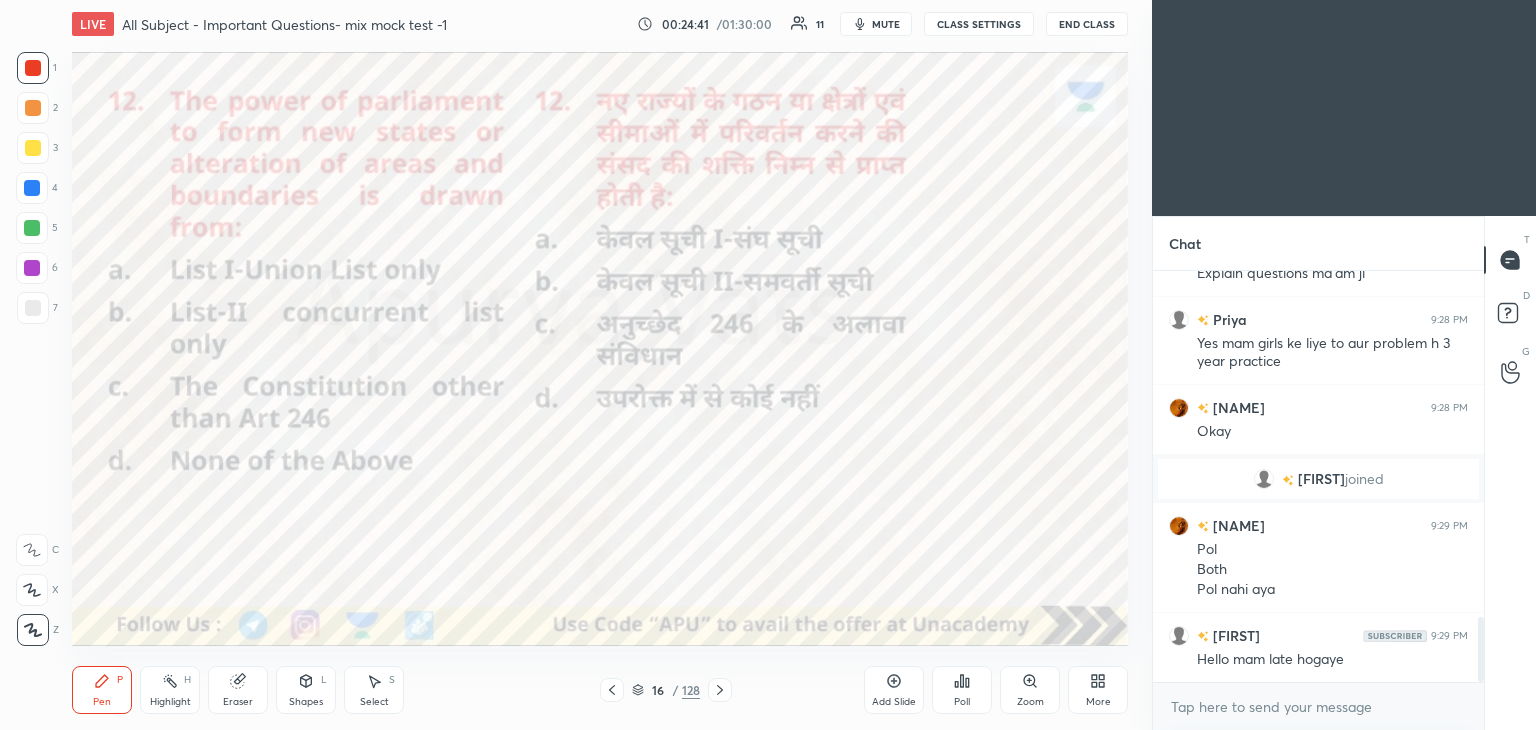click on "Poll" at bounding box center (962, 690) 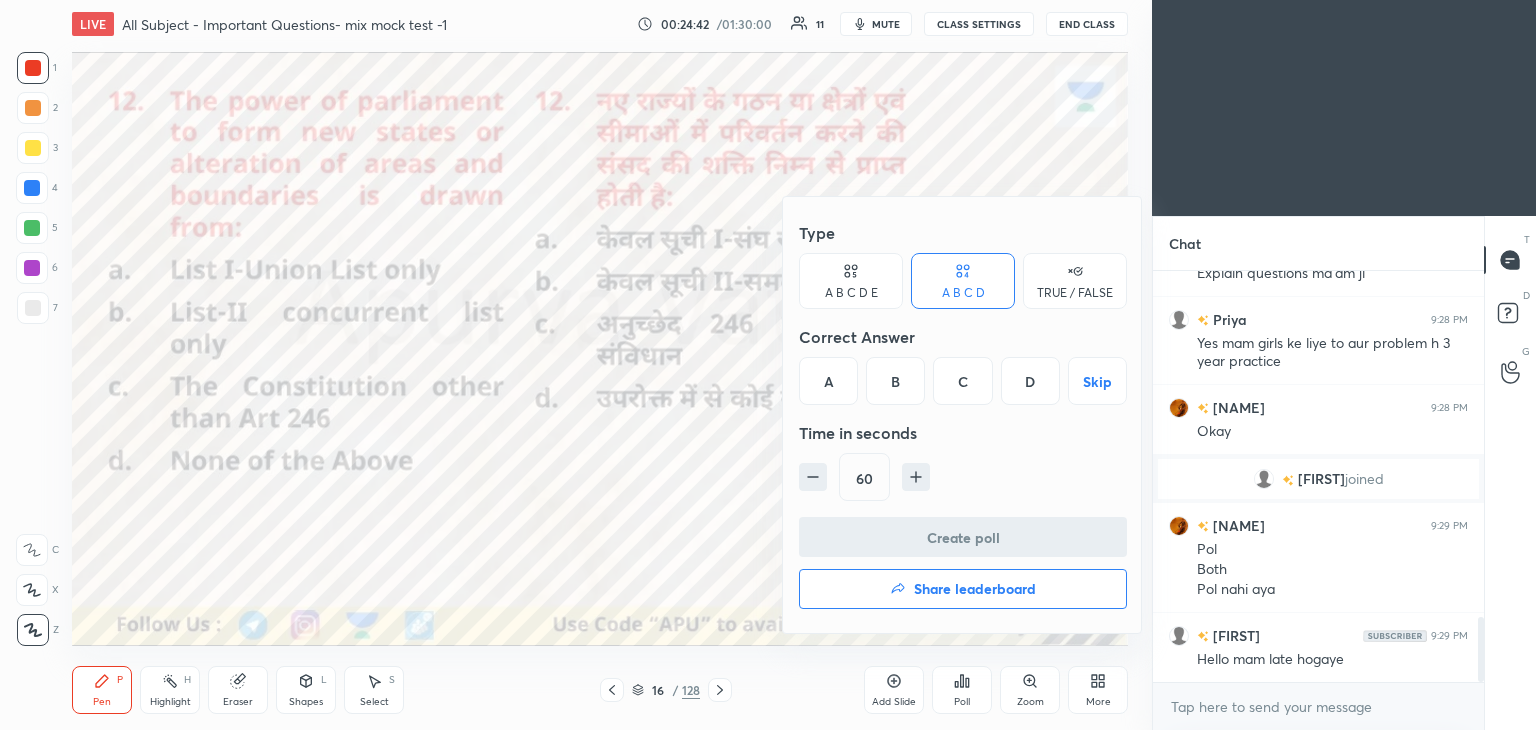 click on "C" at bounding box center [962, 381] 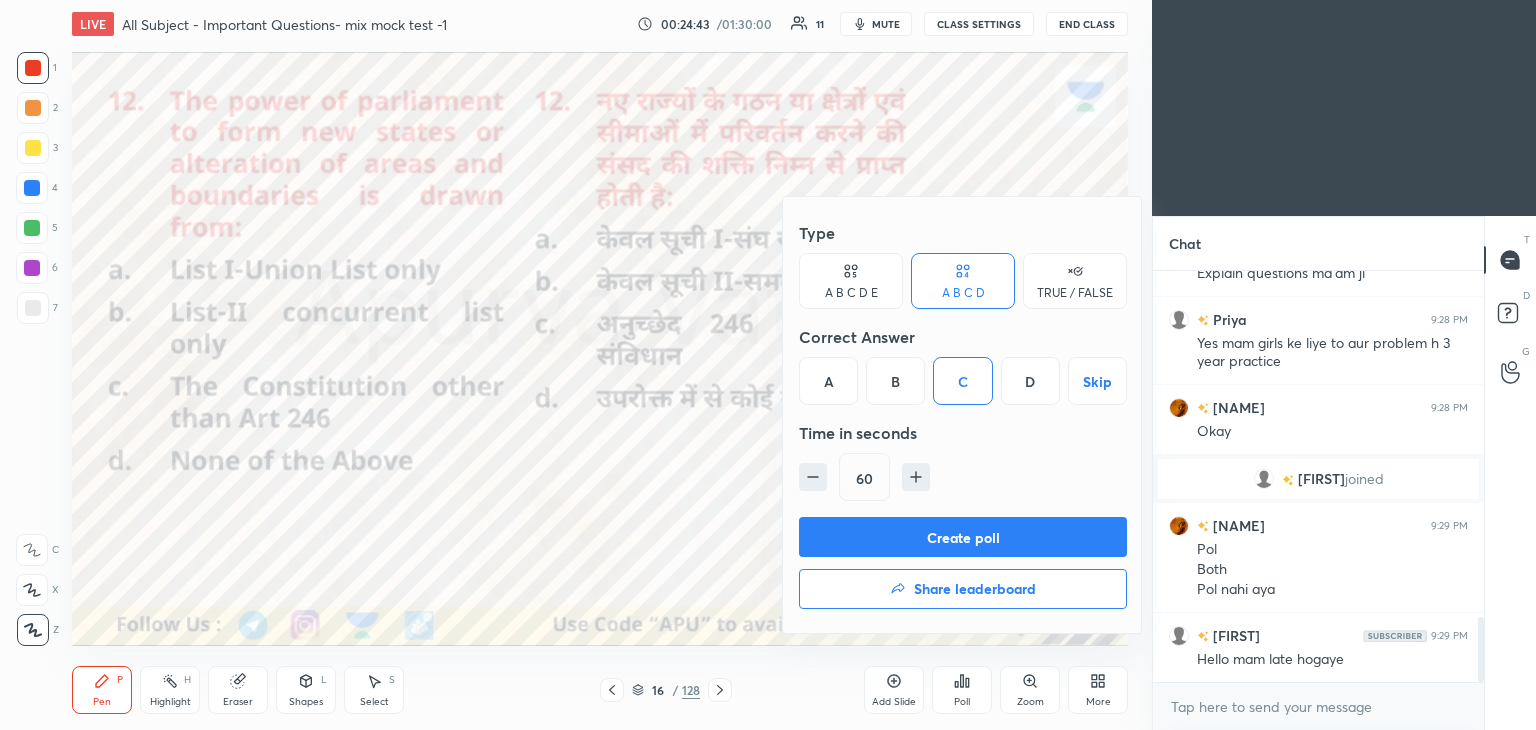 click on "Create poll" at bounding box center (963, 537) 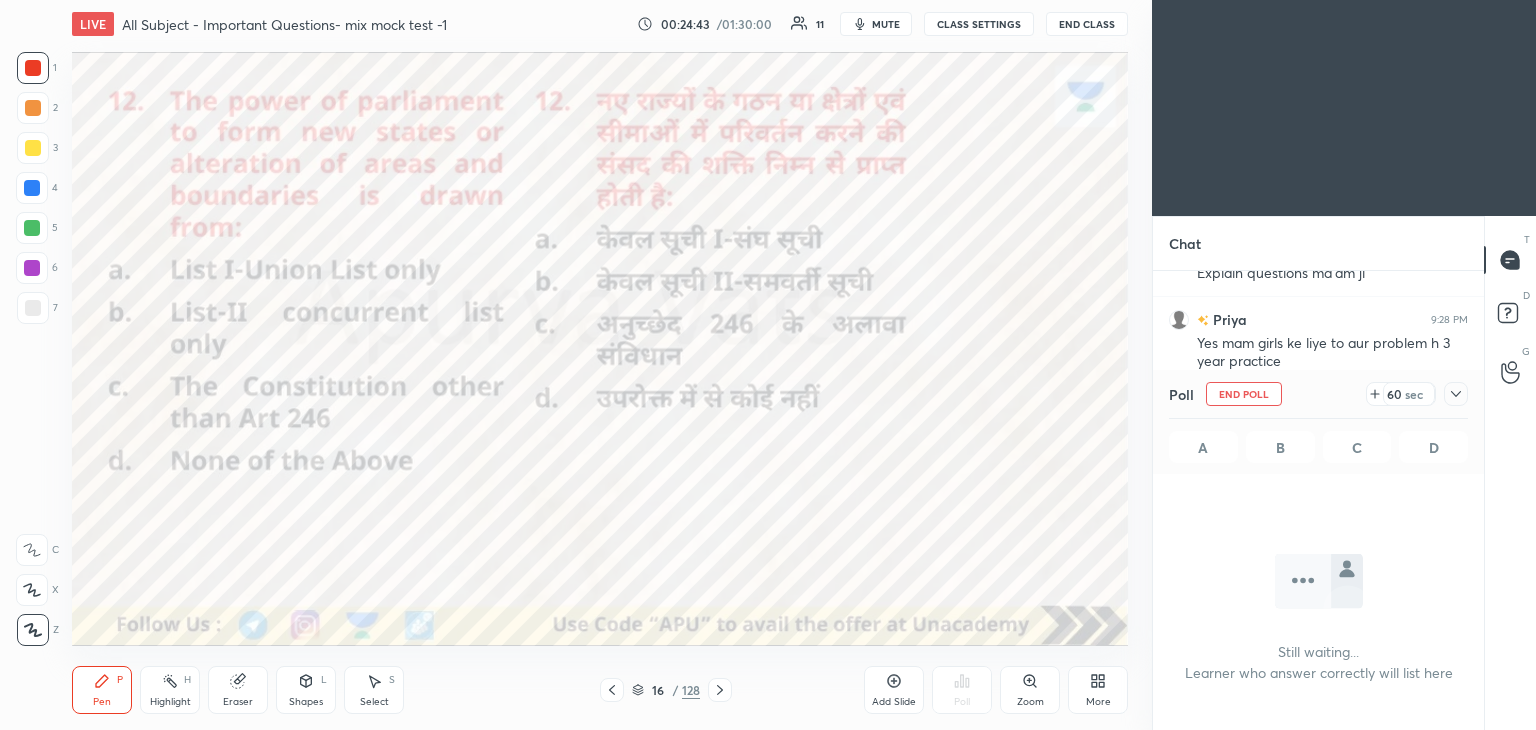 scroll, scrollTop: 6, scrollLeft: 6, axis: both 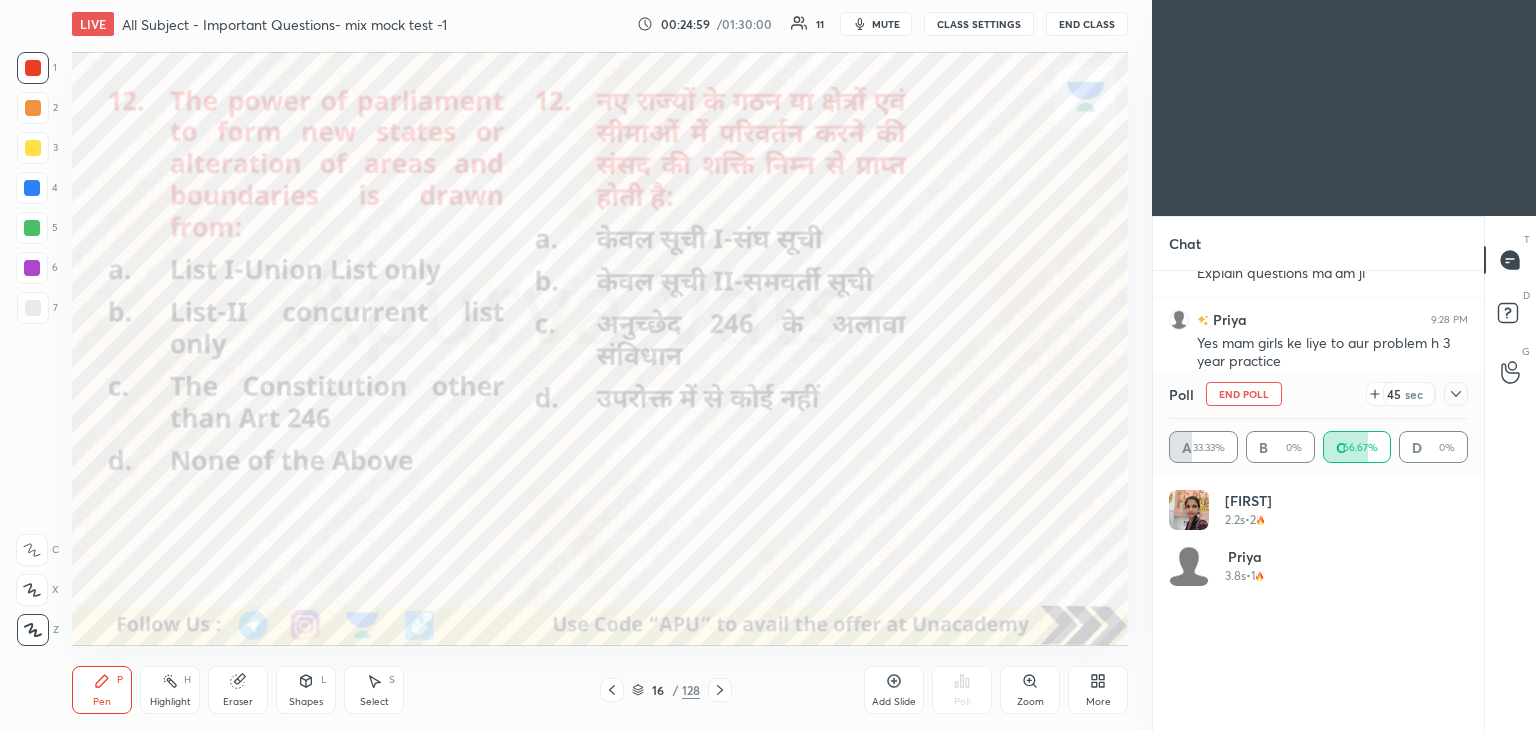 click on "Eraser" at bounding box center (238, 690) 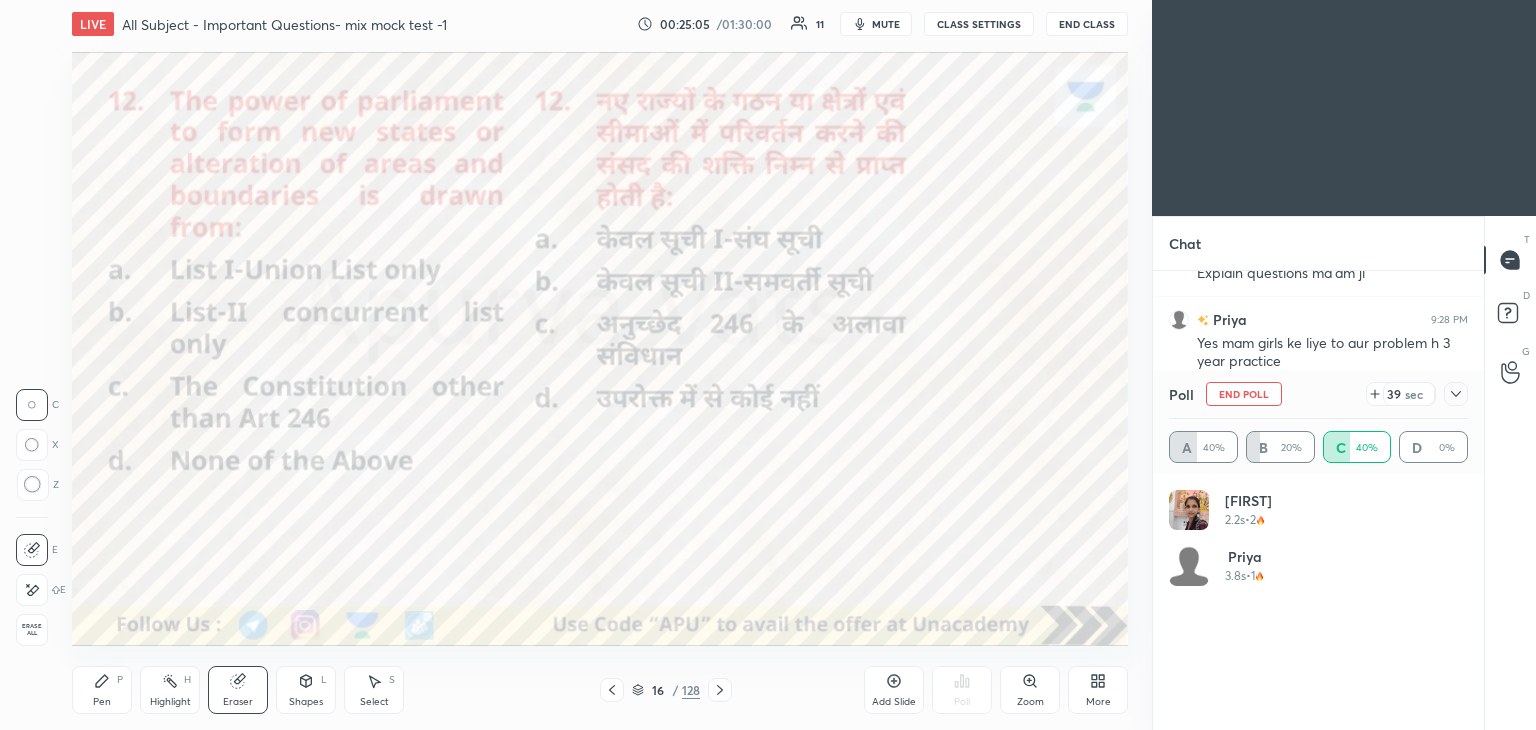 click on "LIVE All Subject - Important Questions- mix mock test -1 00:25:05 /  01:30:00 11 mute CLASS SETTINGS End Class" at bounding box center [600, 24] 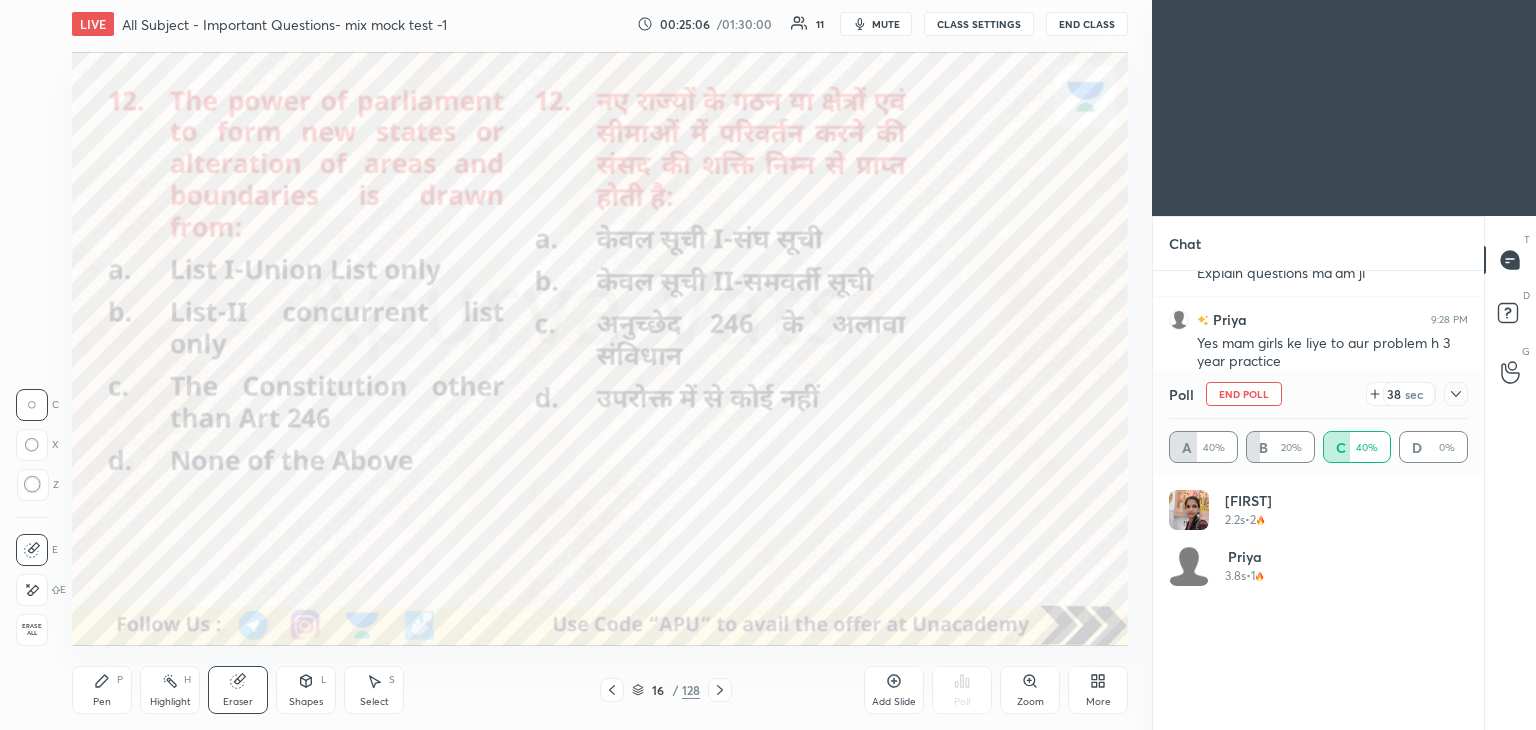 click 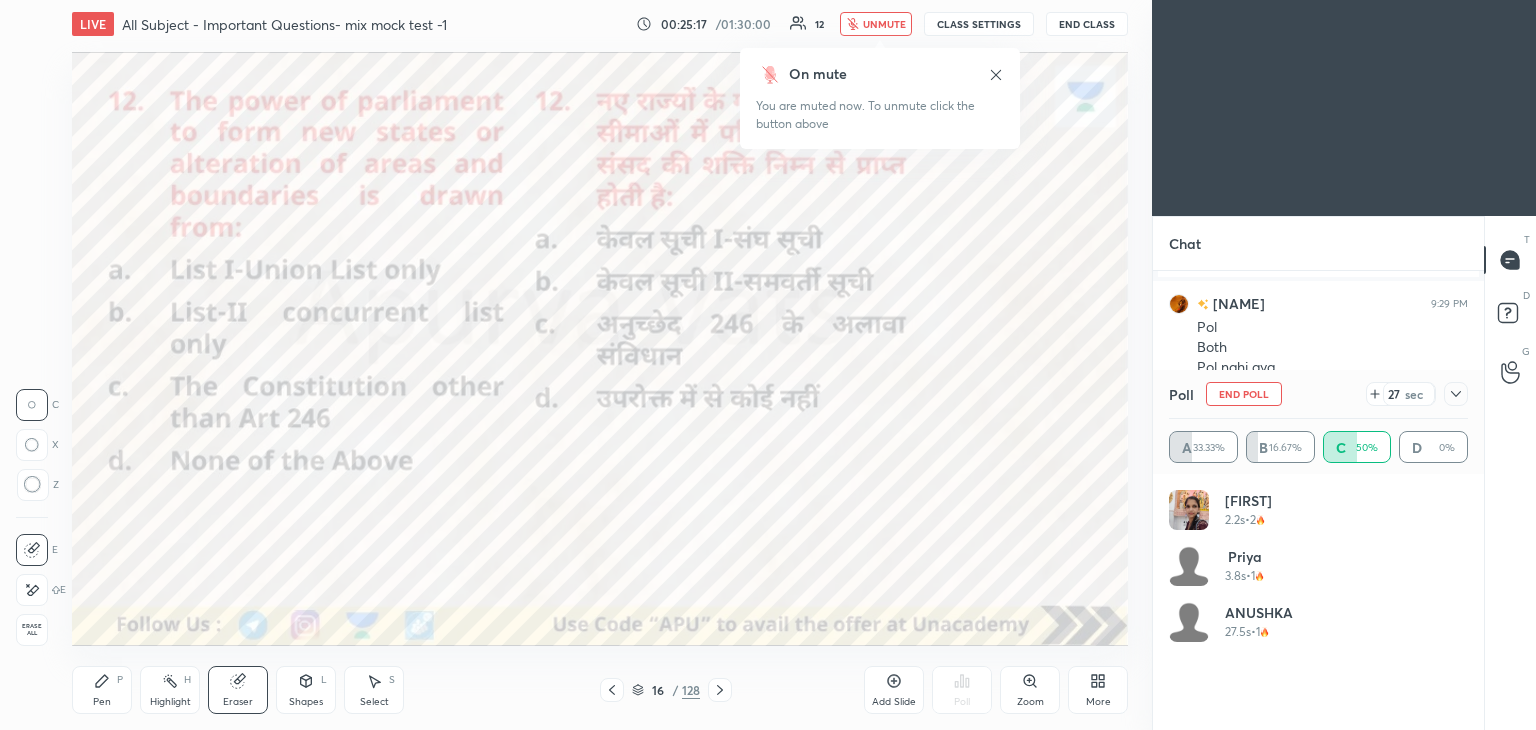 click on "unmute" at bounding box center (884, 24) 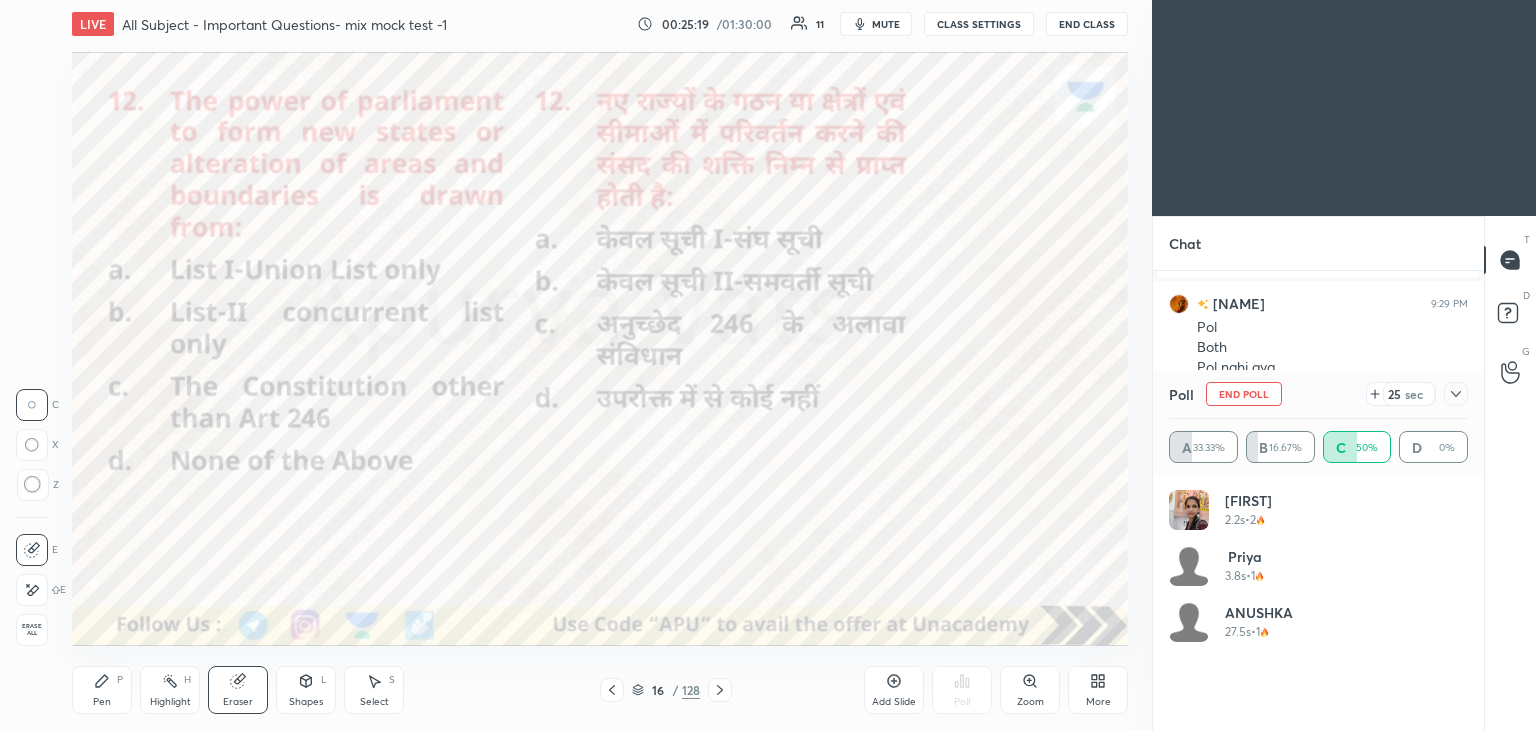 click on "mute" at bounding box center [886, 24] 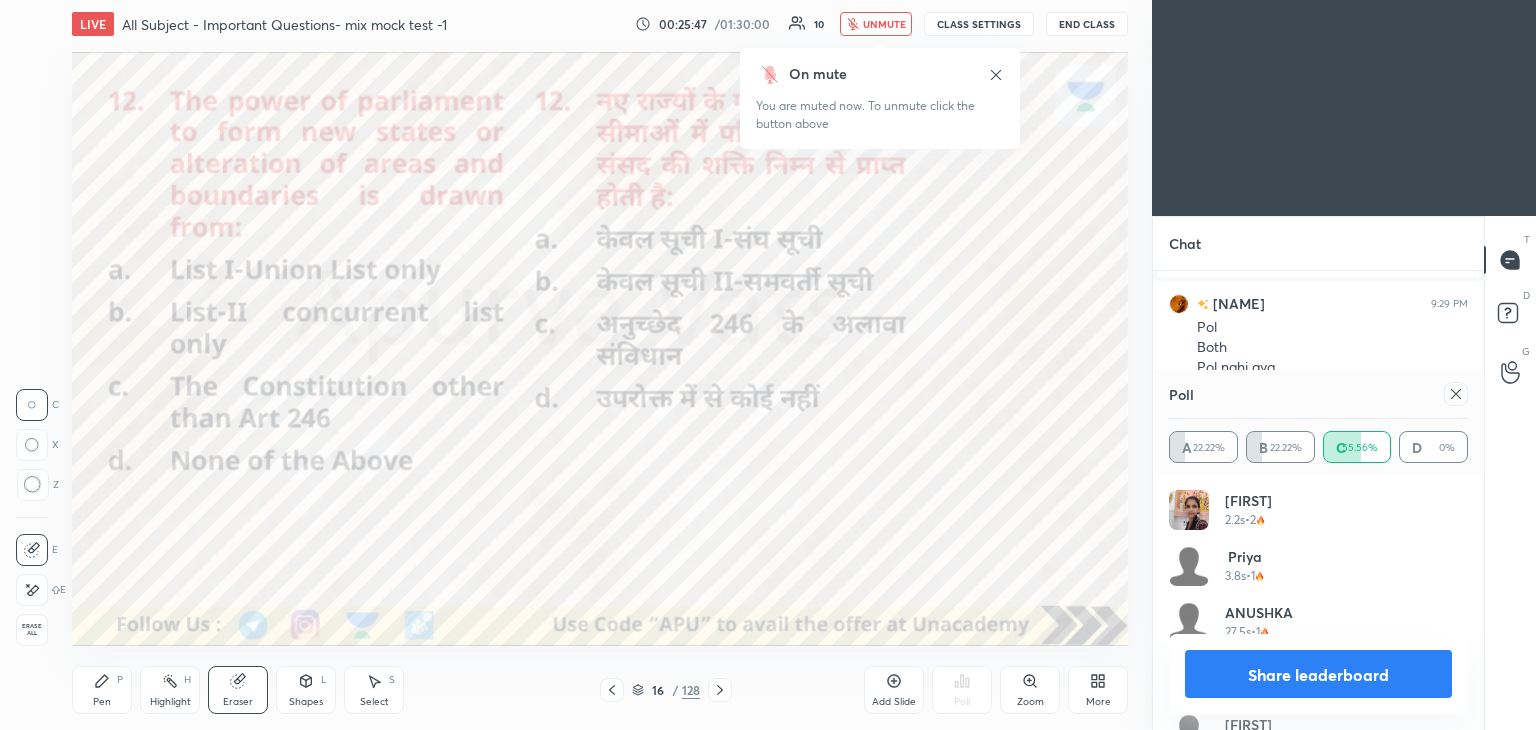 scroll, scrollTop: 2382, scrollLeft: 0, axis: vertical 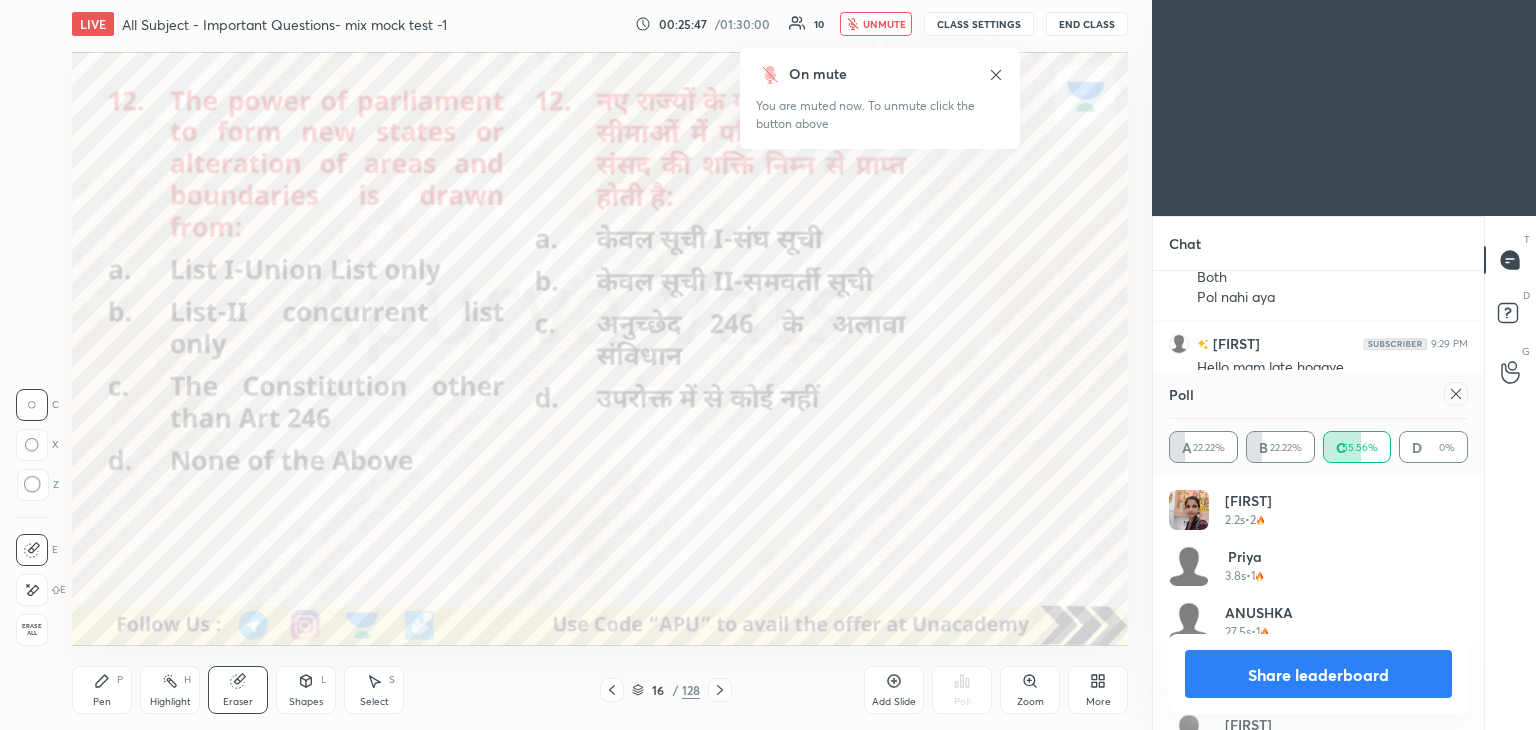 click 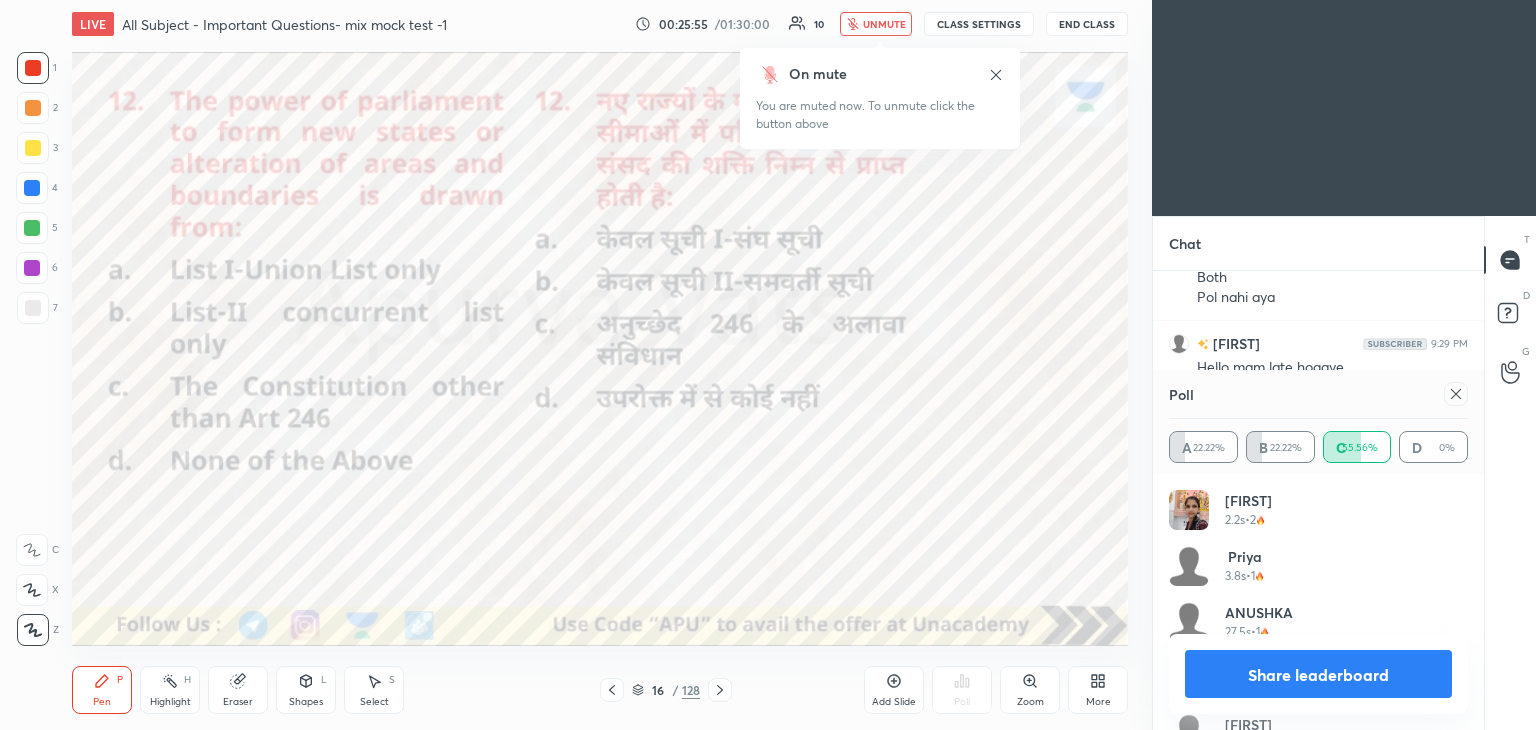 click on "unmute" at bounding box center (884, 24) 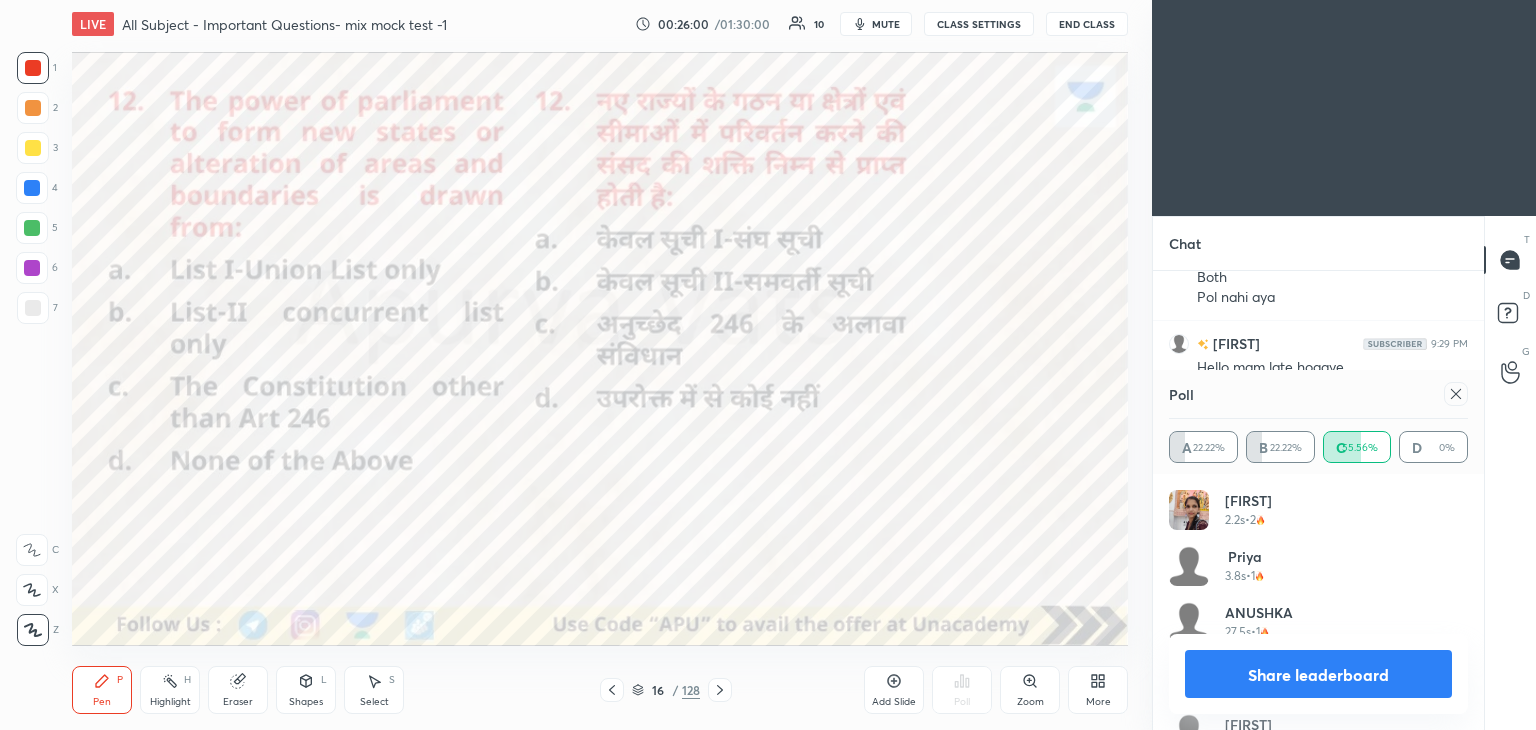 click on "Share leaderboard" at bounding box center (1318, 674) 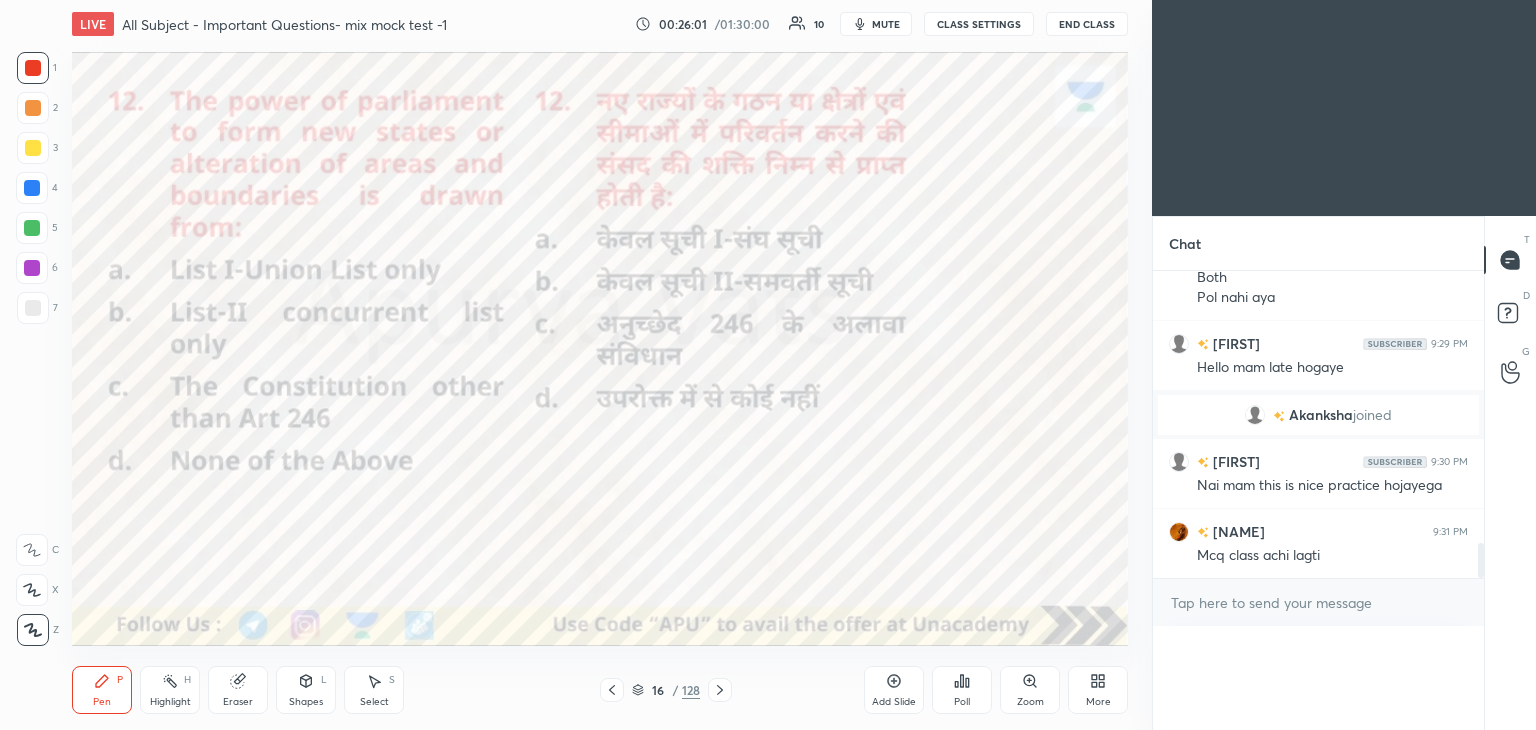 scroll, scrollTop: 72, scrollLeft: 293, axis: both 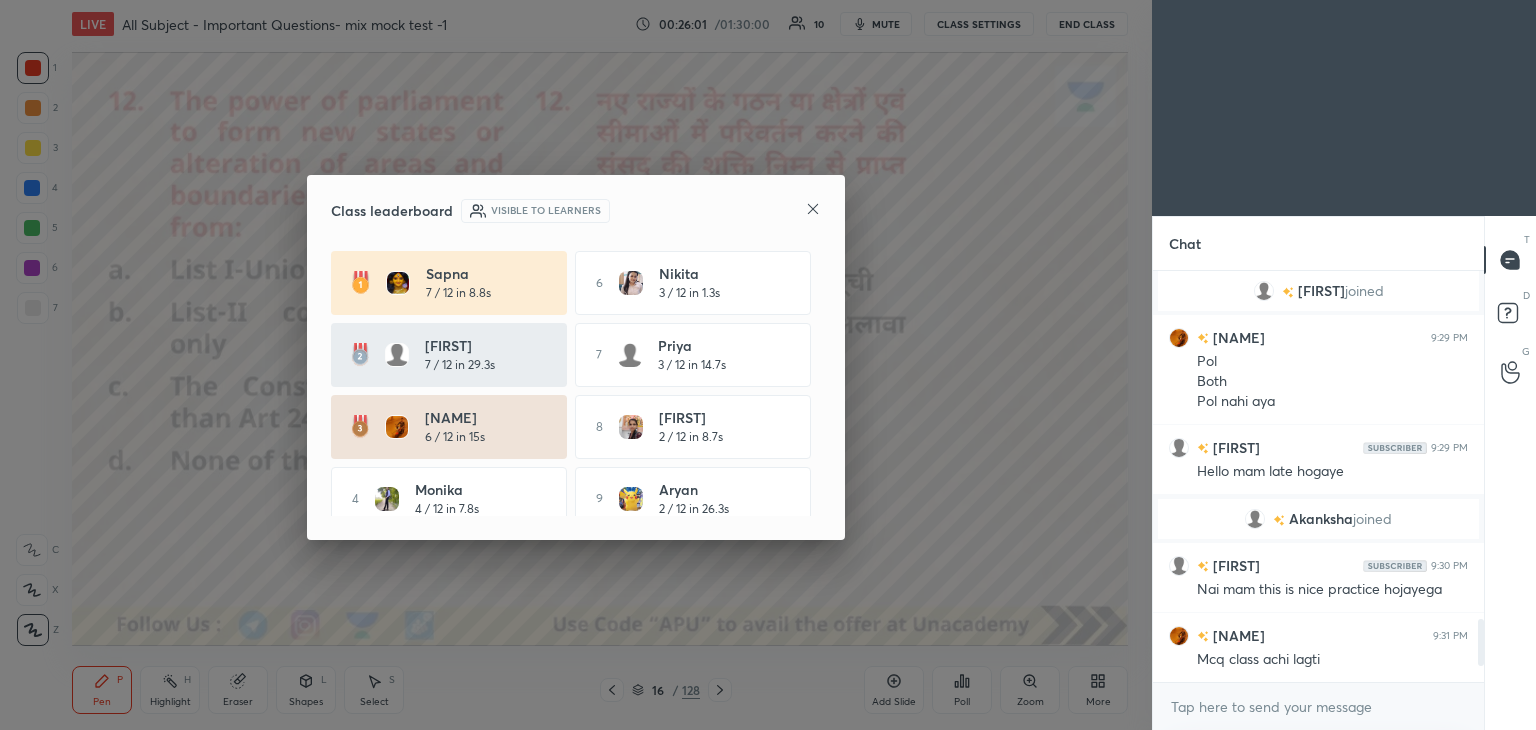 click 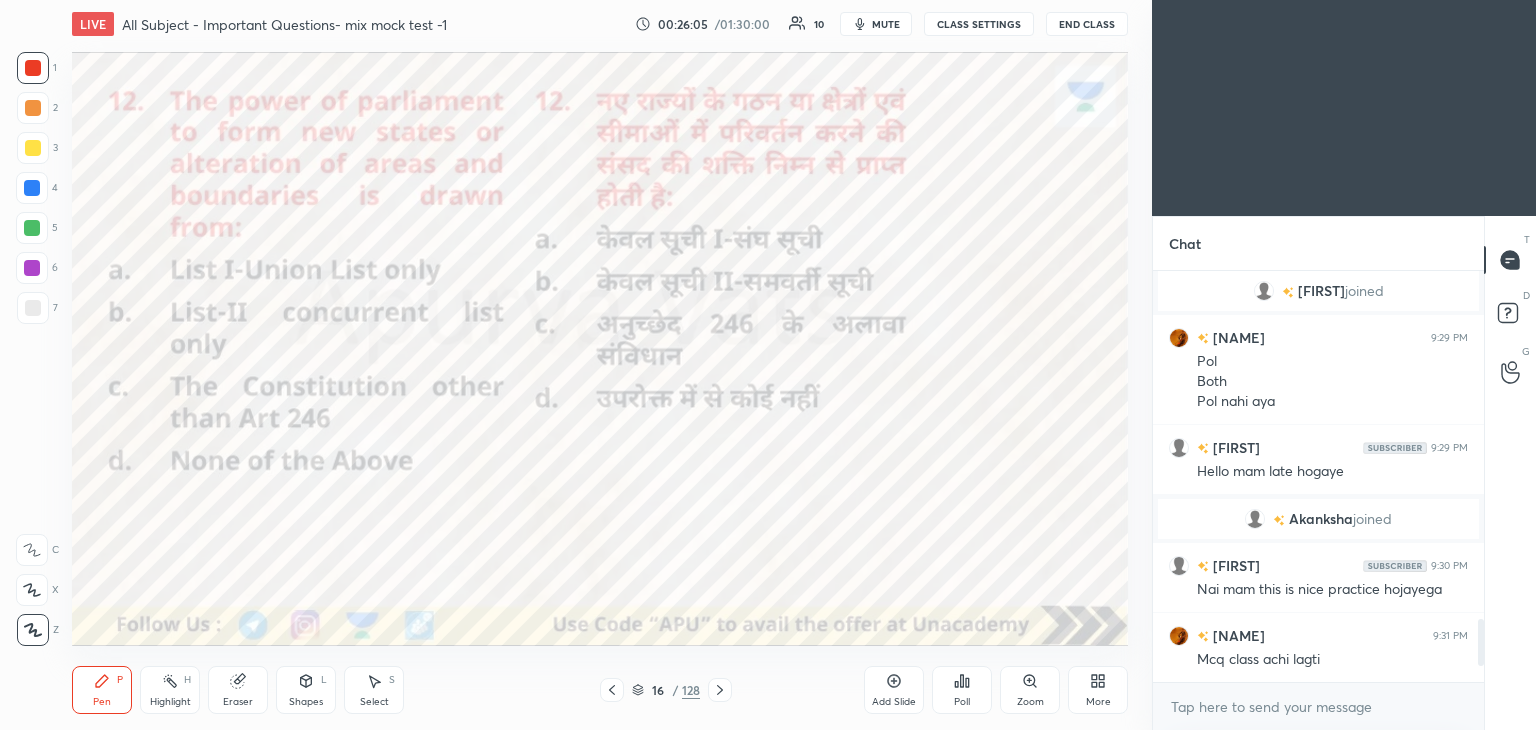 click 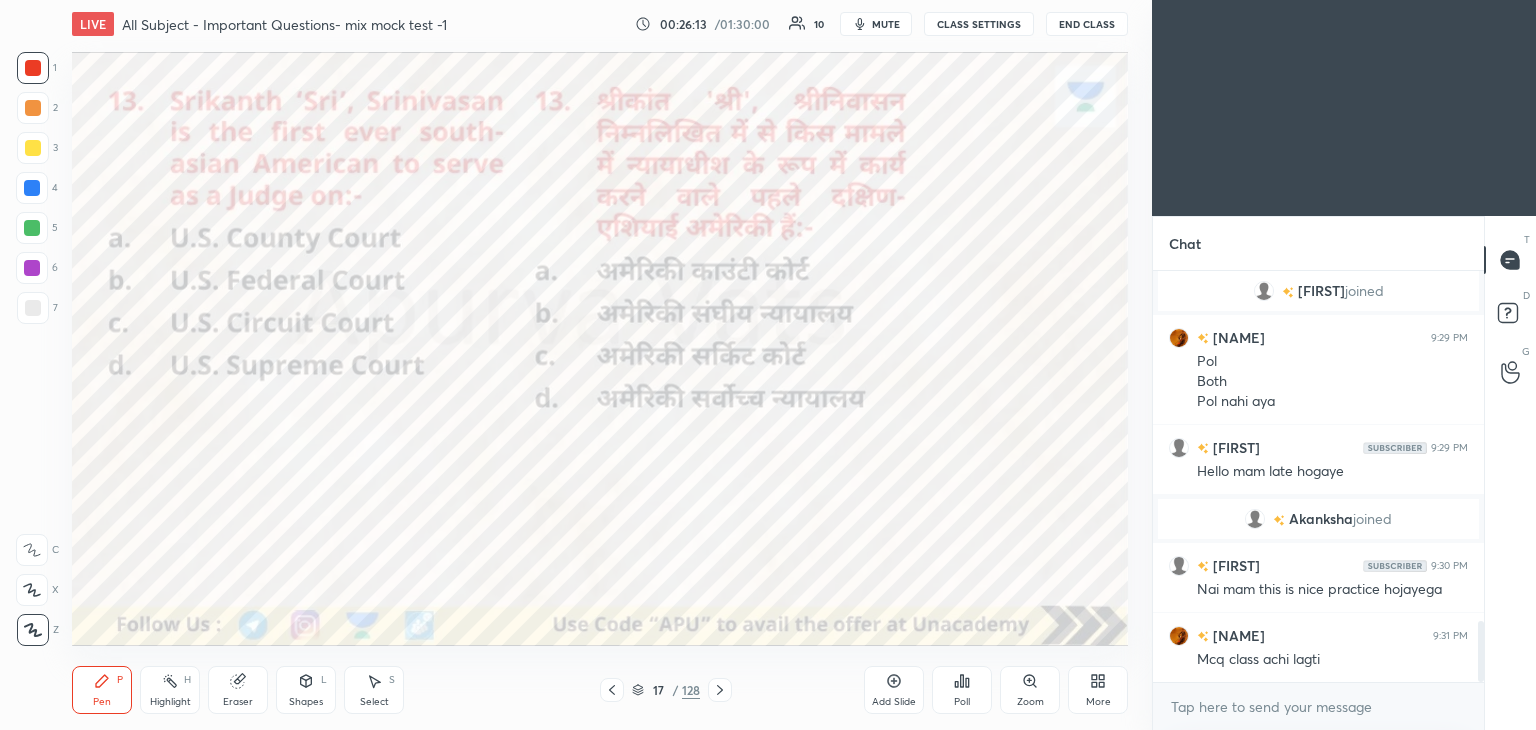 scroll, scrollTop: 2348, scrollLeft: 0, axis: vertical 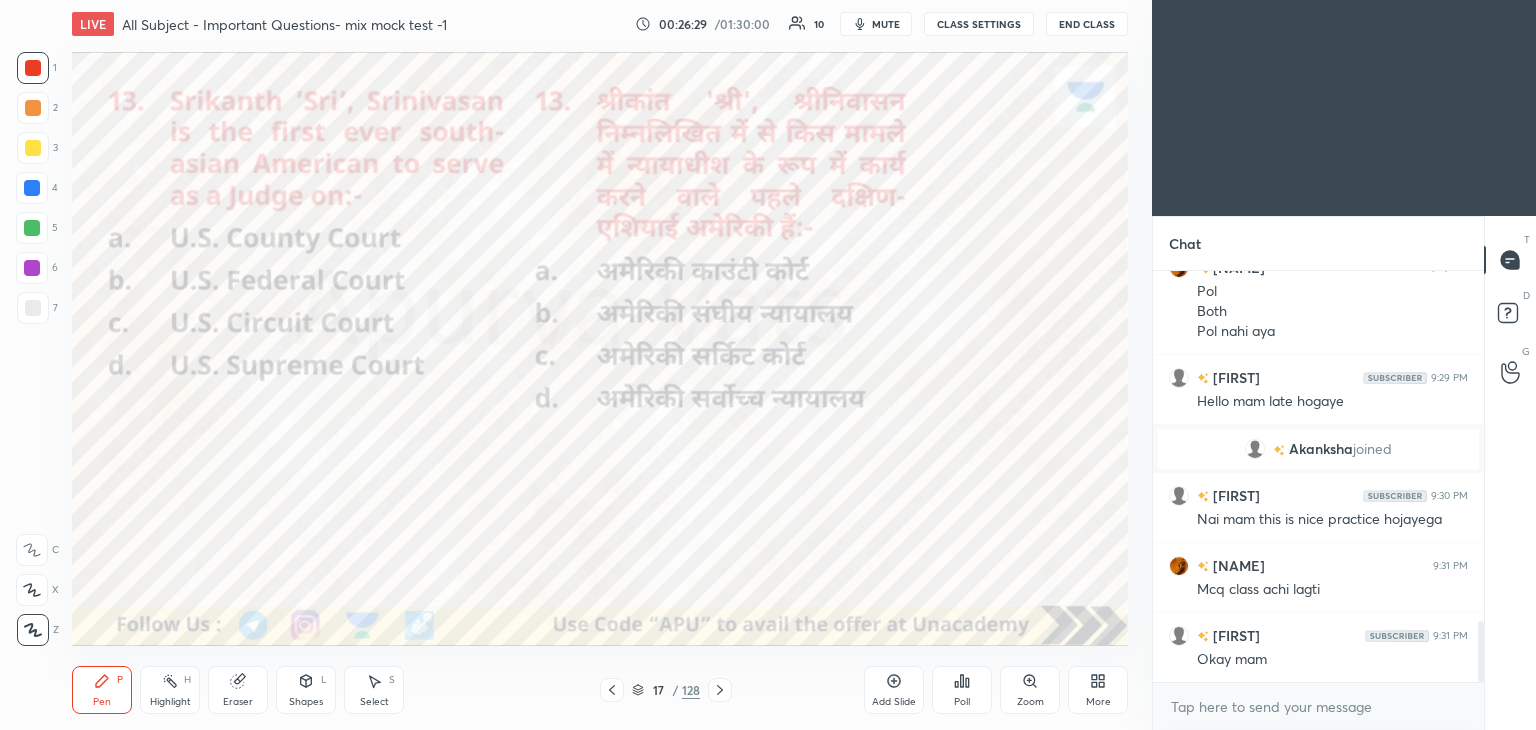 click 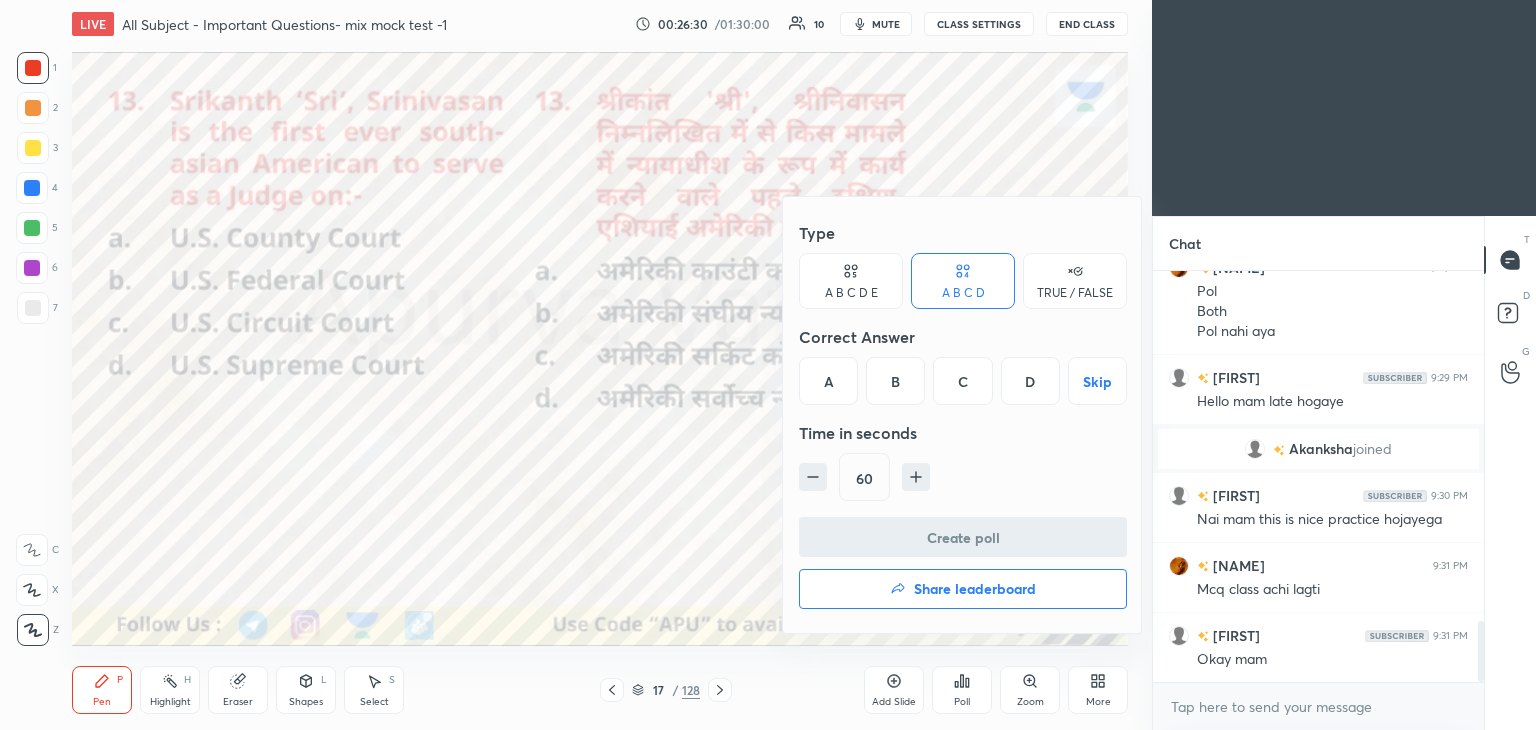 click on "C" at bounding box center (962, 381) 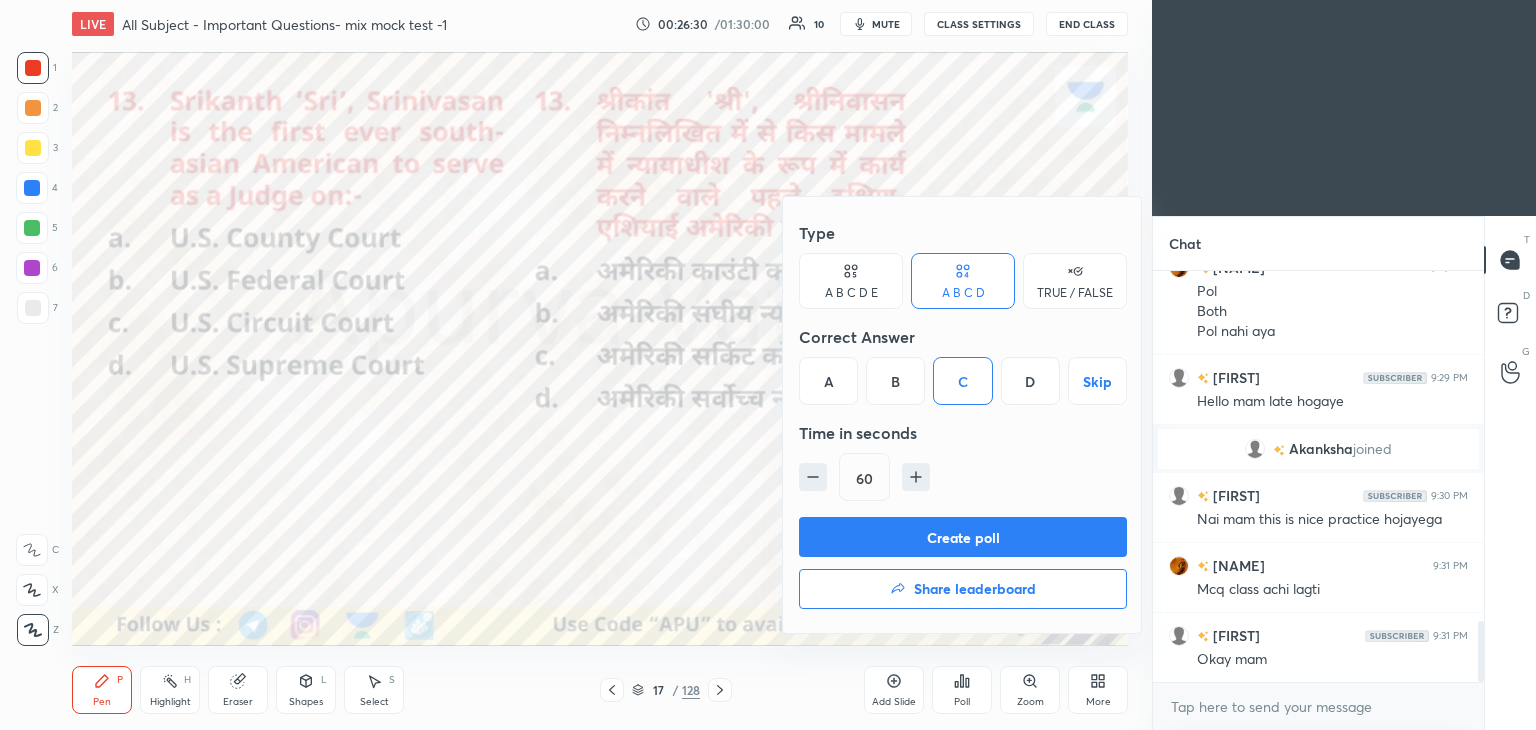 click on "Create poll" at bounding box center [963, 537] 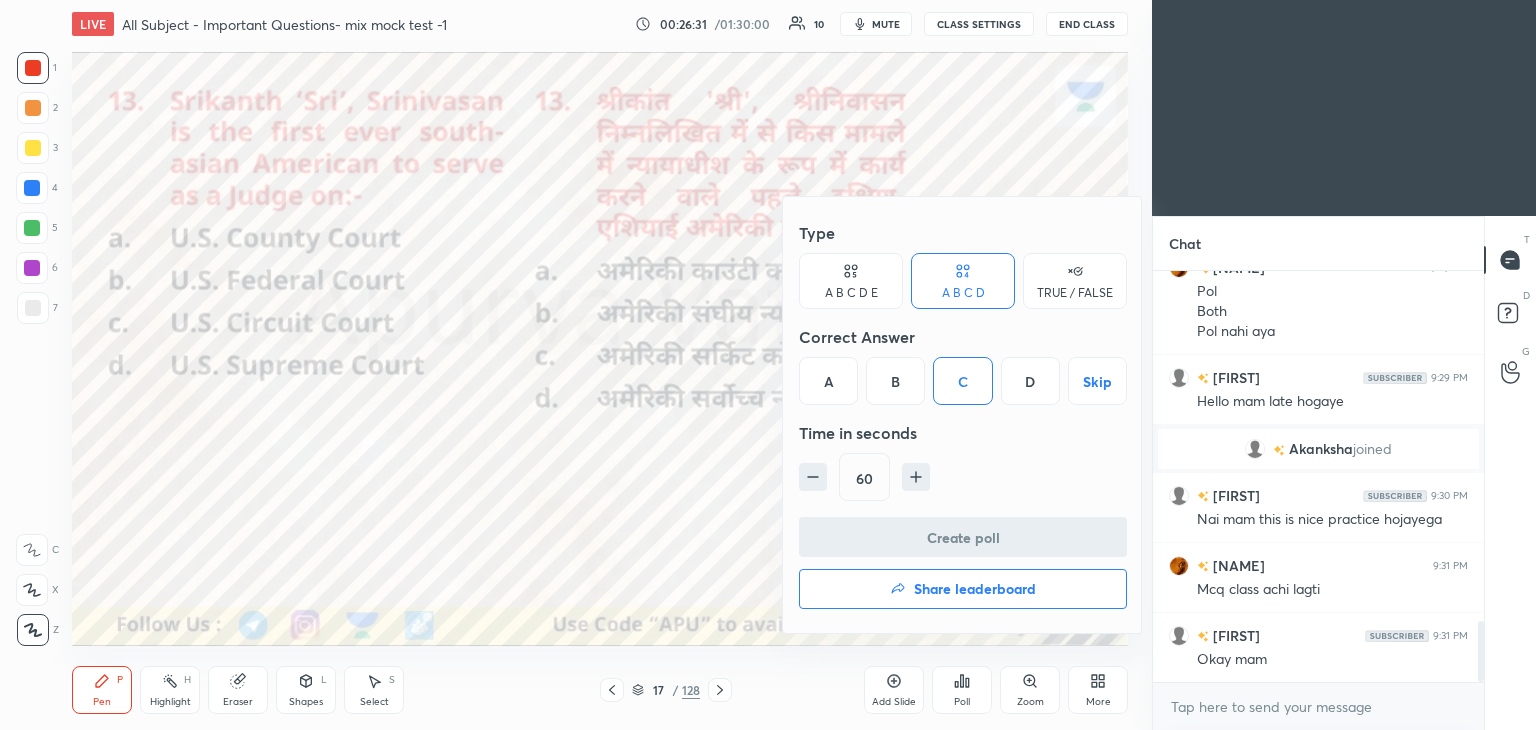 scroll, scrollTop: 340, scrollLeft: 325, axis: both 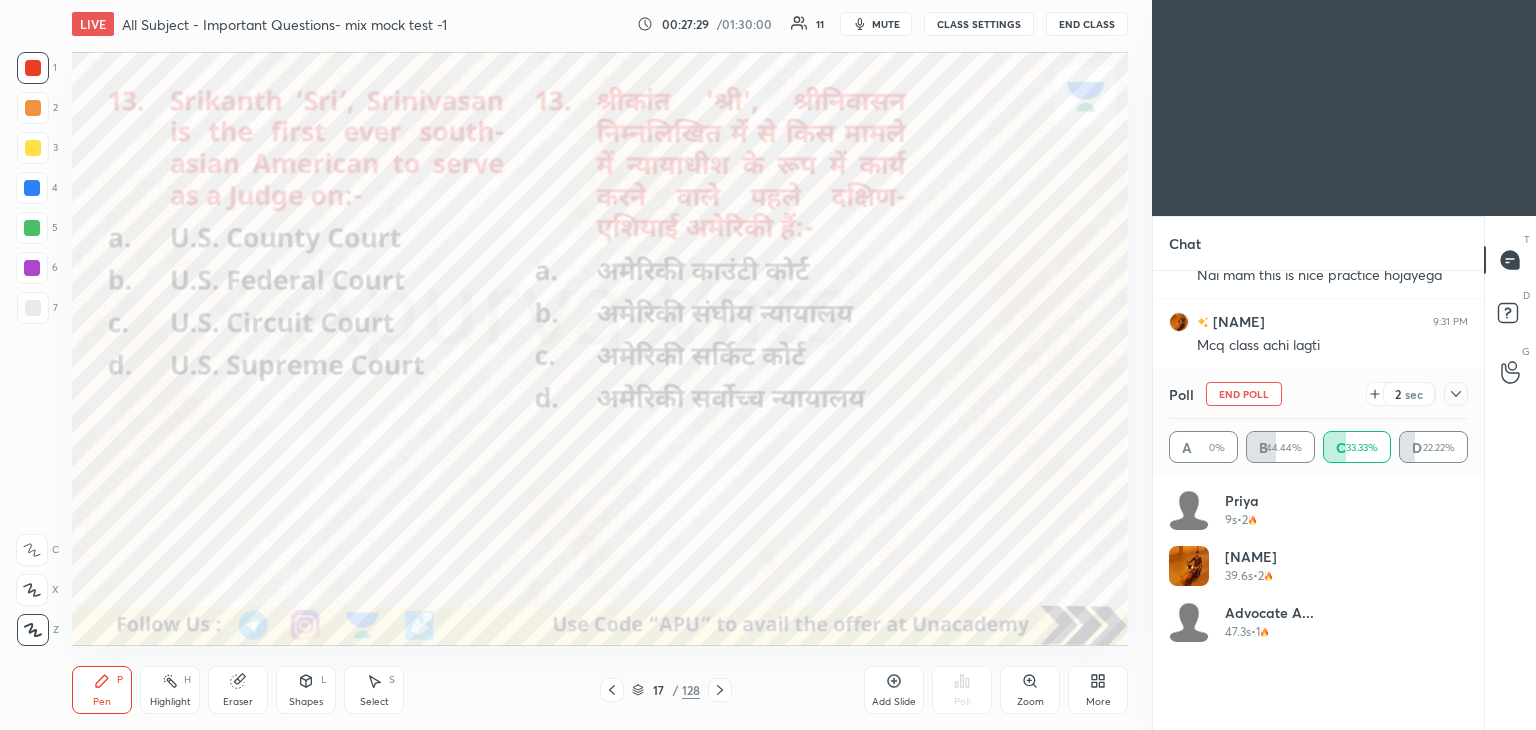 click on "Advocate A..." at bounding box center [1269, 612] 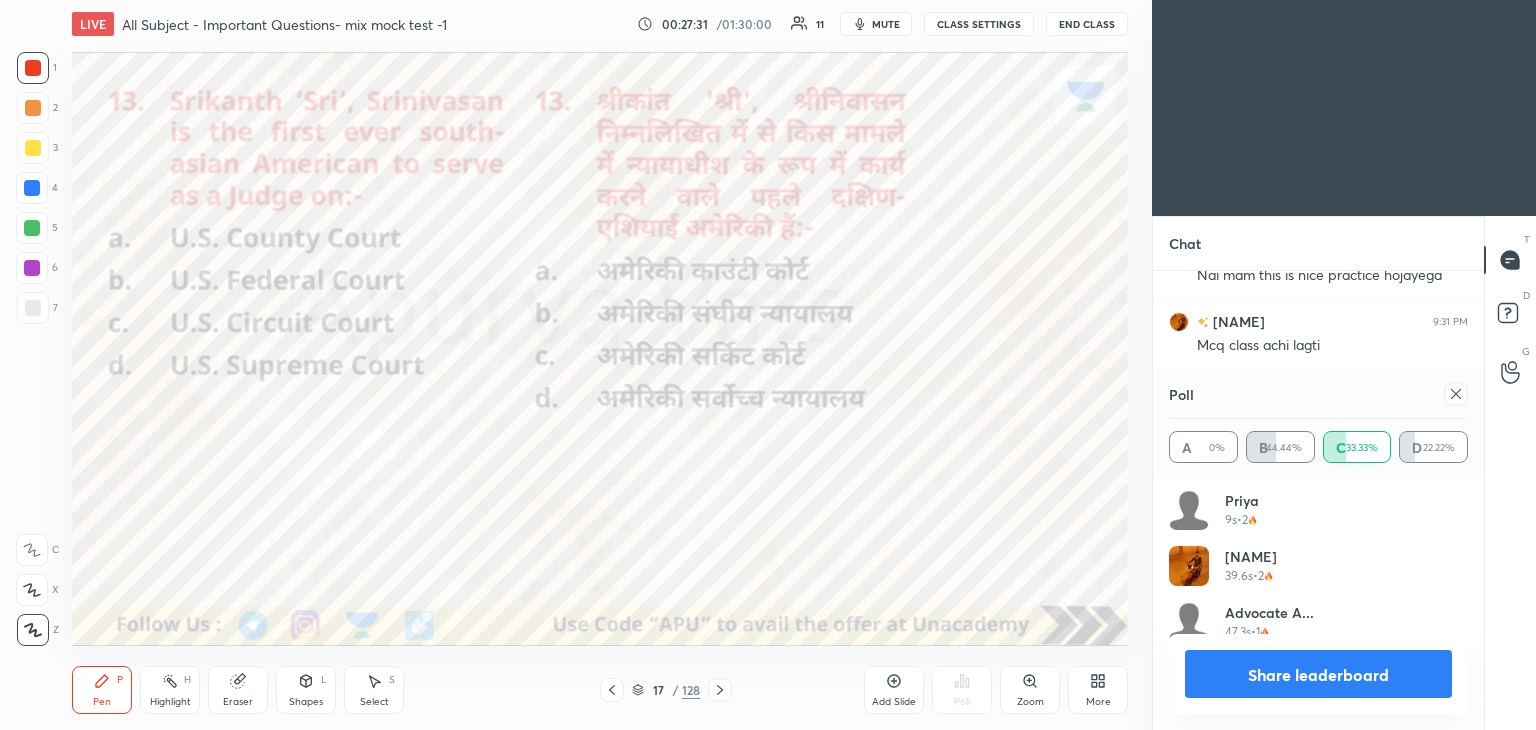 click on "Share leaderboard" at bounding box center [1318, 674] 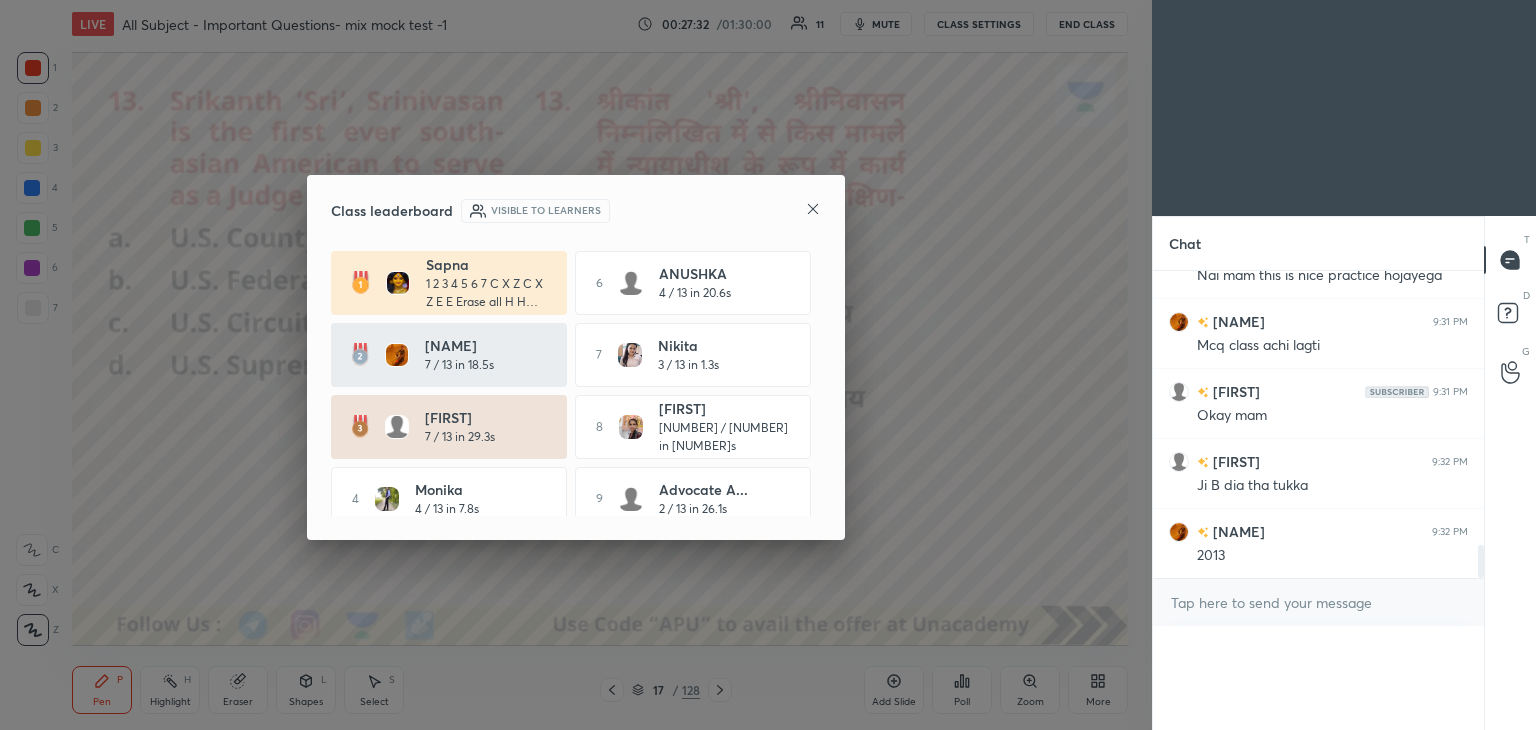 scroll, scrollTop: 106, scrollLeft: 293, axis: both 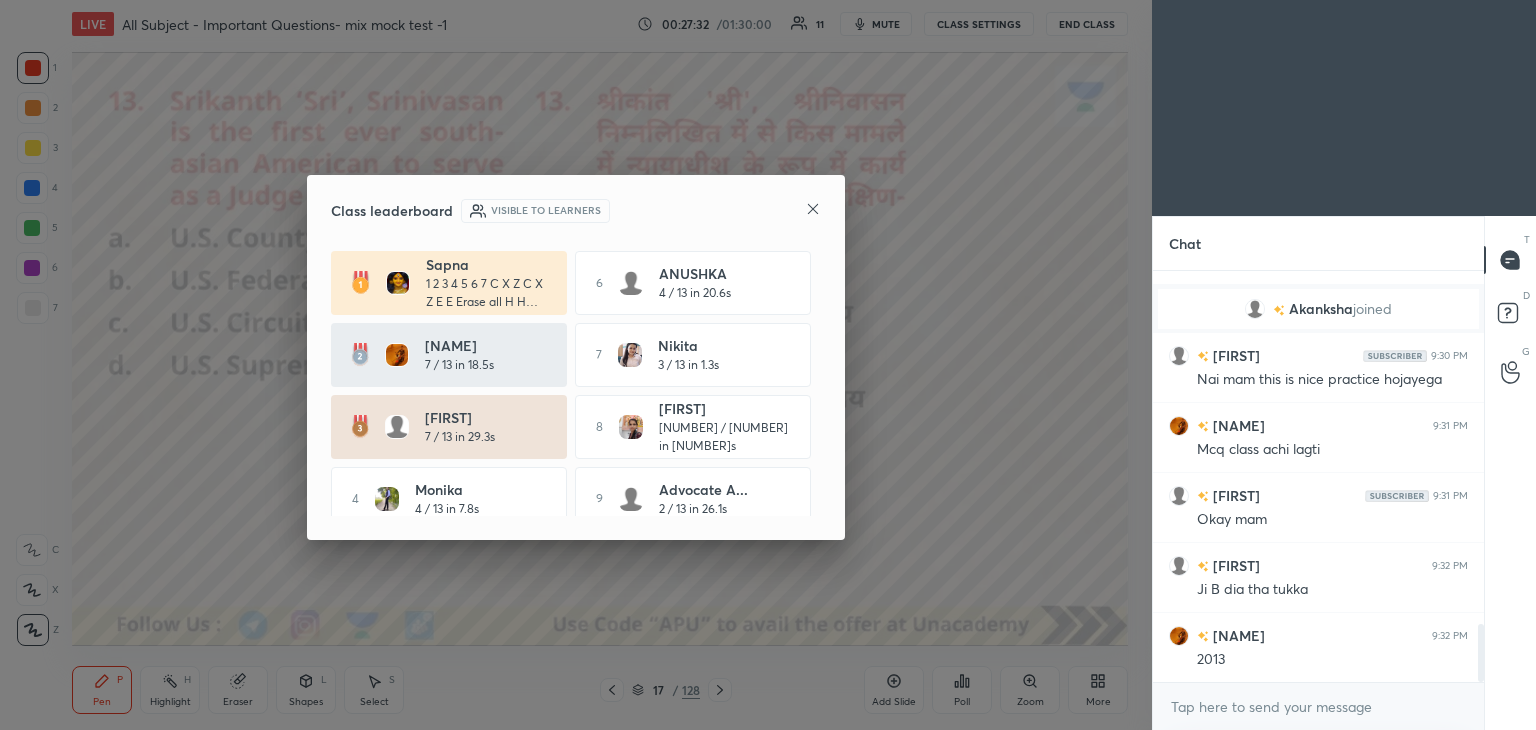 click 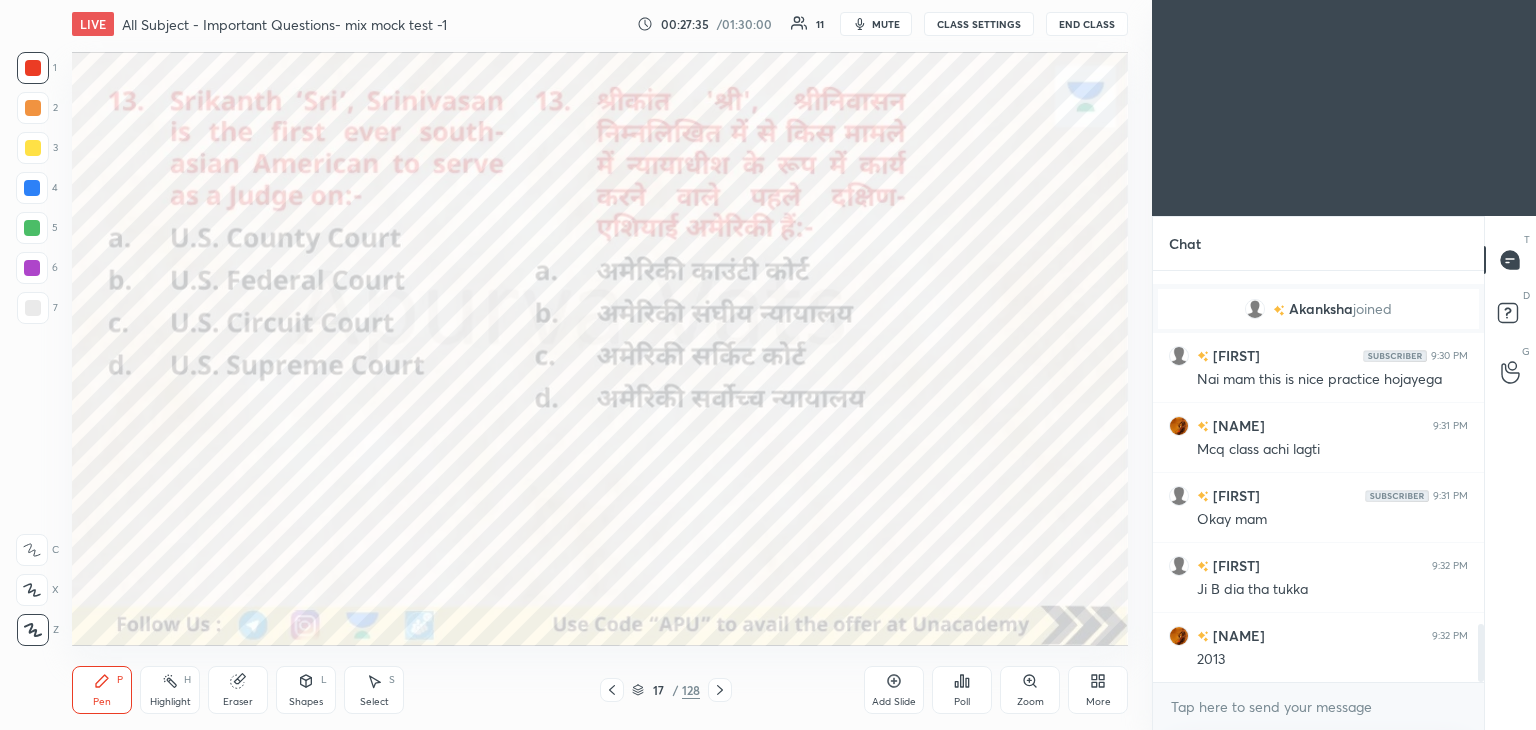 click 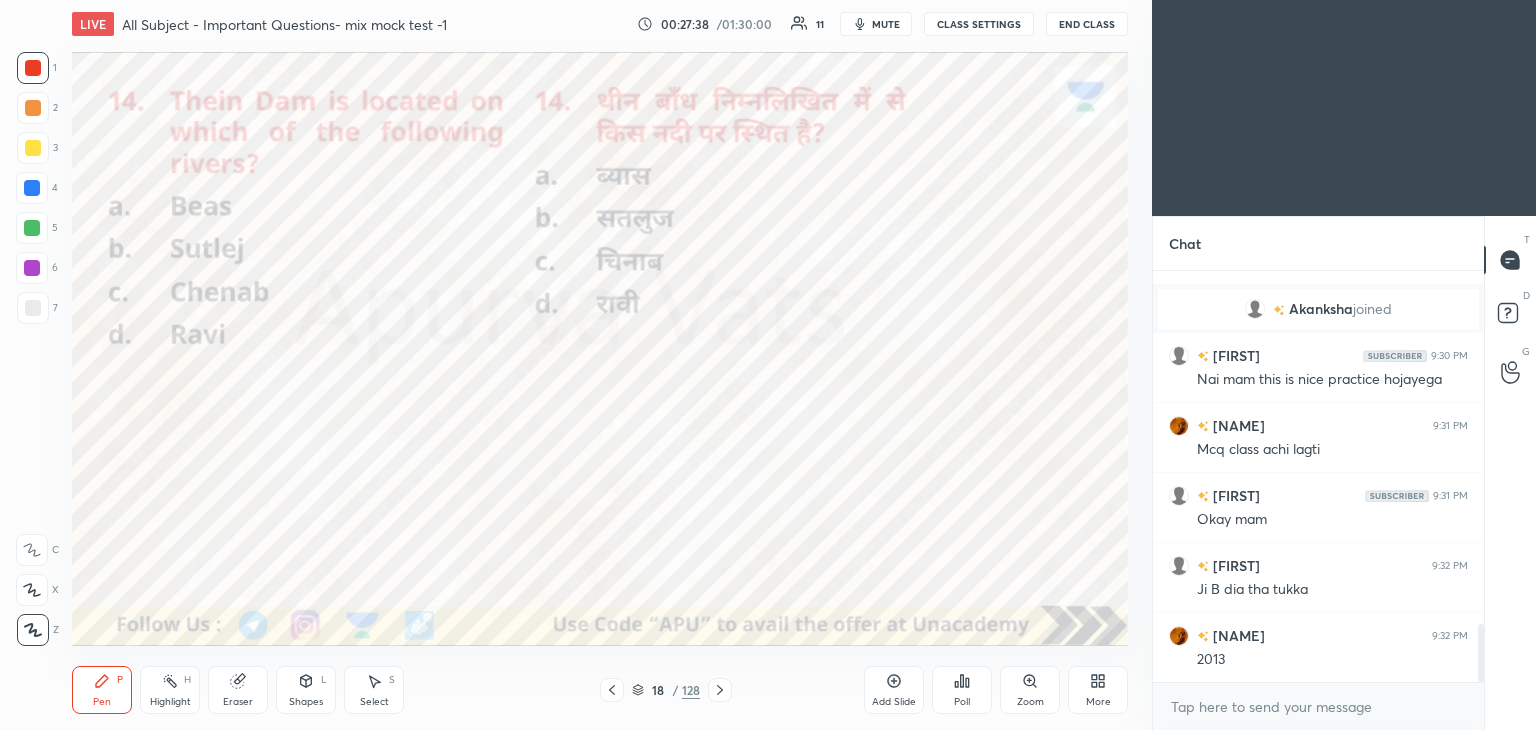 click at bounding box center [720, 690] 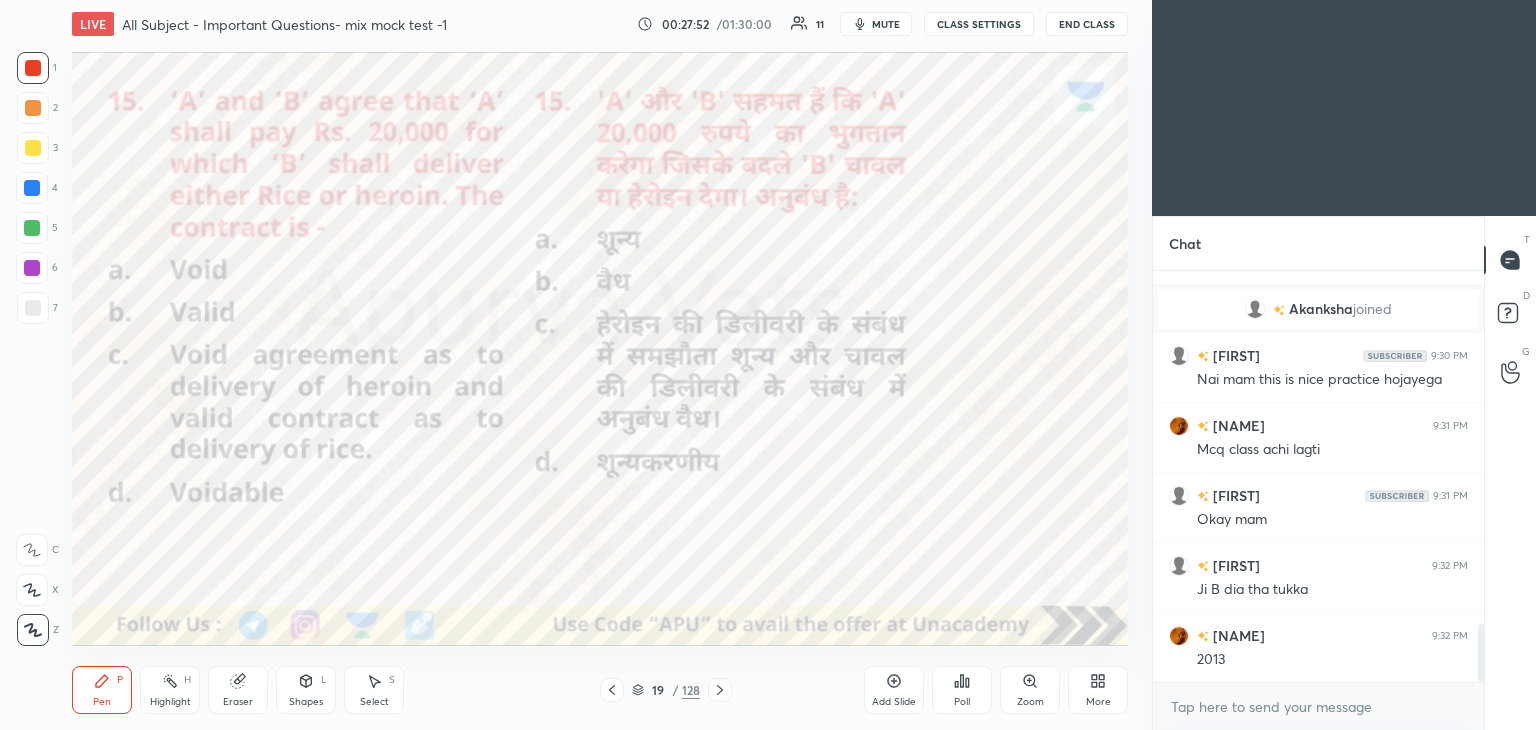 click on "Poll" at bounding box center (962, 690) 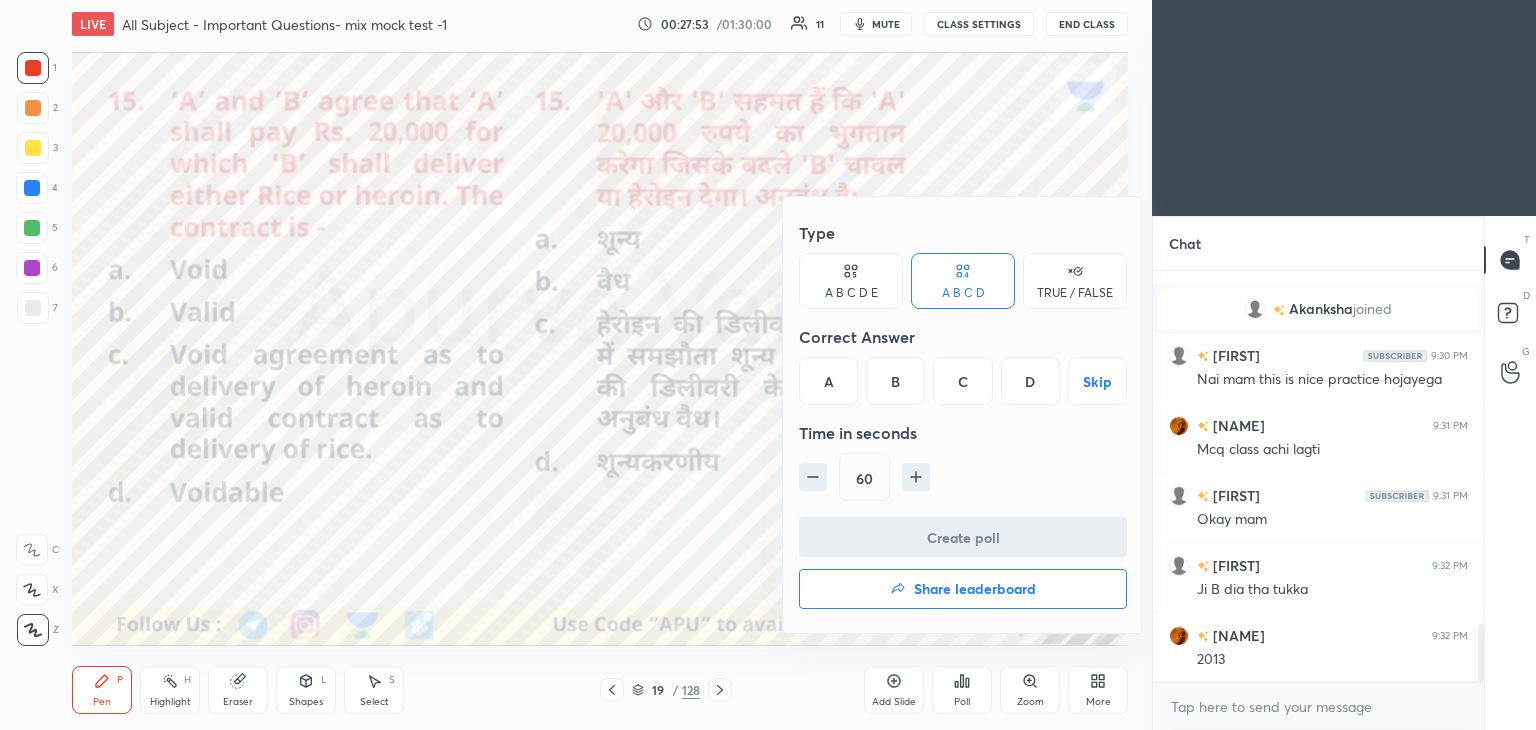 click on "C" at bounding box center (962, 381) 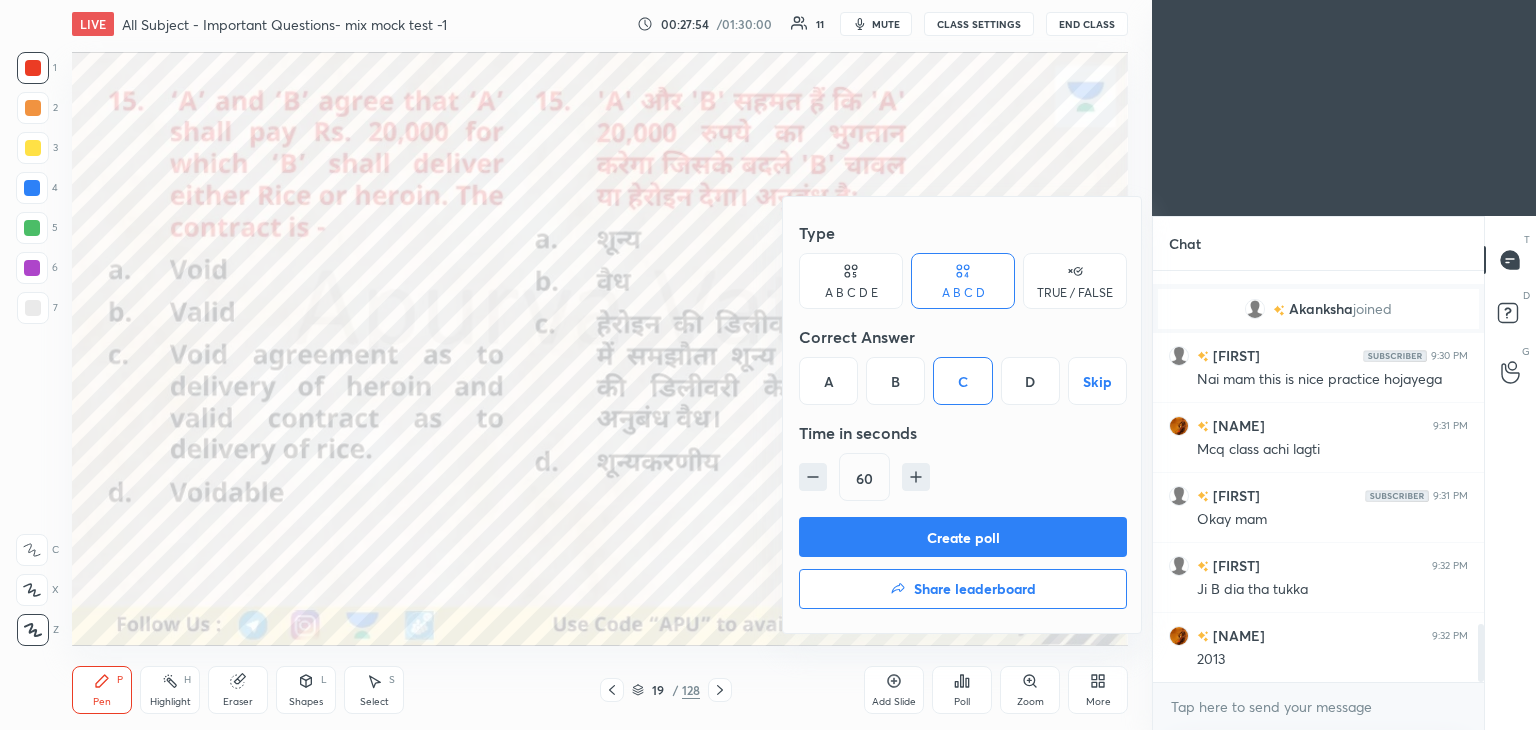 click on "Create poll" at bounding box center (963, 537) 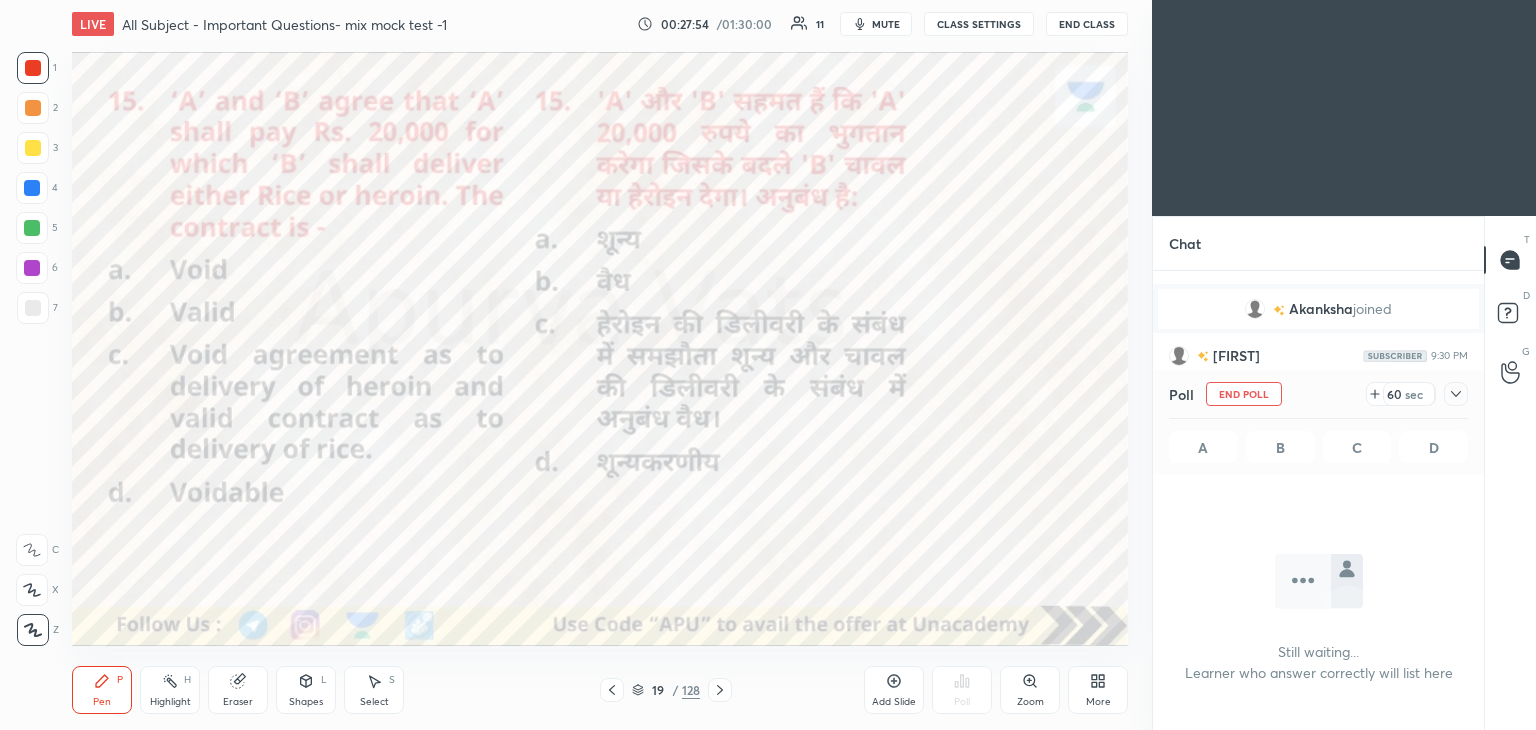 scroll, scrollTop: 339, scrollLeft: 325, axis: both 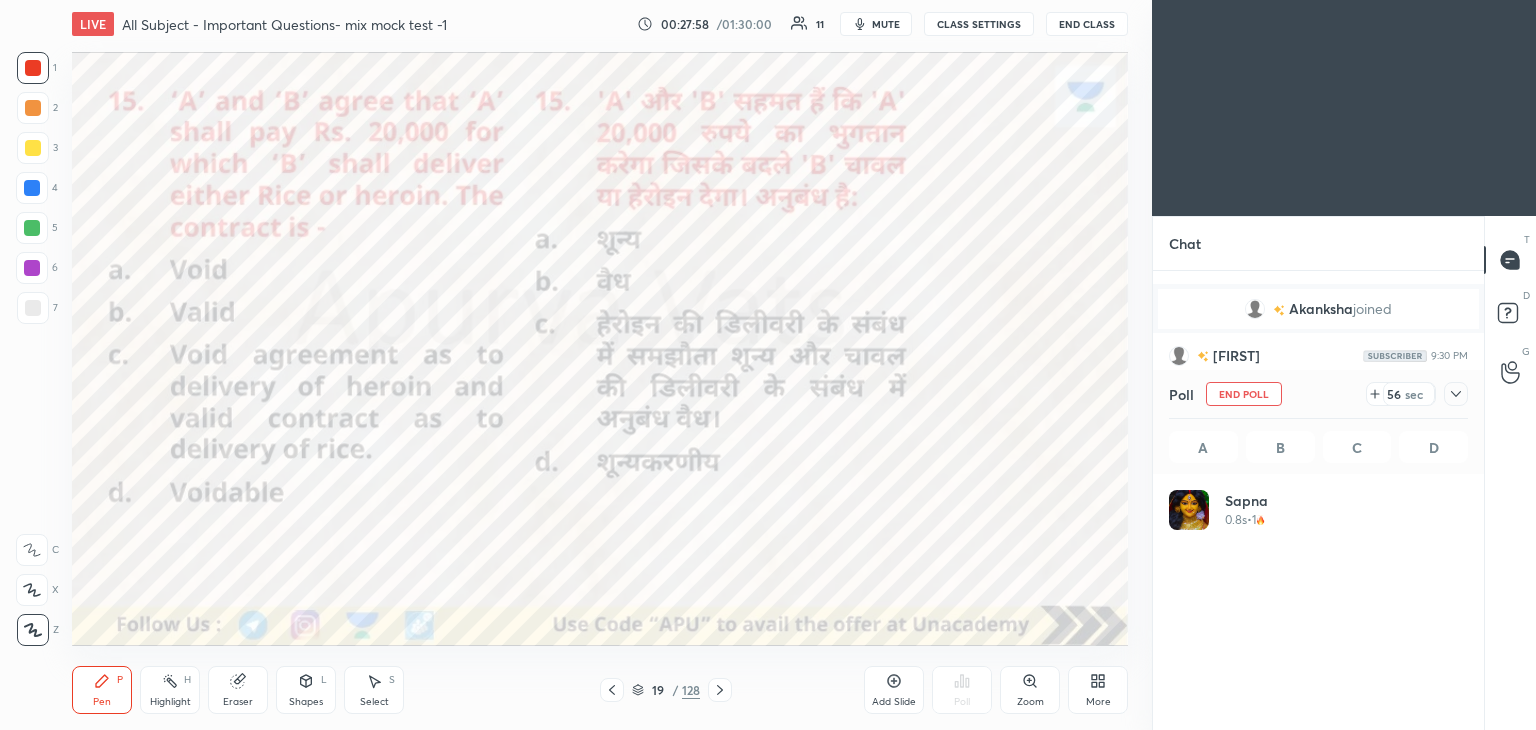 click on "mute" at bounding box center (886, 24) 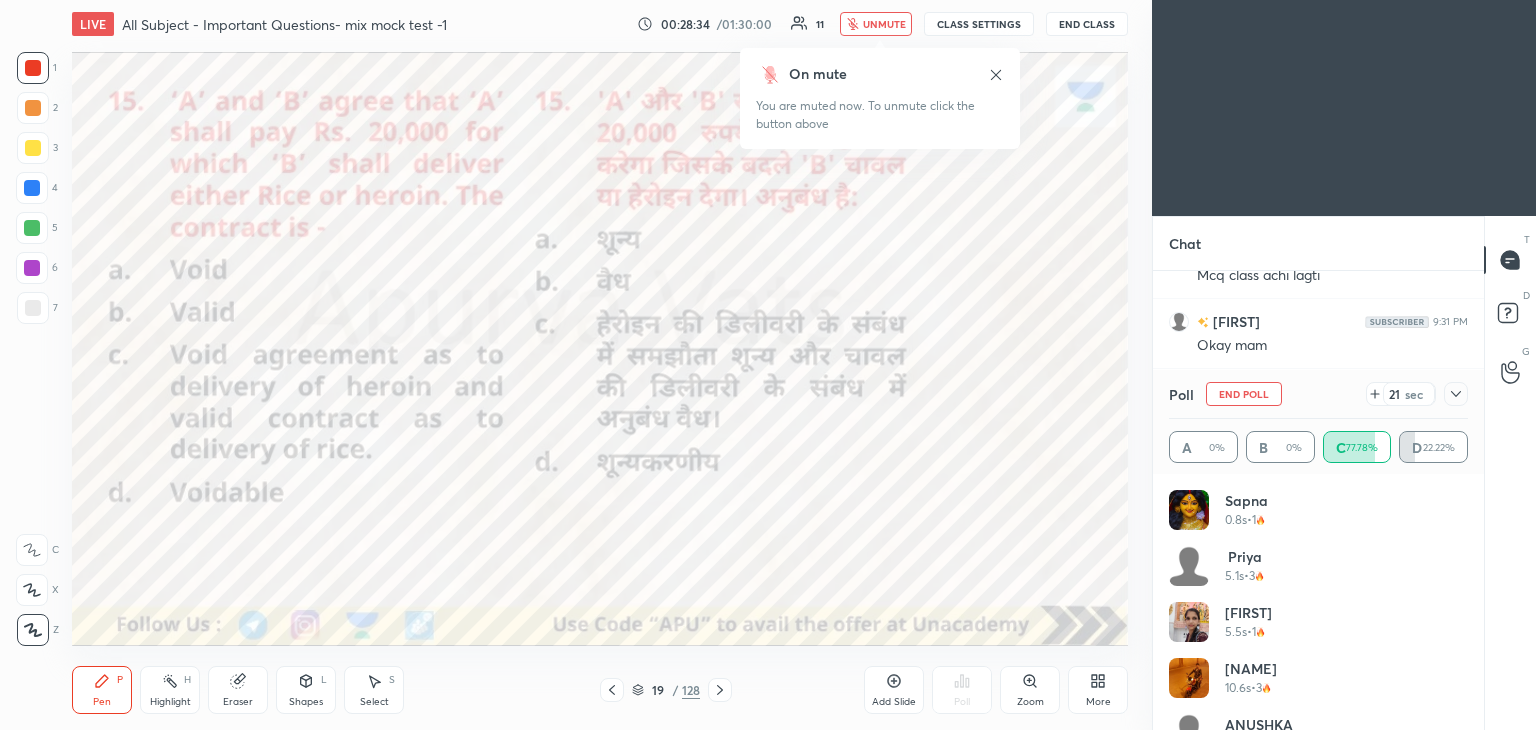 click on "unmute" at bounding box center [884, 24] 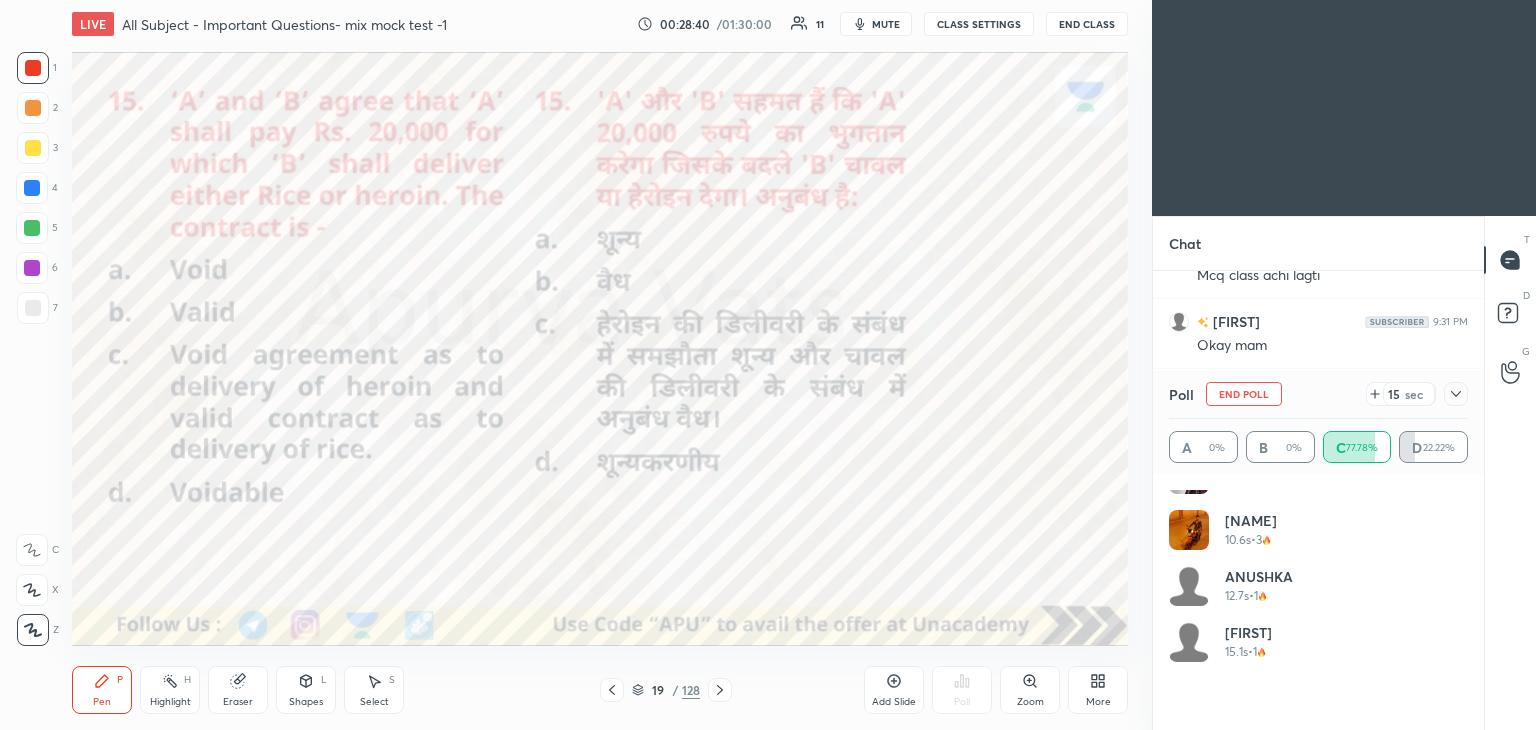 scroll, scrollTop: 152, scrollLeft: 0, axis: vertical 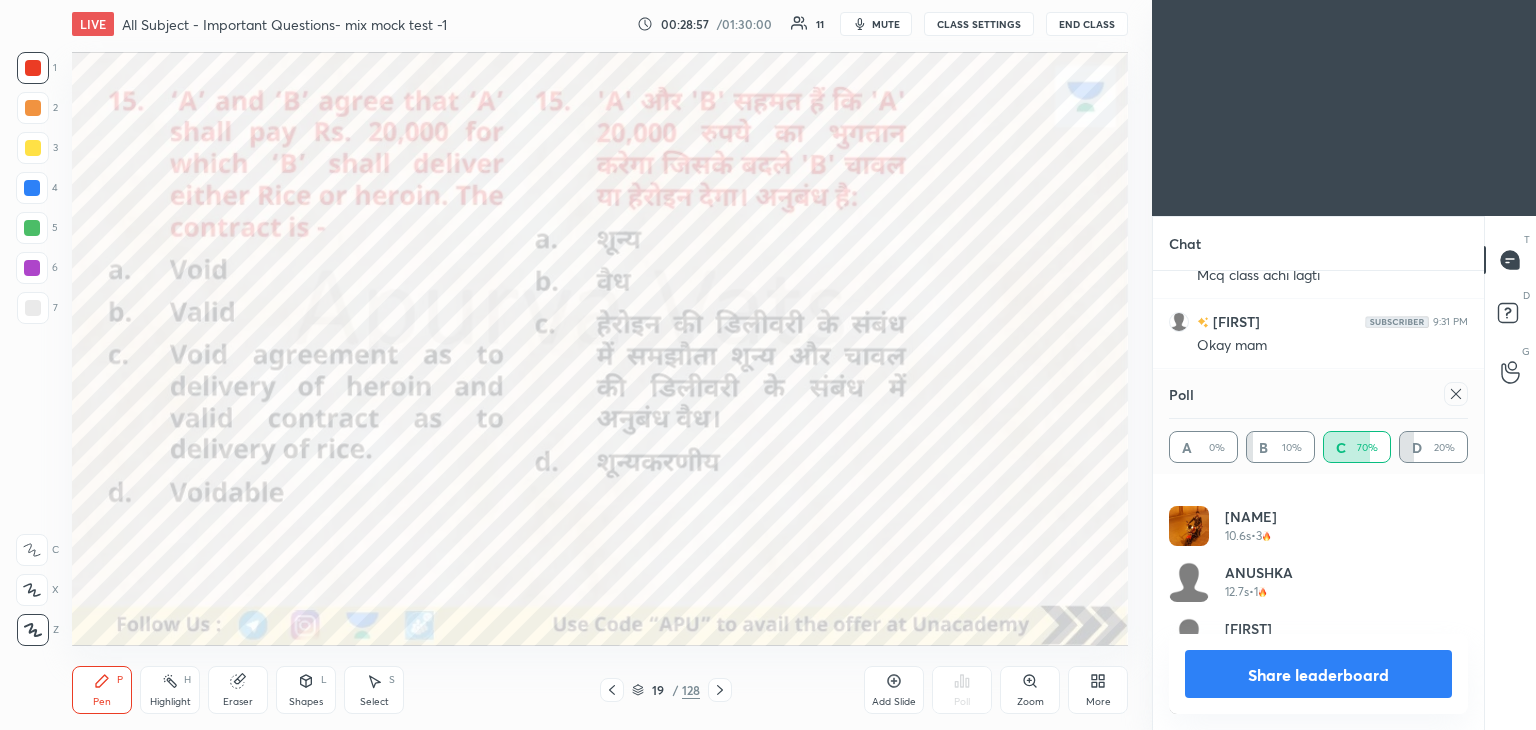 click on "Share leaderboard" at bounding box center [1318, 674] 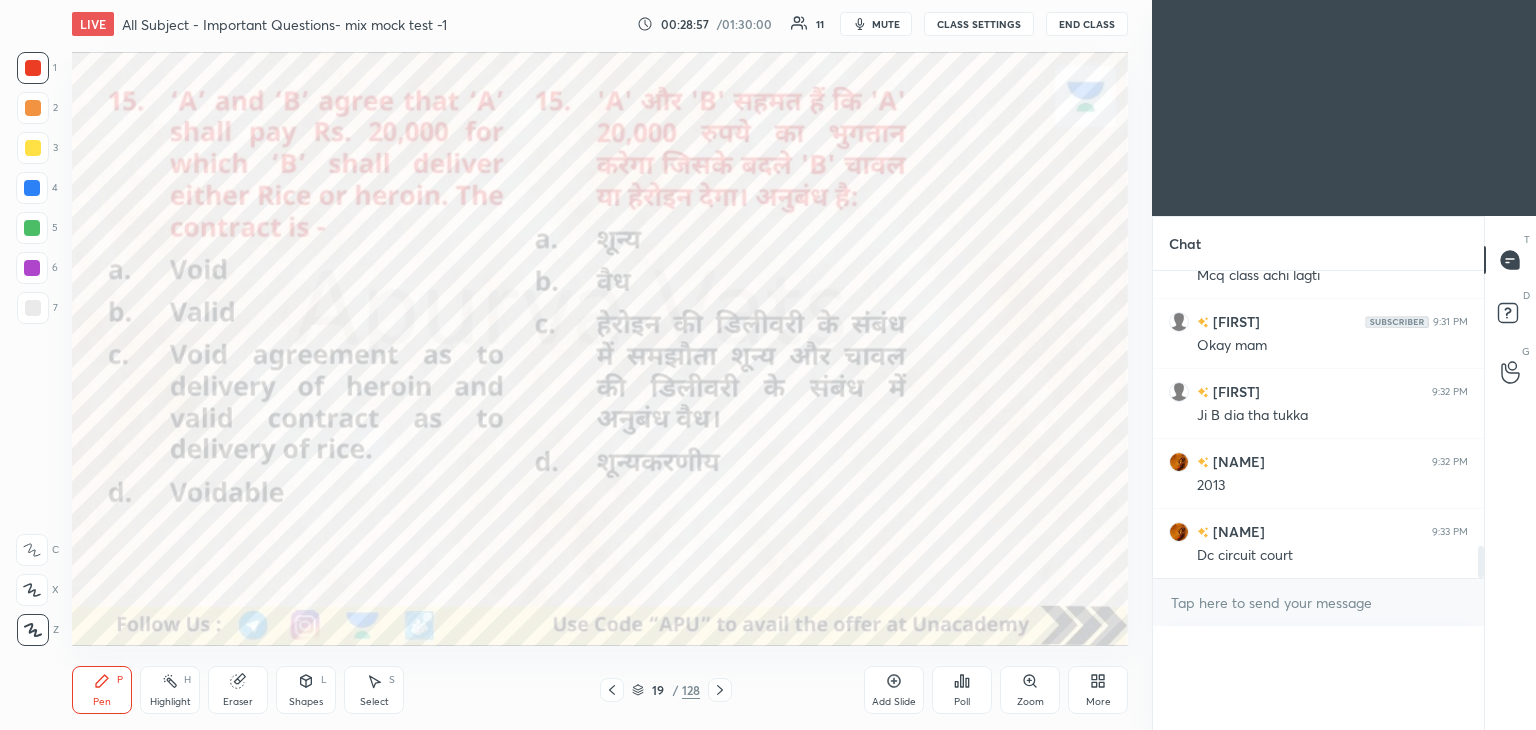 scroll, scrollTop: 122, scrollLeft: 293, axis: both 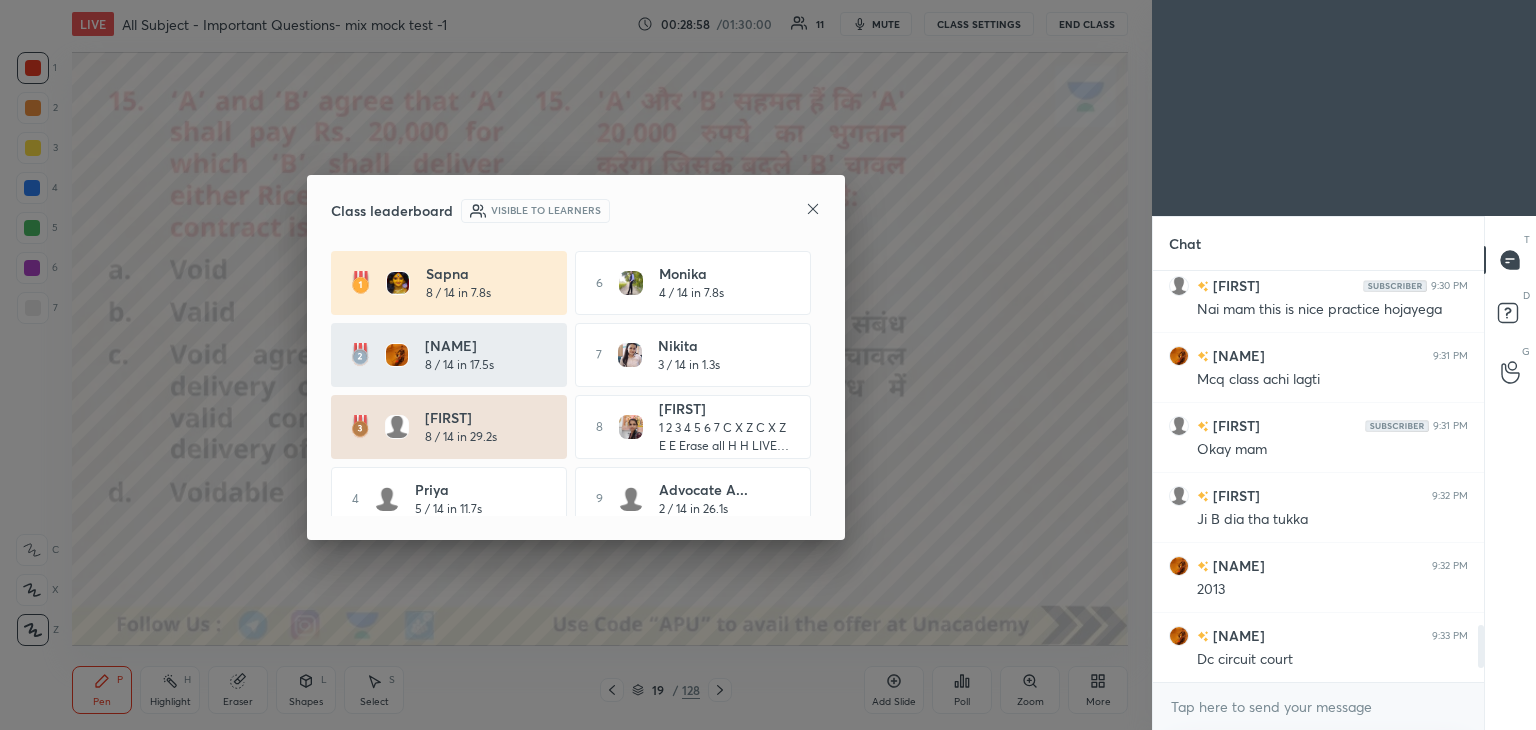 click on "Class leaderboard Visible to learners" at bounding box center (576, 211) 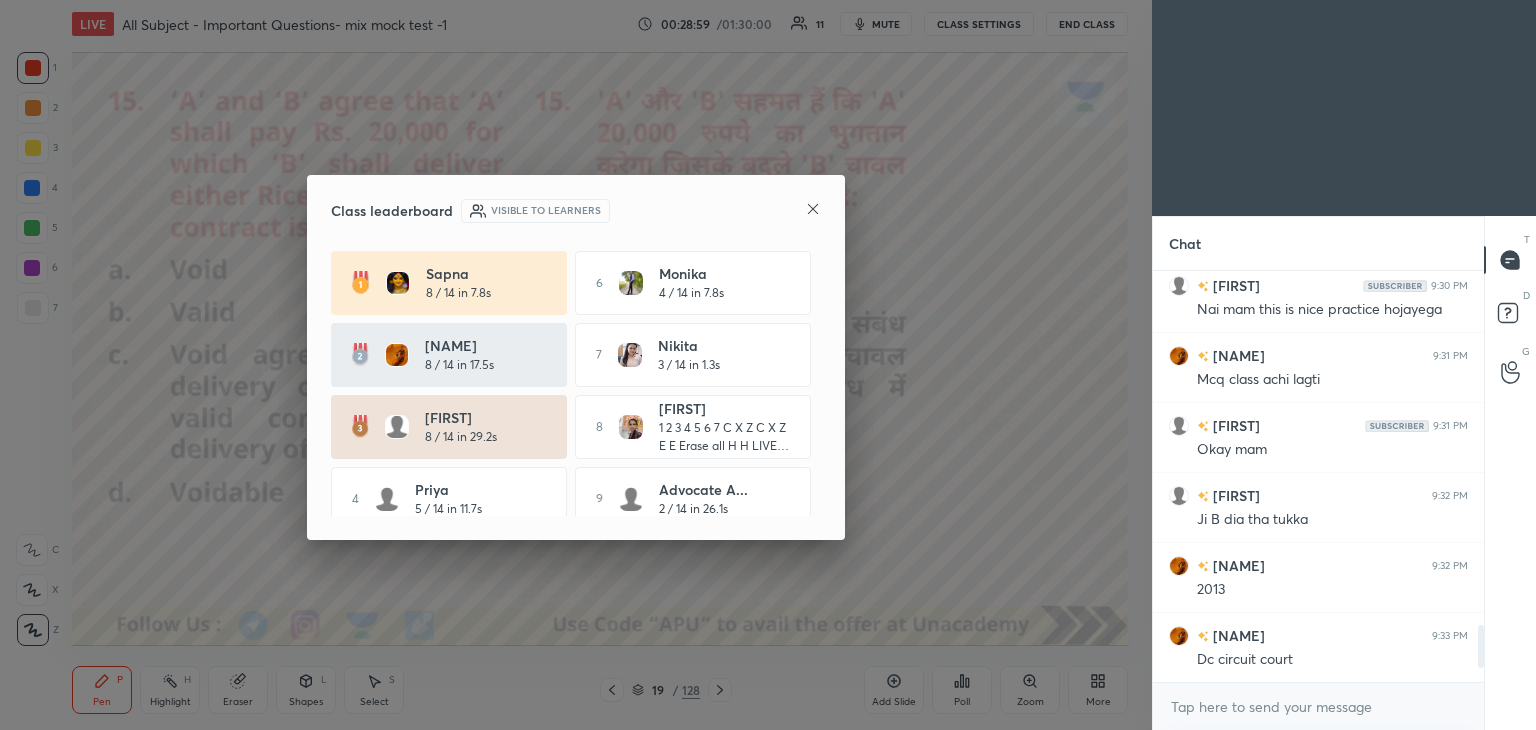click on "Class leaderboard Visible to learners" at bounding box center [576, 211] 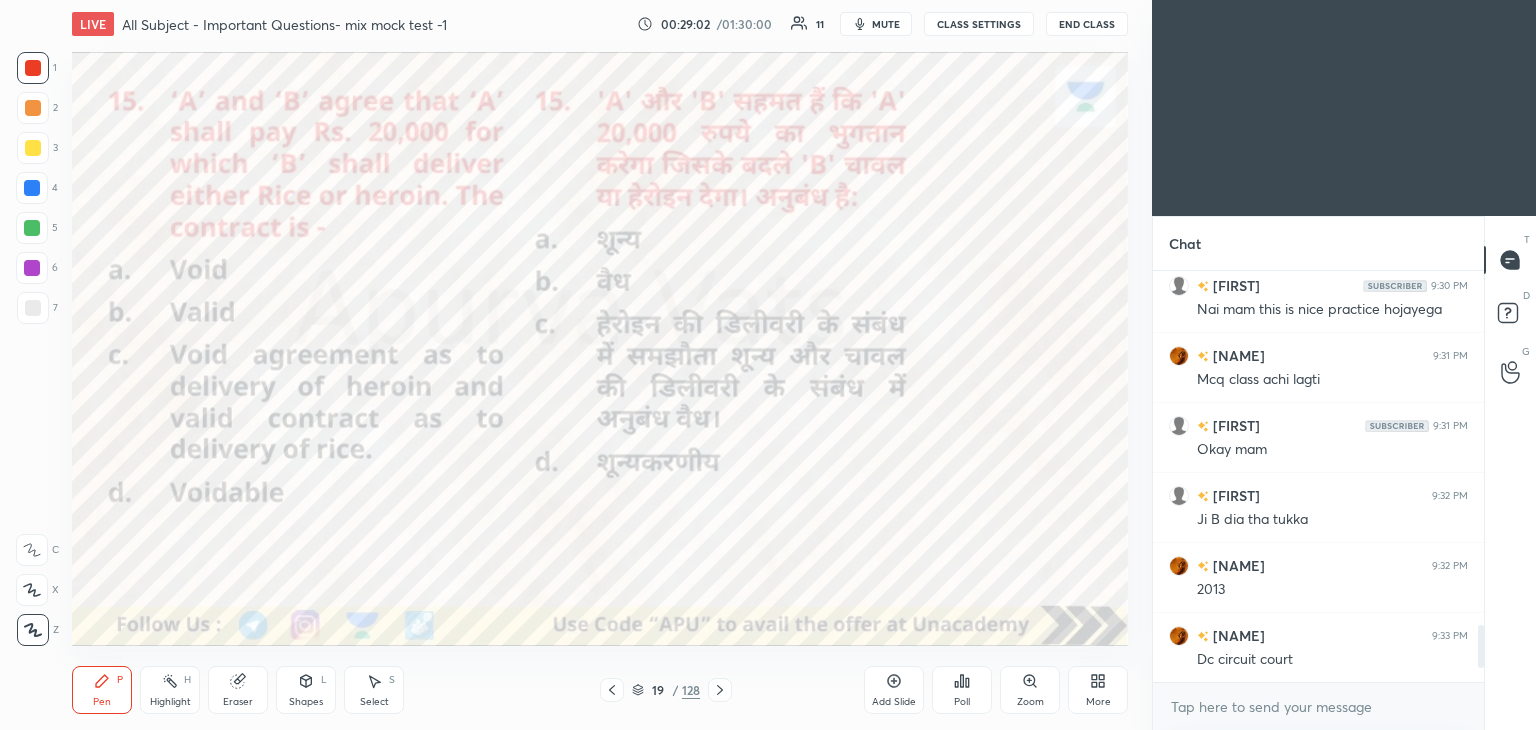 scroll, scrollTop: 2628, scrollLeft: 0, axis: vertical 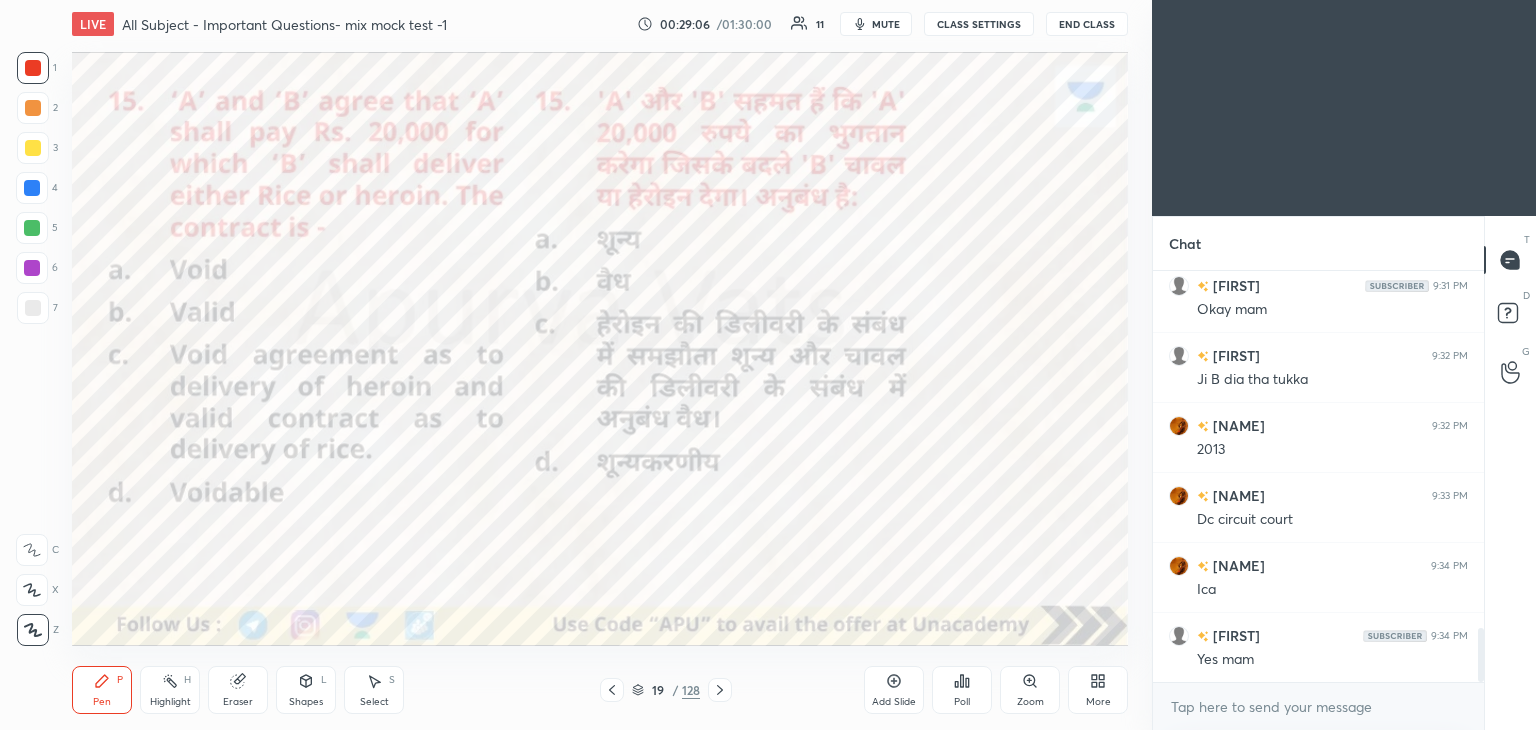 click 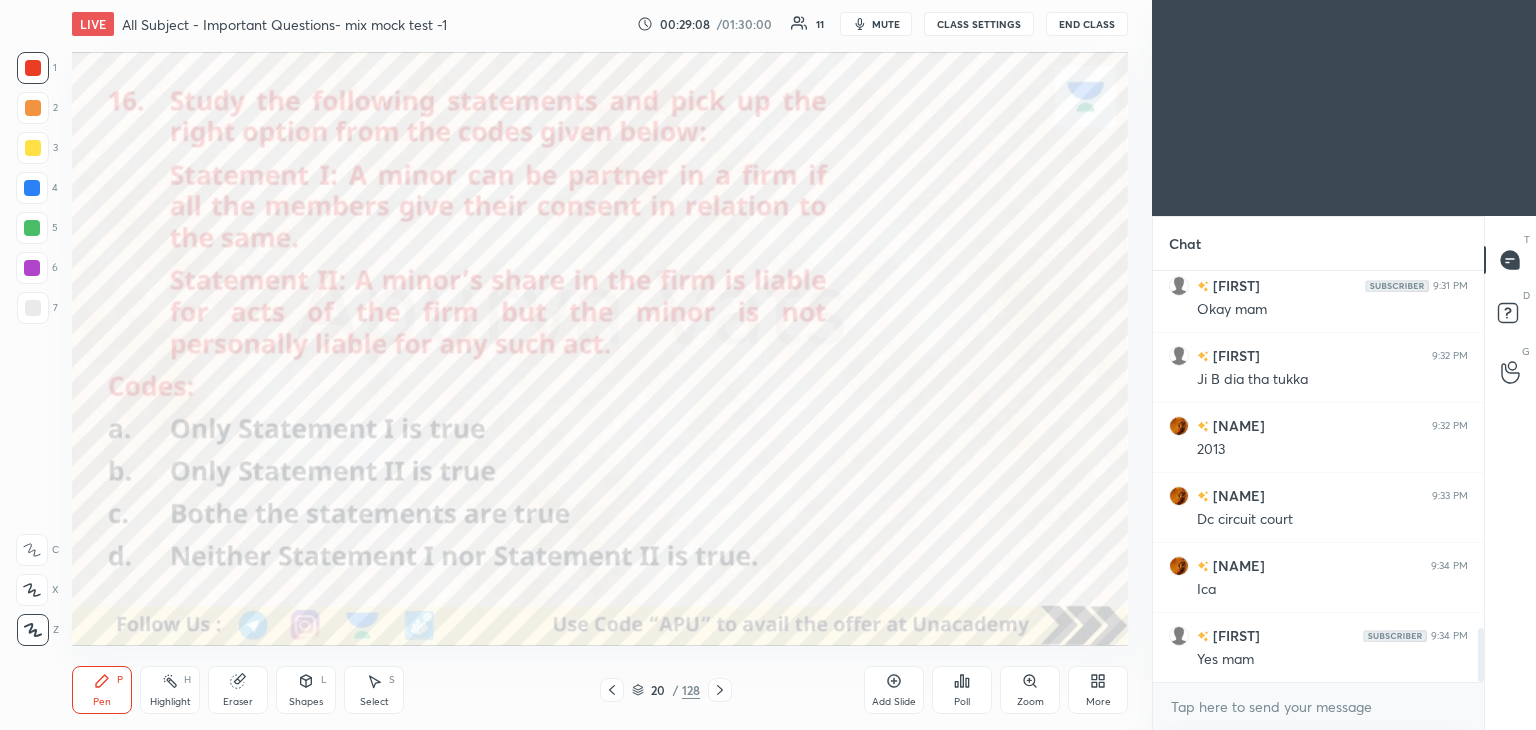 scroll, scrollTop: 2746, scrollLeft: 0, axis: vertical 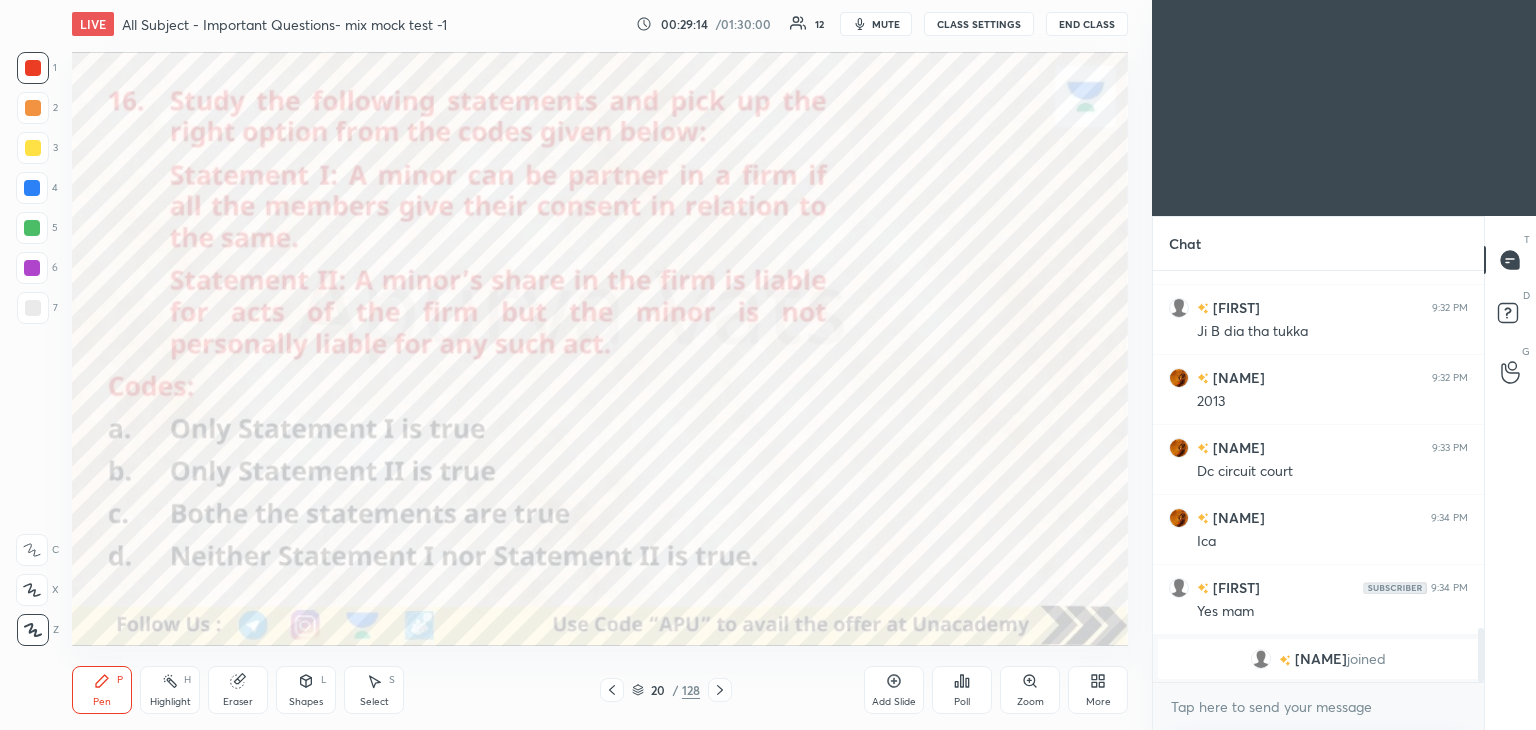 click on "Poll" at bounding box center (962, 690) 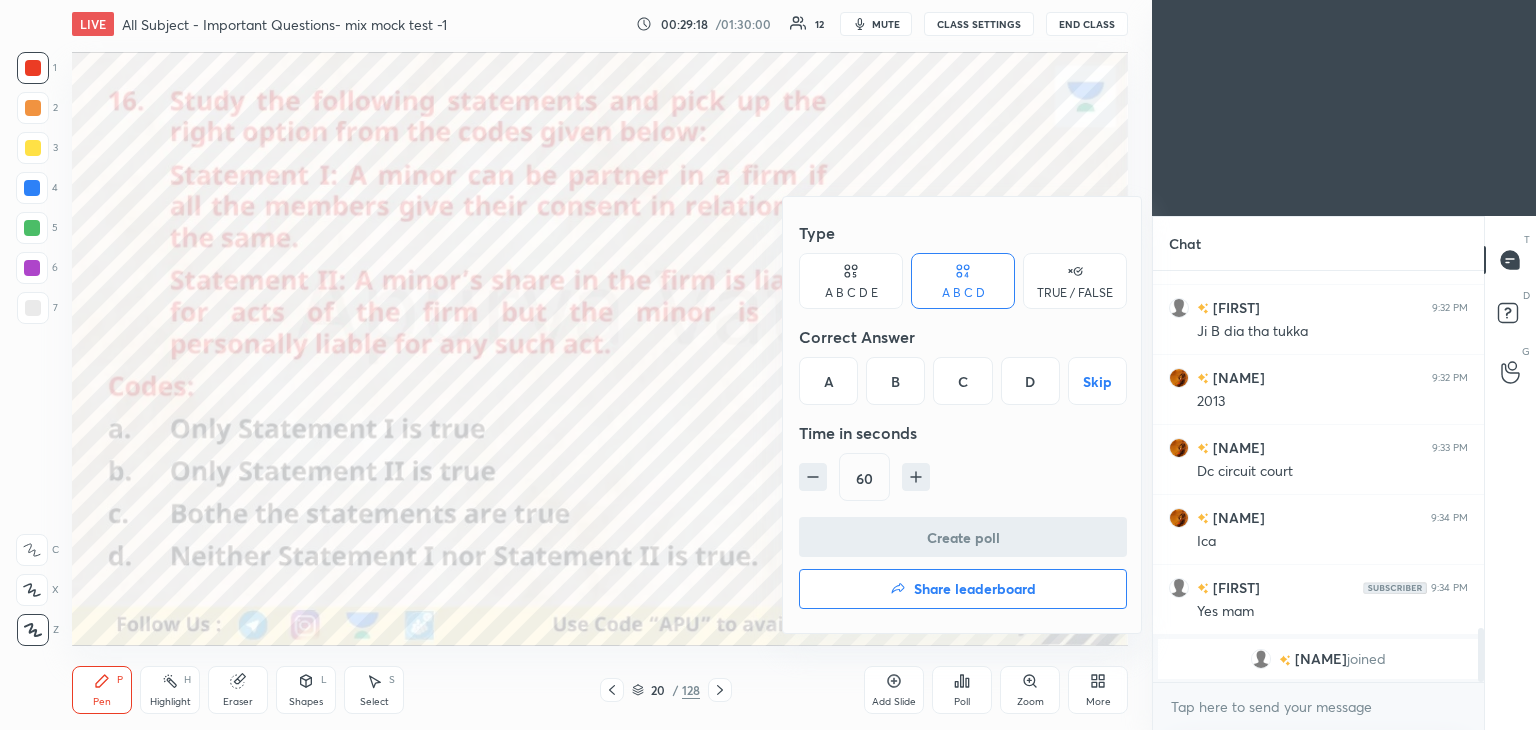 click on "B" at bounding box center [895, 381] 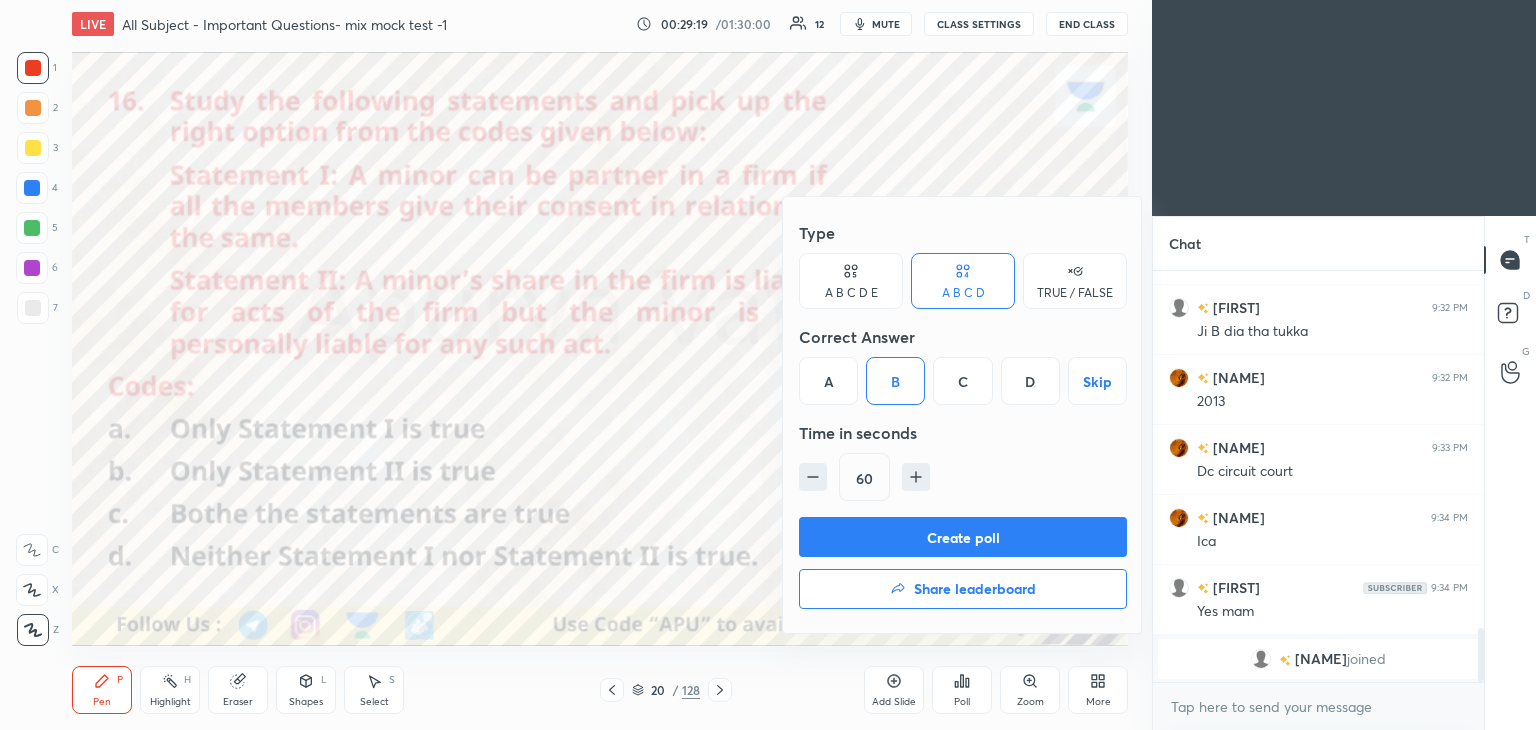 click on "Create poll" at bounding box center [963, 537] 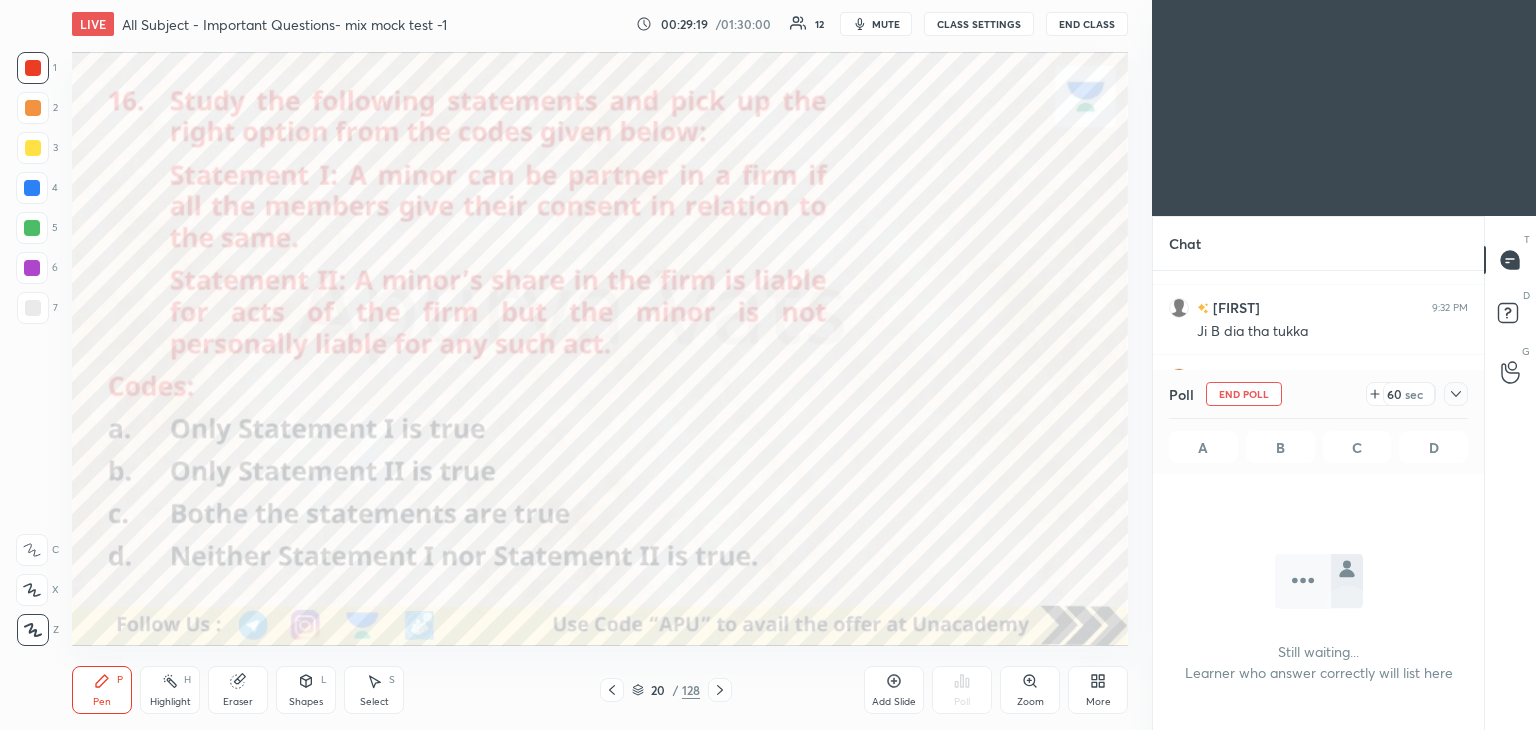 scroll, scrollTop: 340, scrollLeft: 325, axis: both 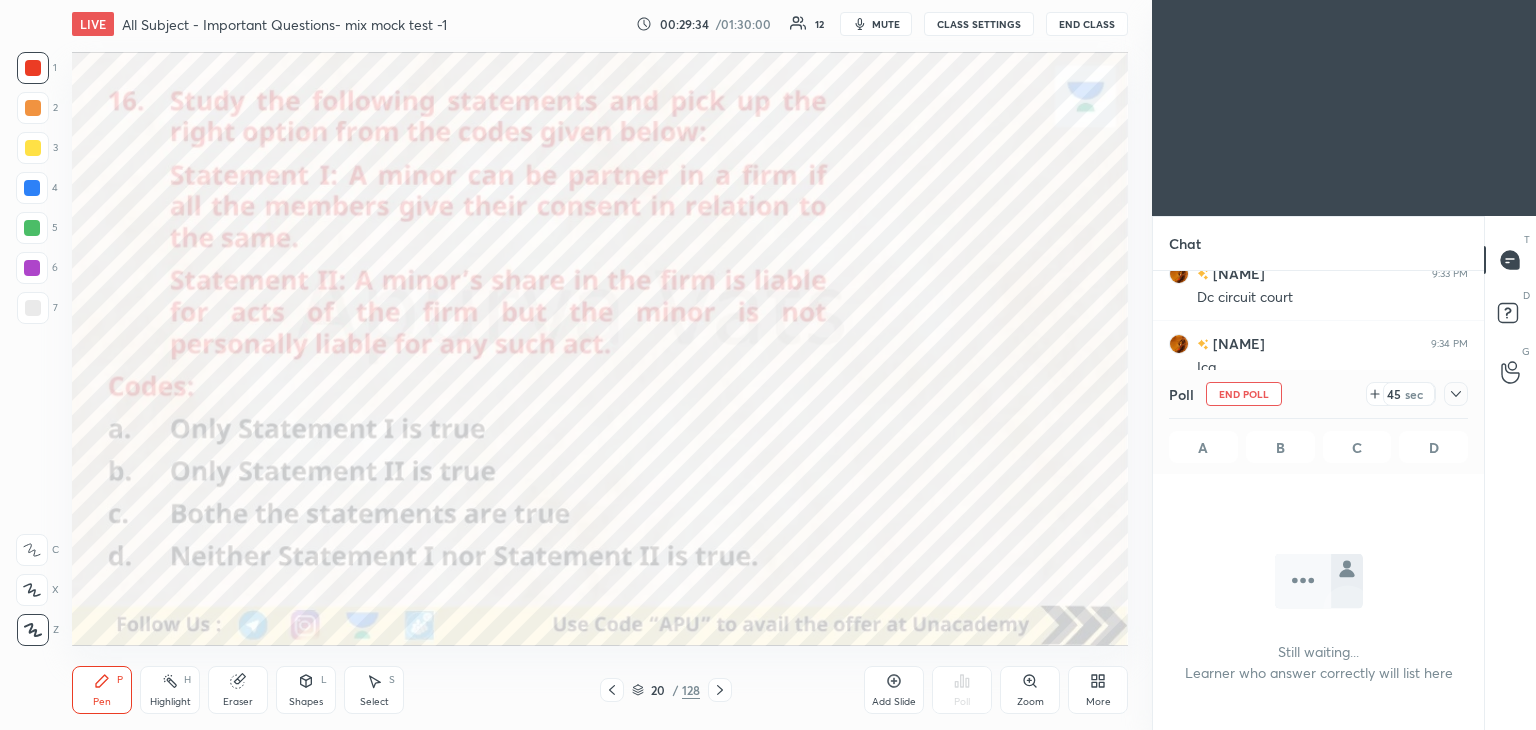click at bounding box center (33, 308) 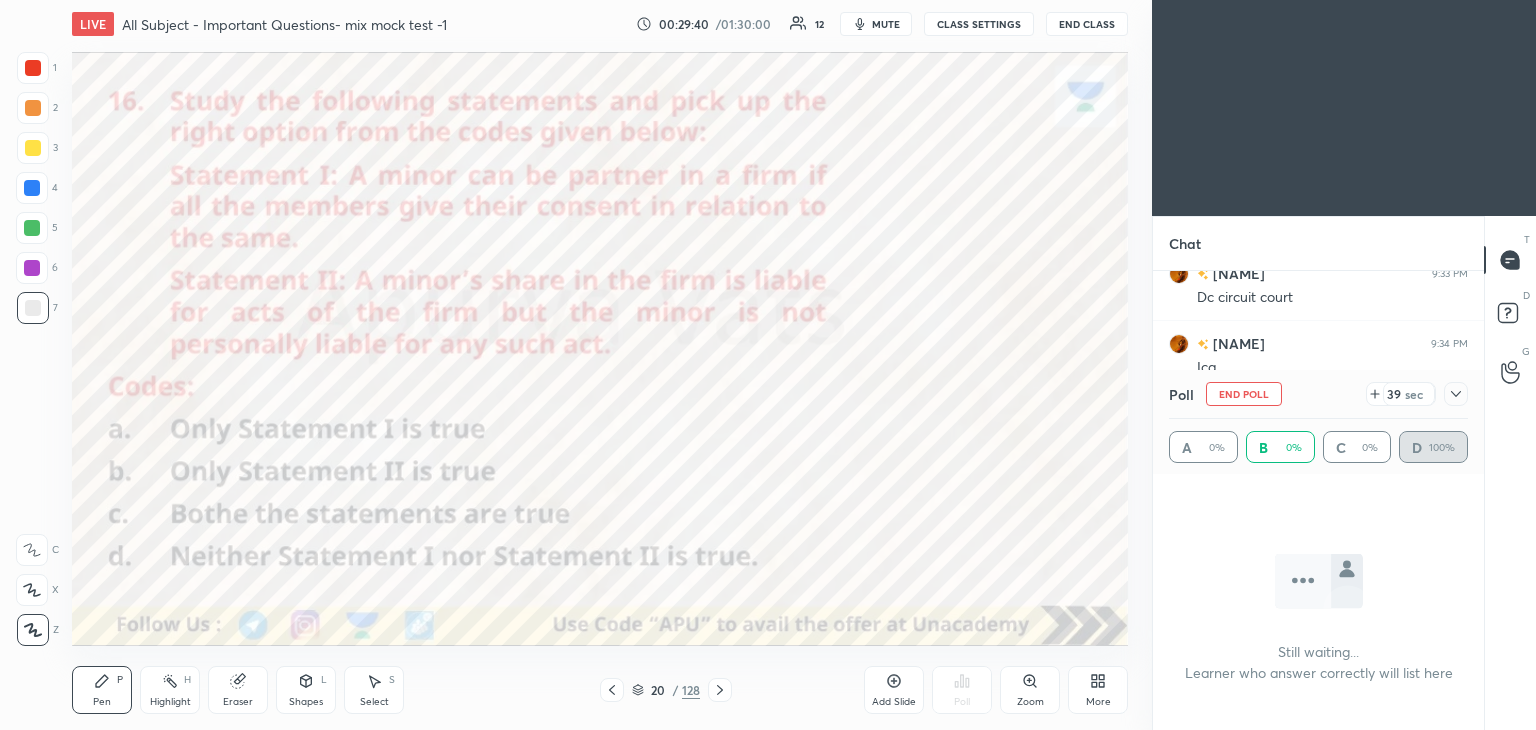 click at bounding box center (33, 68) 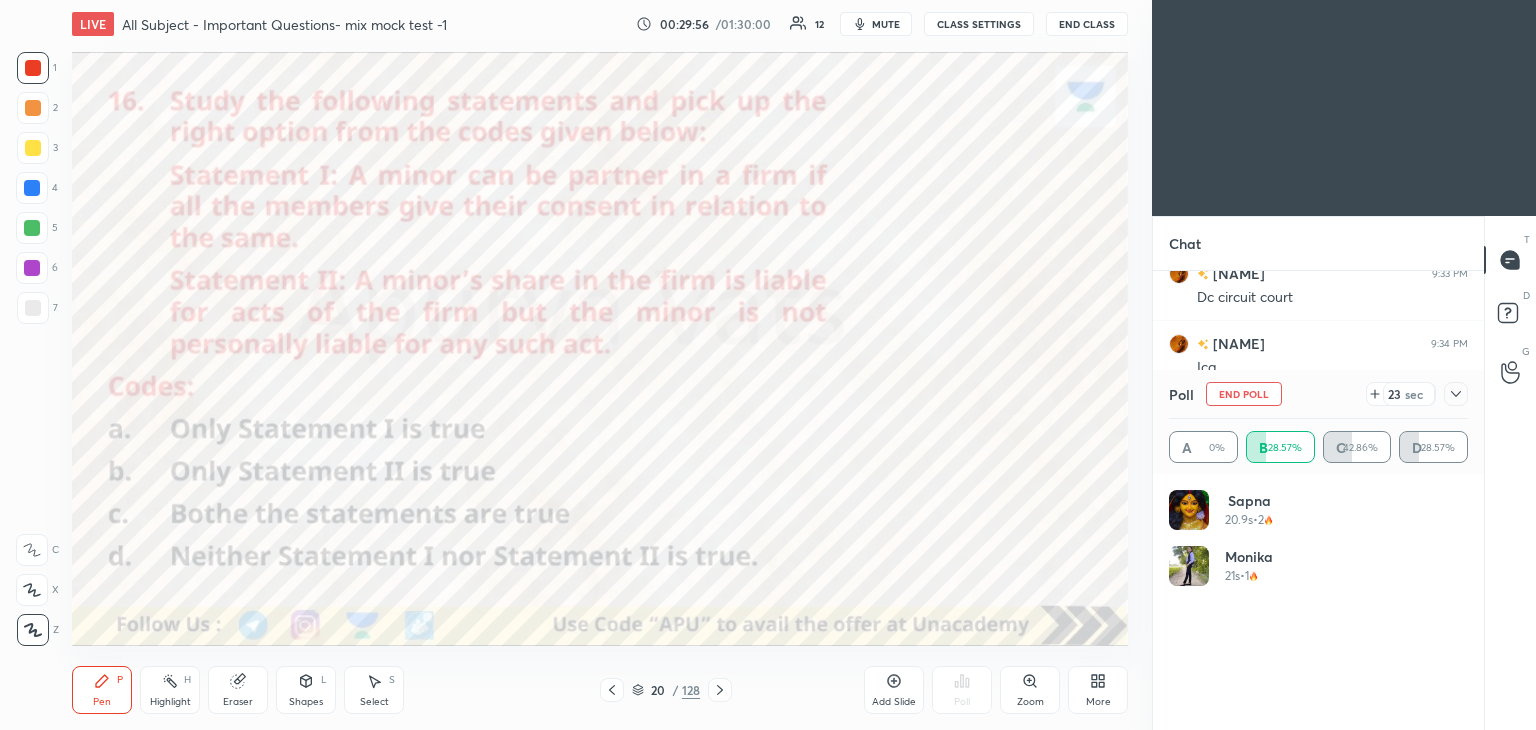 scroll, scrollTop: 2814, scrollLeft: 0, axis: vertical 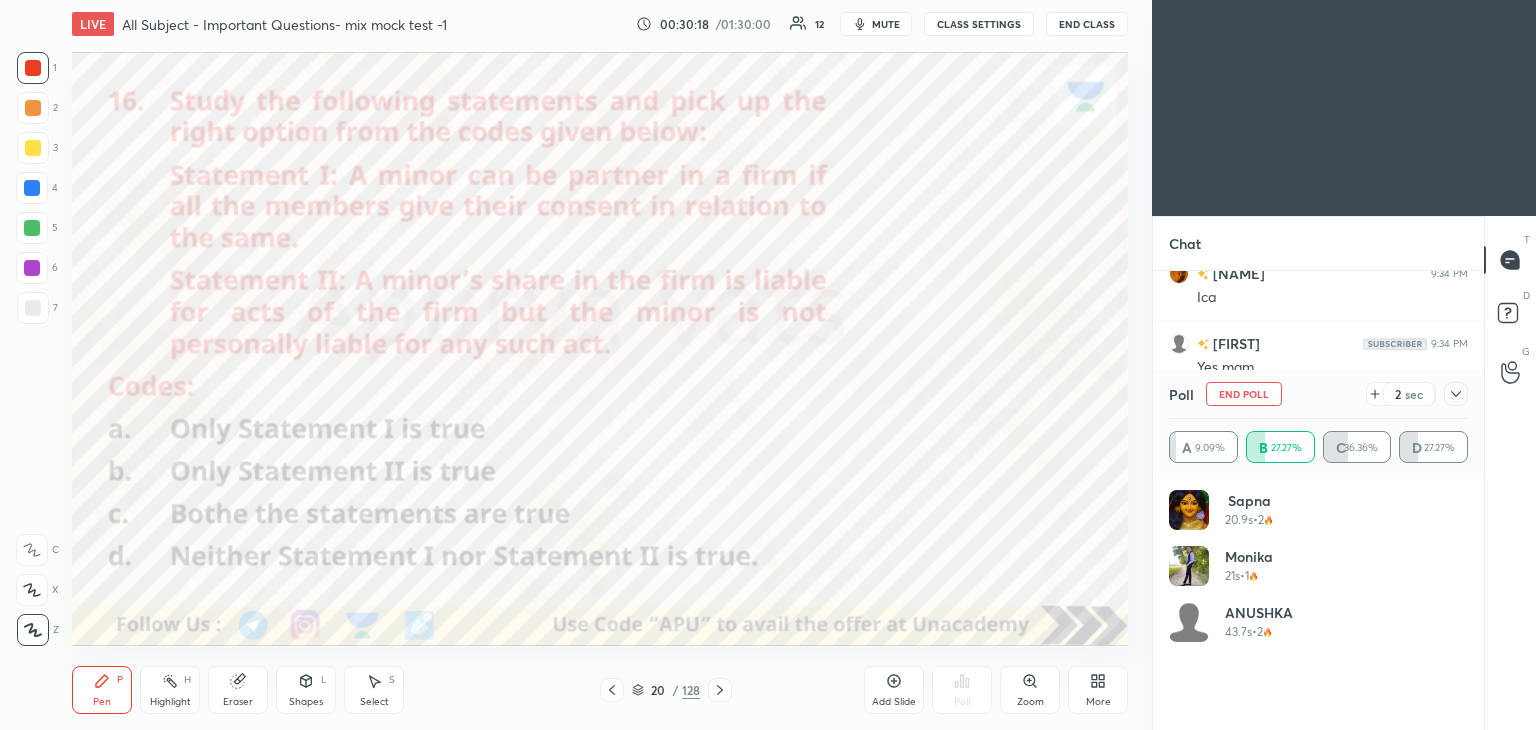 click at bounding box center [1189, 566] 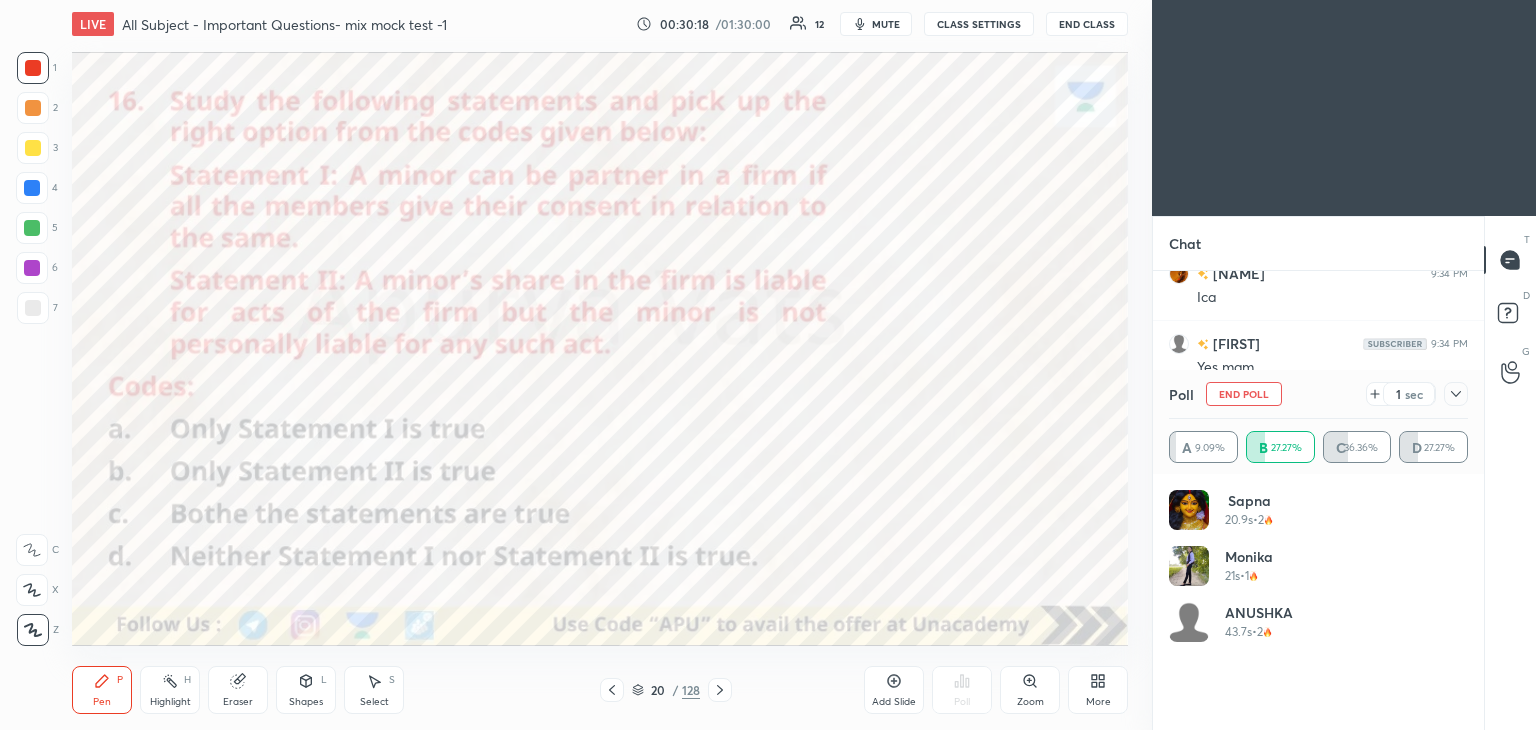 click on "Monika" at bounding box center [1249, 556] 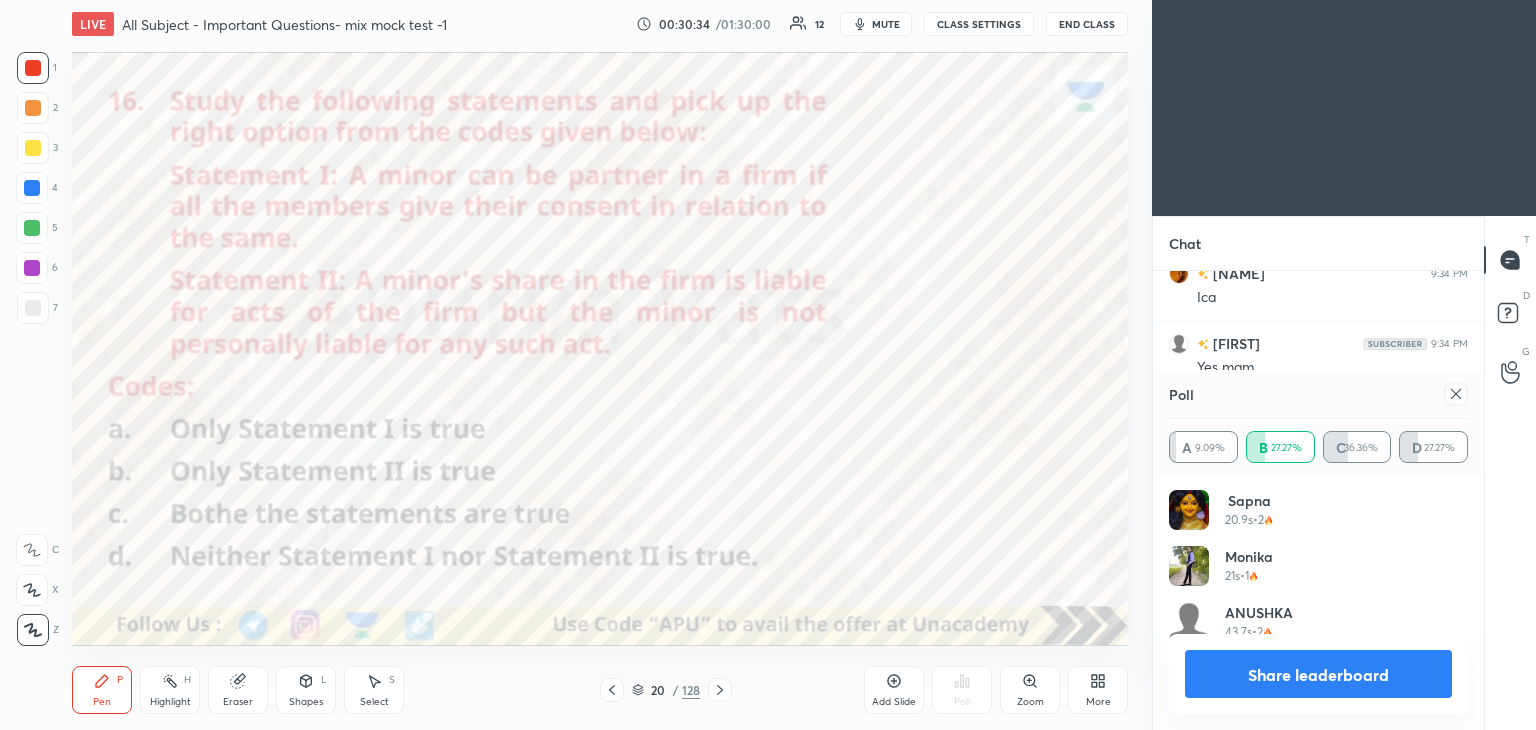 click on "Share leaderboard" at bounding box center (1318, 674) 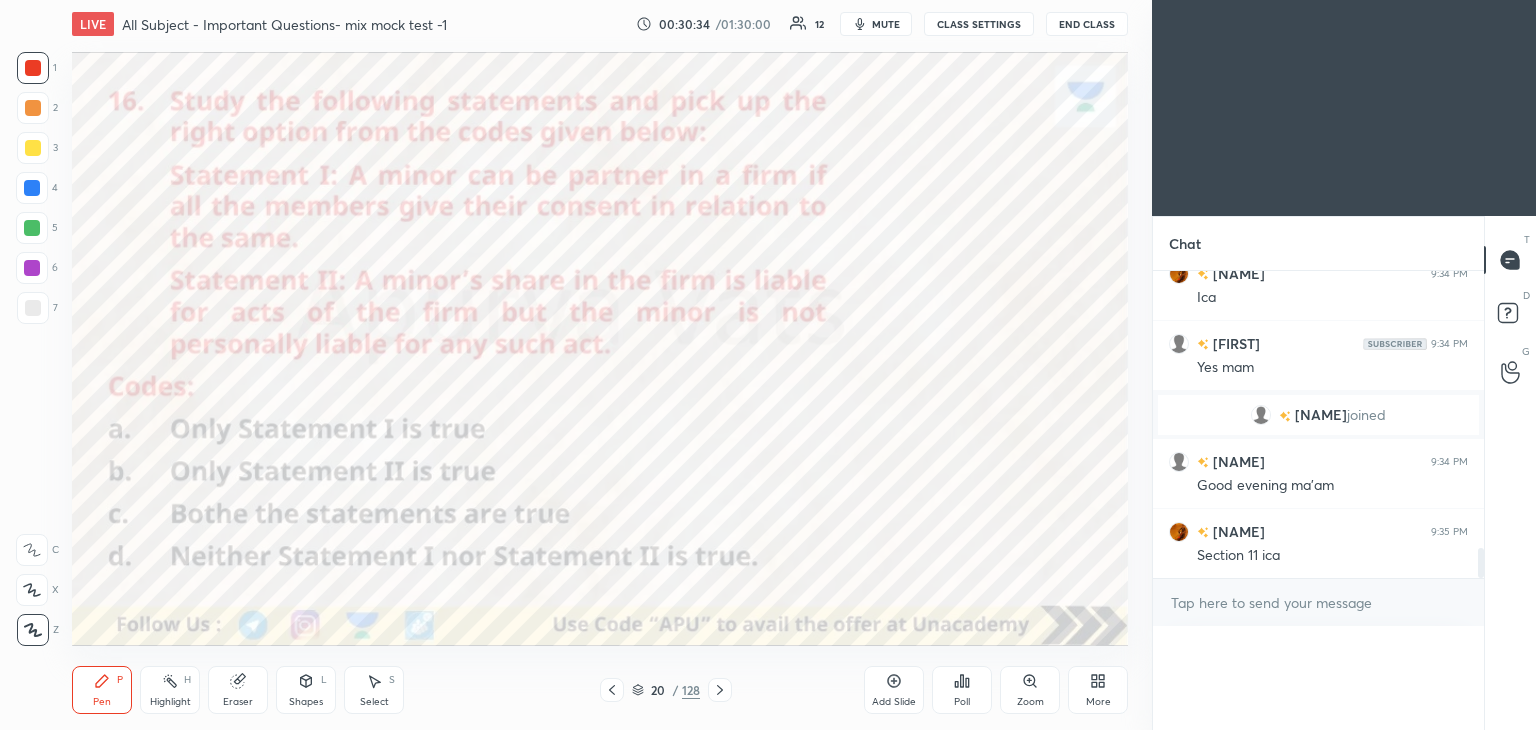scroll, scrollTop: 105, scrollLeft: 293, axis: both 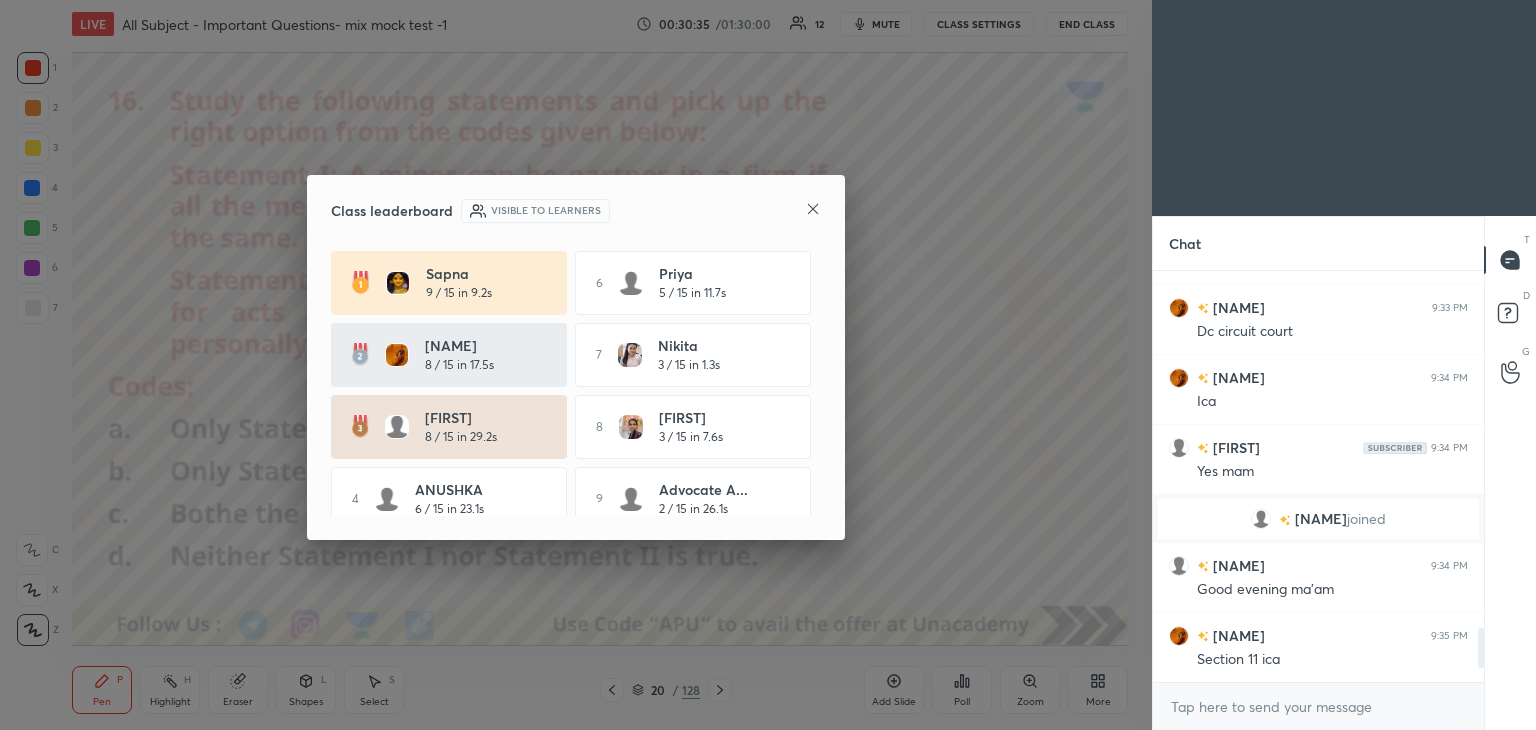 click on "Class leaderboard Visible to learners [FIRST] 9 / 15 in 9.2s 6 [FIRST] 5 / 15 in 11.7s [FIRST] 8 / 15 in 17.5s 7 [FIRST] 3 / 15 in 1.3s [FIRST] 8 / 15 in 29.2s 4 [FIRST] 3 / 15 in 7.6s [FIRST] 6 / 15 in 23.1s 9 [FIRST] 2 / 15 in 26.1s 5 [FIRST] 5 / 15 in 10.5s 10 [FIRST] 2 / 15 in 26.3s" at bounding box center [576, 357] 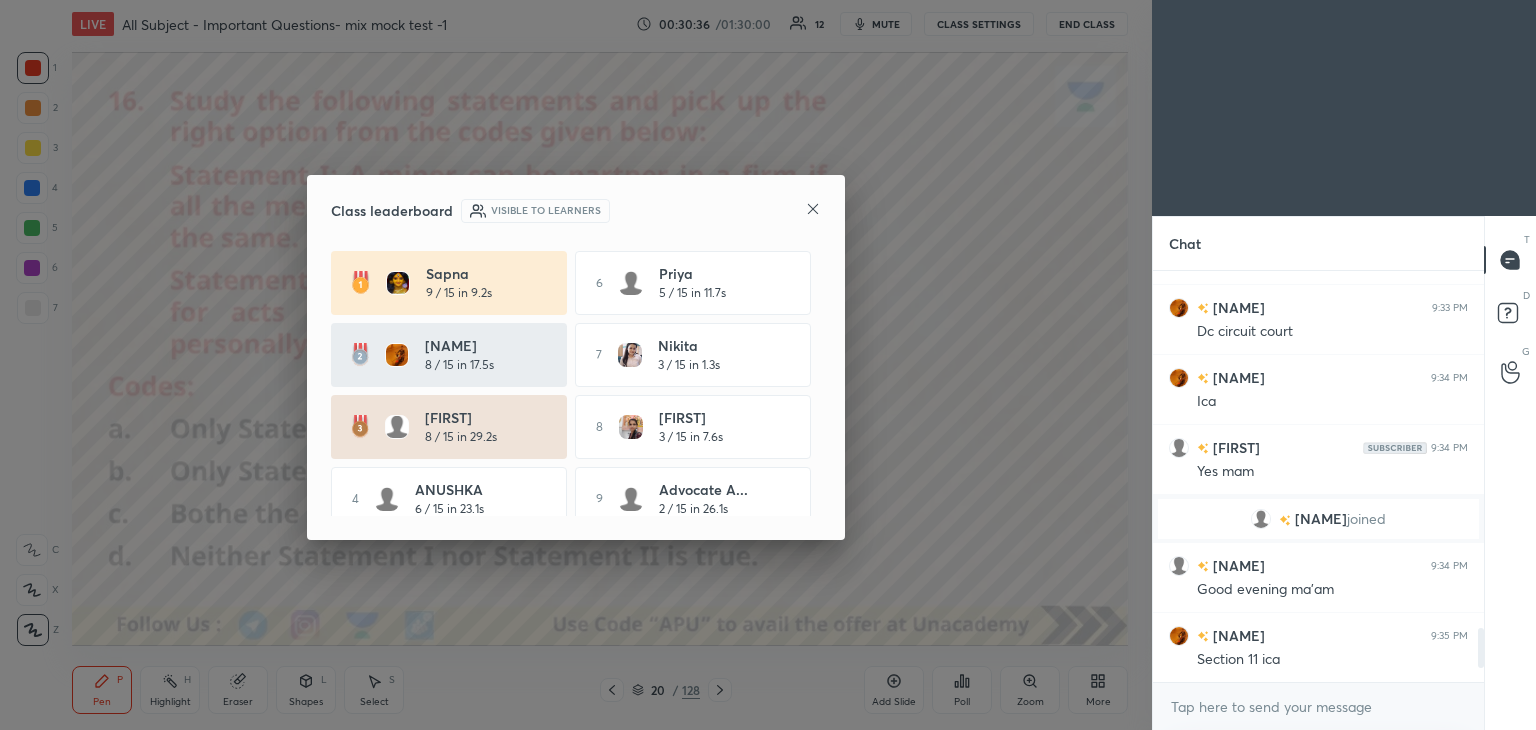 click 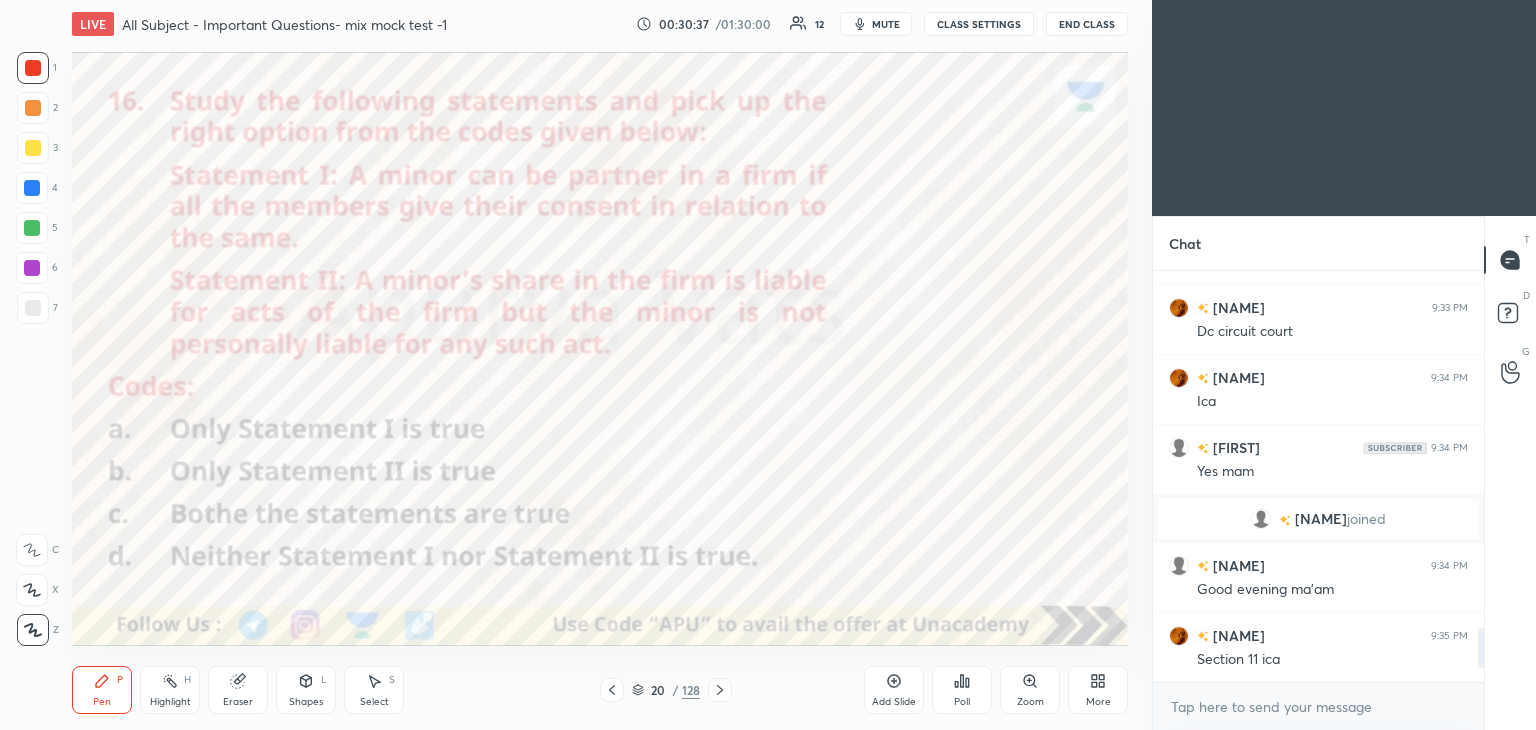 click 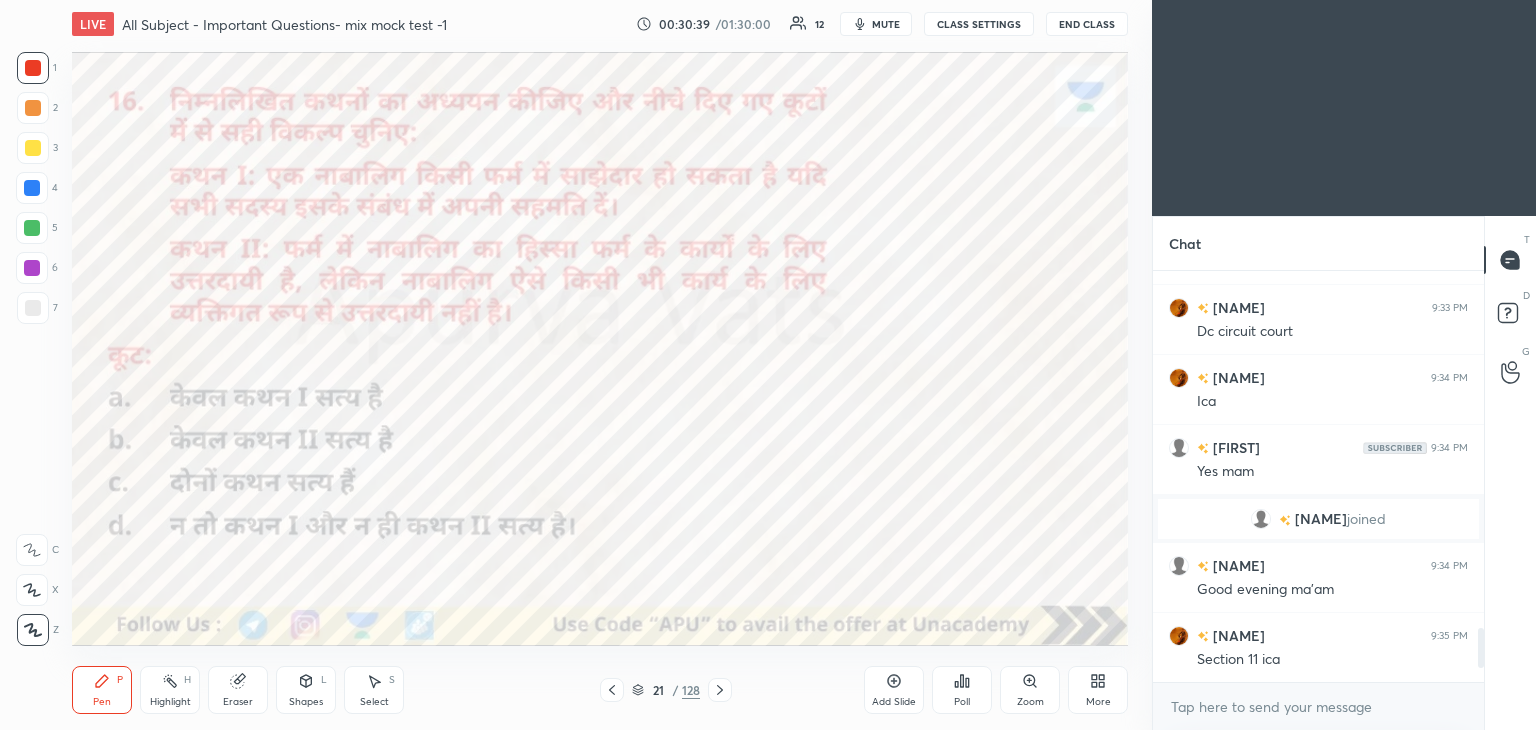 click 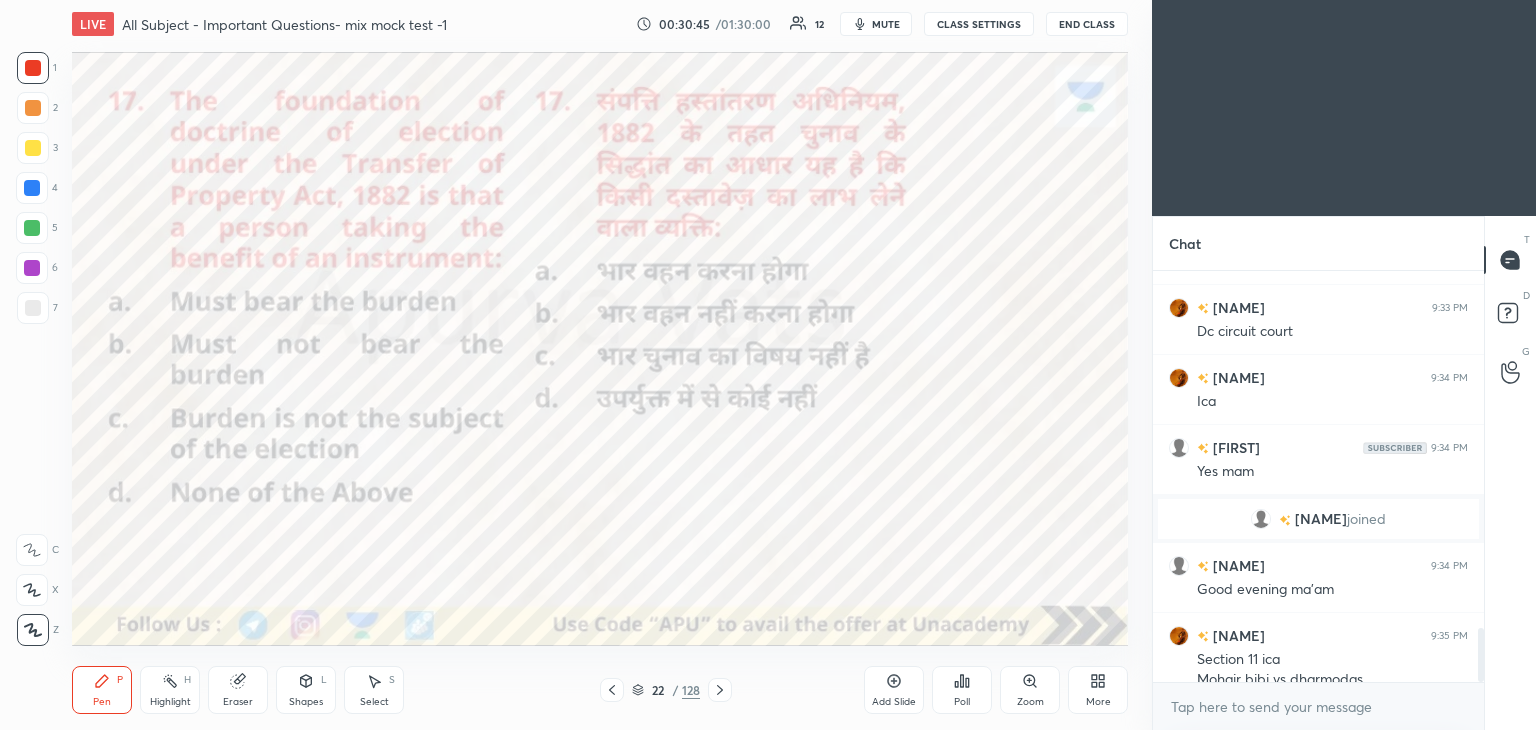 scroll, scrollTop: 2730, scrollLeft: 0, axis: vertical 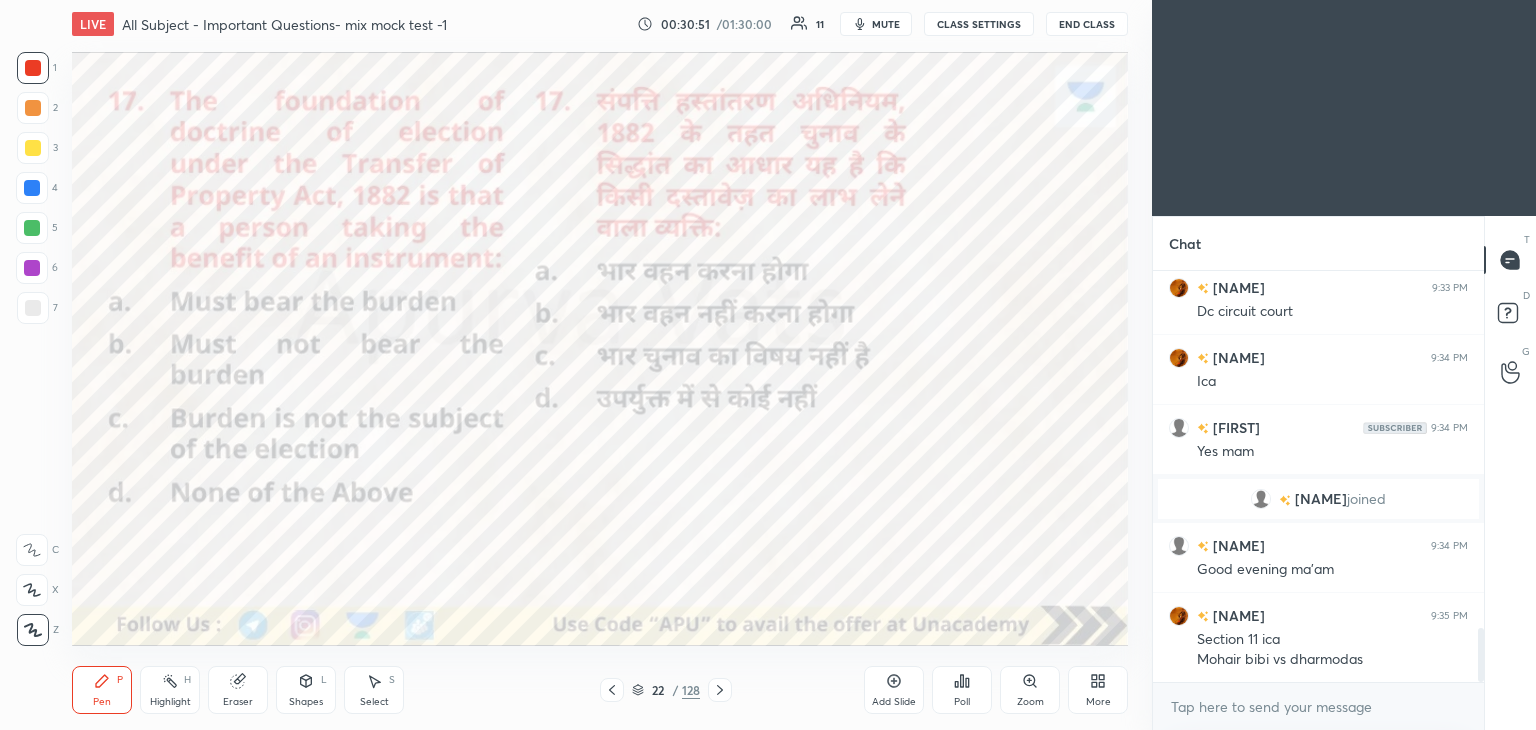 click on "Poll" at bounding box center [962, 690] 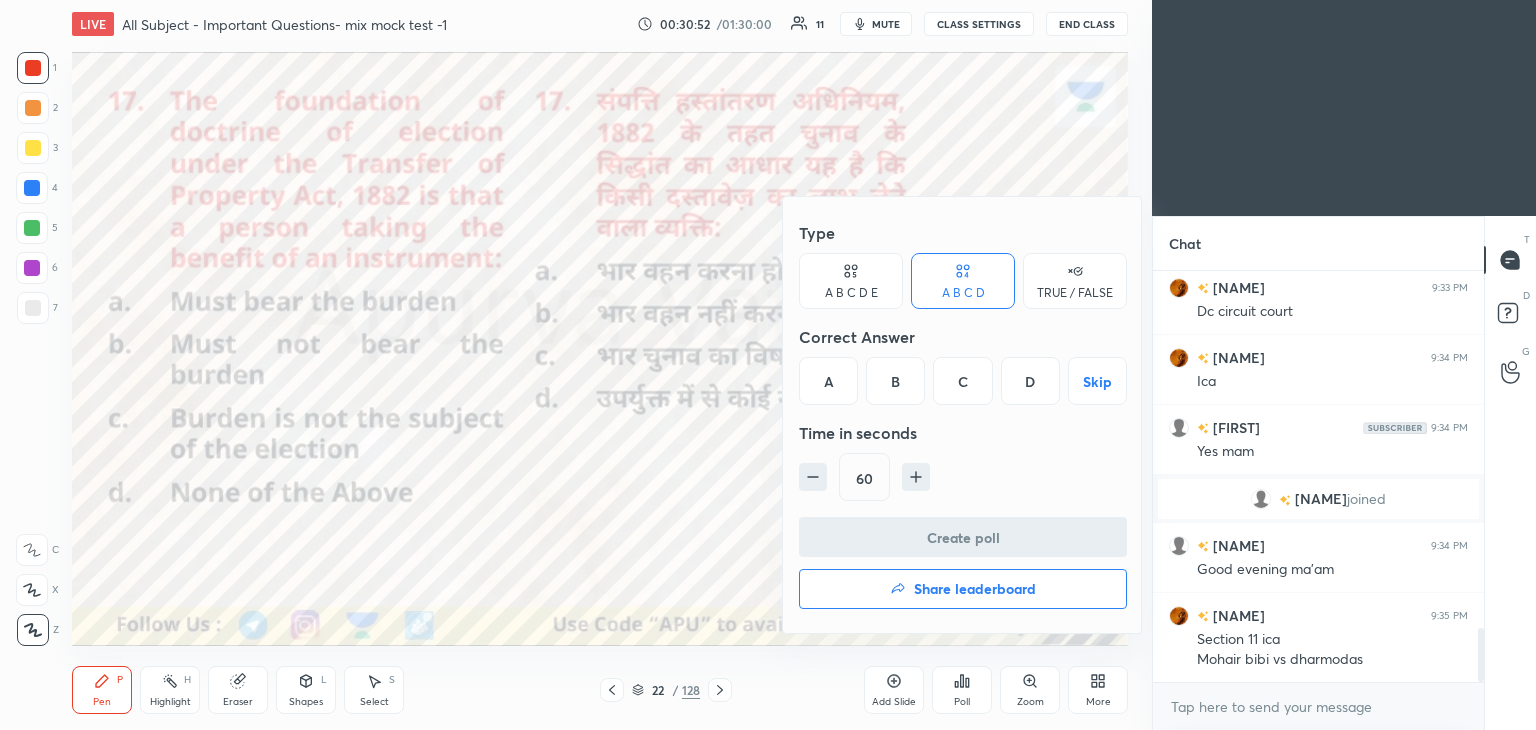 click on "A" at bounding box center (828, 381) 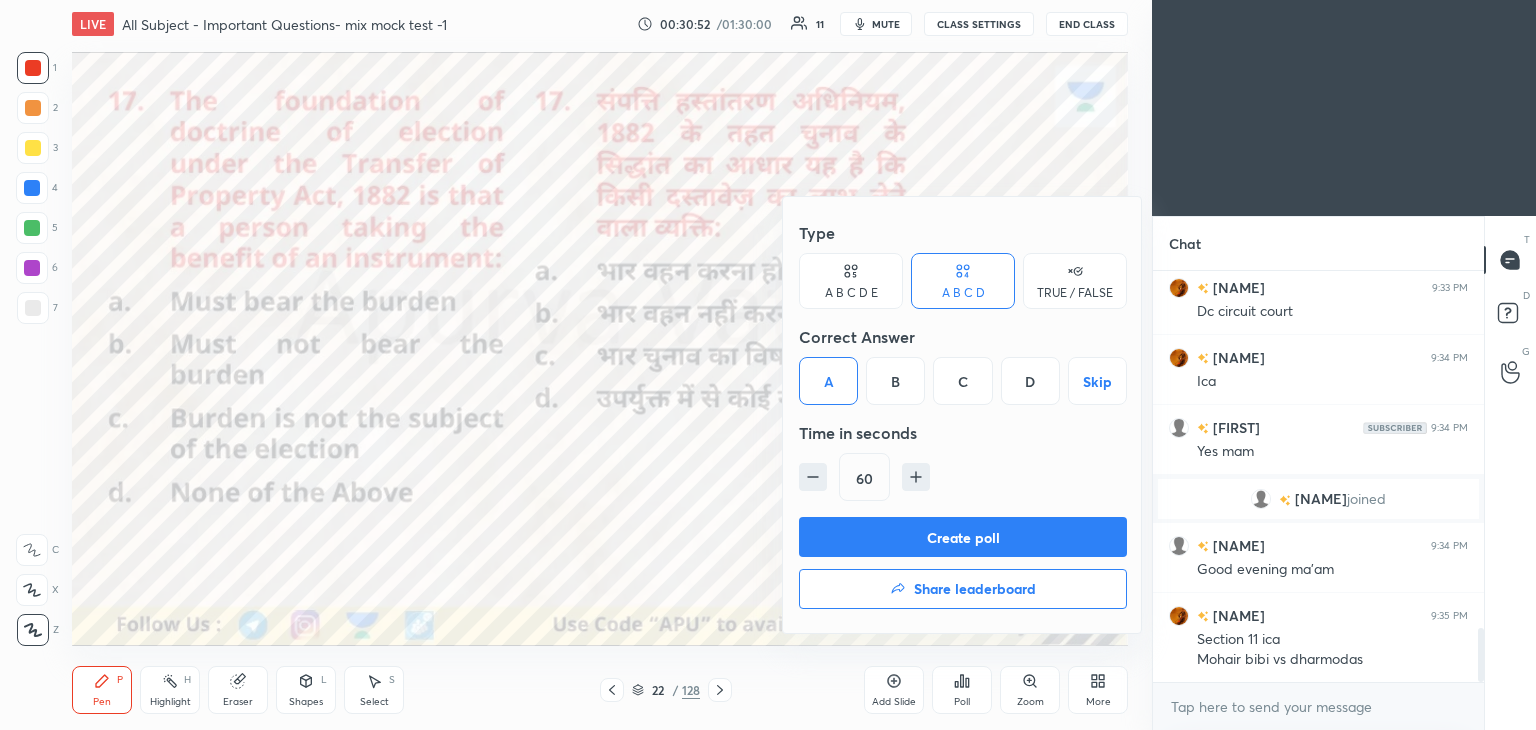 click on "Create poll" at bounding box center (963, 537) 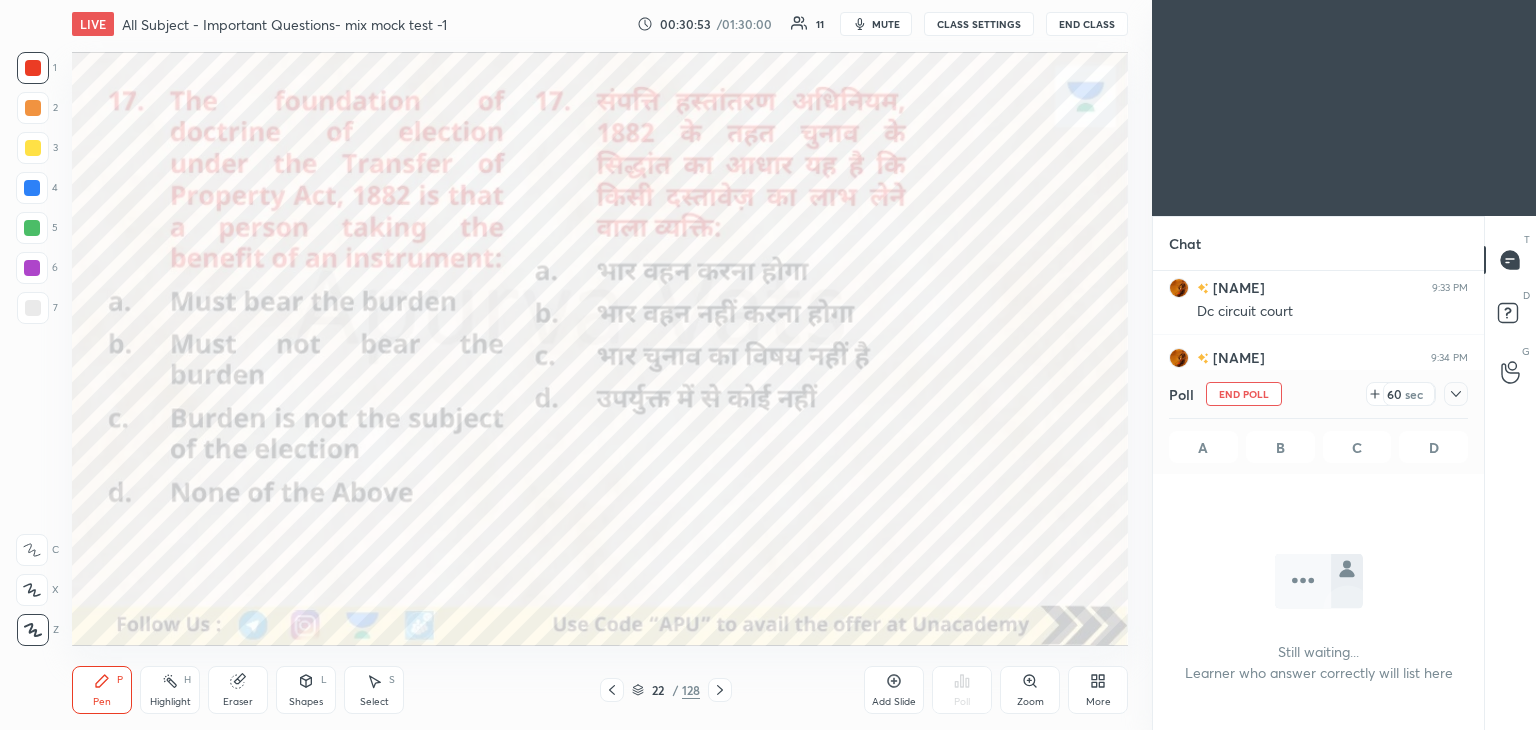 scroll, scrollTop: 340, scrollLeft: 325, axis: both 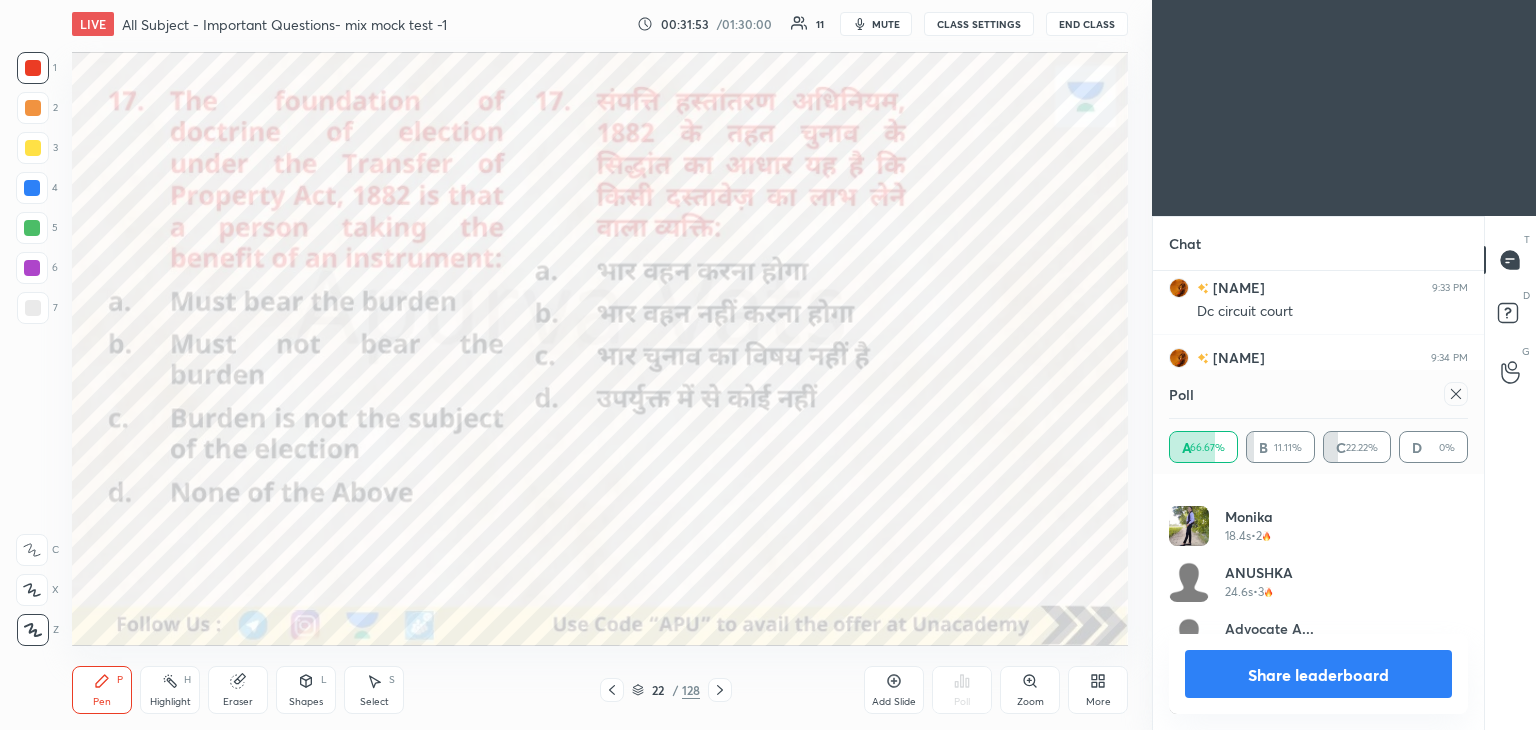 click on "Share leaderboard" at bounding box center (1318, 674) 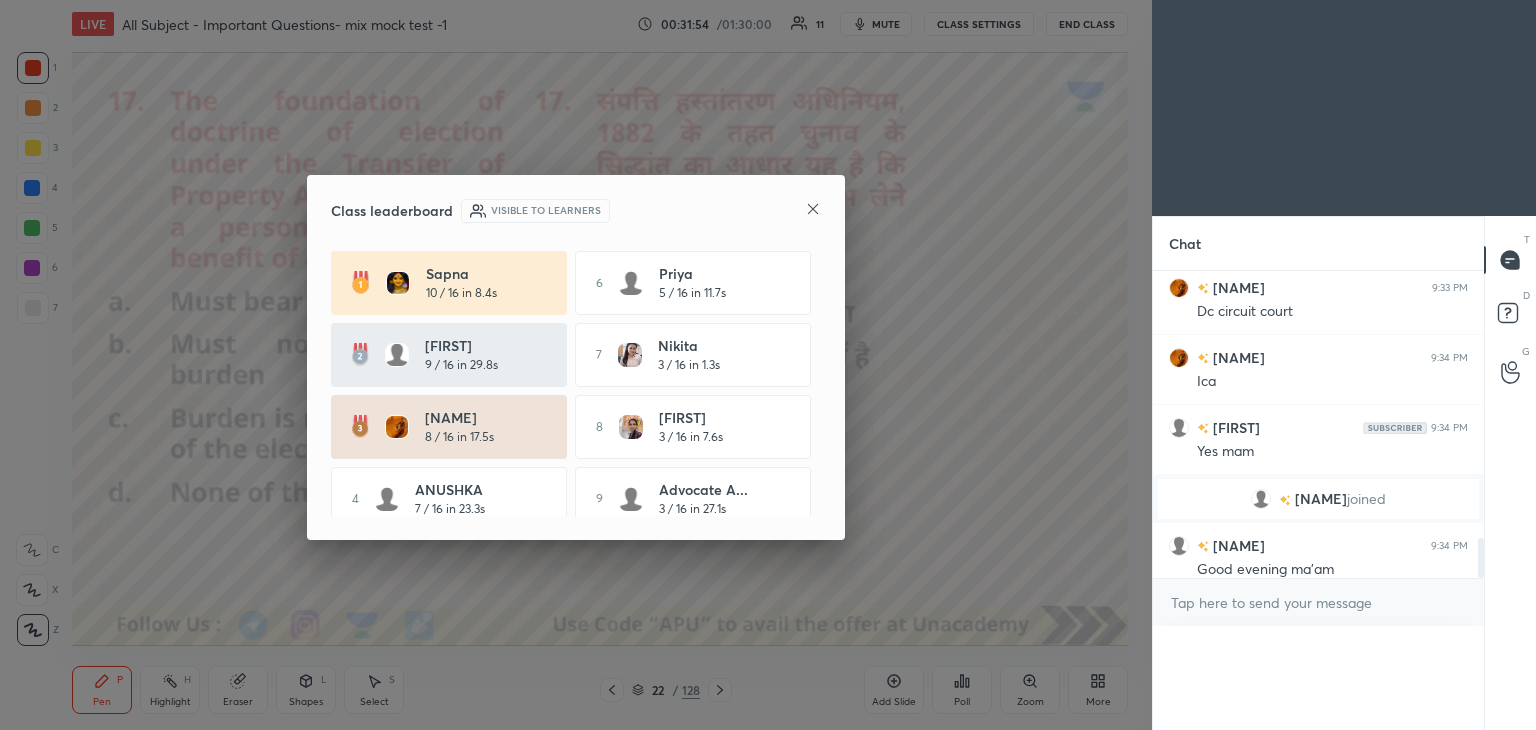 scroll, scrollTop: 0, scrollLeft: 0, axis: both 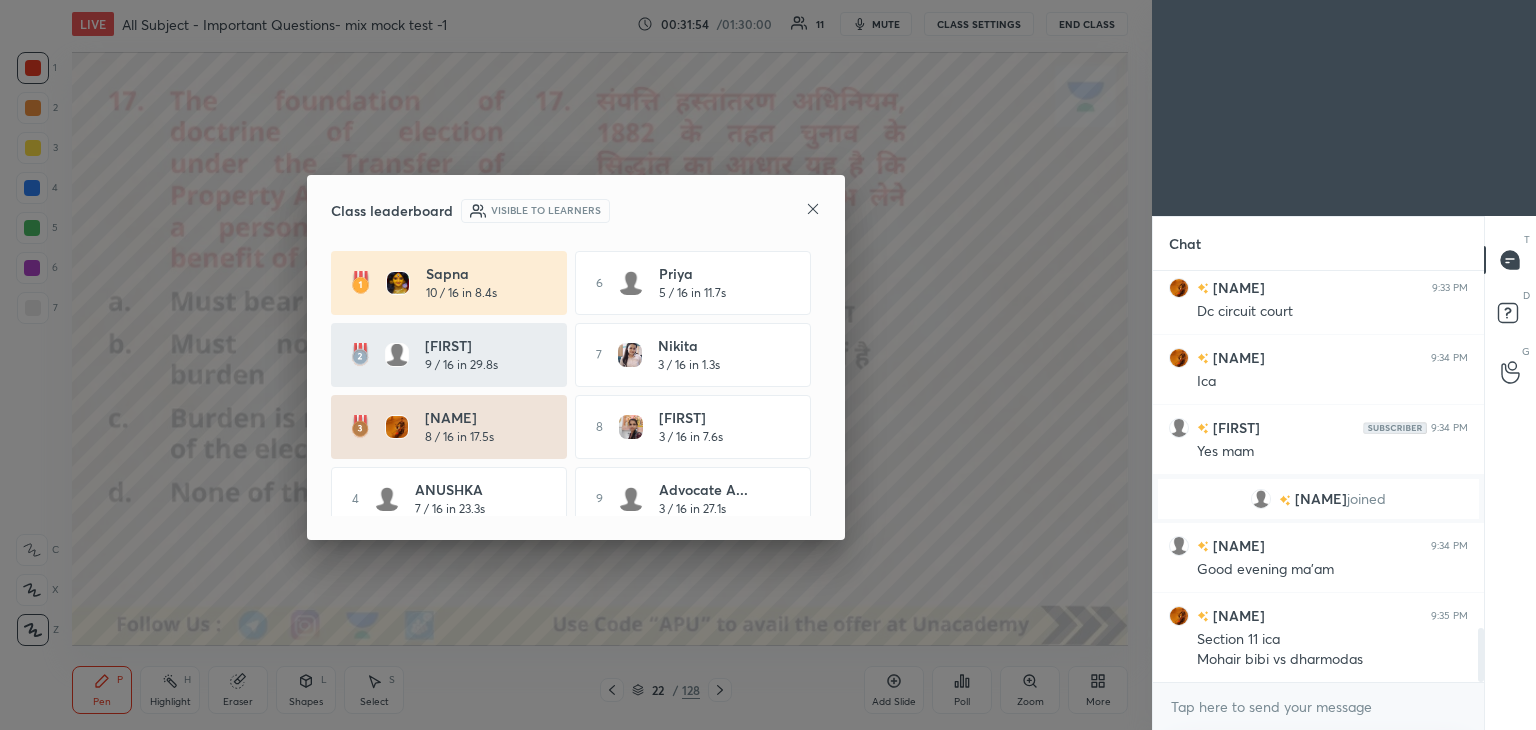 click on "Class leaderboard Visible to learners" at bounding box center (576, 211) 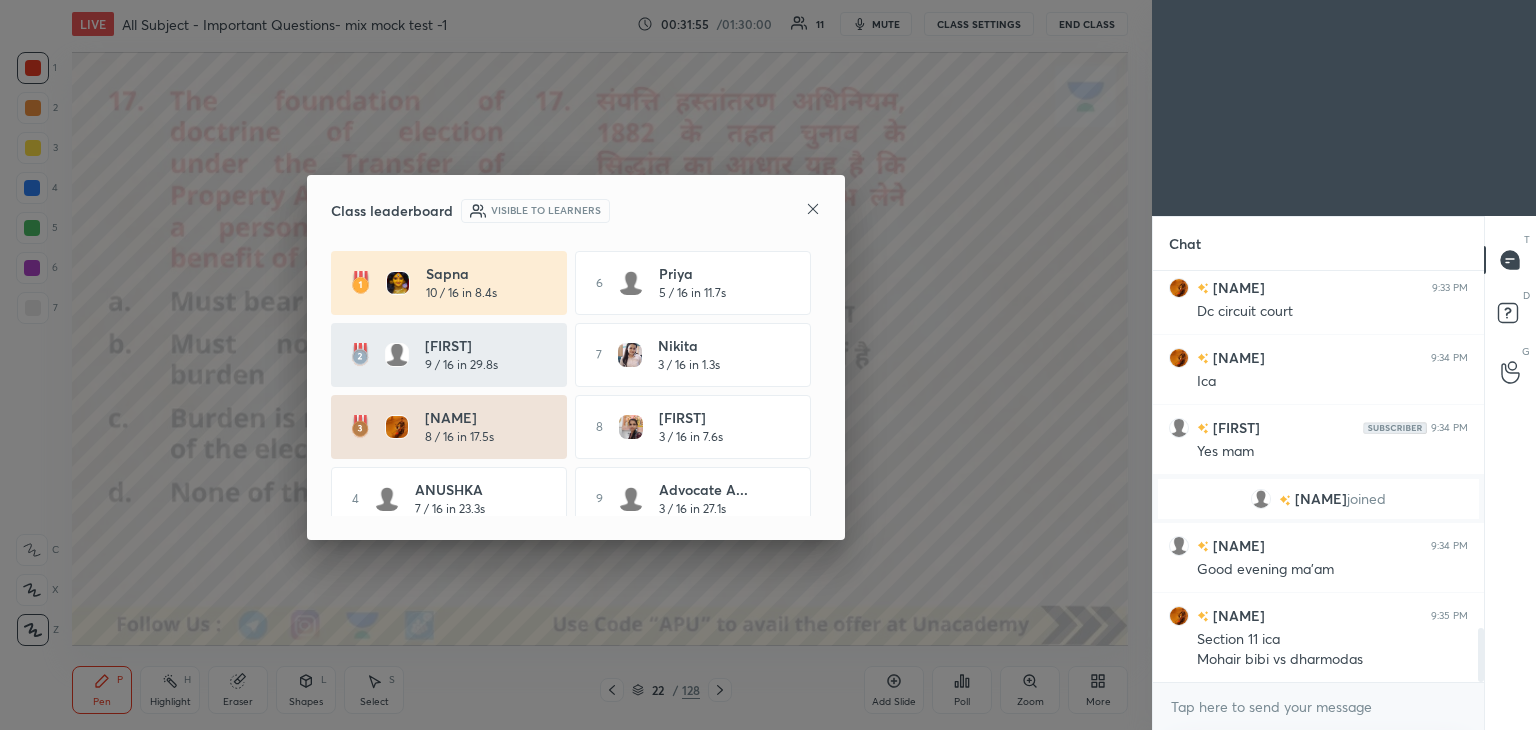 click at bounding box center (813, 210) 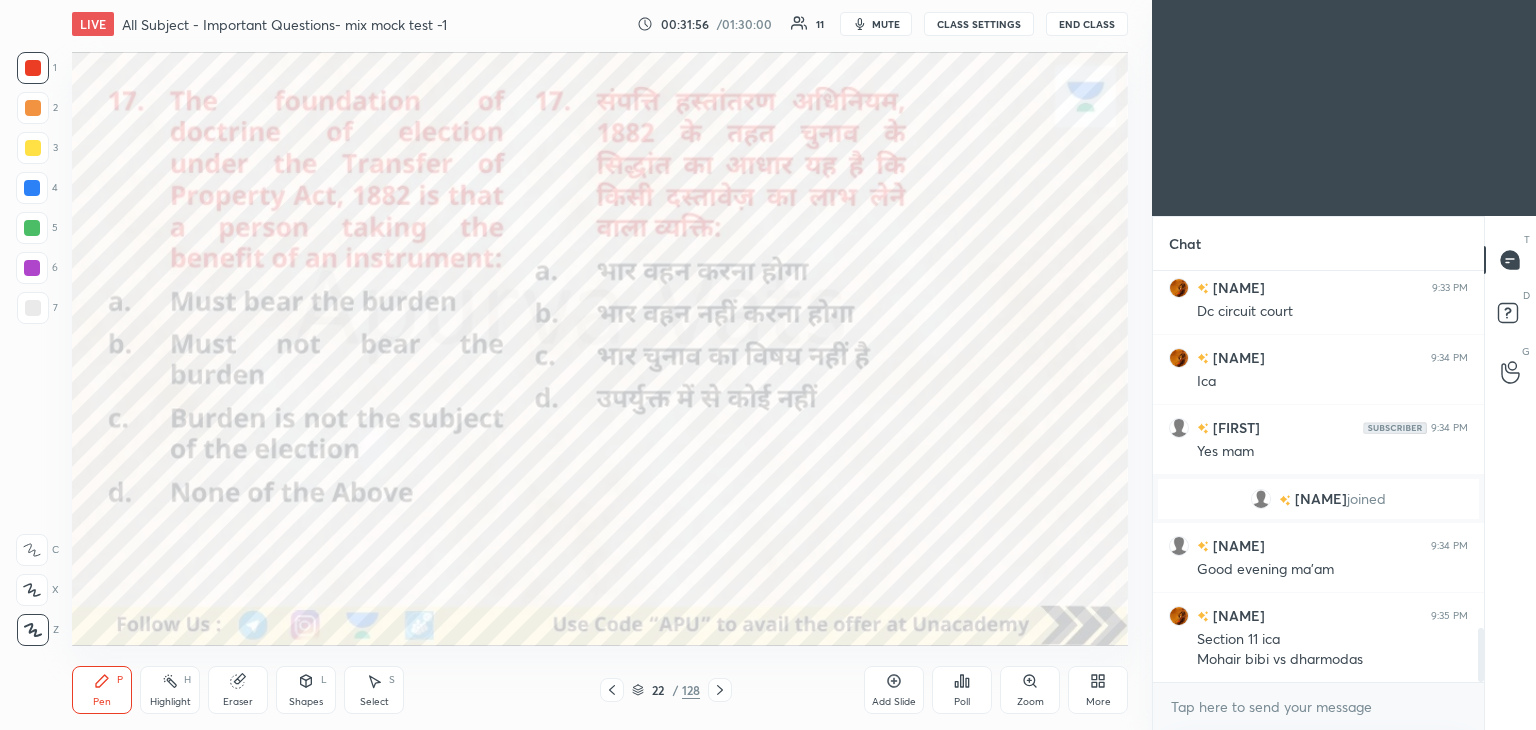 click 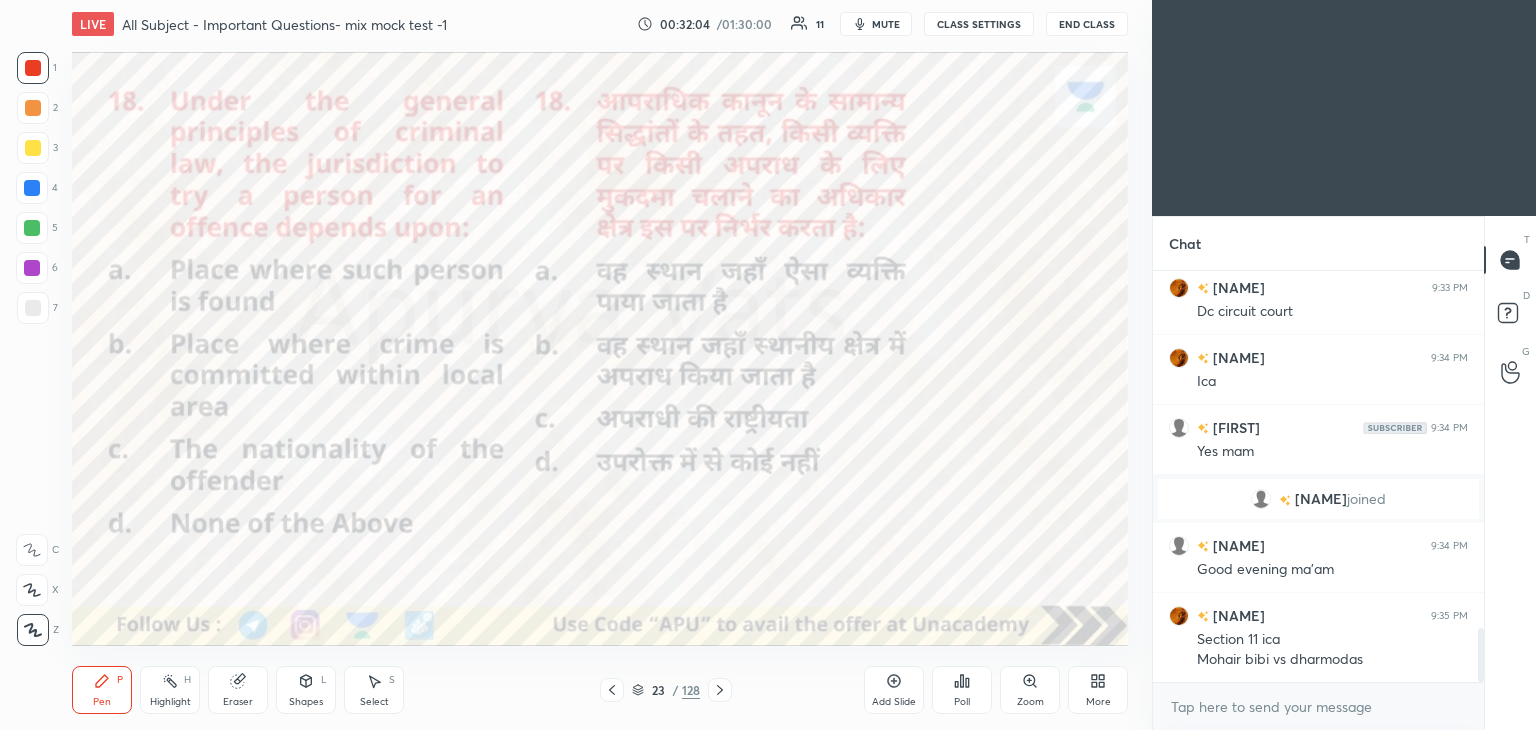 click 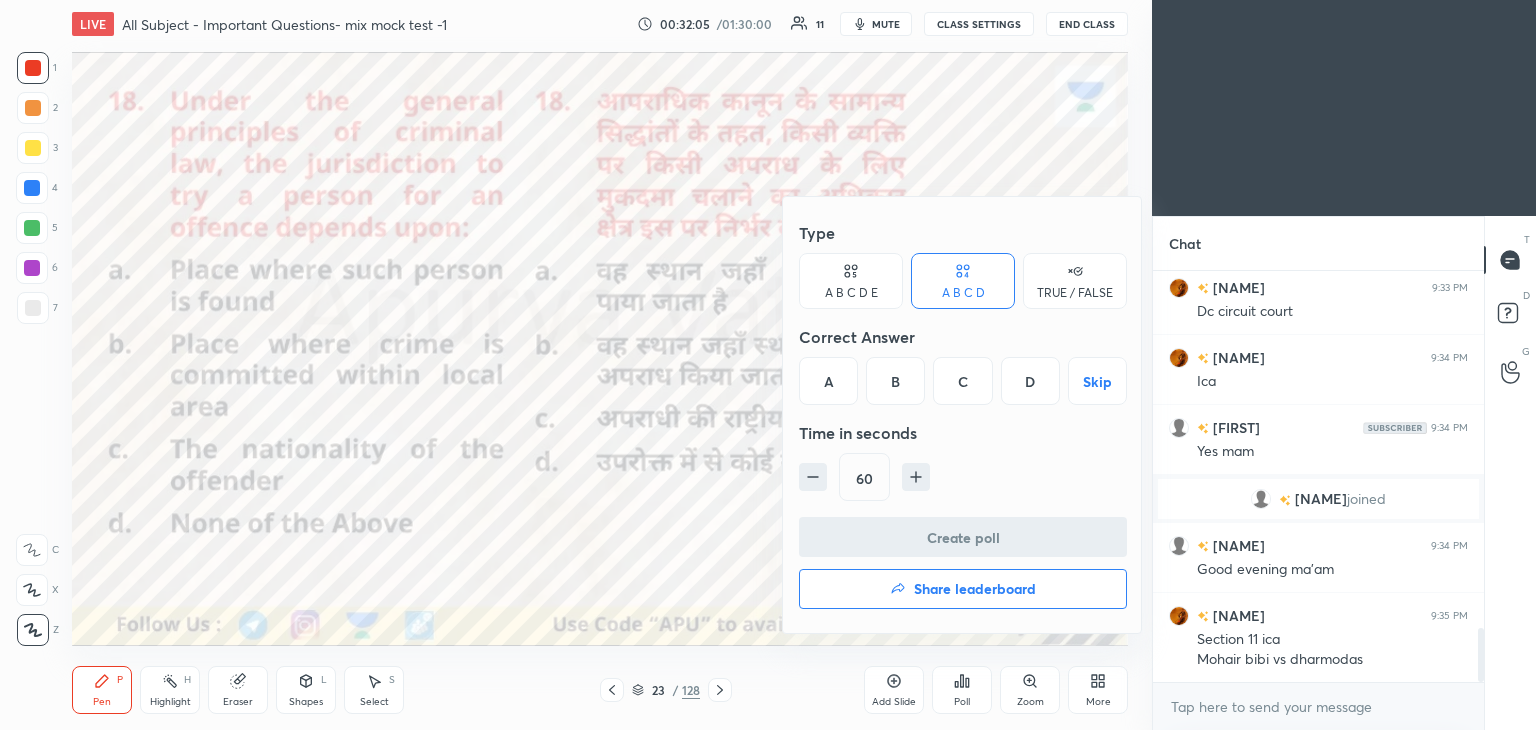 click on "B" at bounding box center (895, 381) 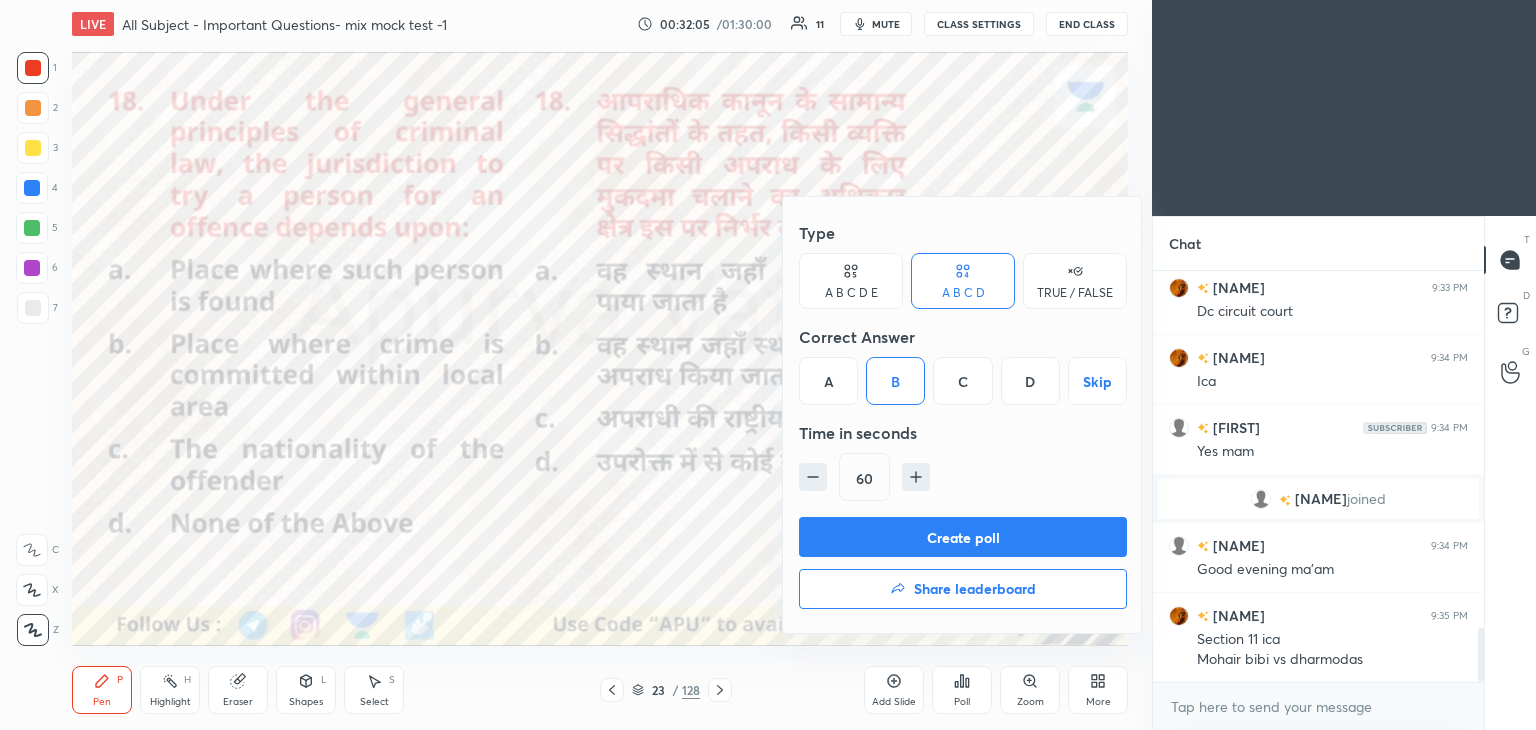 click on "Create poll" at bounding box center (963, 537) 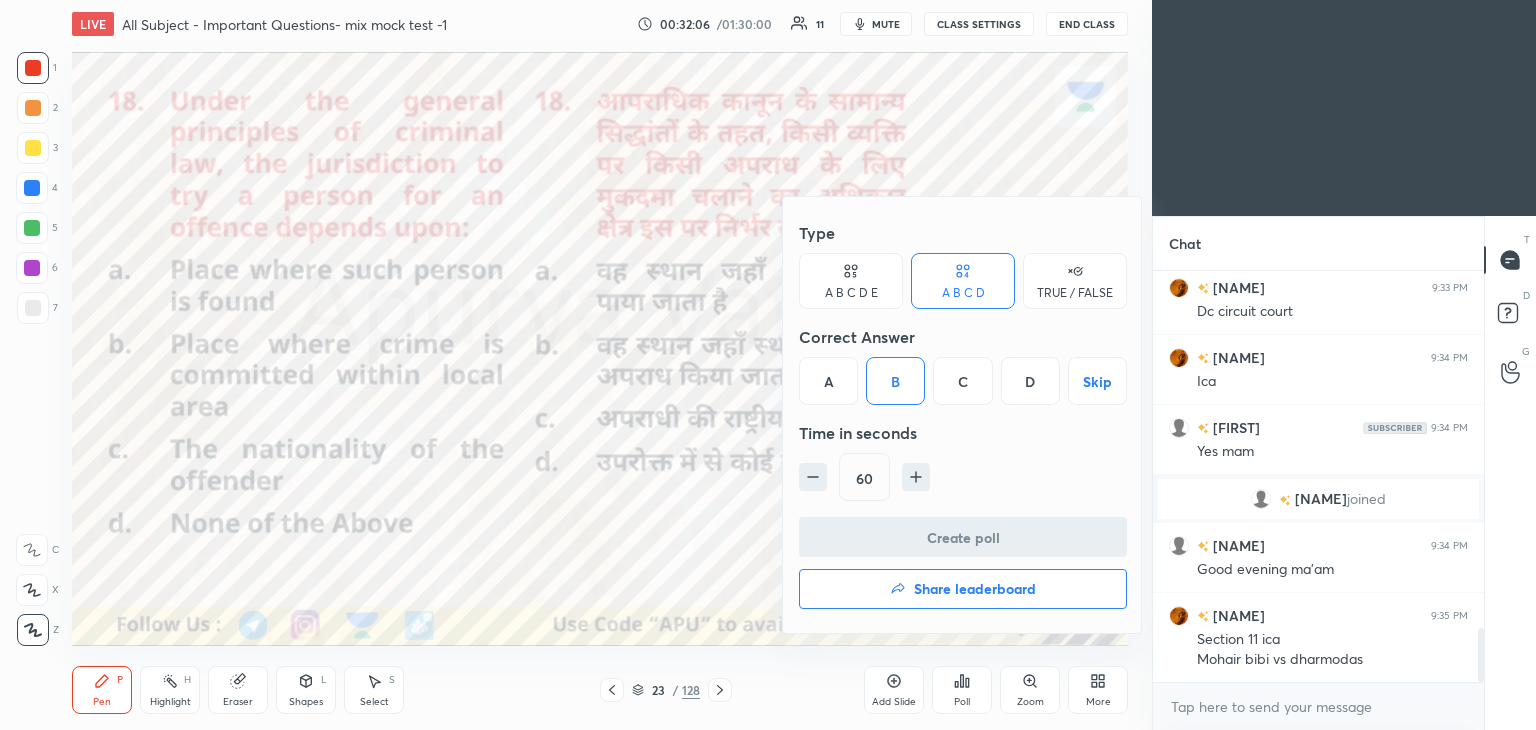 scroll, scrollTop: 386, scrollLeft: 325, axis: both 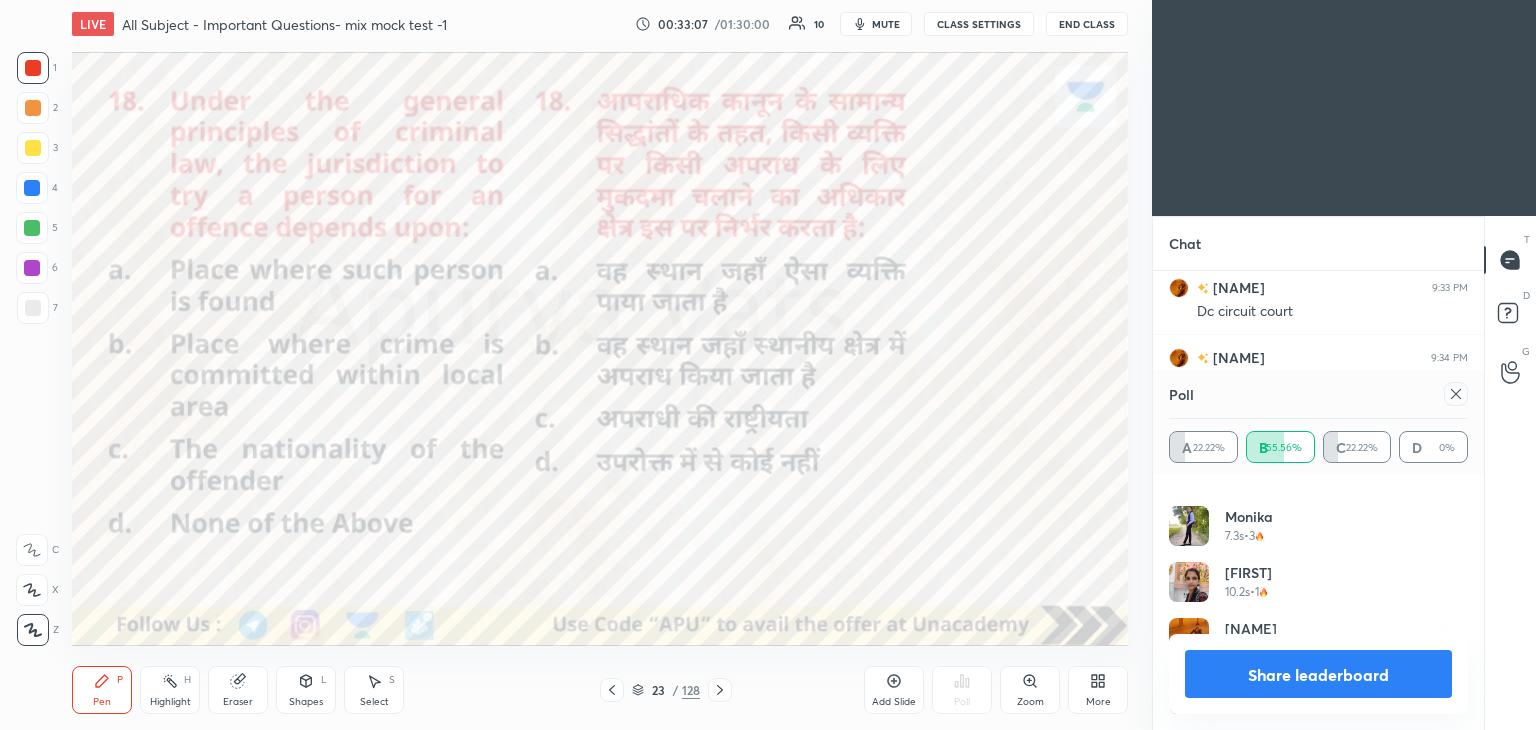click on "Share leaderboard" at bounding box center [1318, 674] 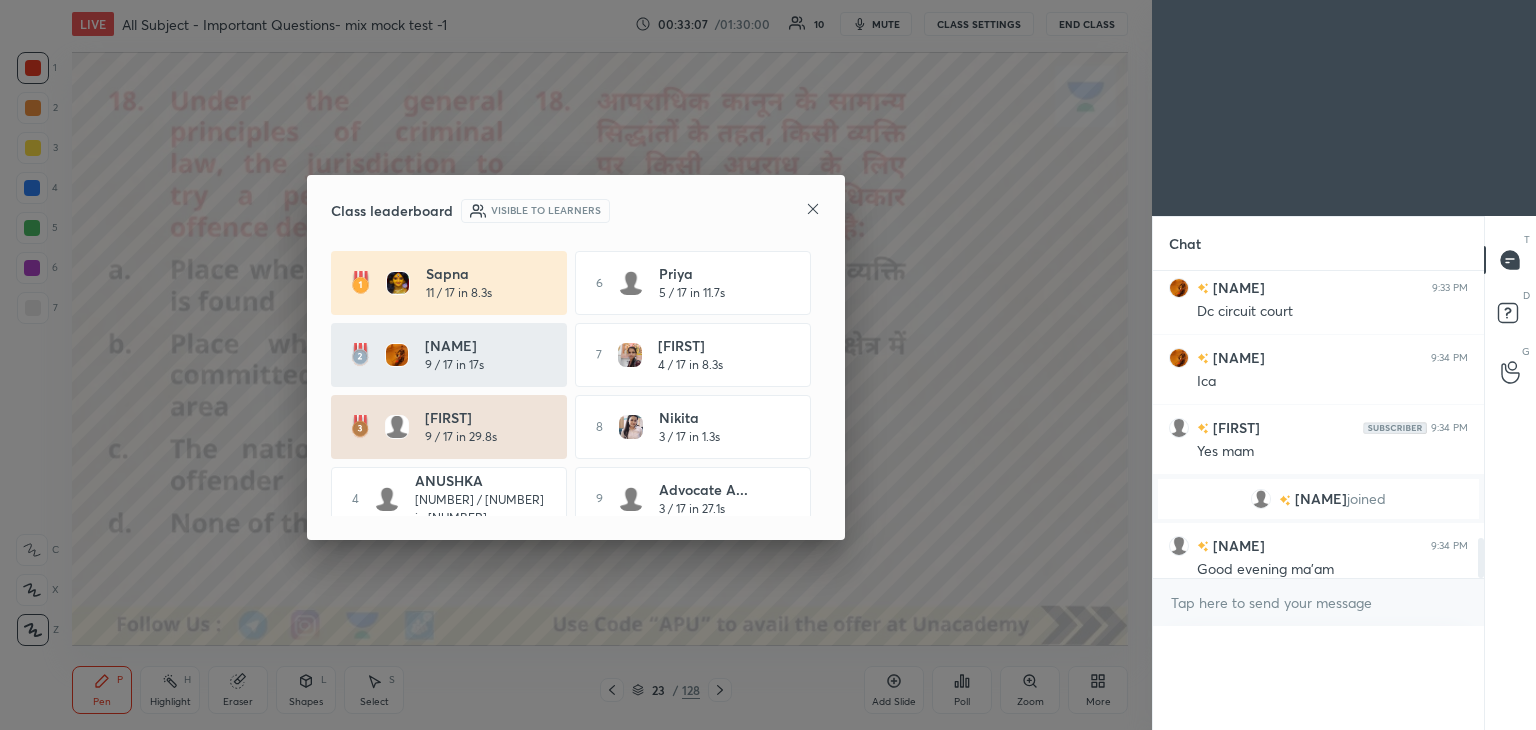 scroll, scrollTop: 72, scrollLeft: 293, axis: both 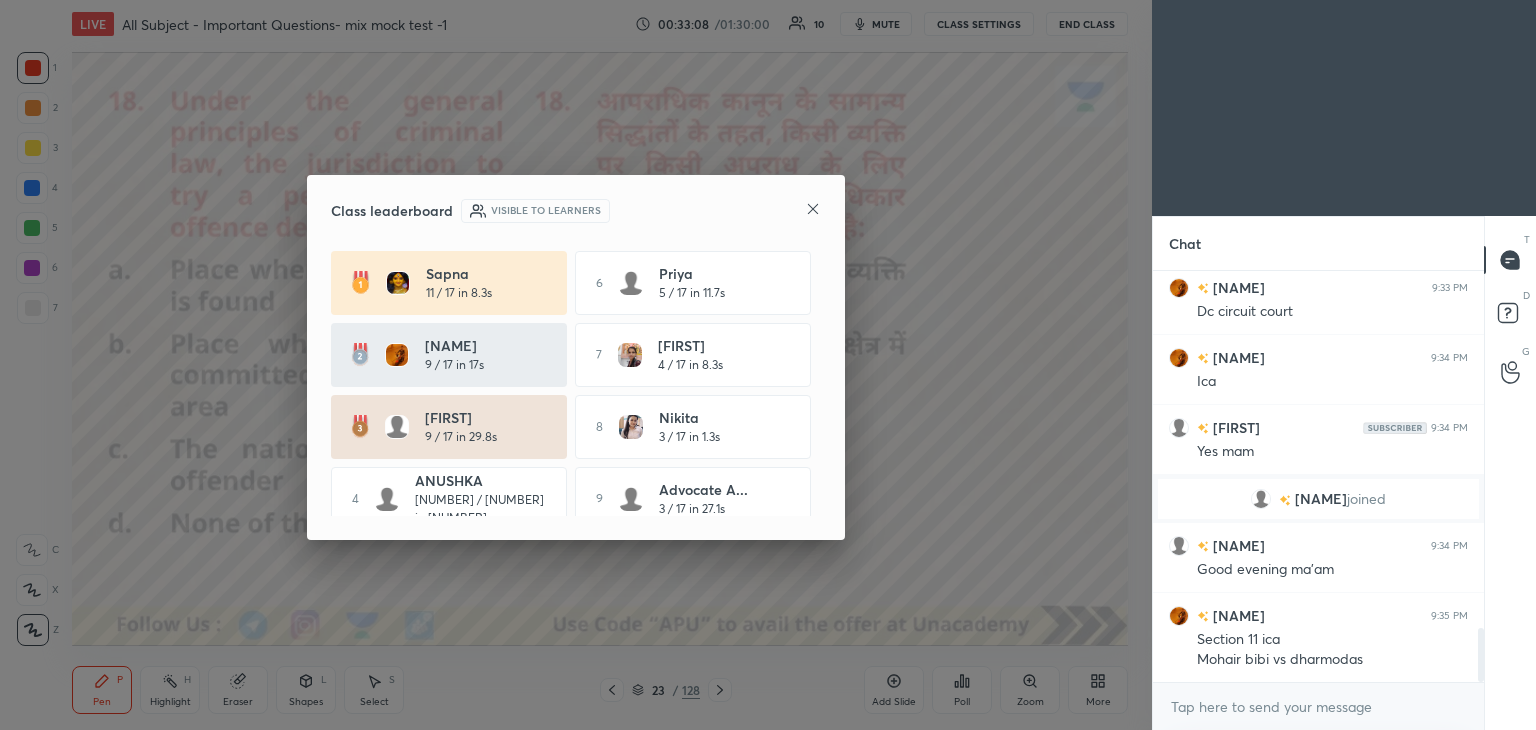 click 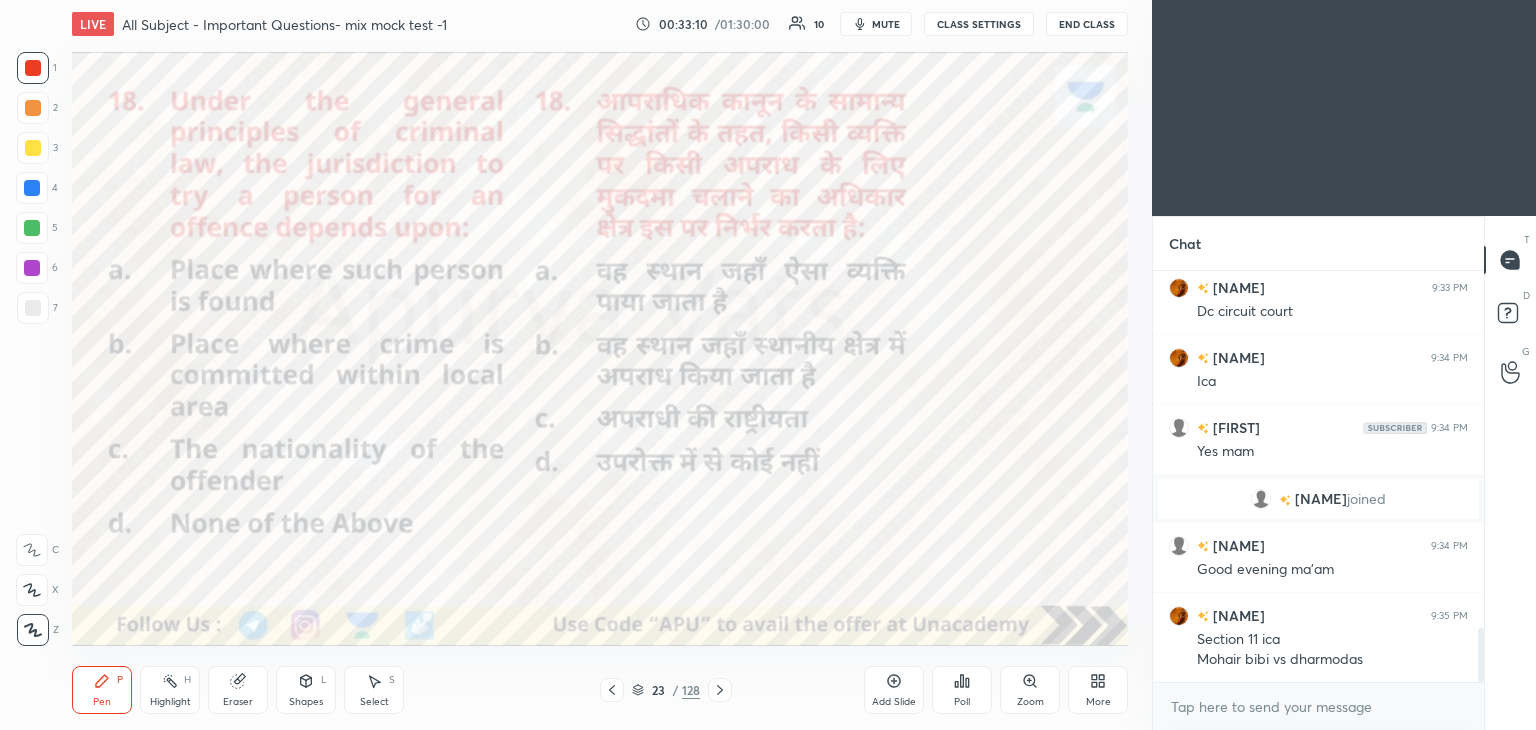 click 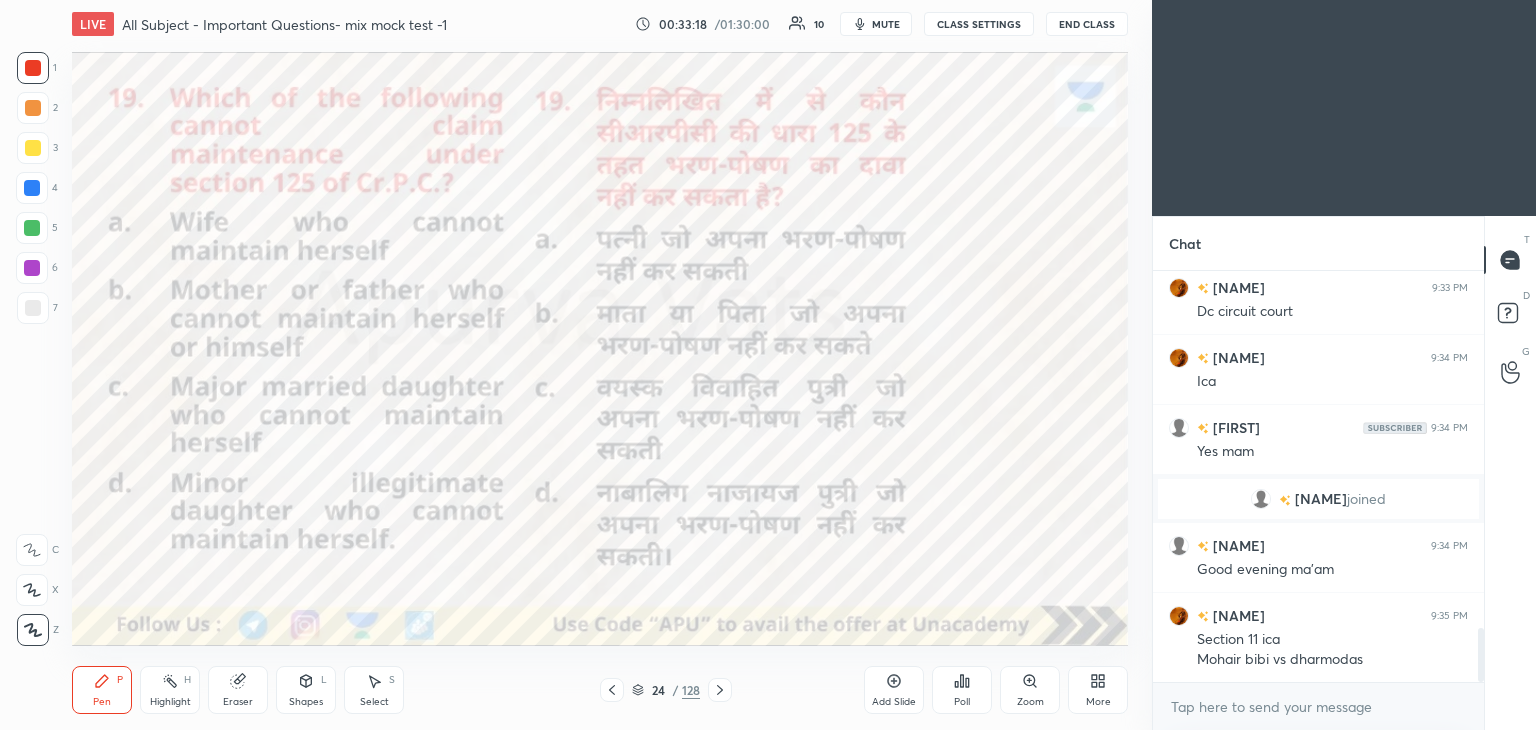 click 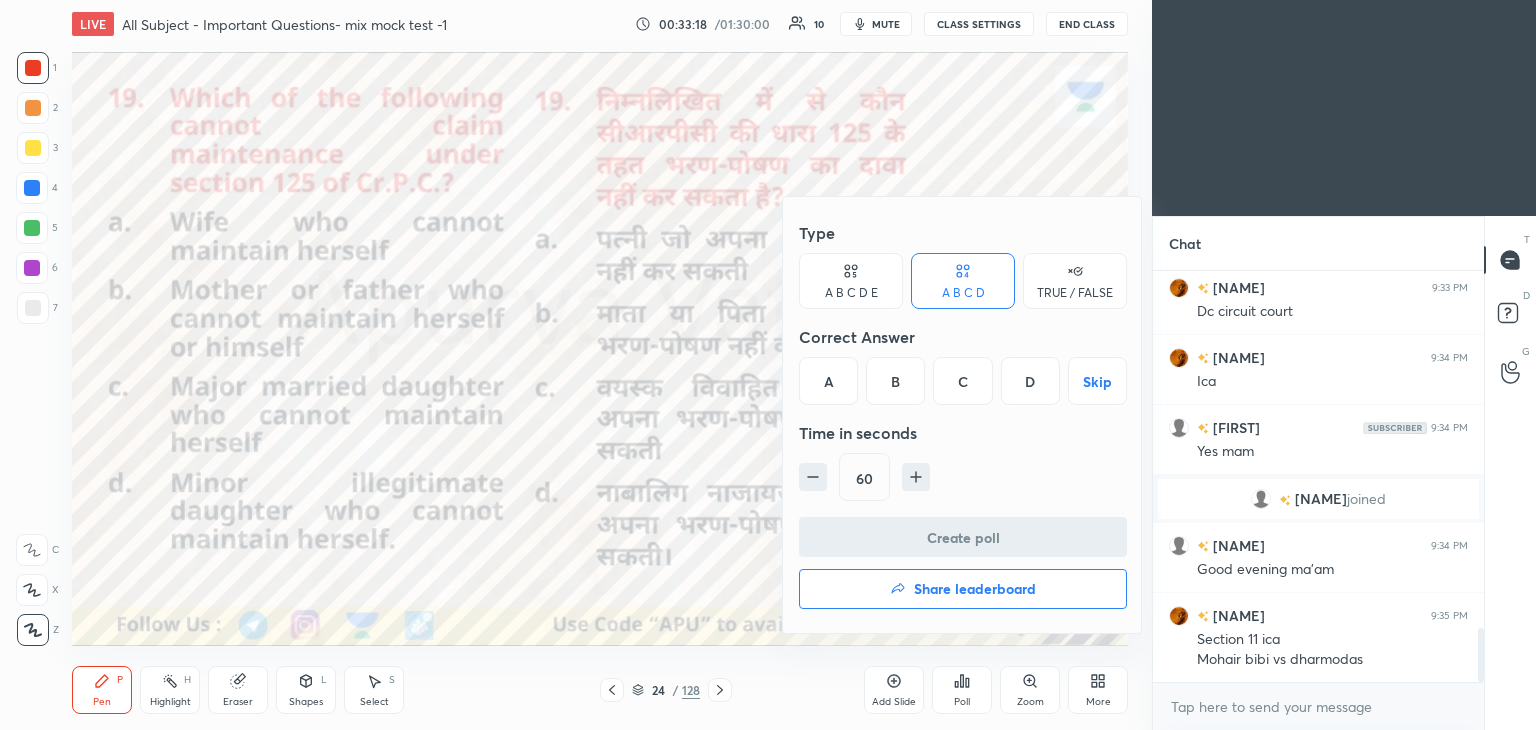 click on "C" at bounding box center [962, 381] 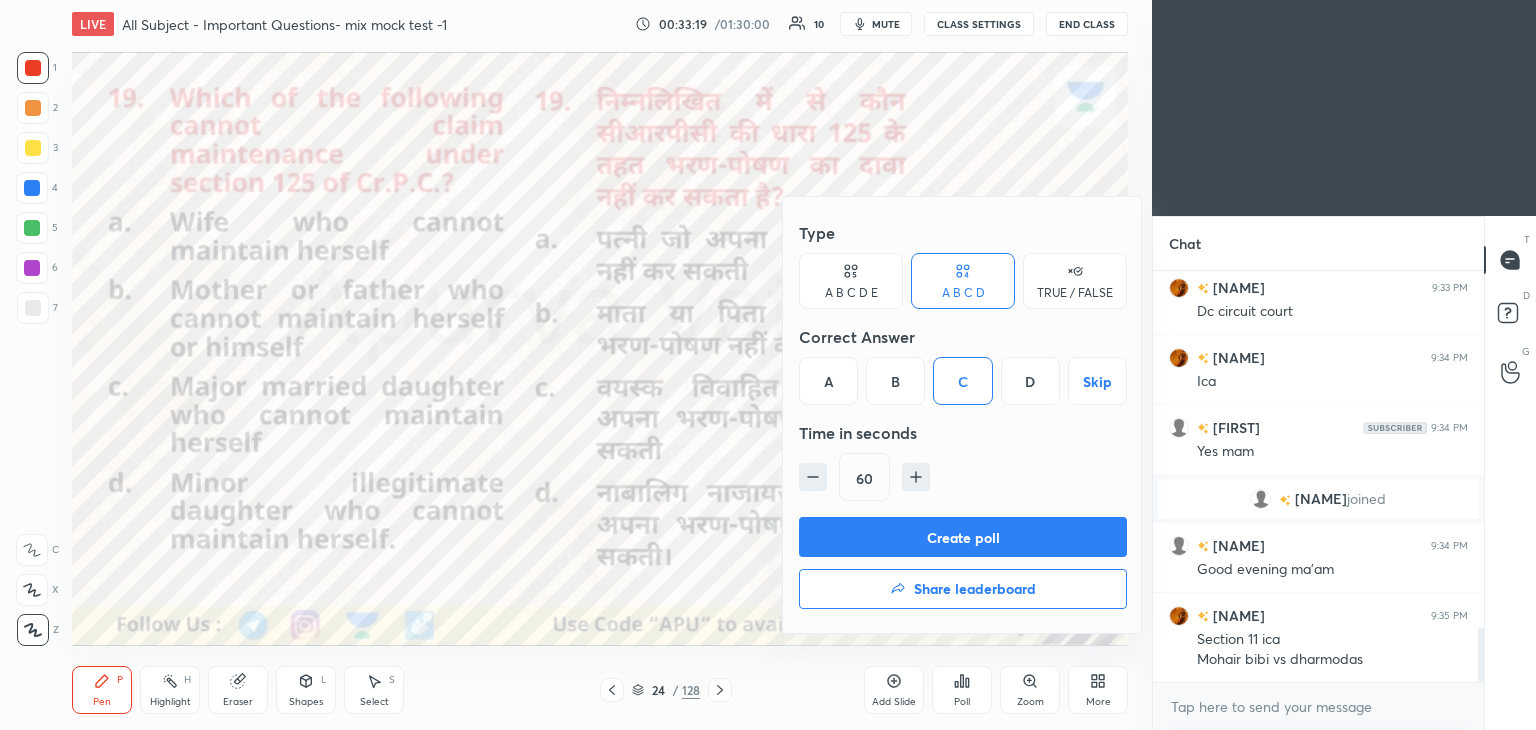click on "Create poll" at bounding box center (963, 537) 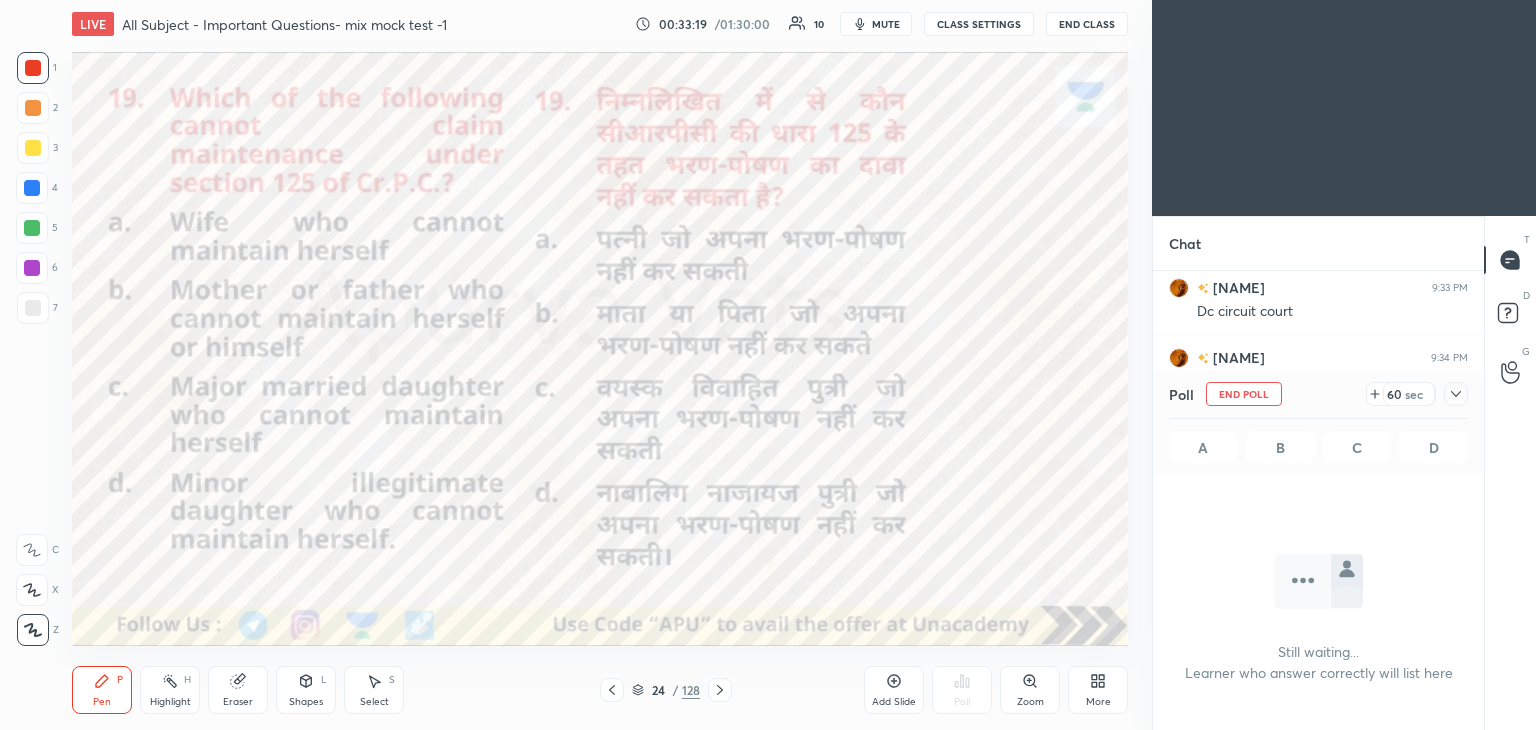 scroll, scrollTop: 386, scrollLeft: 325, axis: both 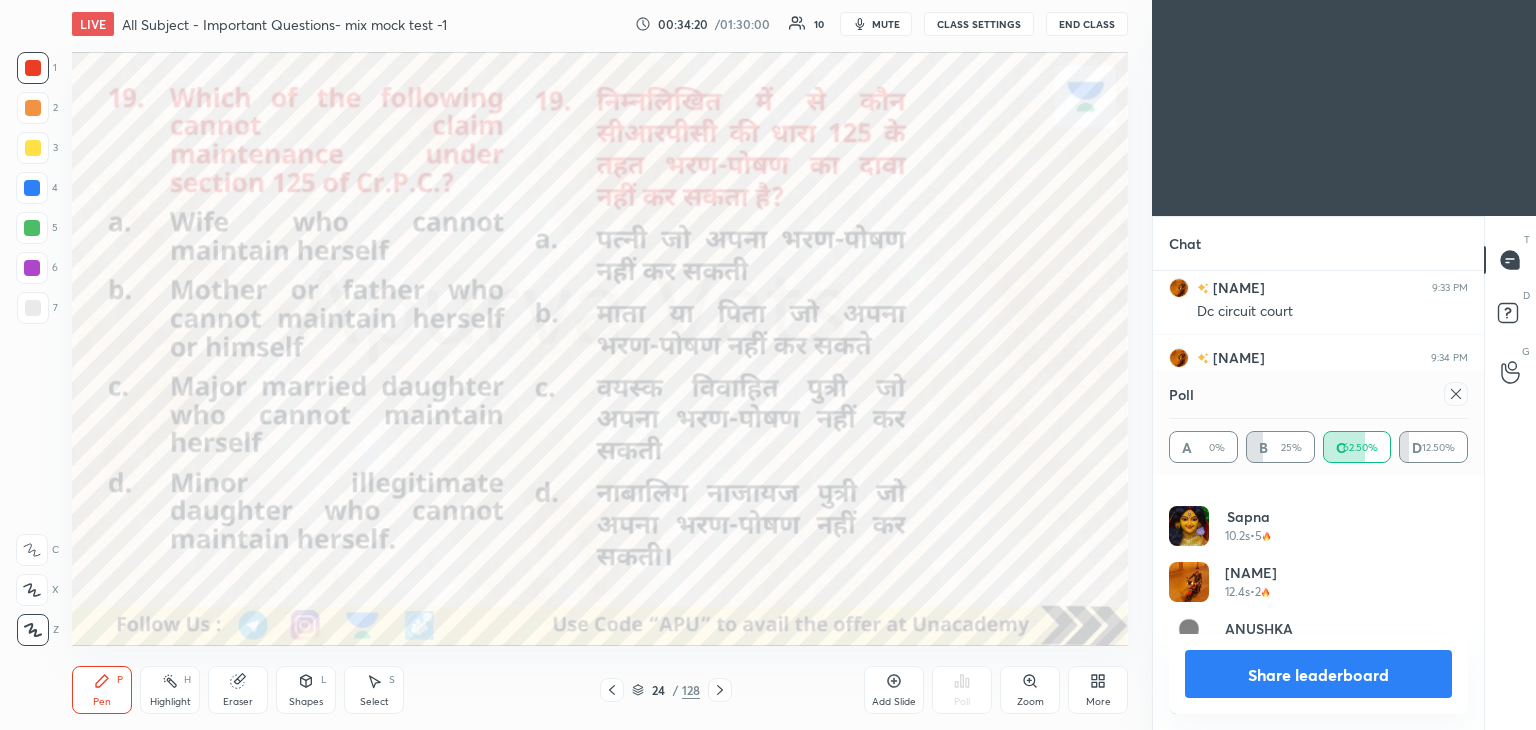 click on "Share leaderboard" at bounding box center (1318, 674) 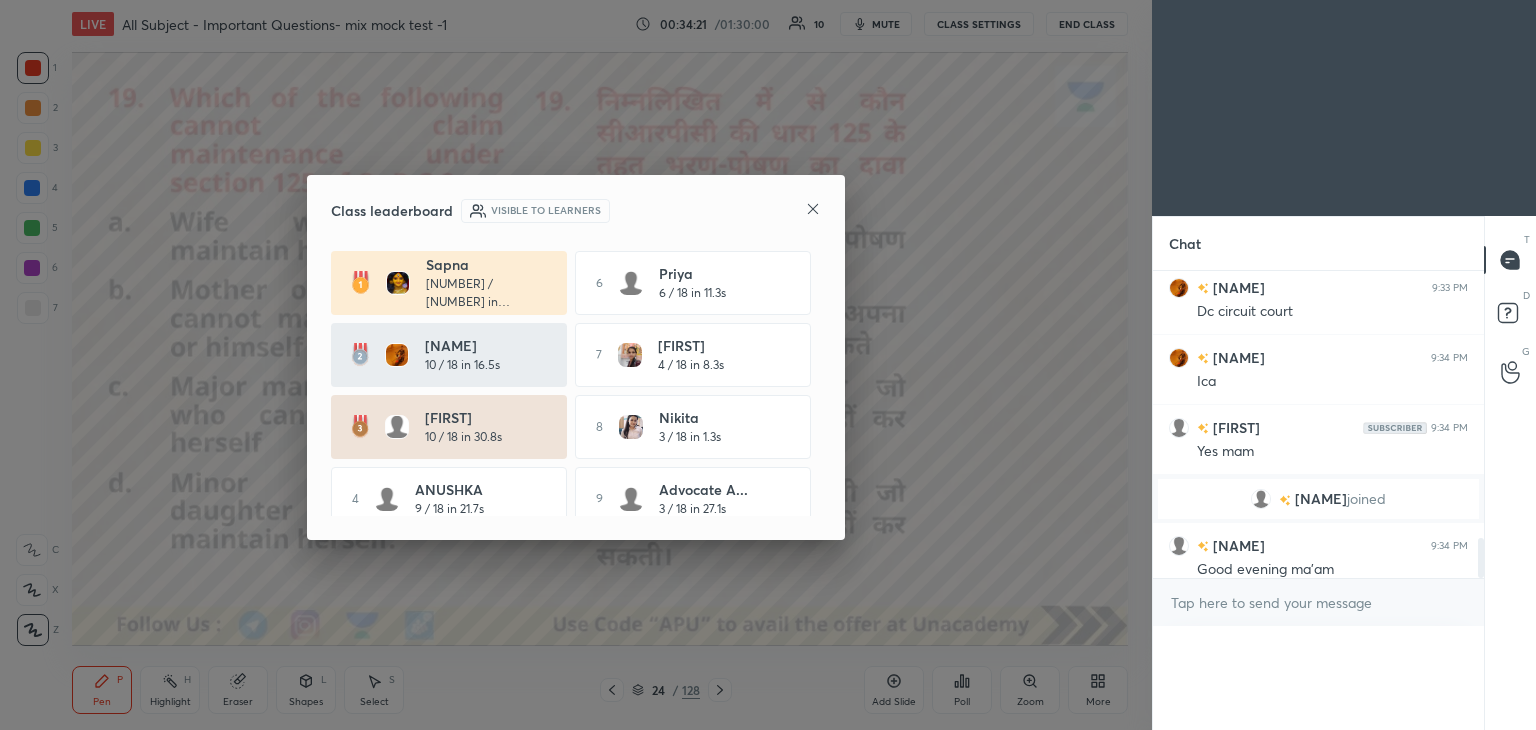 scroll, scrollTop: 0, scrollLeft: 0, axis: both 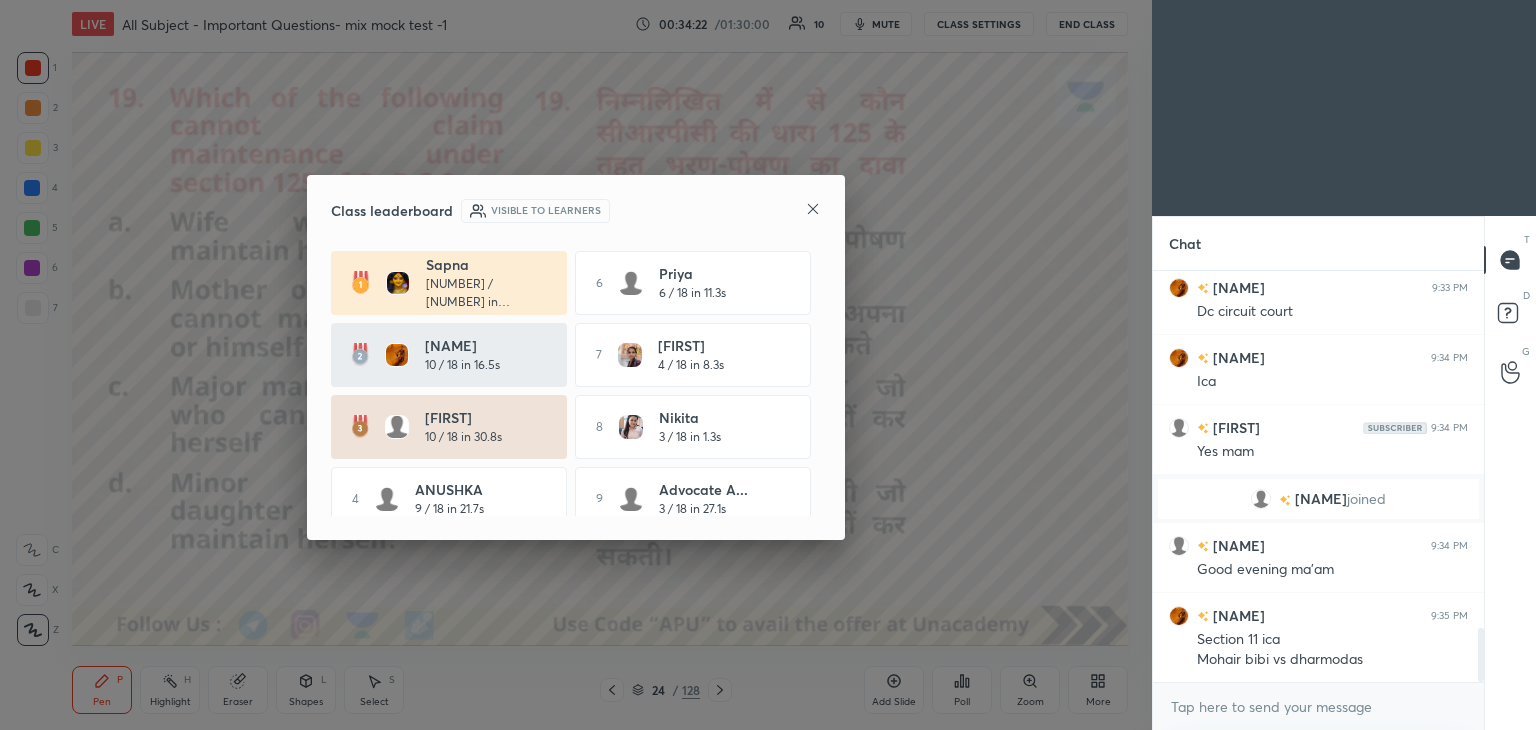 click on "Class leaderboard Visible to learners [NAME] 12 / 18 in 8.4s 6 [NAME] 6 / 18 in 11.3s [NAME] 10 / 18 in 16.5s 7 [NAME] 4 / 18 in 8.3s [NAME] 10 / 18 in 30.8s 8 [NAME] 3 / 18 in 1.3s 4 [NAME] 9 / 18 in 21.7s 9 Advocate A... 3 / 18 in 27.1s 5 [NAME] 7 / 18 in 11.1s 10 [NAME] 2 / 18 in 12.3s" at bounding box center [576, 357] 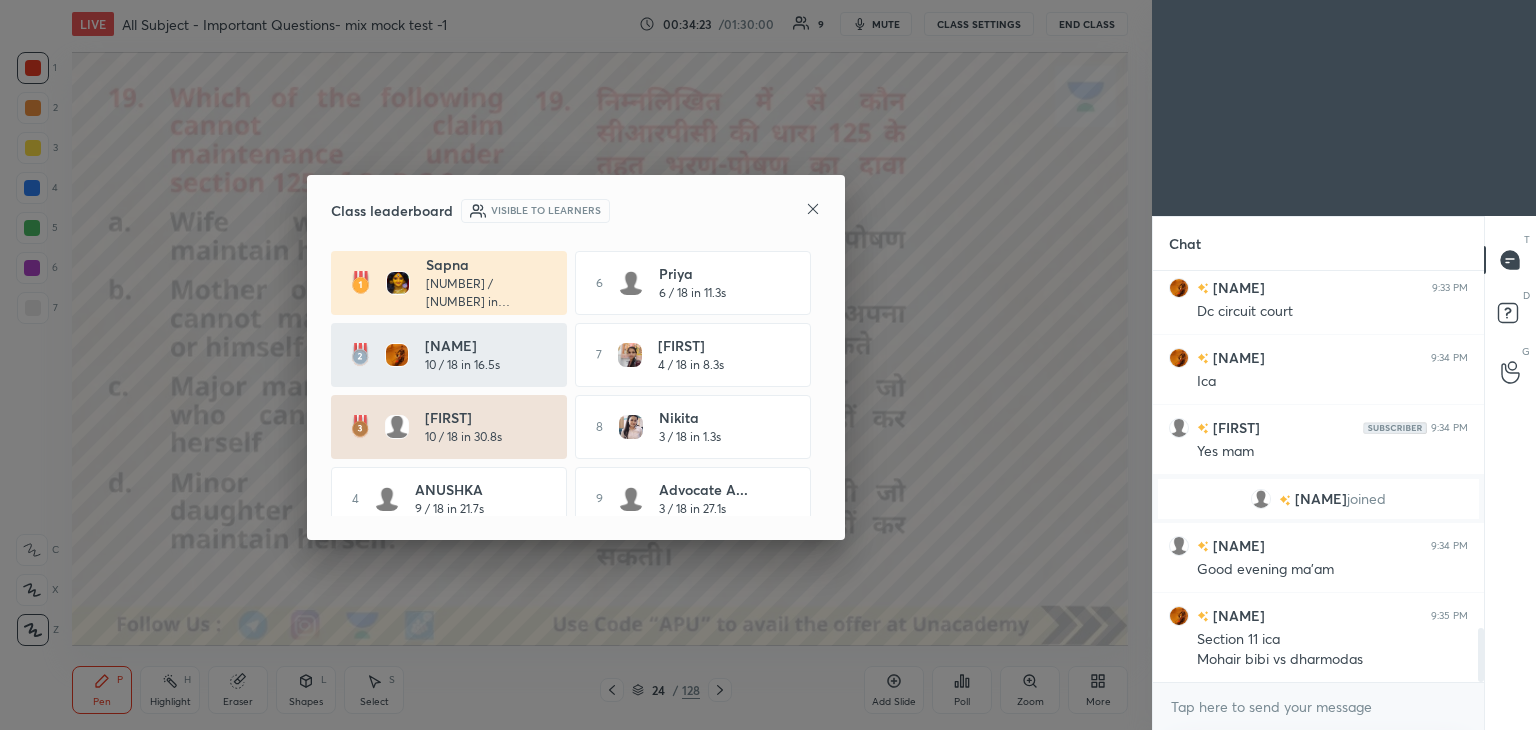 click on "Class leaderboard Visible to learners" at bounding box center [576, 211] 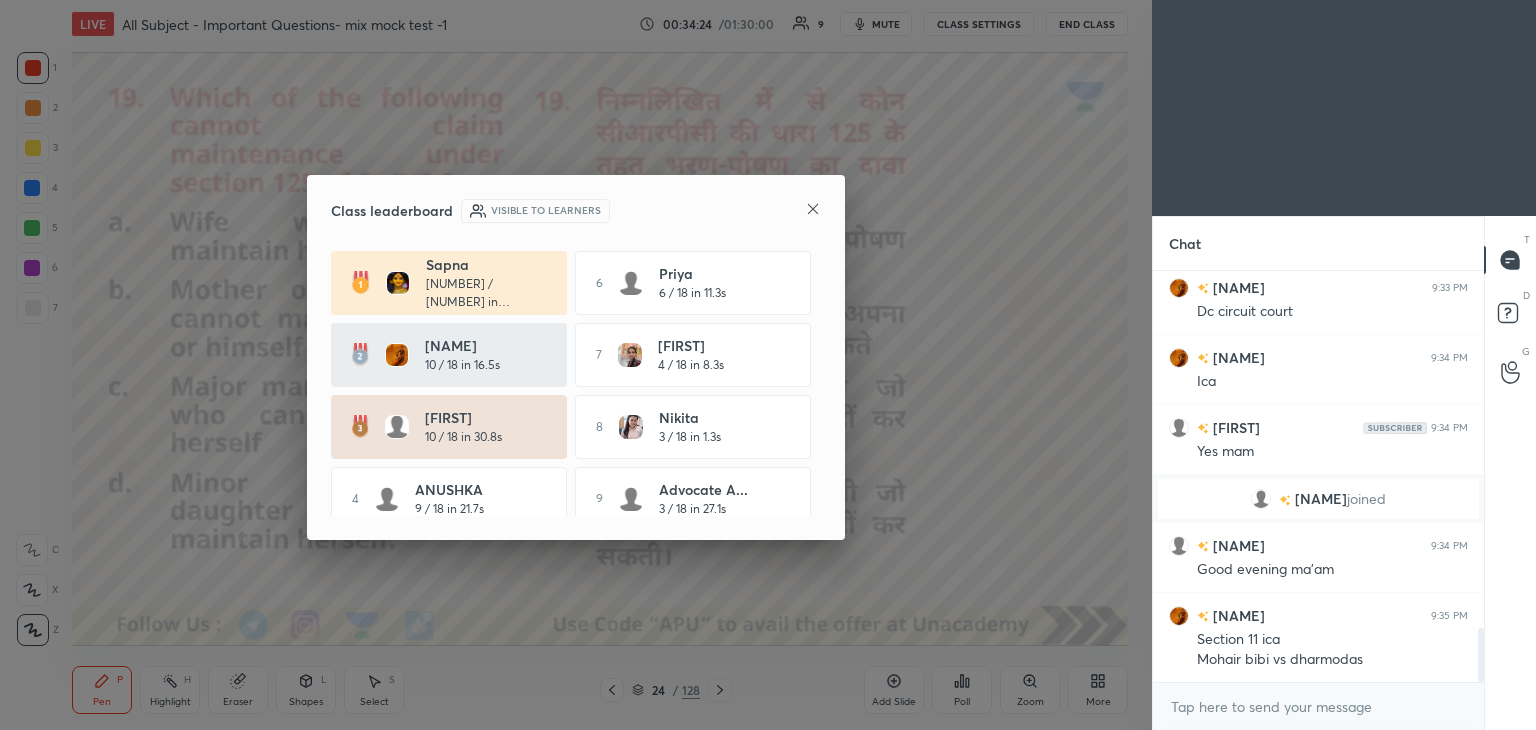 click 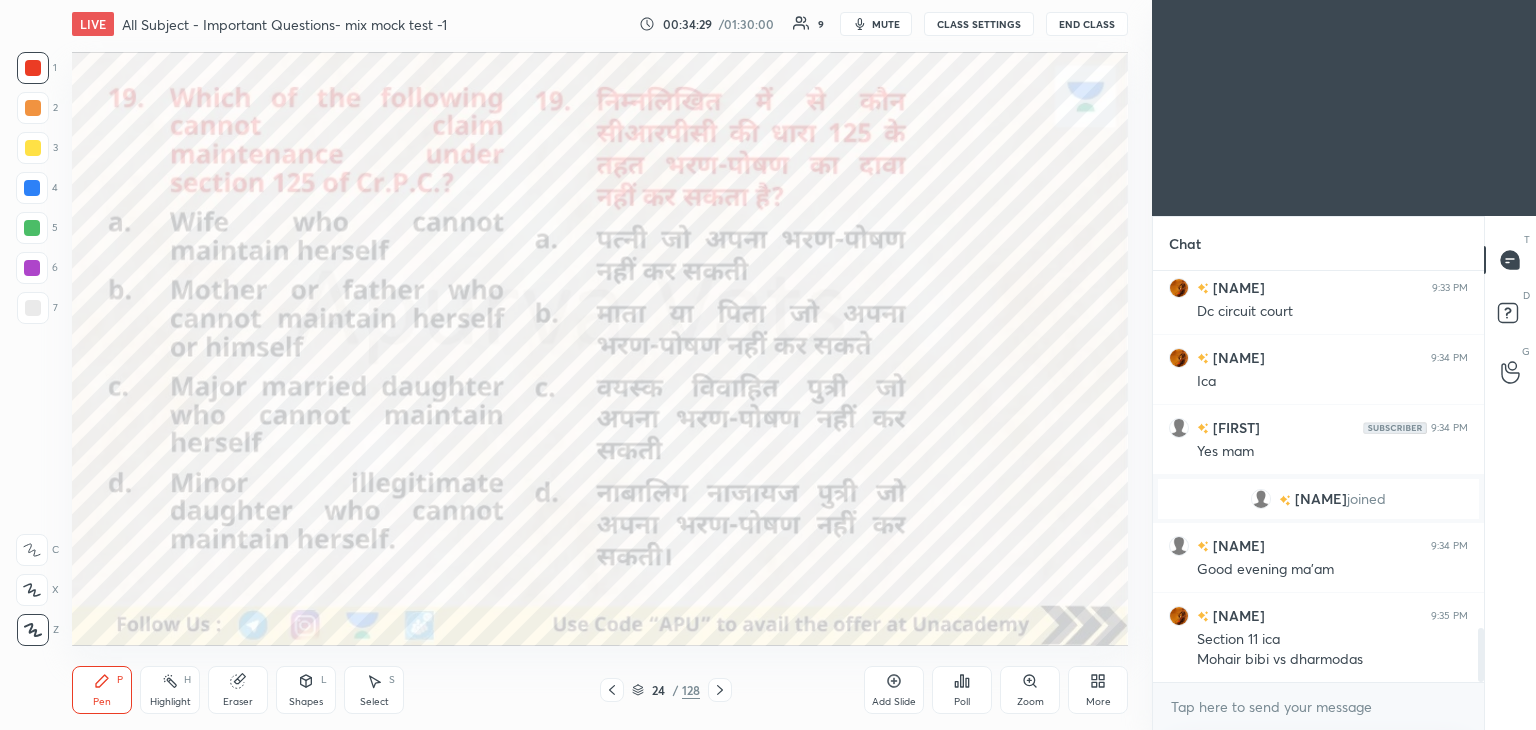 click 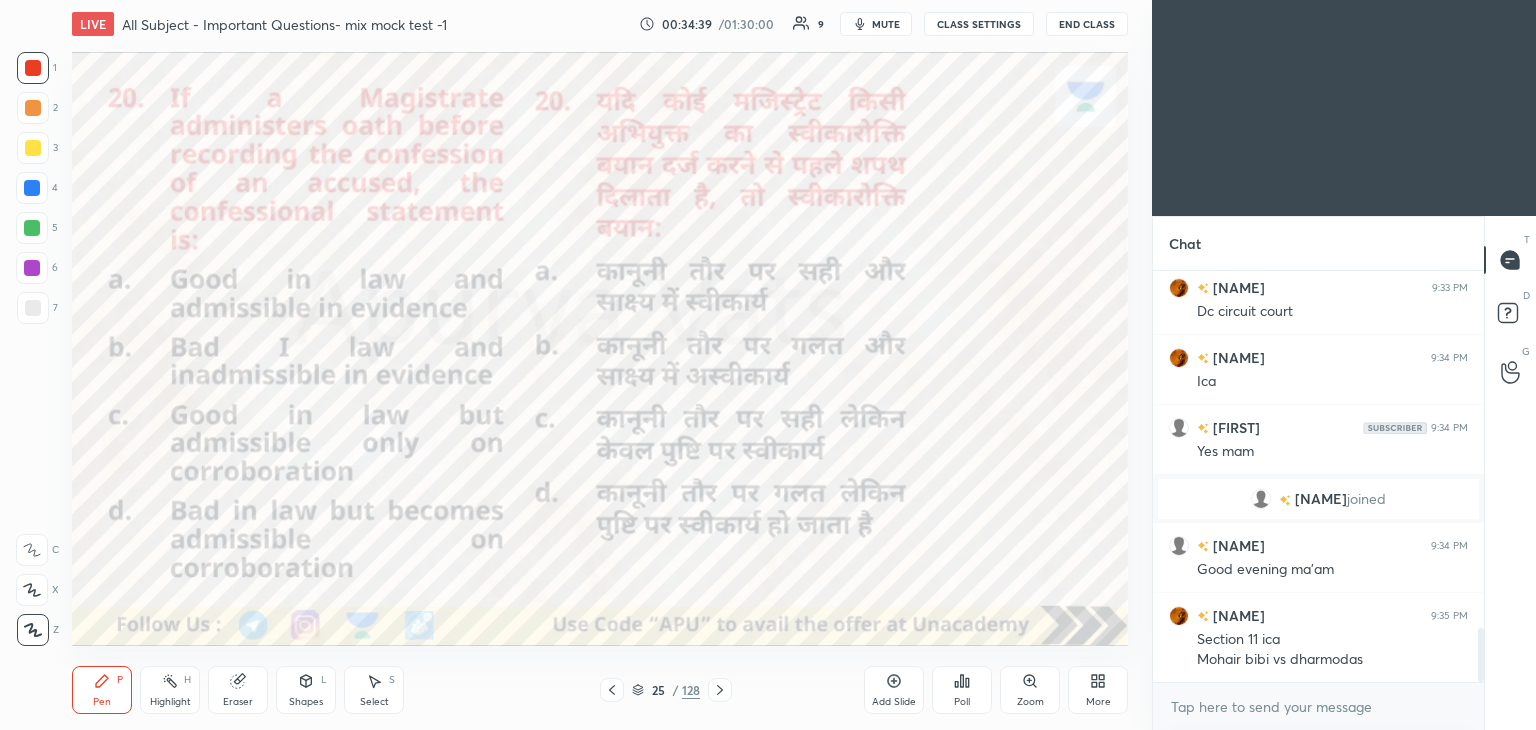 click on "Poll" at bounding box center [962, 690] 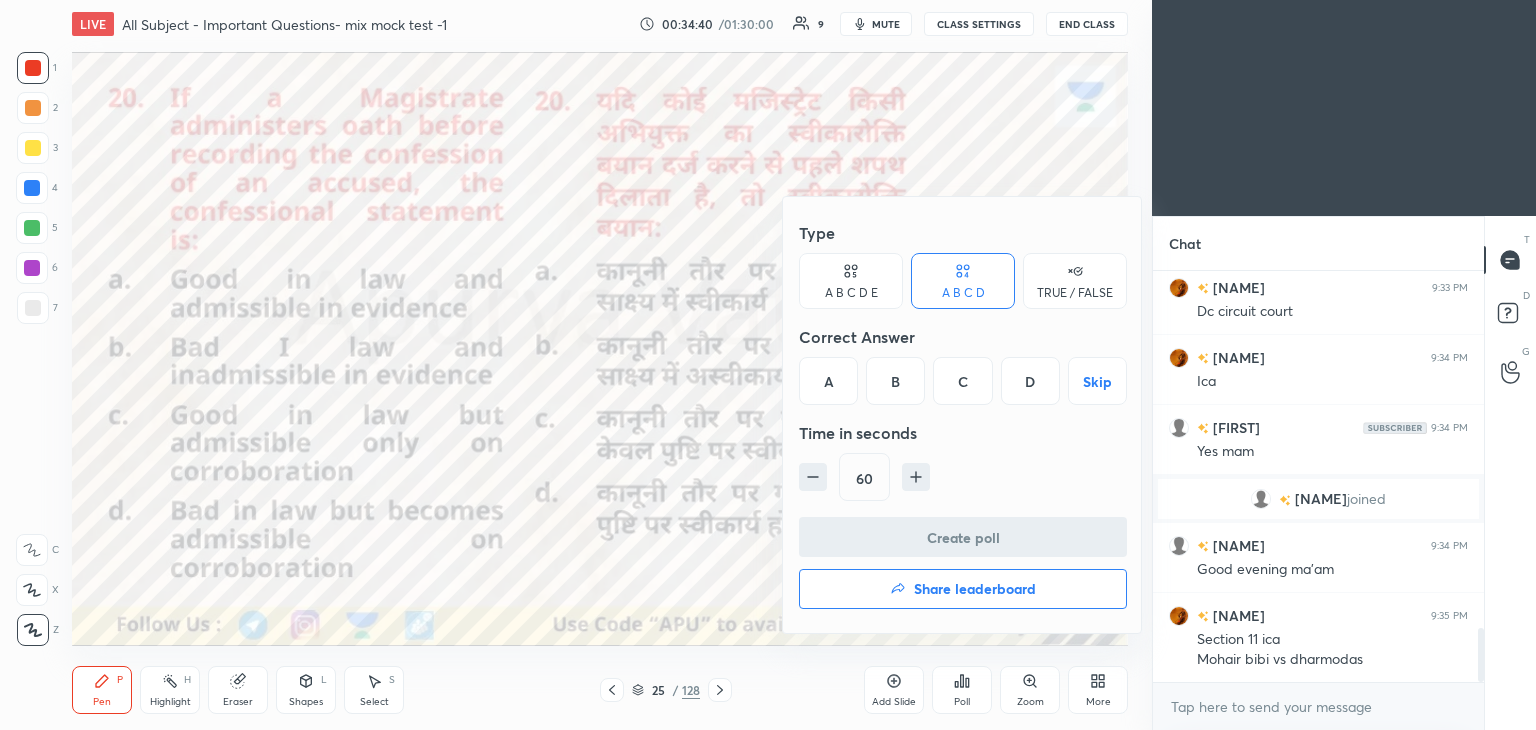 click on "D" at bounding box center (1030, 381) 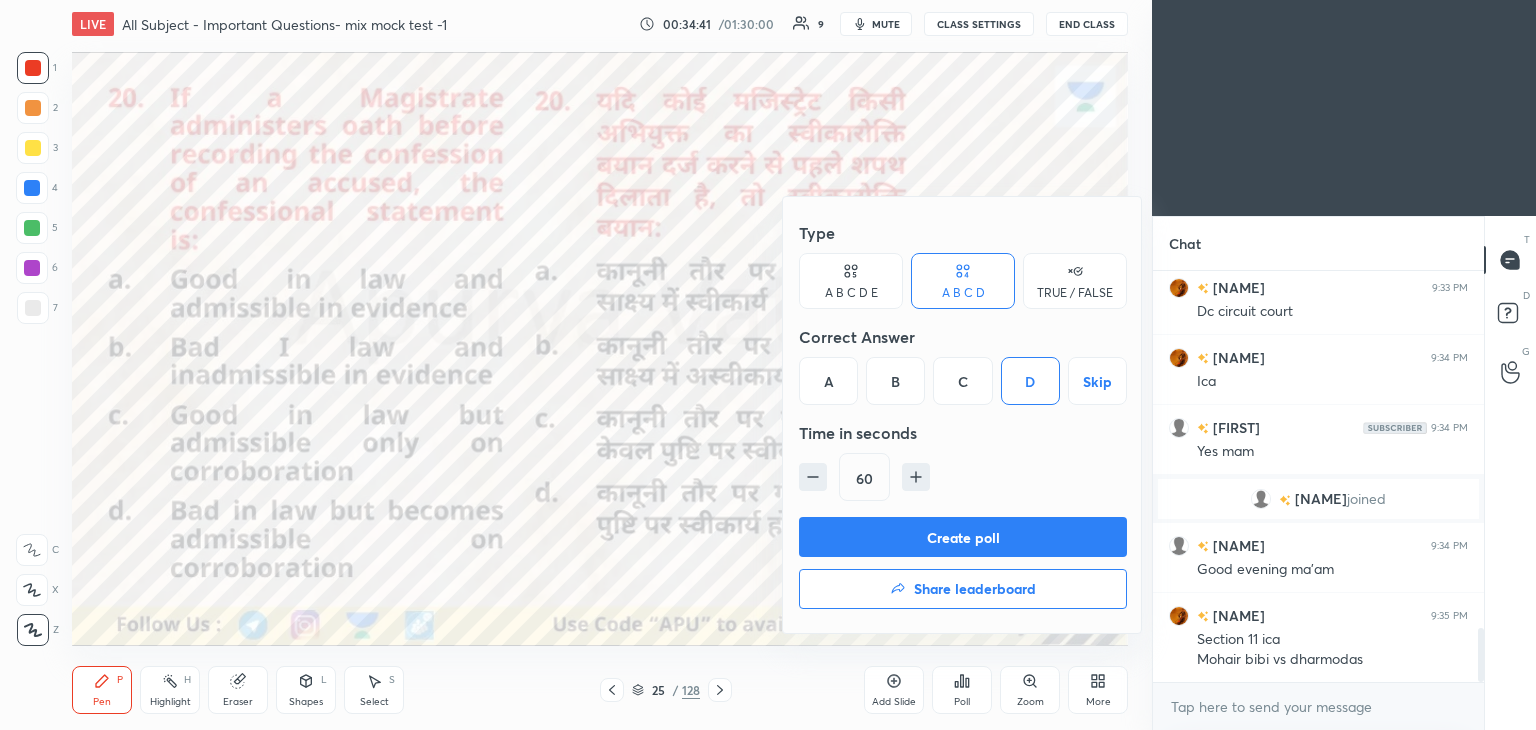 click on "Create poll" at bounding box center [963, 537] 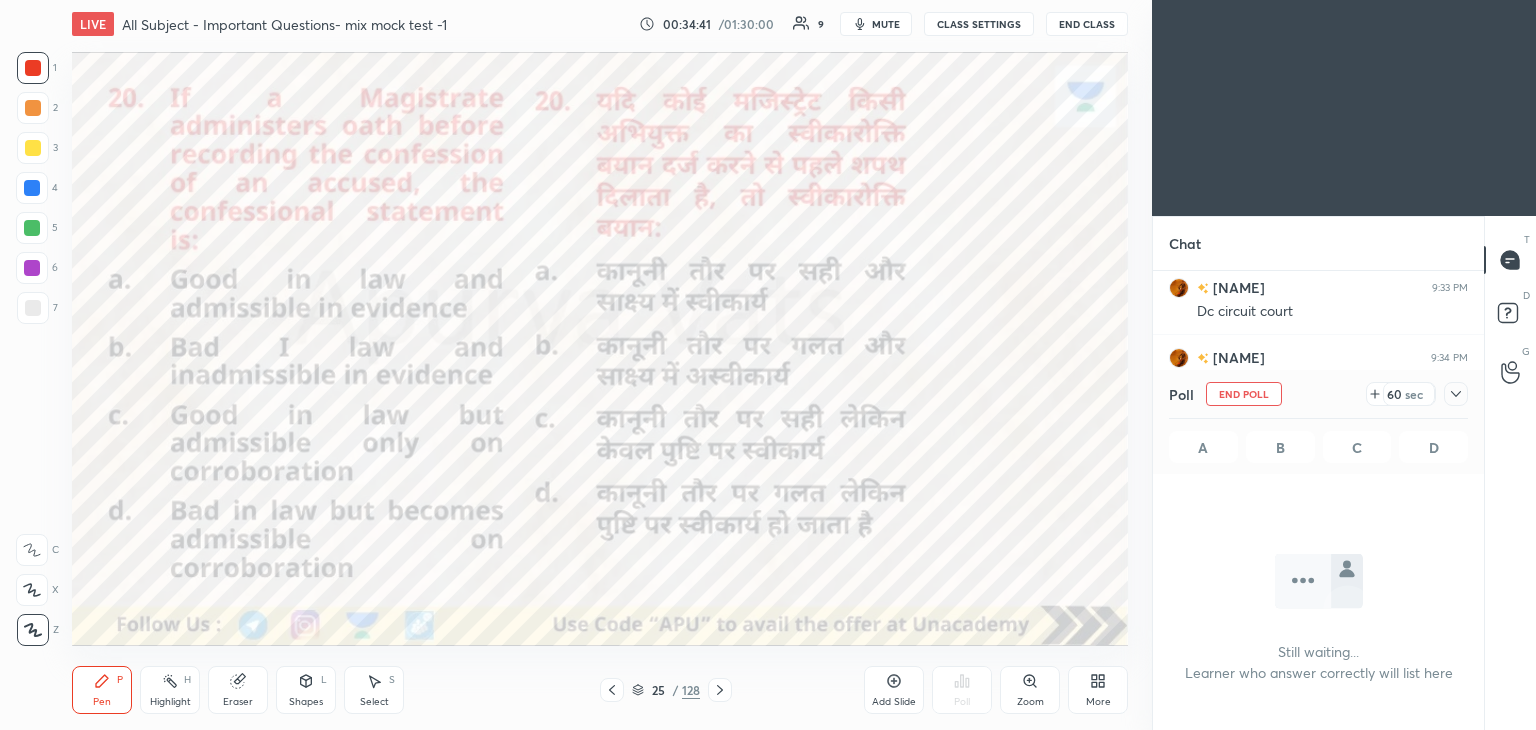 scroll, scrollTop: 340, scrollLeft: 325, axis: both 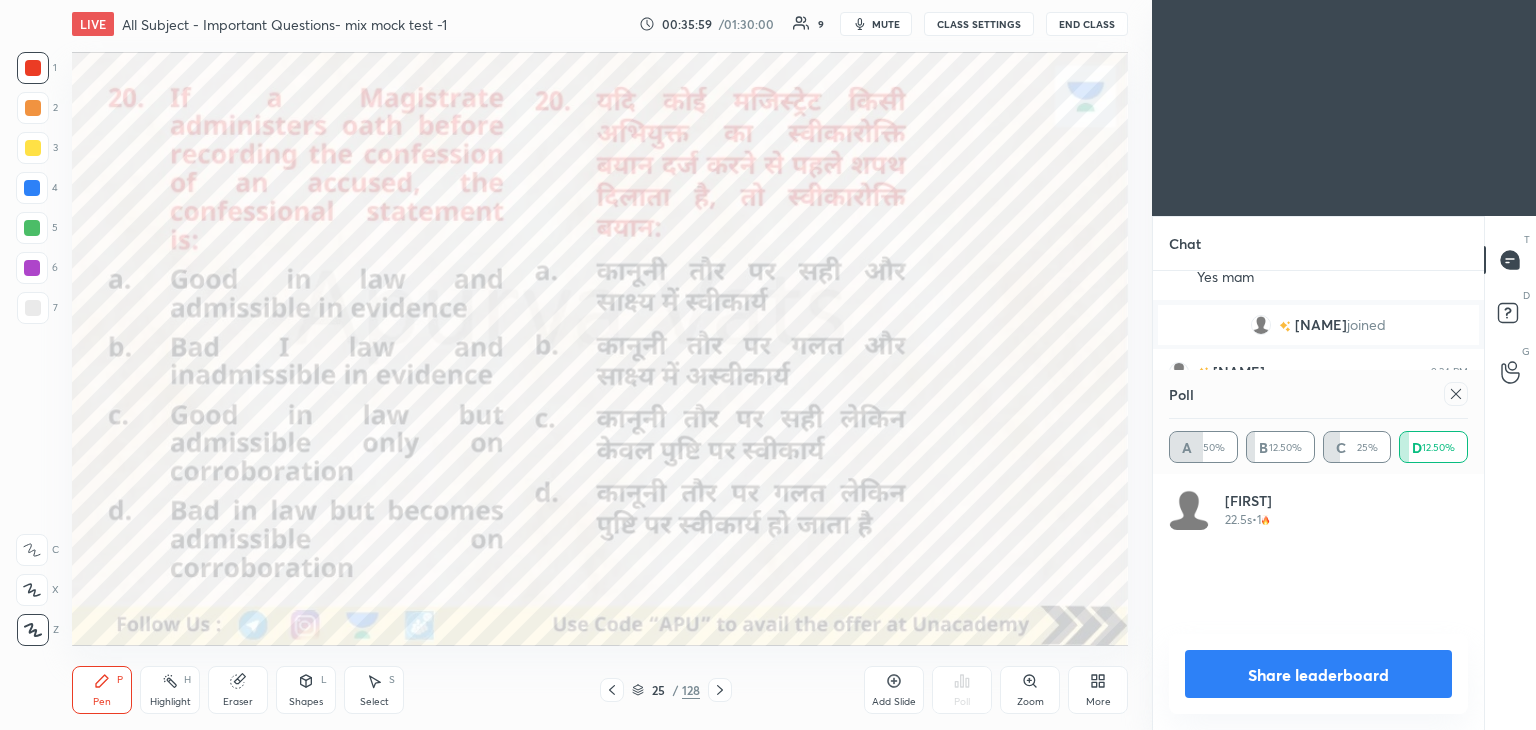 click on "Share leaderboard" at bounding box center [1318, 674] 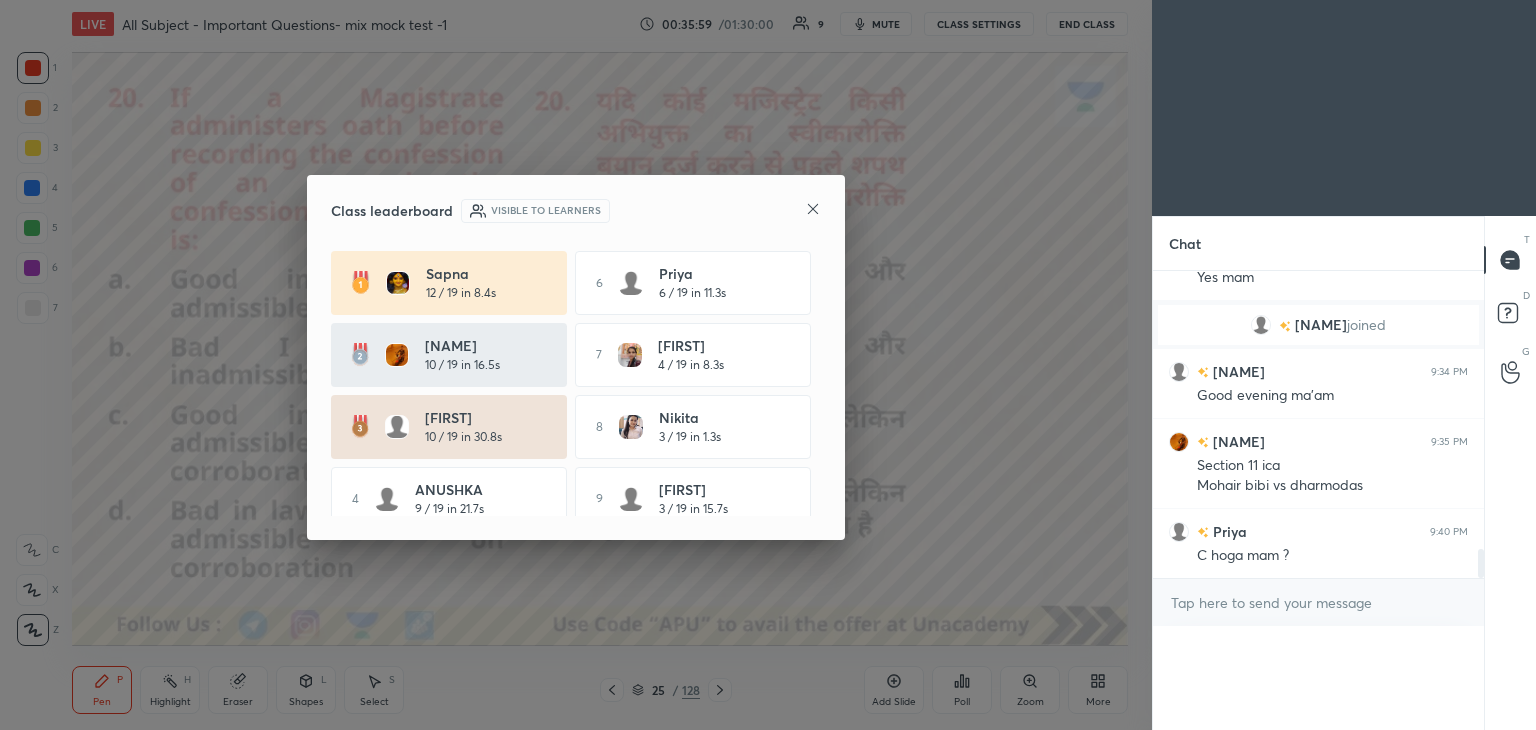 scroll, scrollTop: 0, scrollLeft: 0, axis: both 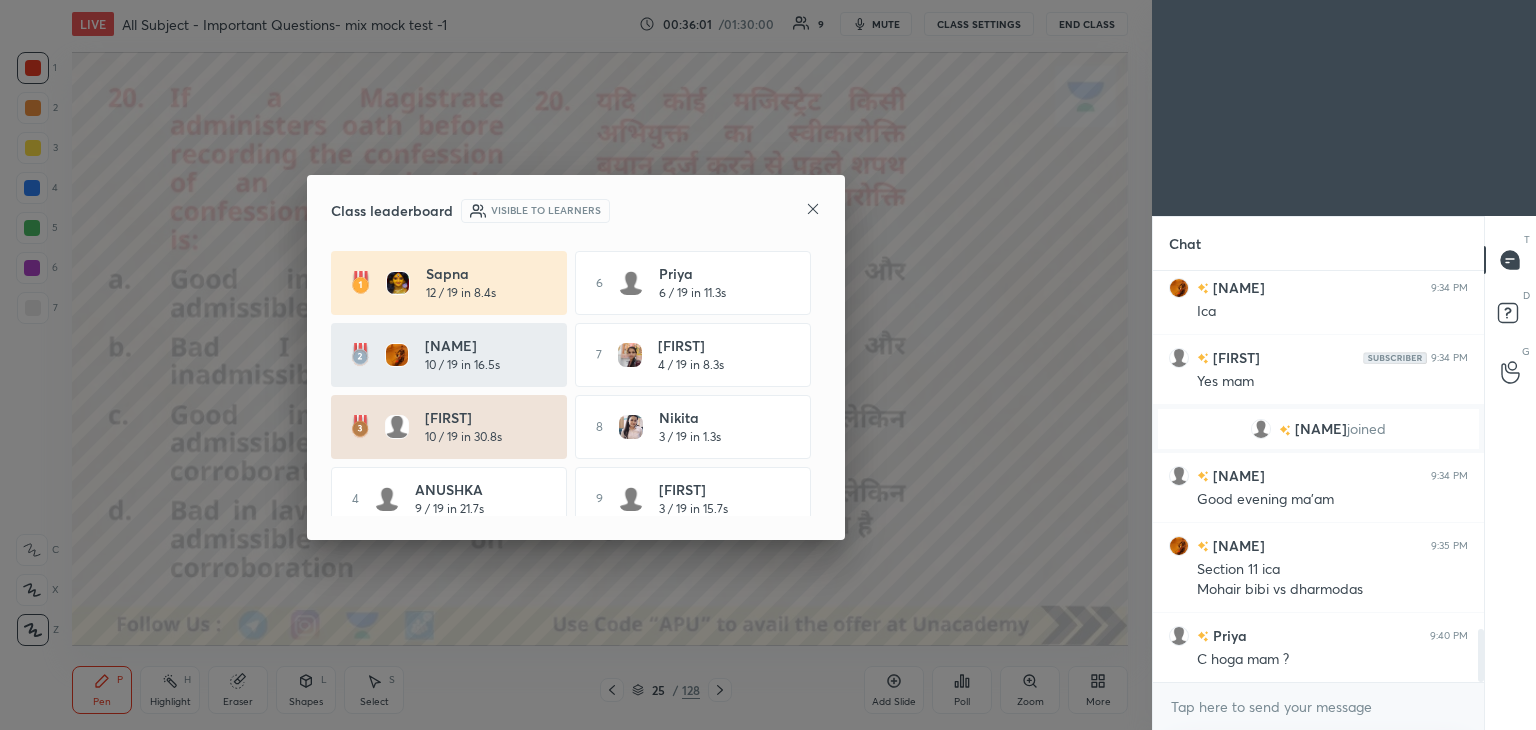 click 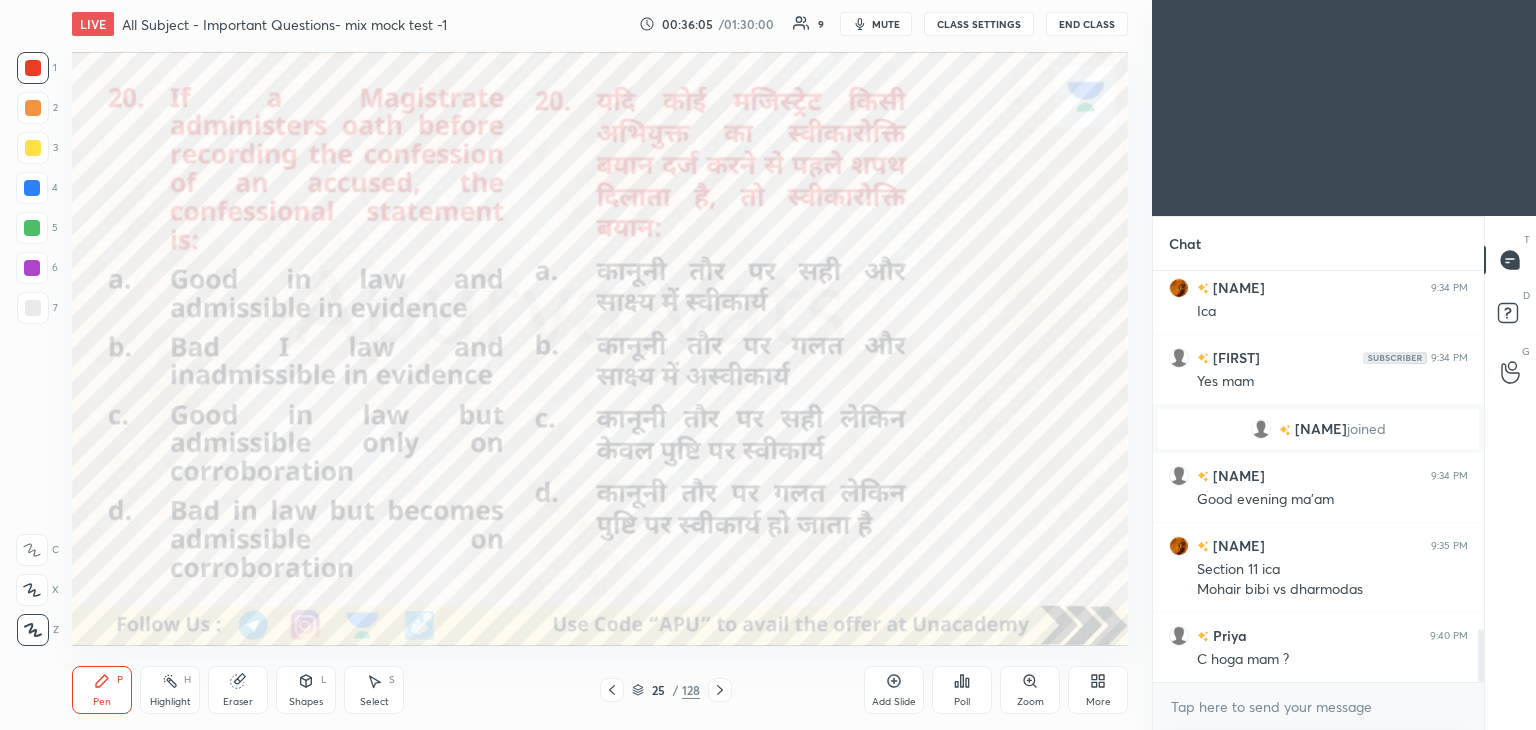 scroll, scrollTop: 2870, scrollLeft: 0, axis: vertical 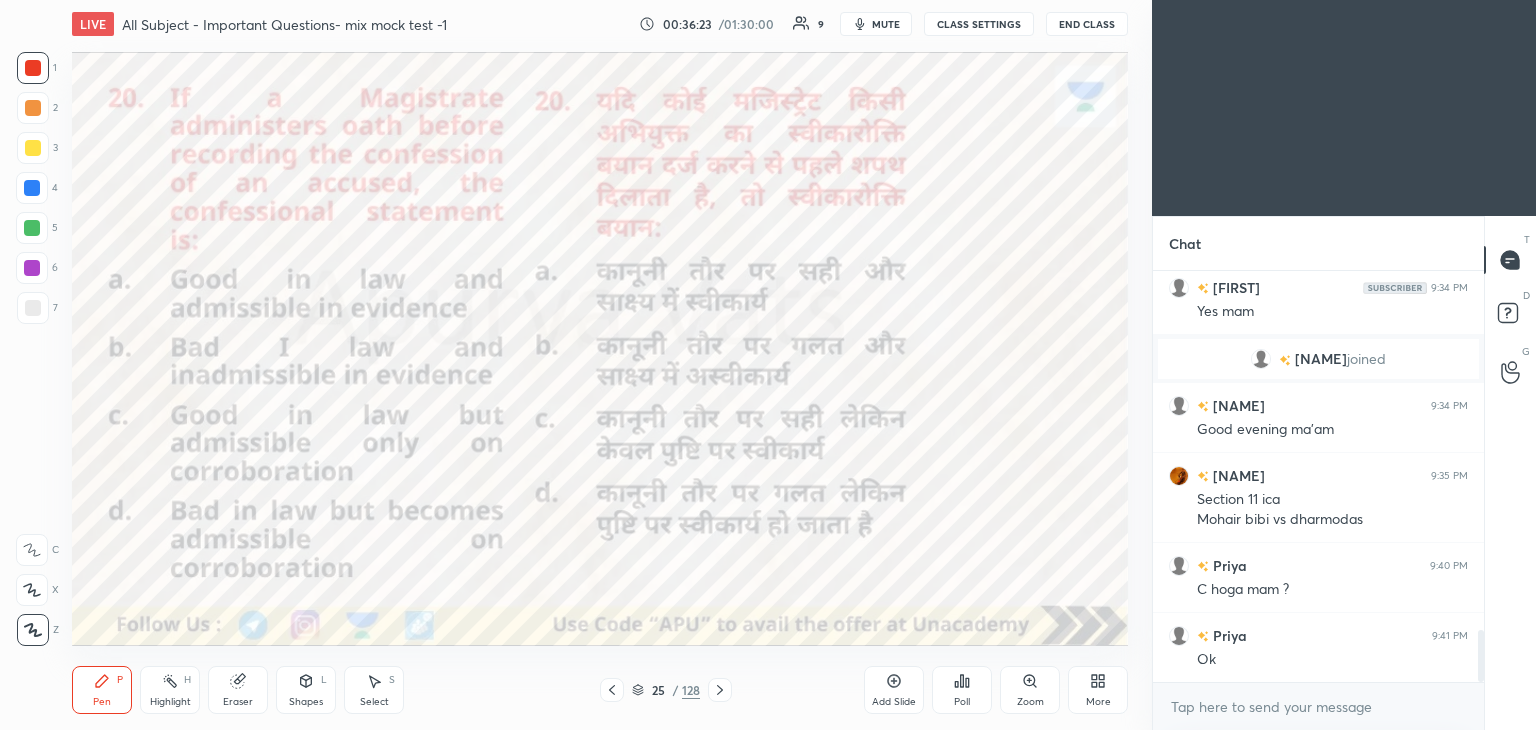 click 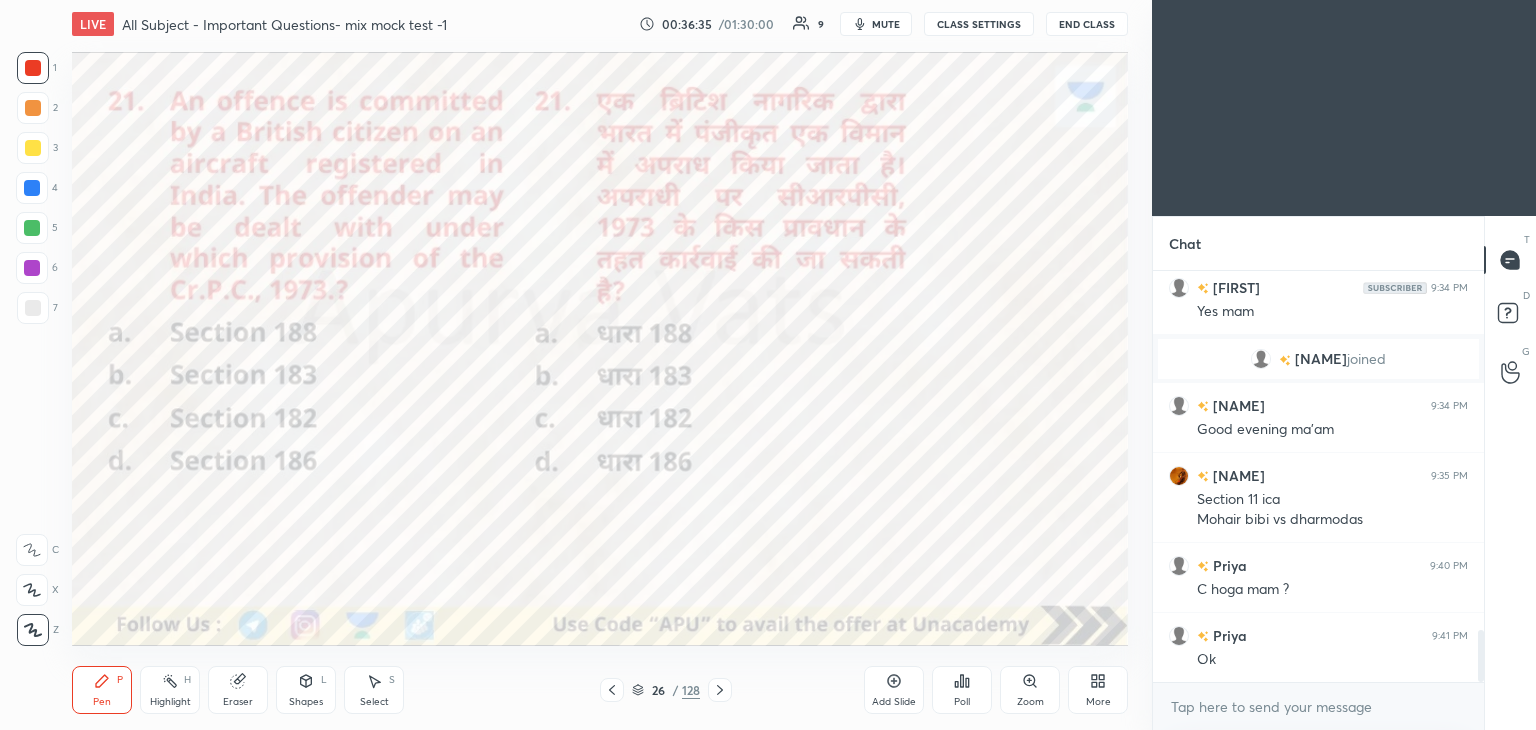 click 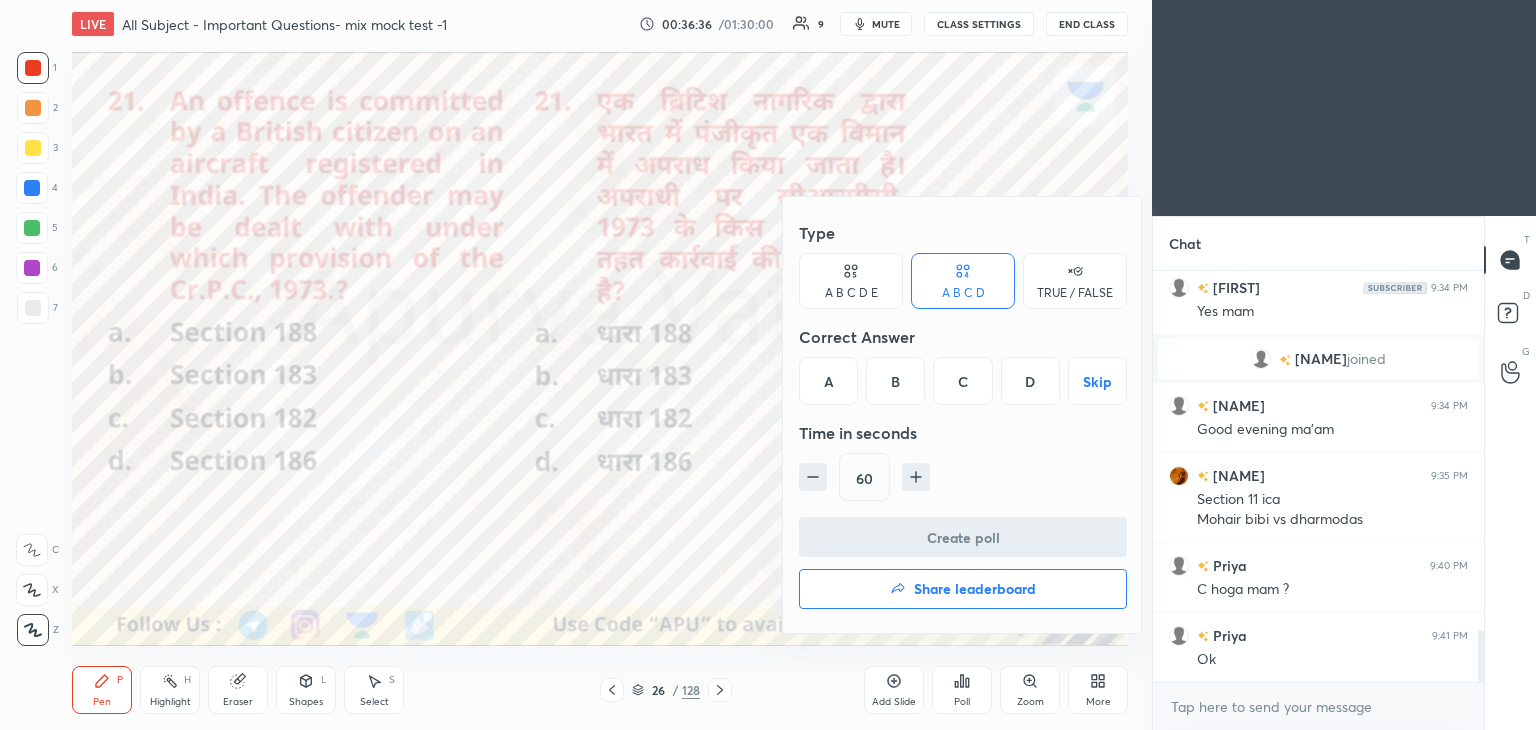 click on "A" at bounding box center (828, 381) 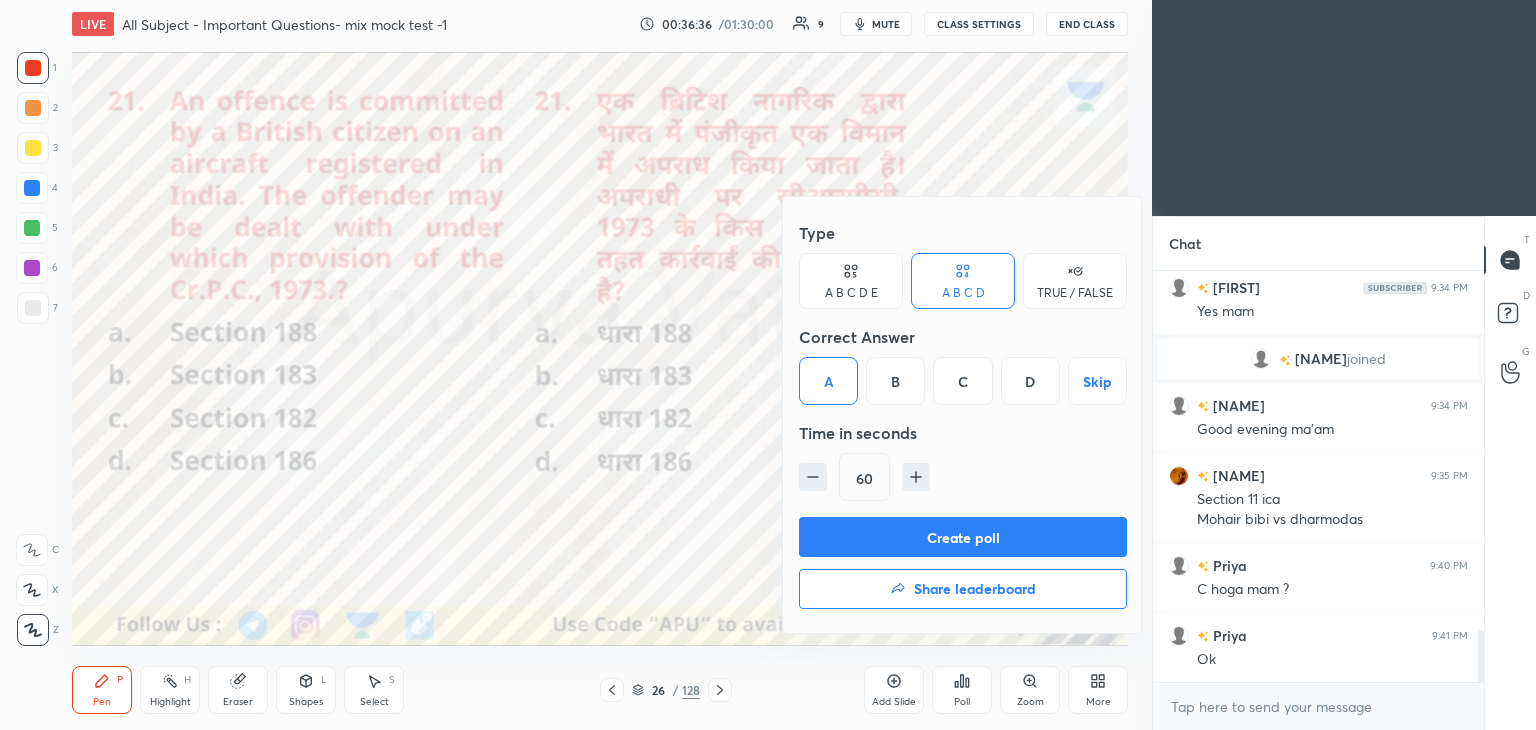 click on "Create poll" at bounding box center (963, 537) 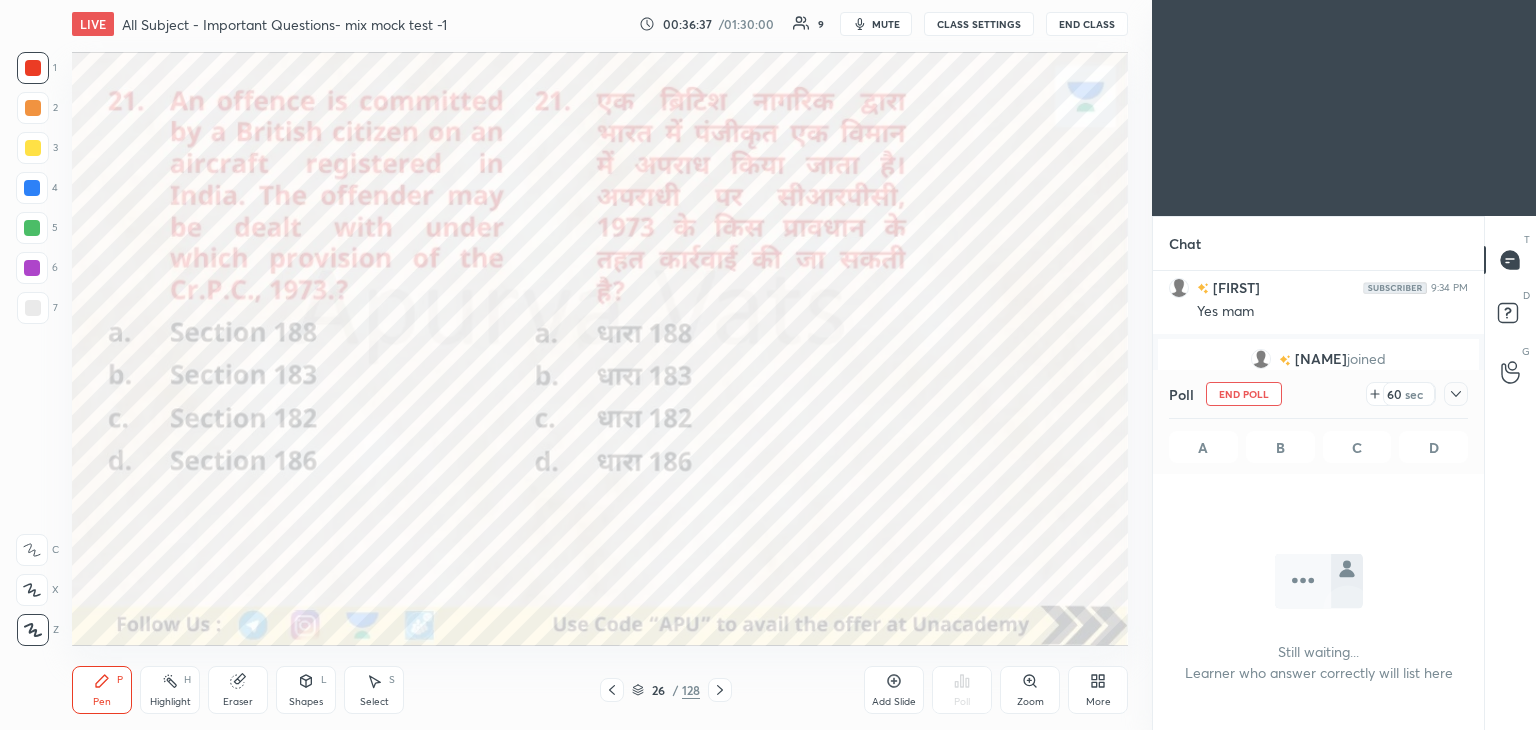 scroll, scrollTop: 340, scrollLeft: 325, axis: both 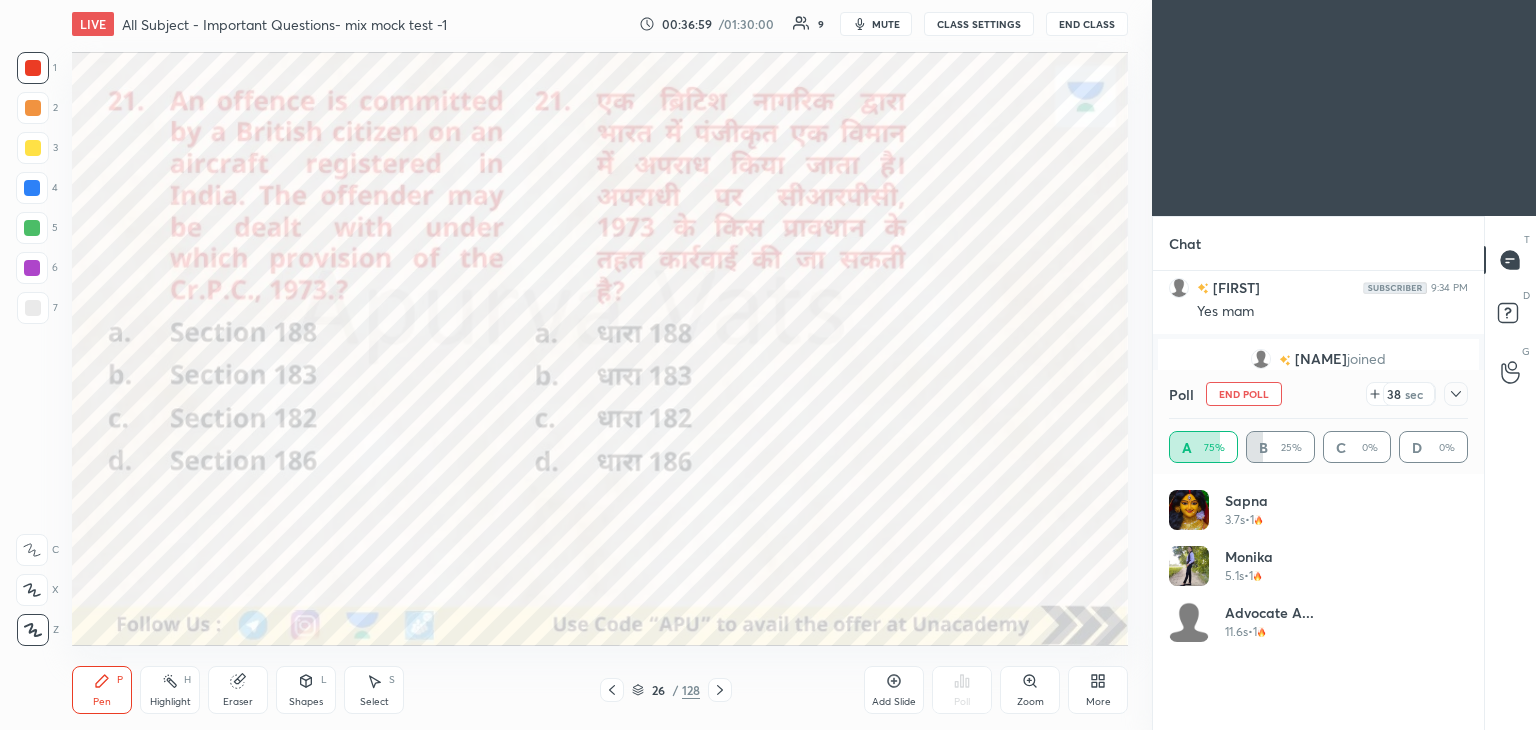 click on "Advocate A..." at bounding box center [1269, 612] 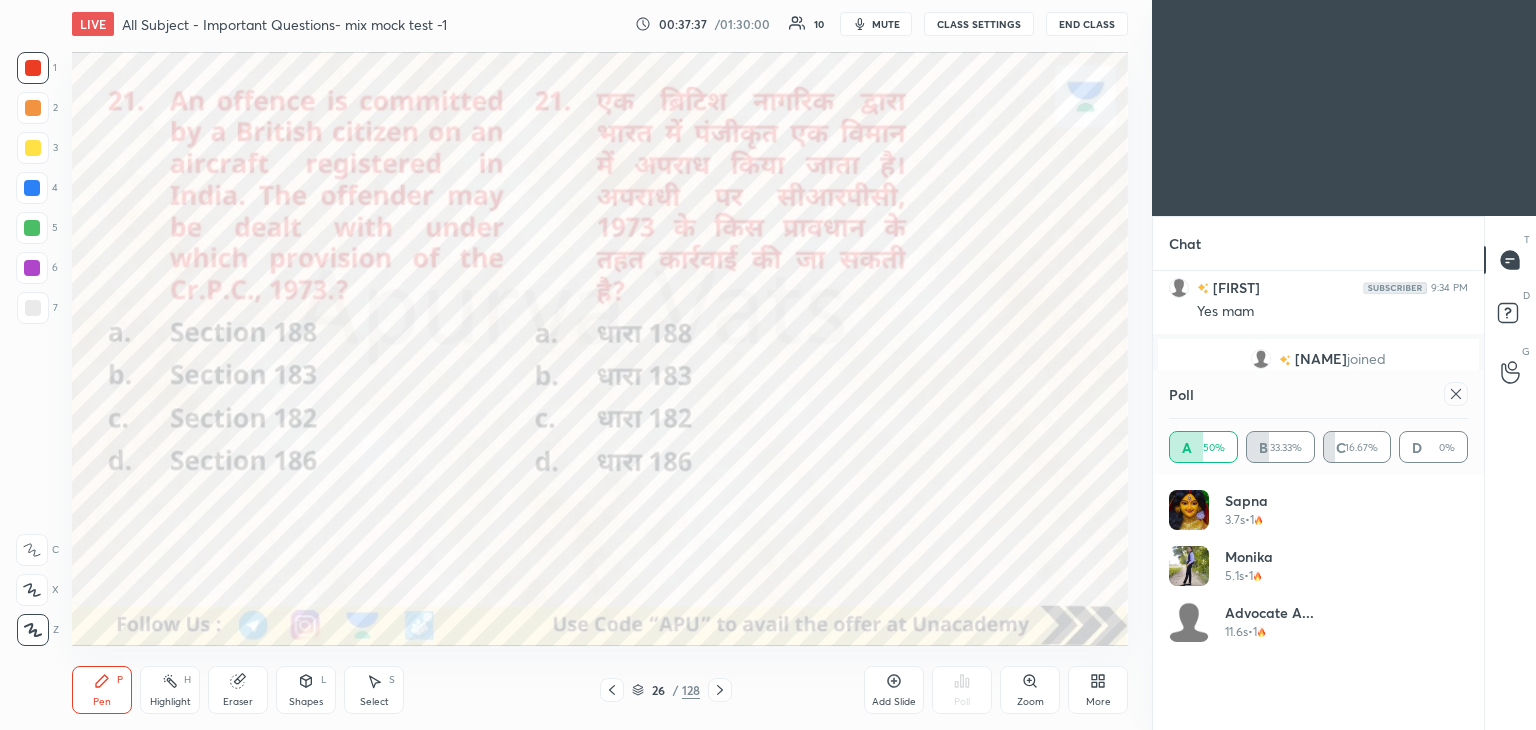 click 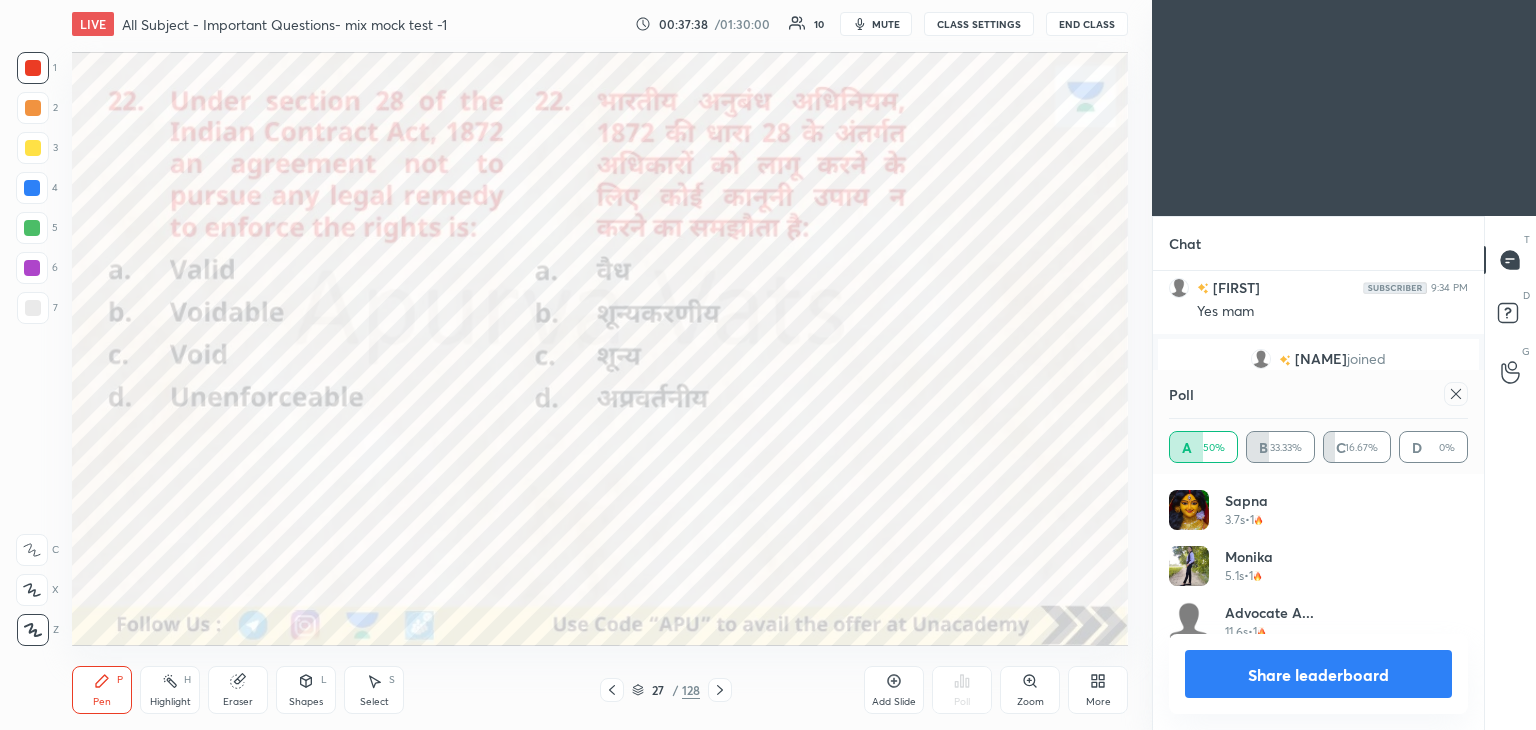 click on "Share leaderboard" at bounding box center (1318, 674) 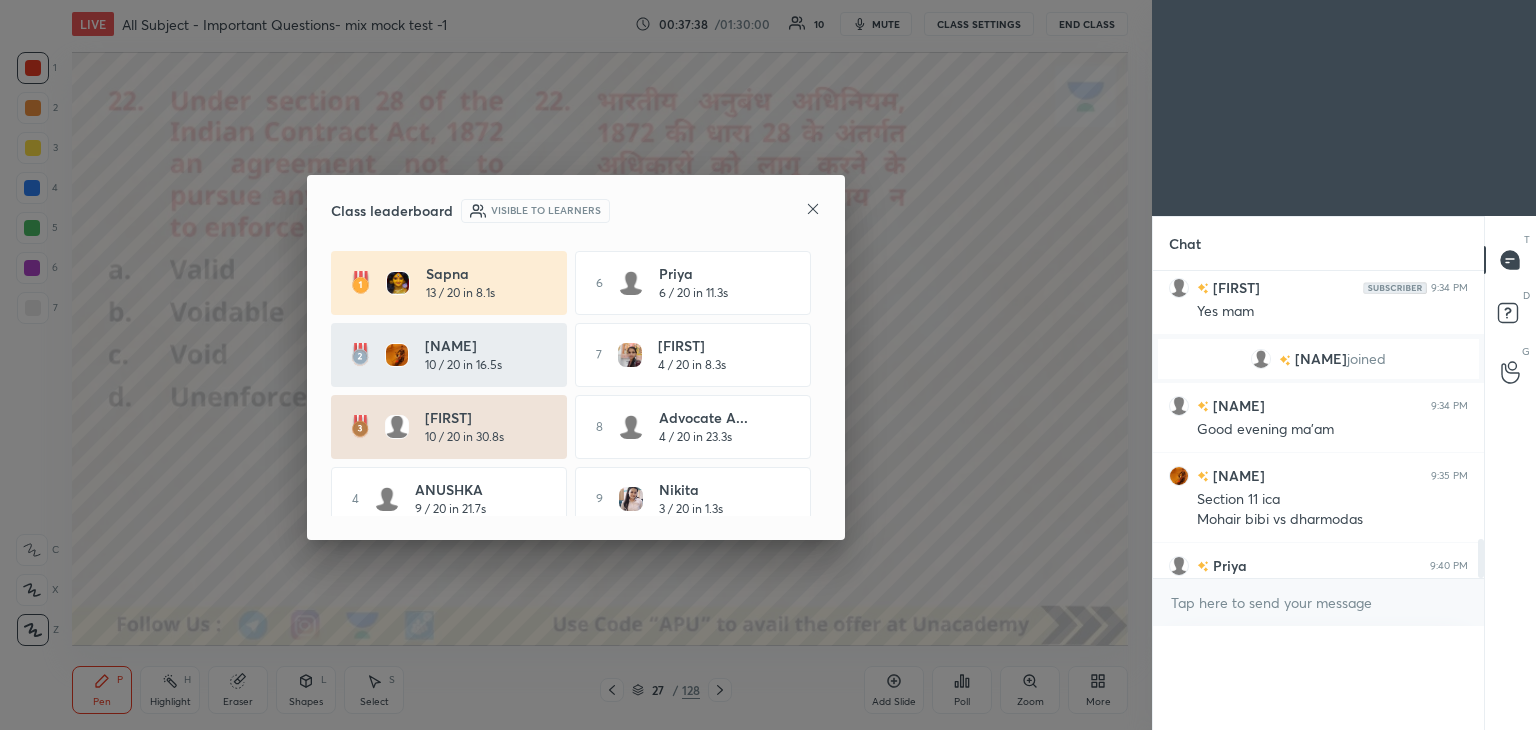 scroll, scrollTop: 0, scrollLeft: 0, axis: both 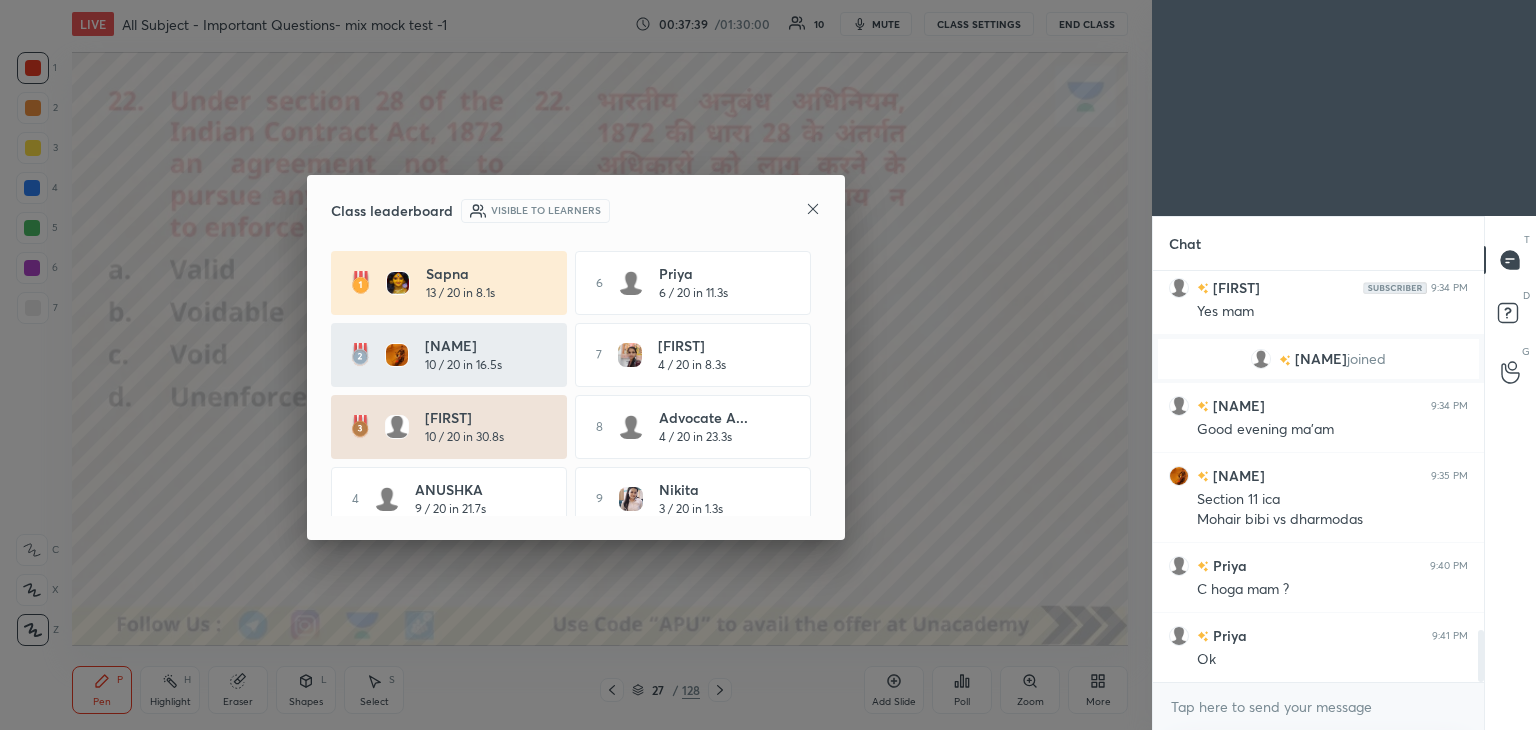 click 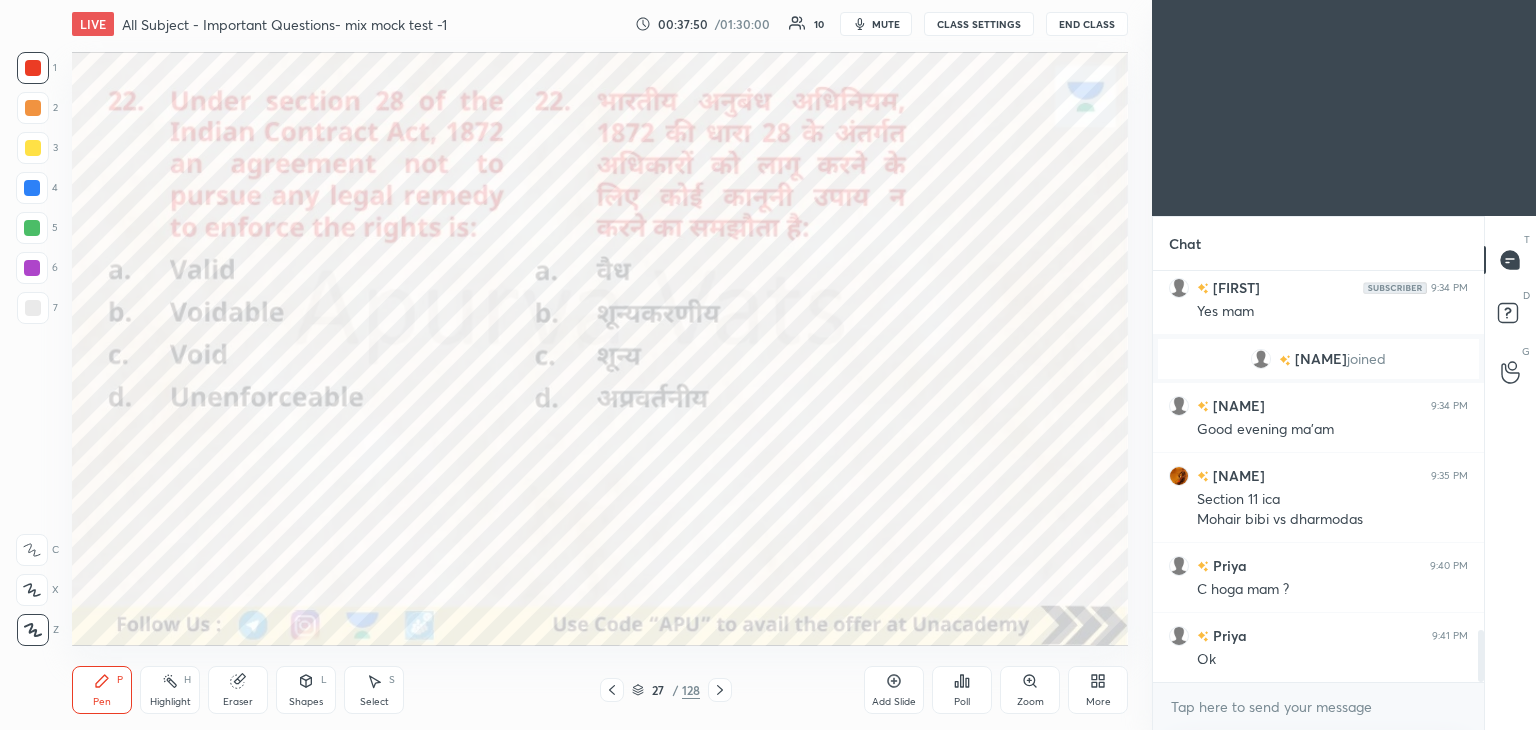 click on "Poll" at bounding box center [962, 702] 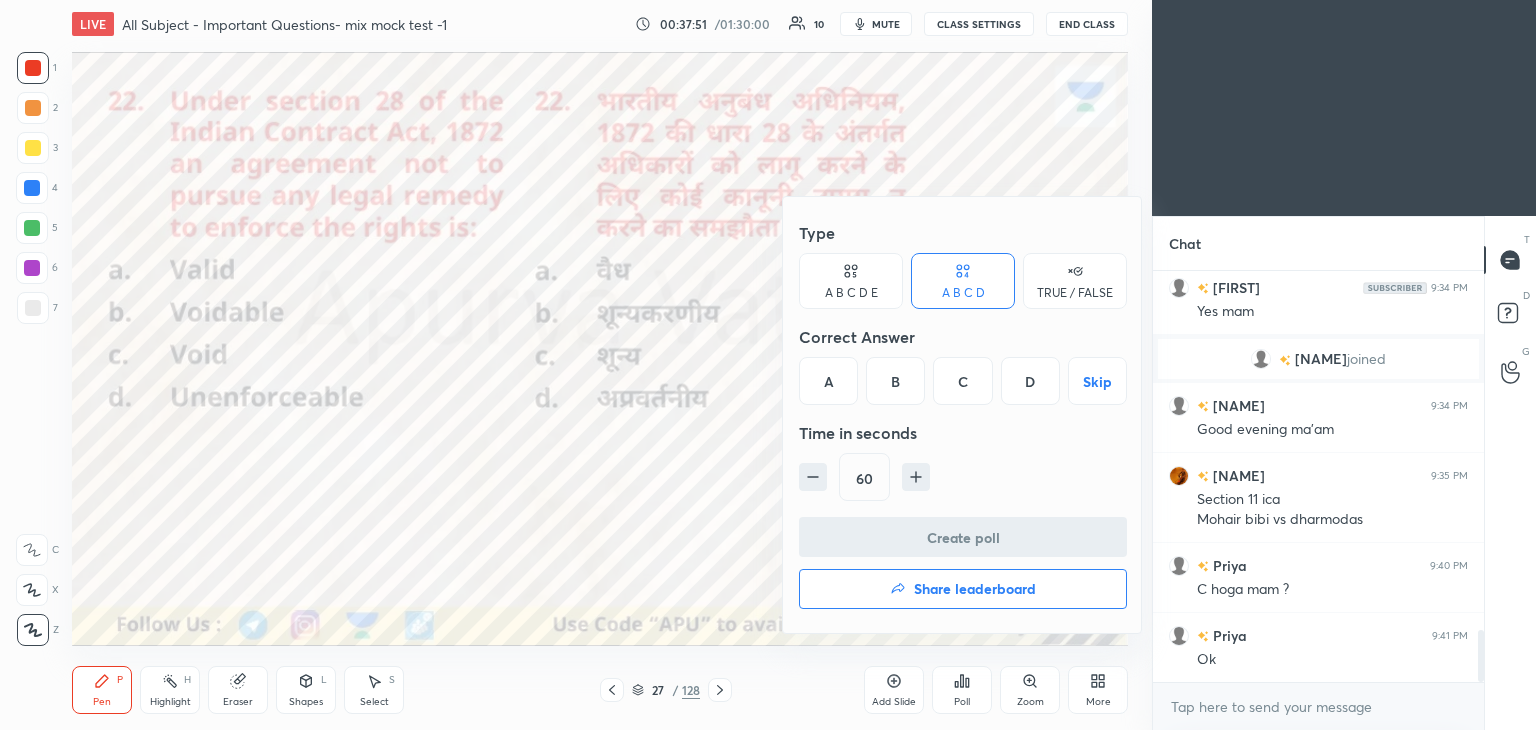 click on "C" at bounding box center (962, 381) 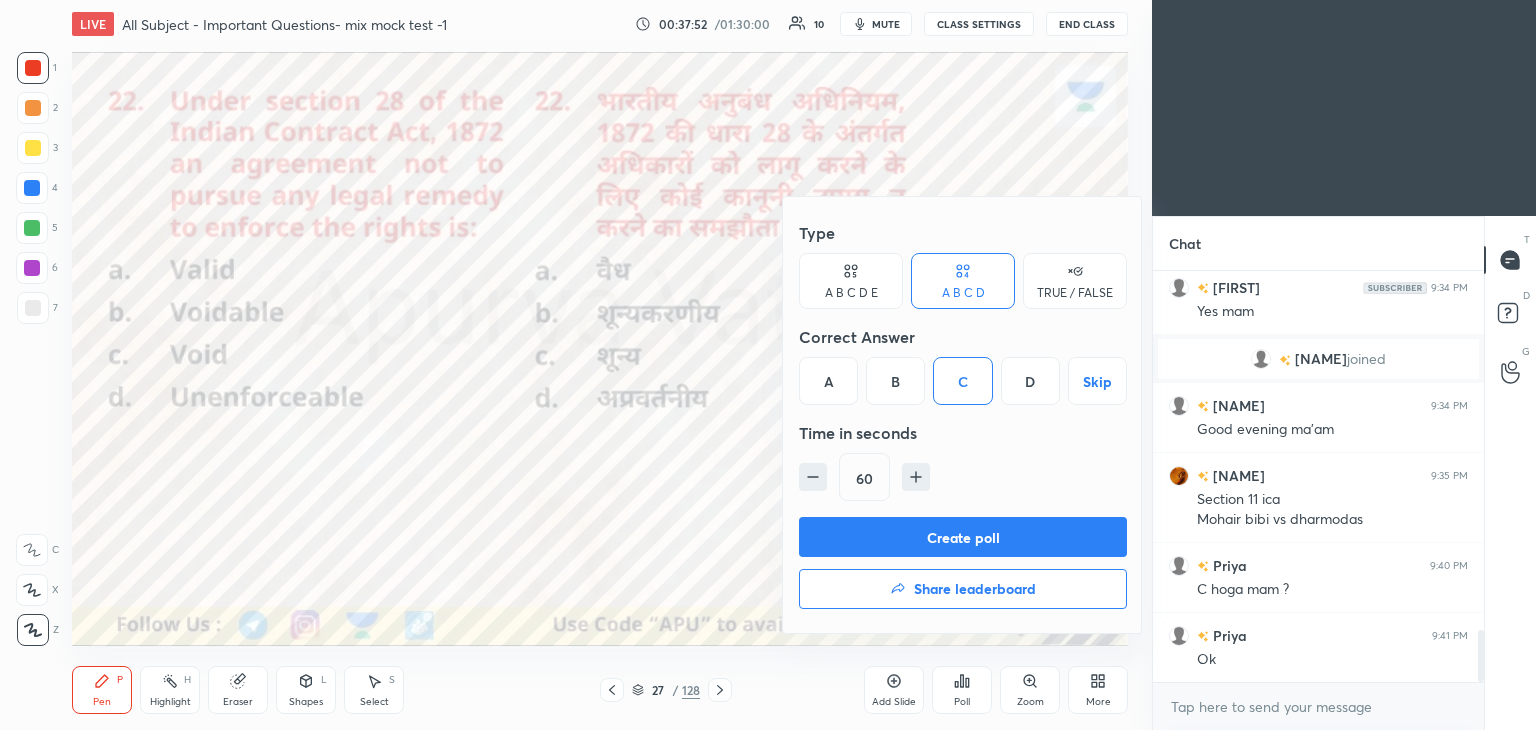 click on "Create poll" at bounding box center (963, 537) 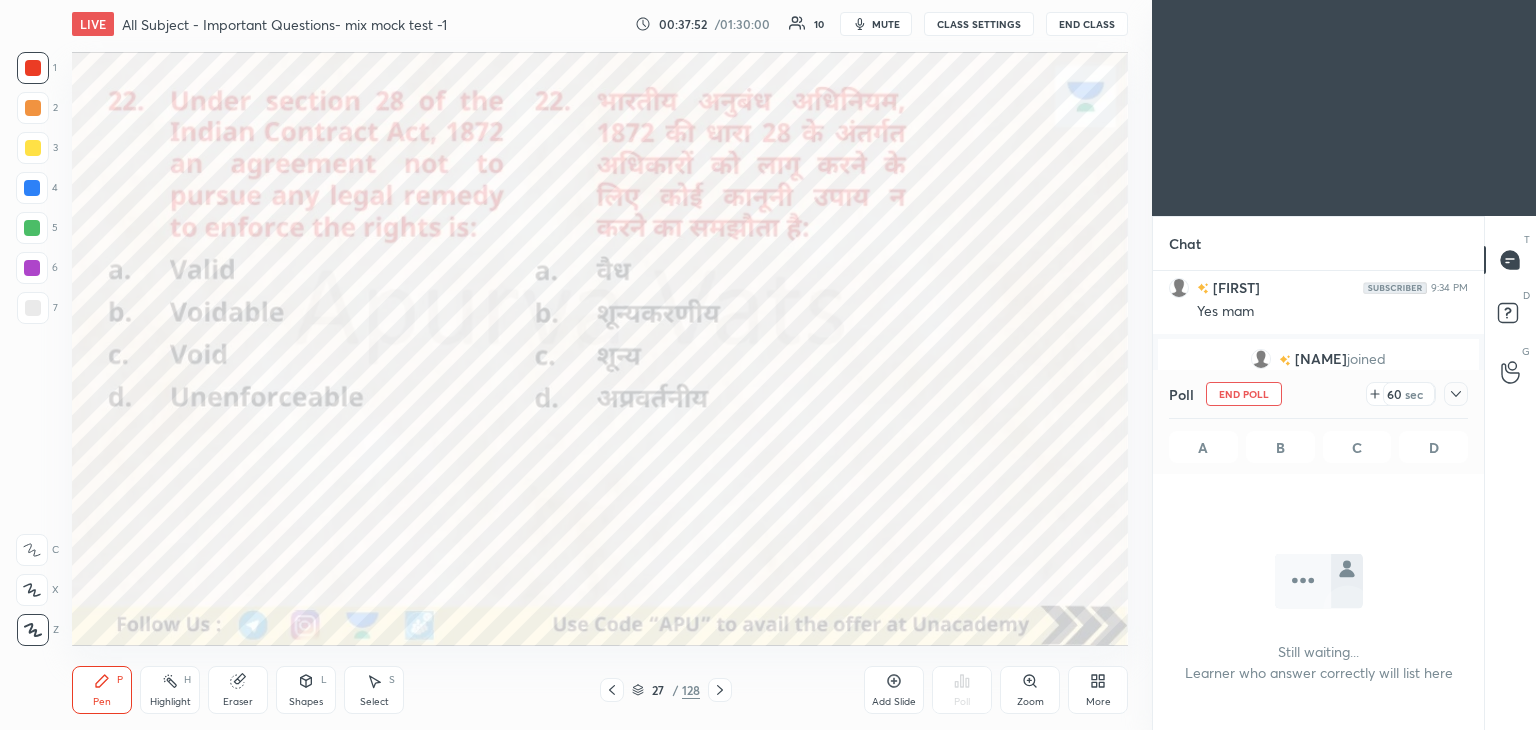scroll, scrollTop: 340, scrollLeft: 325, axis: both 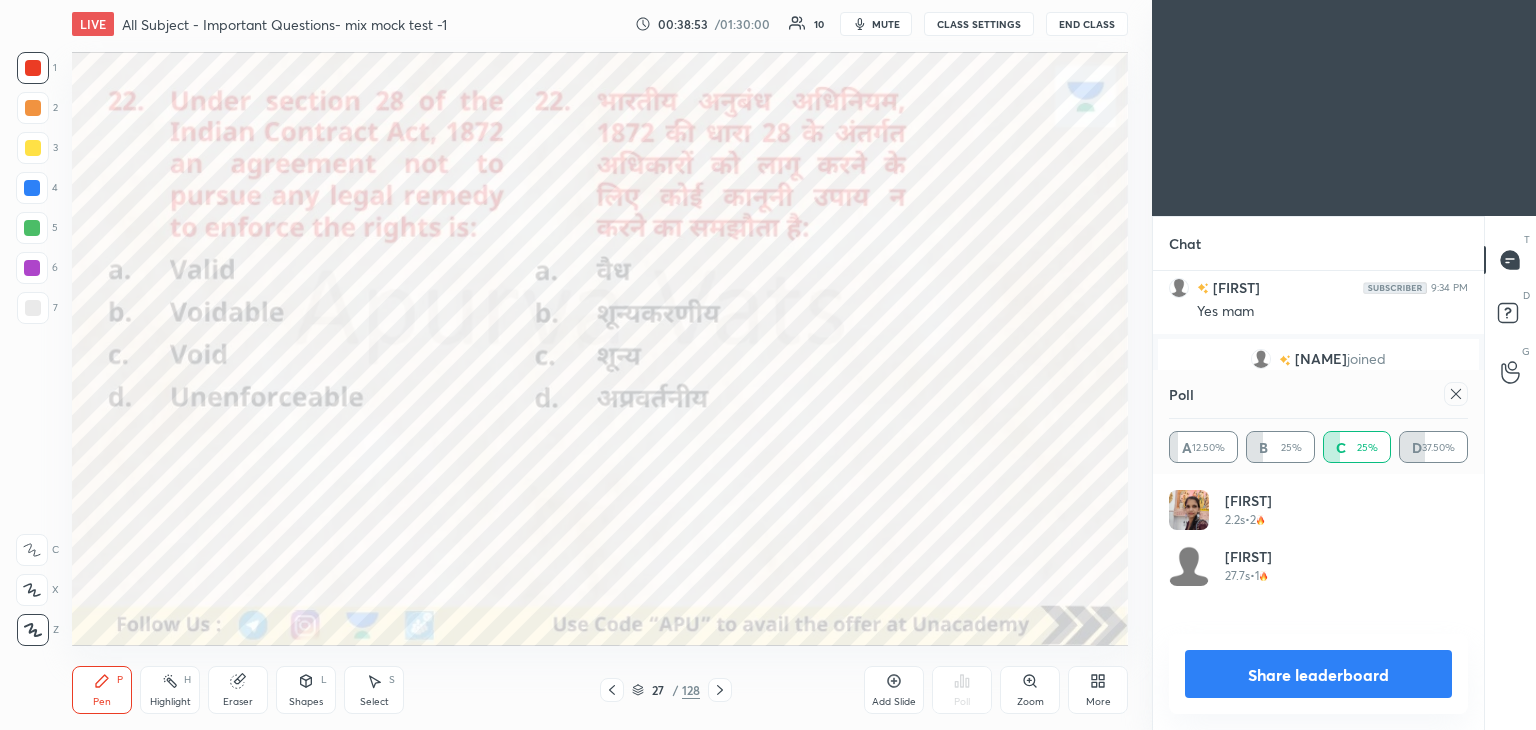 click on "Share leaderboard" at bounding box center (1318, 674) 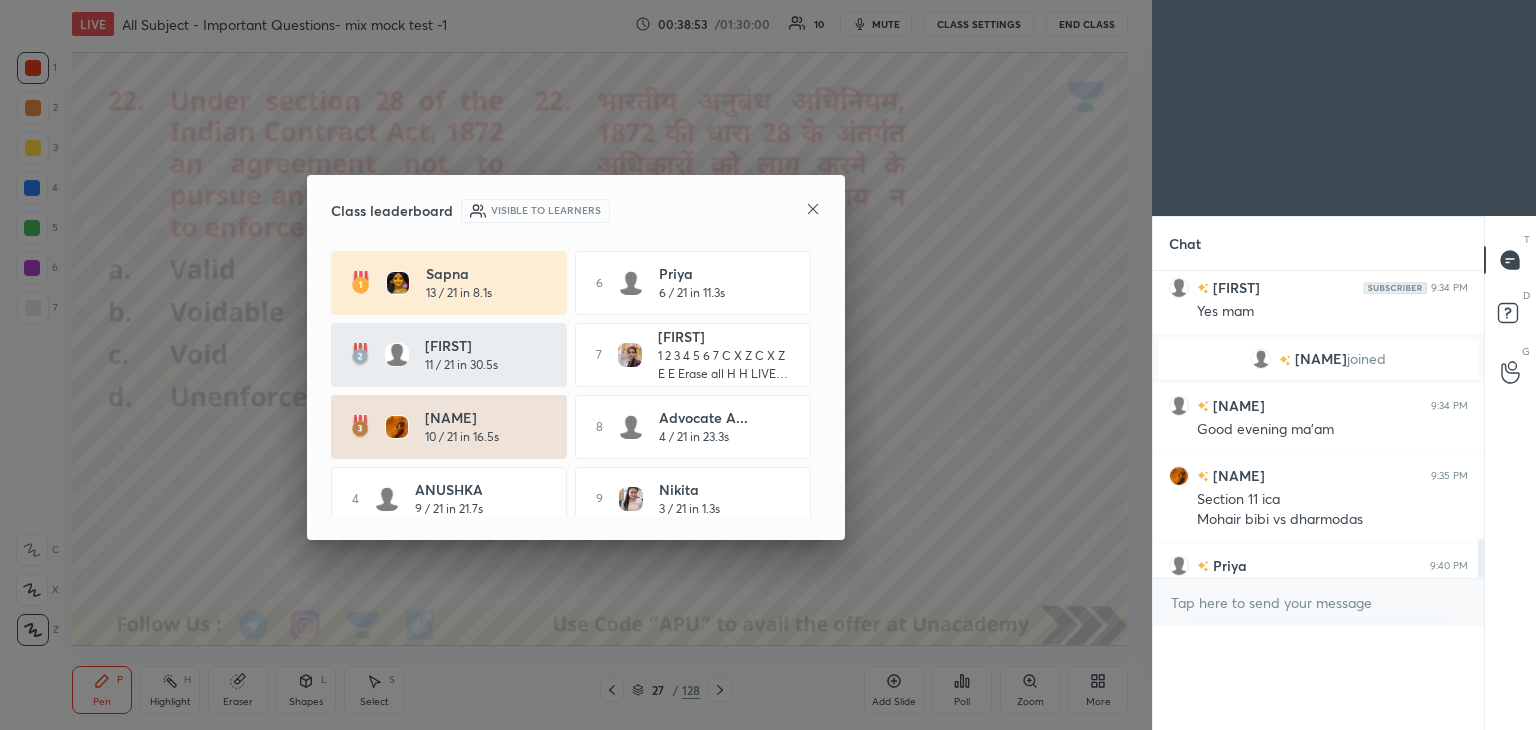 scroll, scrollTop: 0, scrollLeft: 0, axis: both 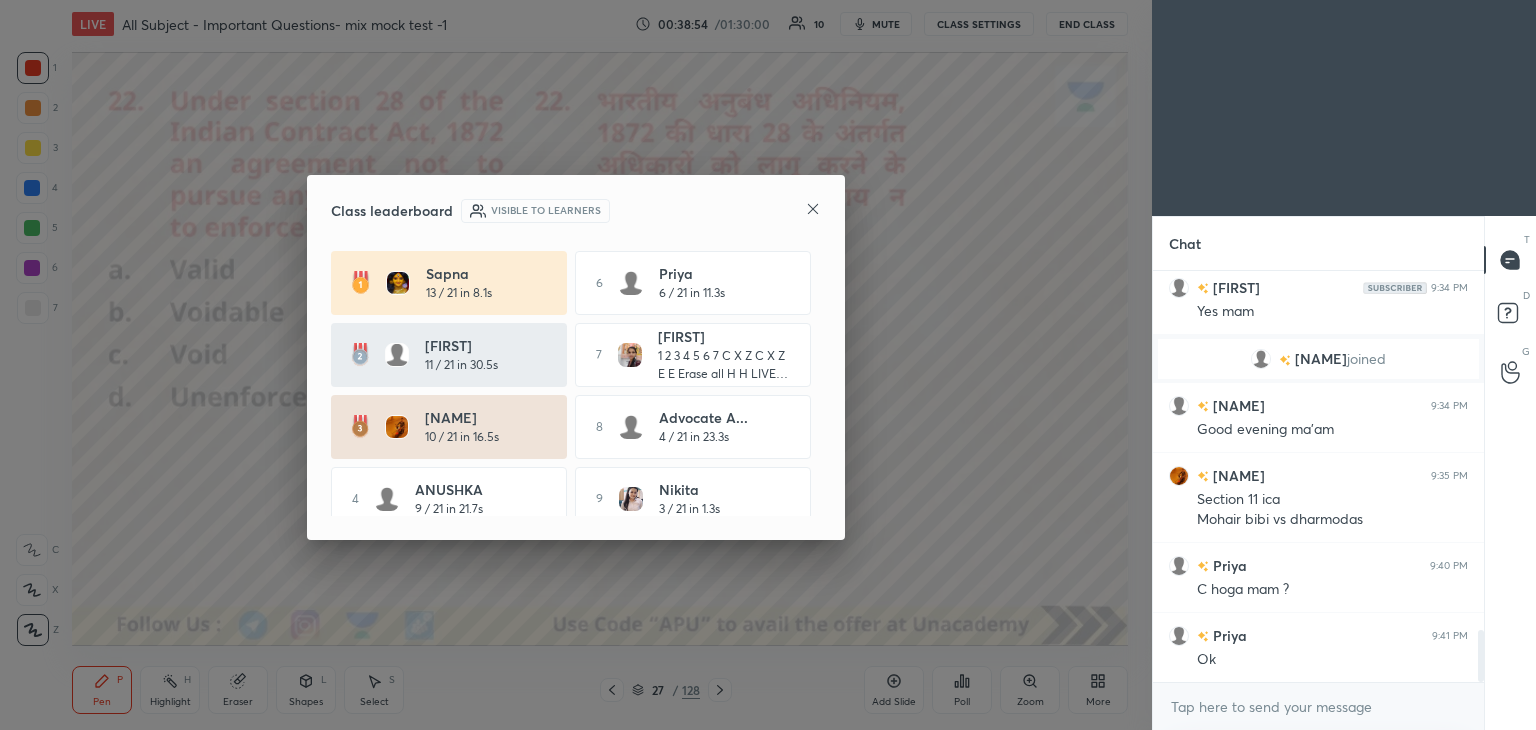 click on "Class leaderboard Visible to learners" at bounding box center (576, 211) 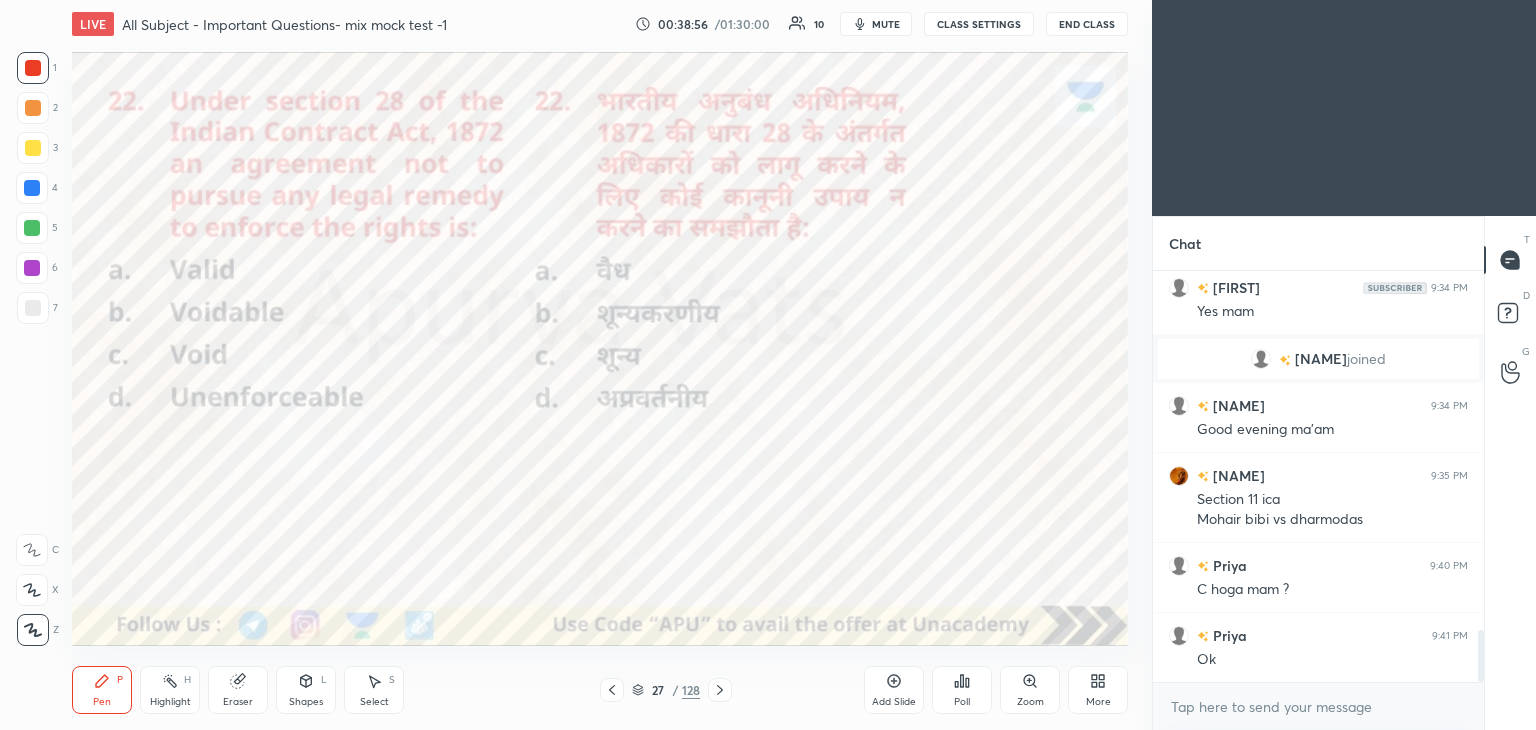 click 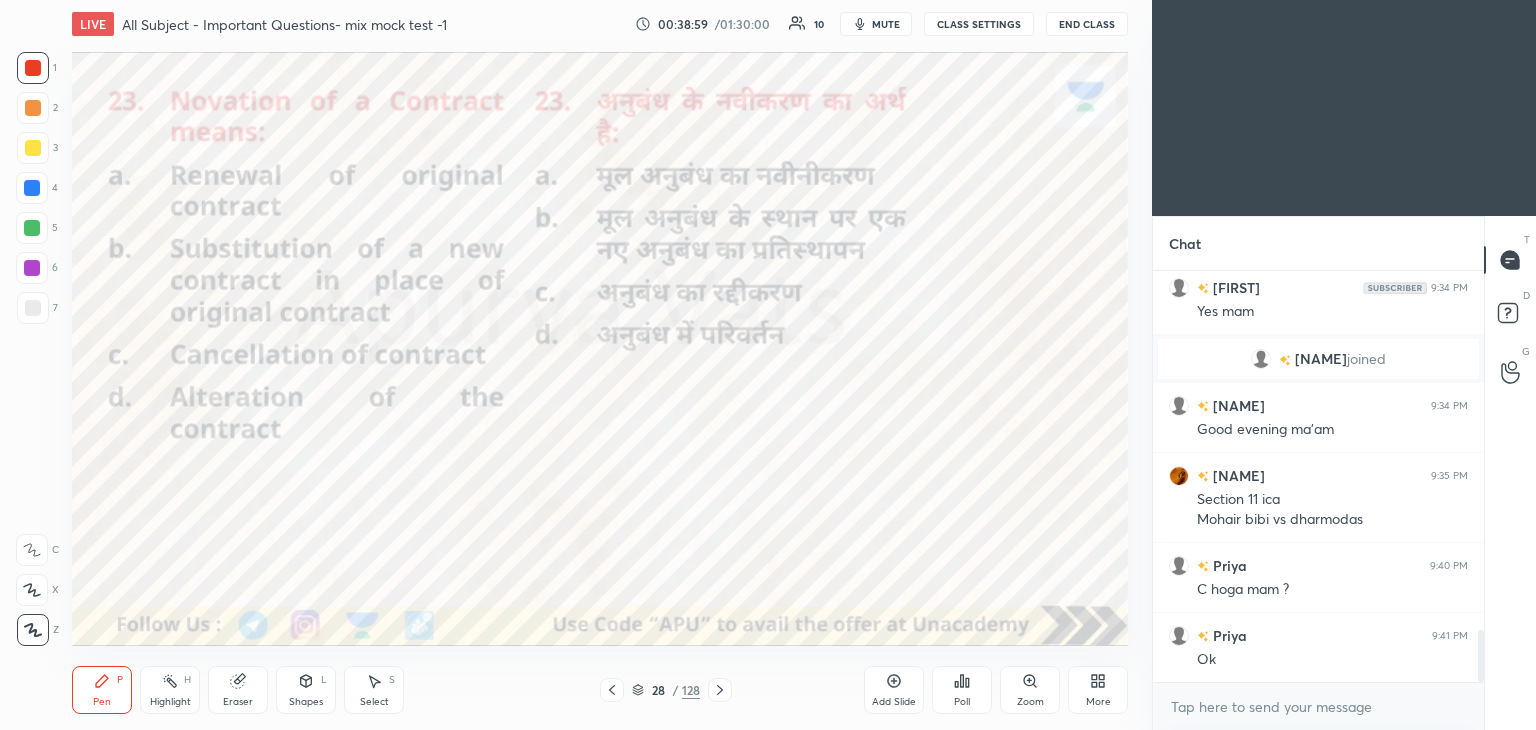 click on "Poll" at bounding box center (962, 702) 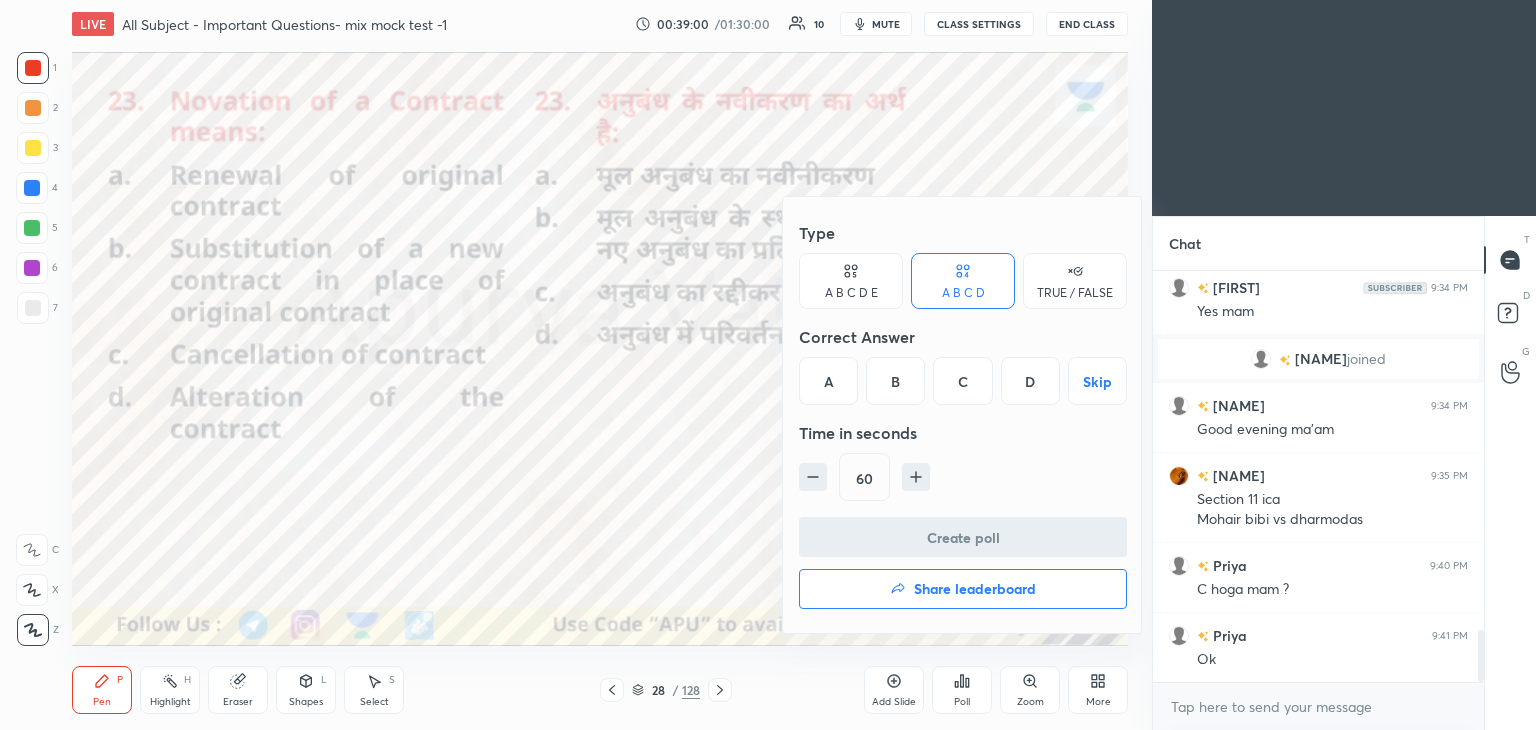 click on "B" at bounding box center (895, 381) 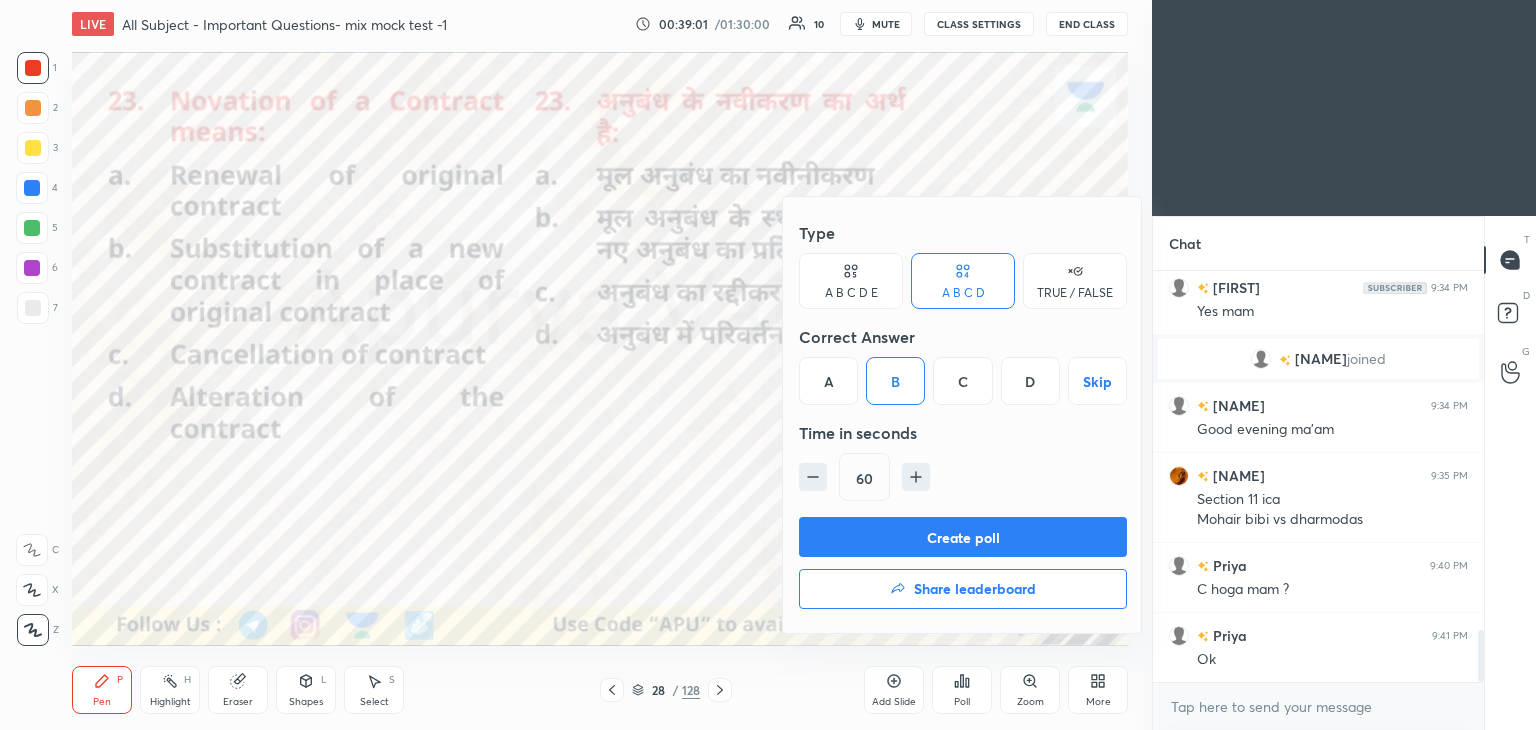click on "Create poll" at bounding box center [963, 537] 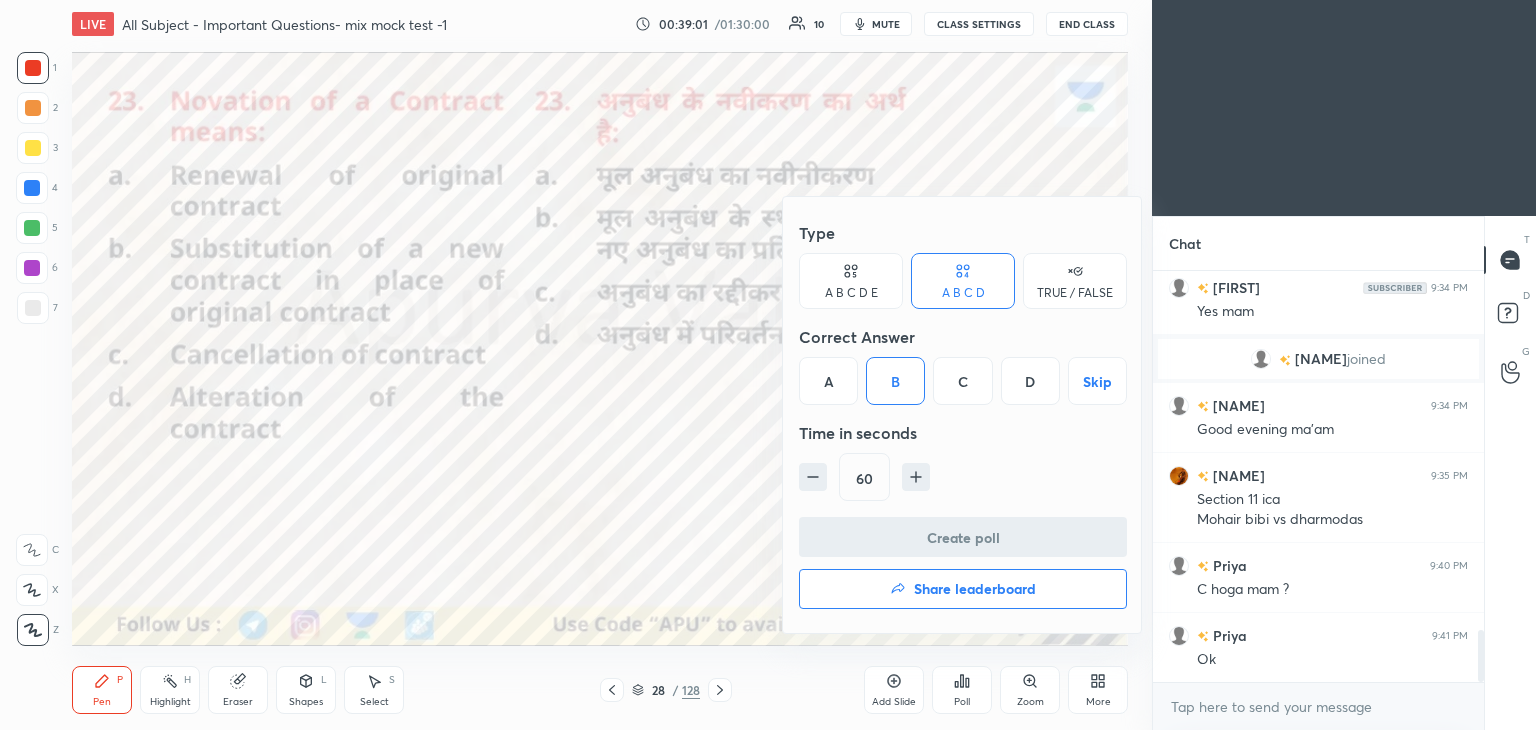 scroll, scrollTop: 340, scrollLeft: 325, axis: both 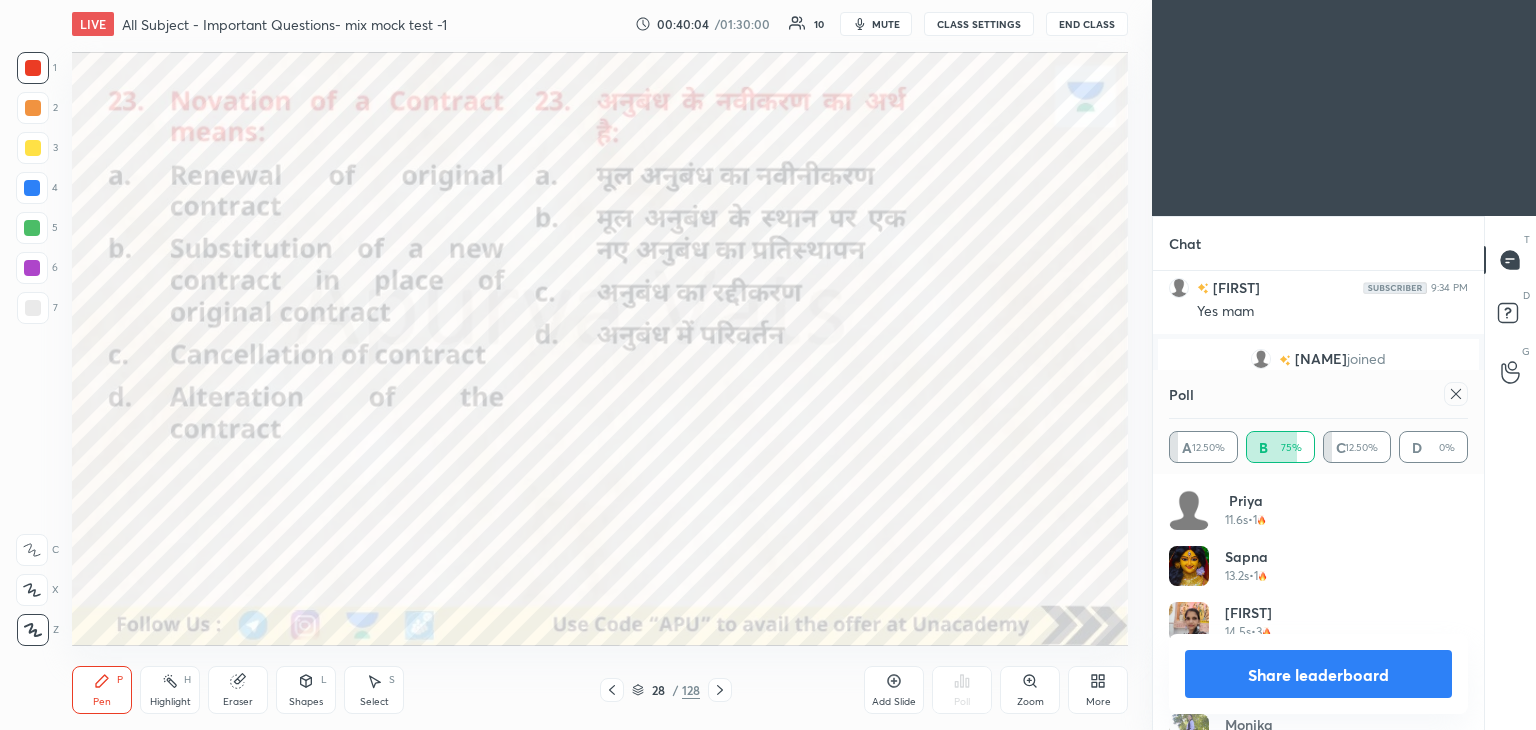 click on "Share leaderboard" at bounding box center (1318, 674) 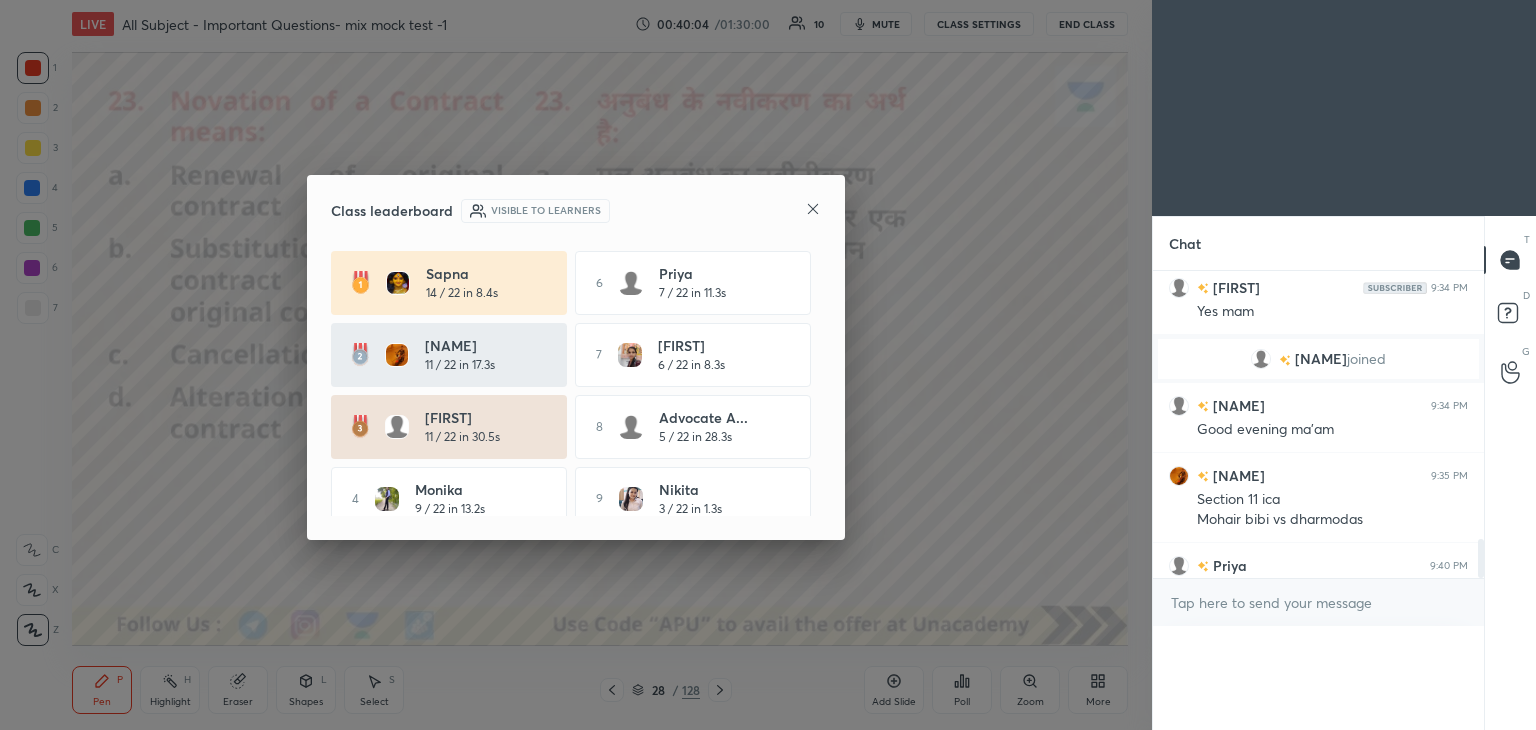 scroll, scrollTop: 0, scrollLeft: 0, axis: both 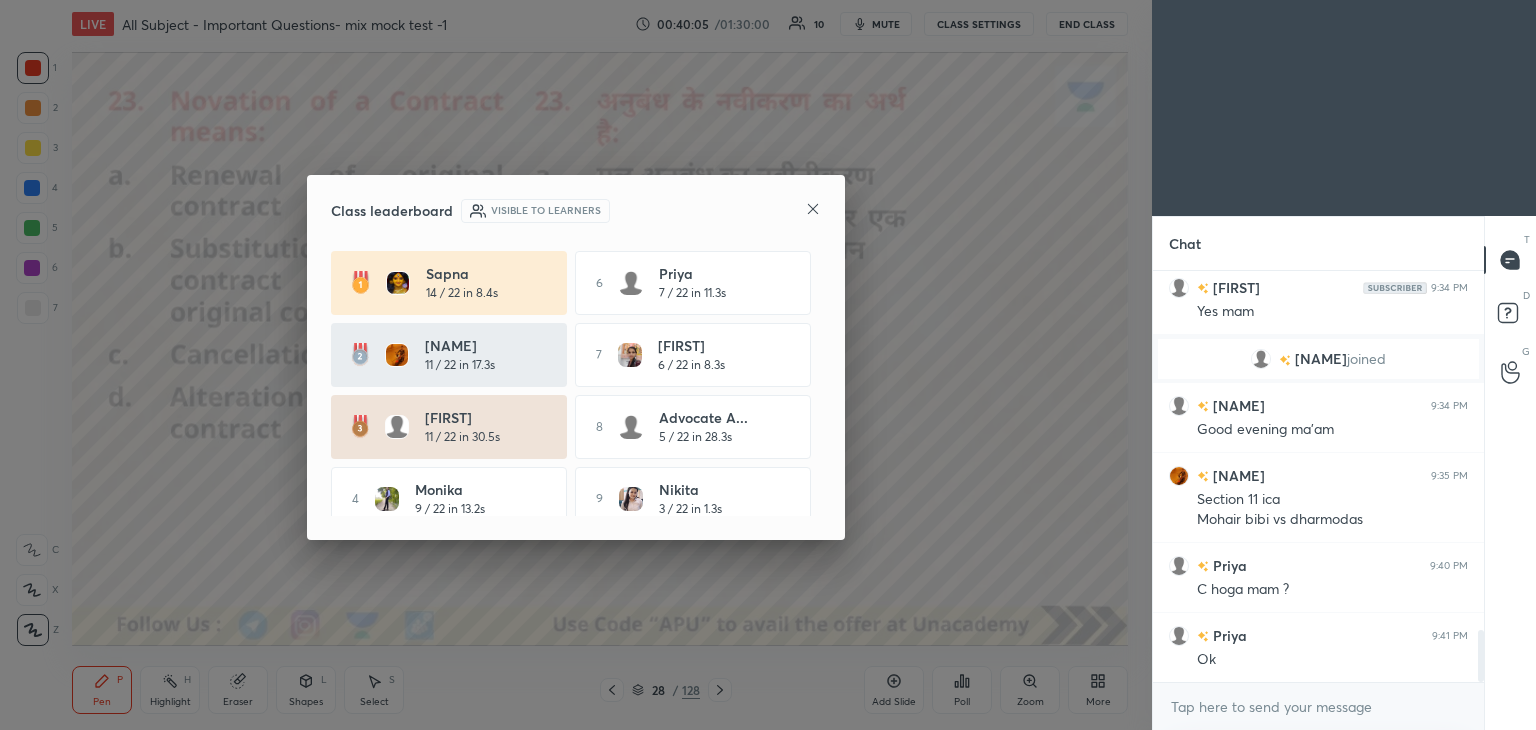 click 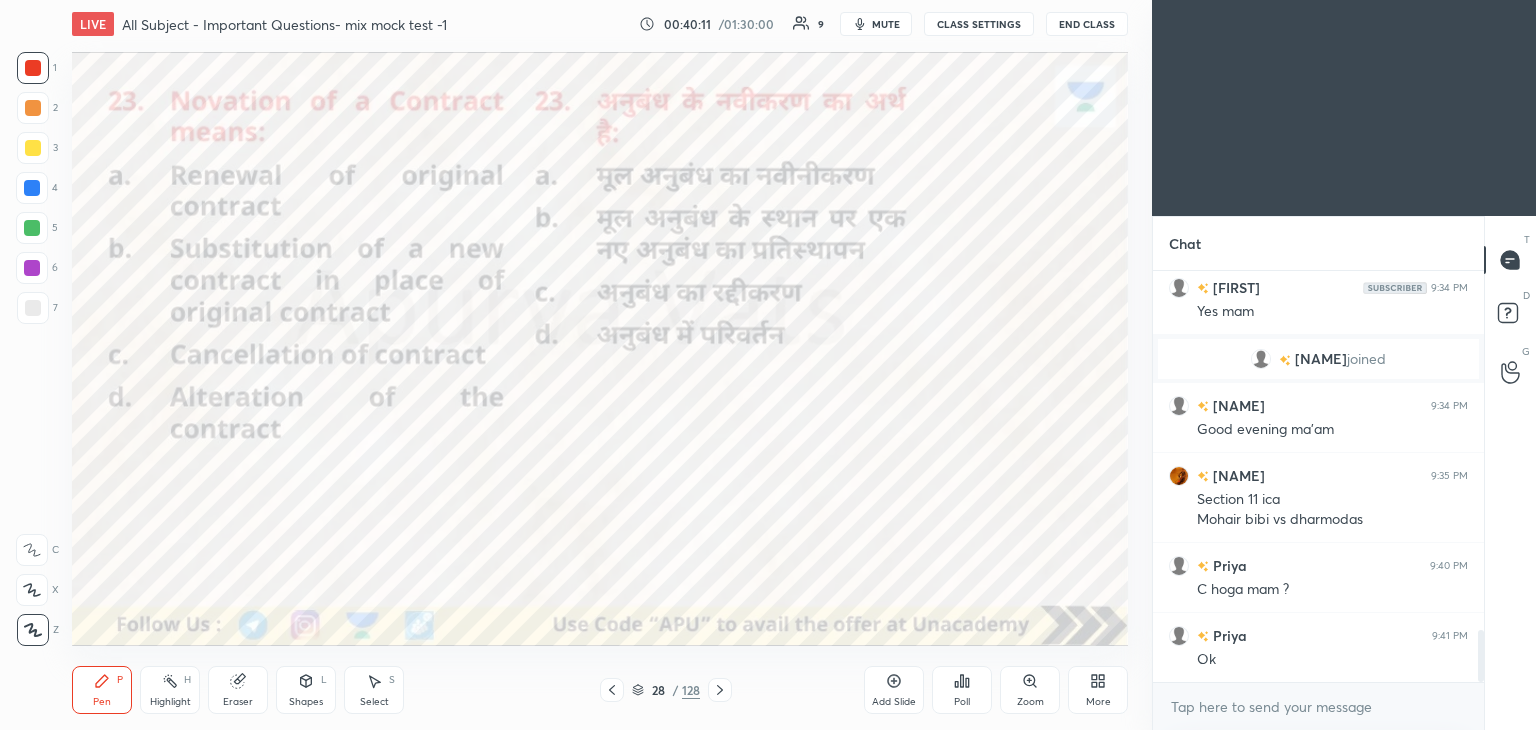 click 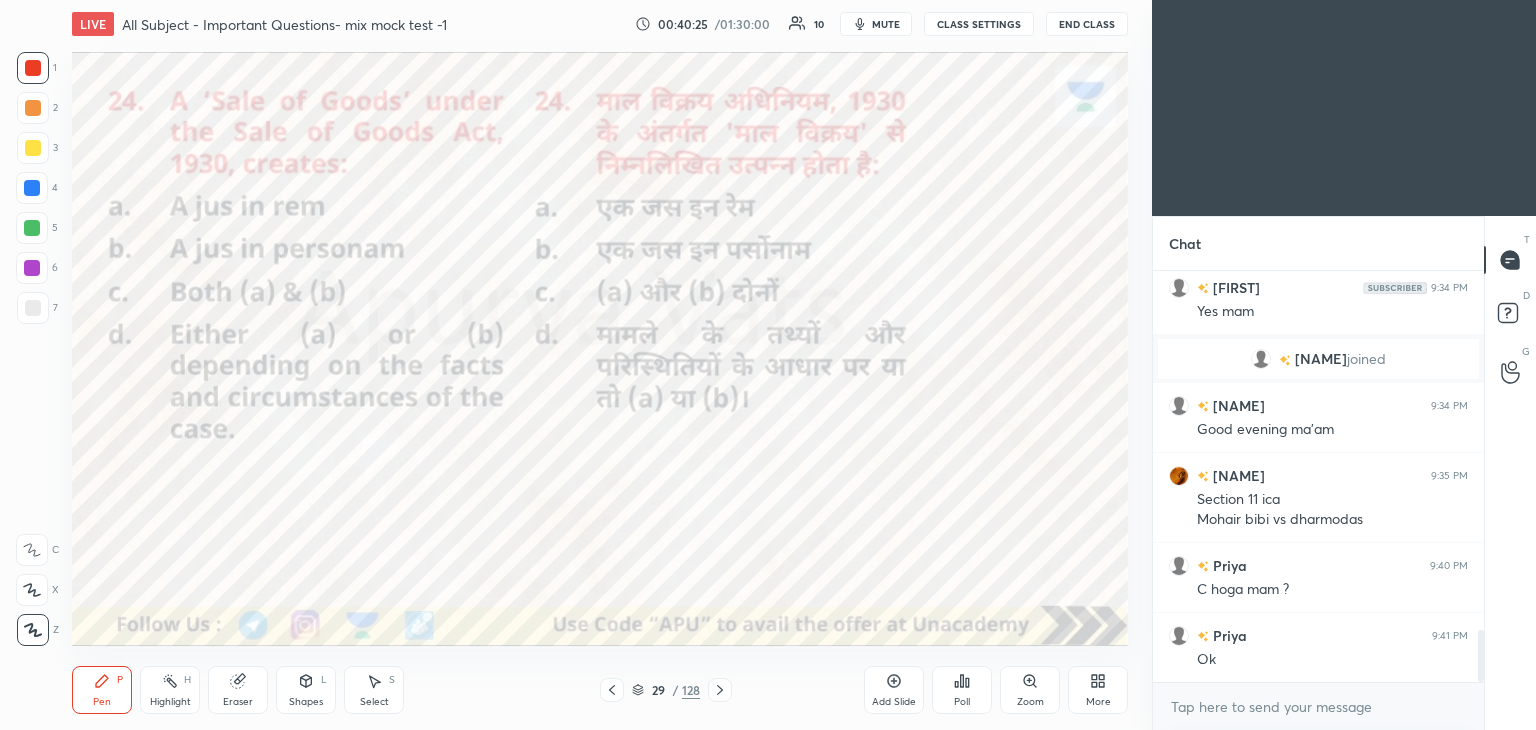 click on "Poll" at bounding box center (962, 690) 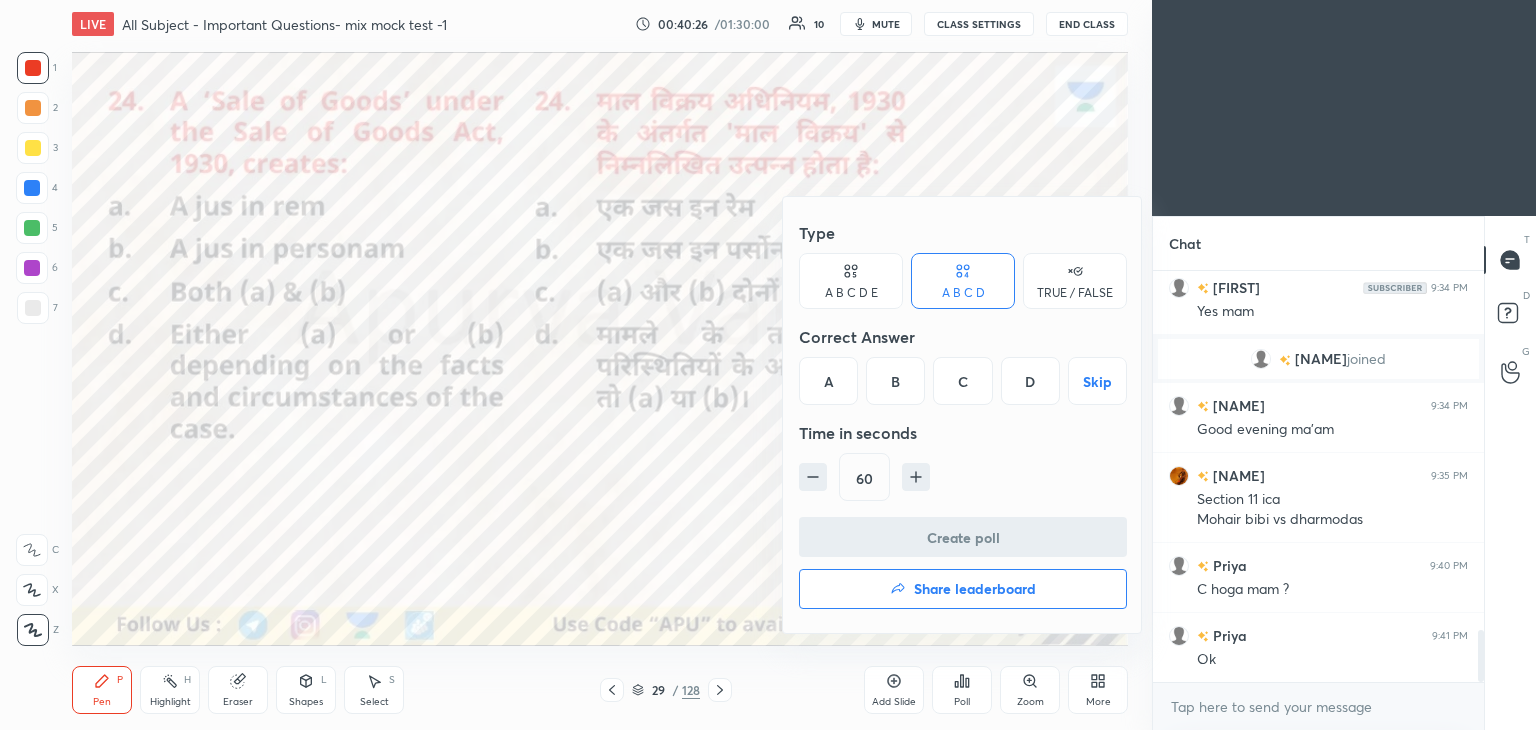 click on "C" at bounding box center (962, 381) 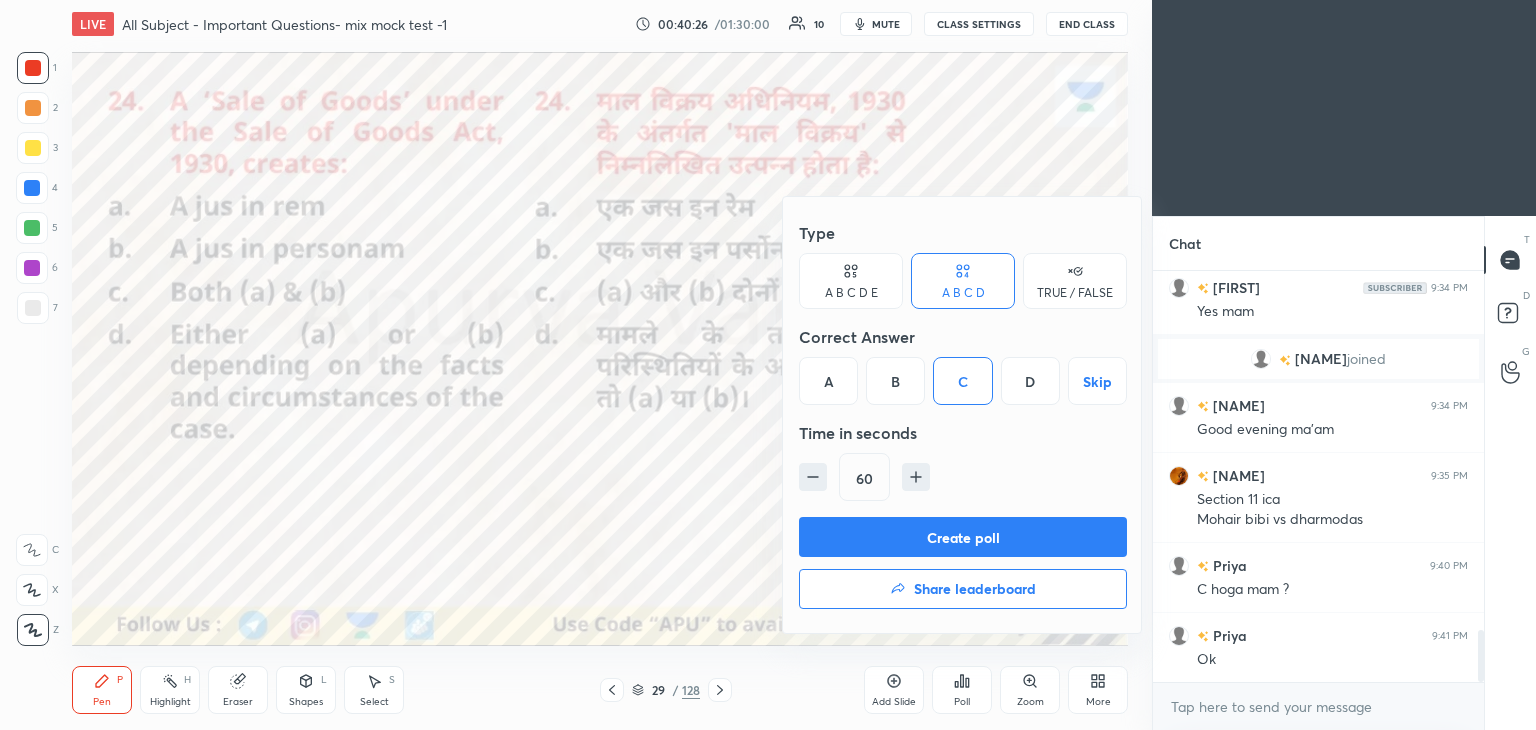 click on "Create poll" at bounding box center (963, 537) 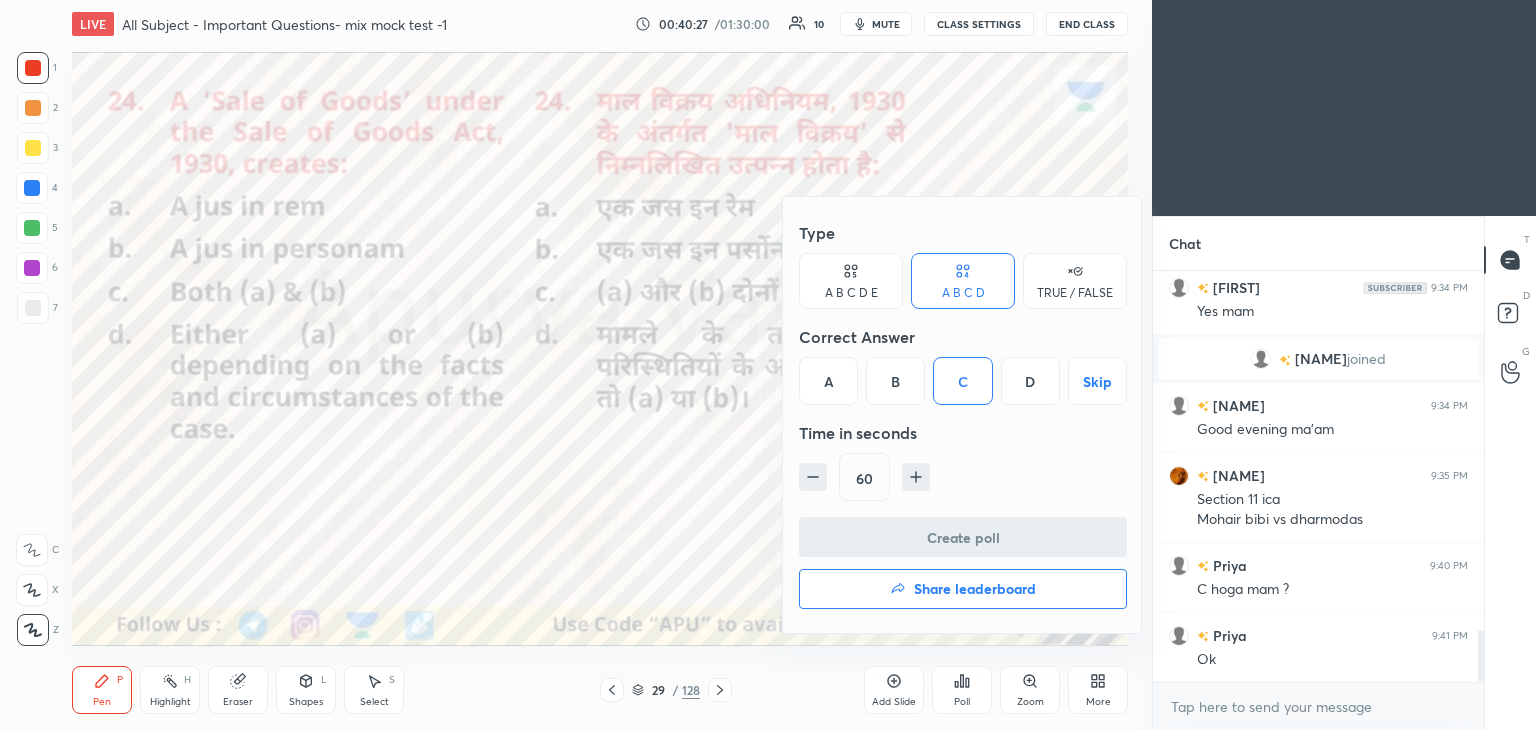scroll, scrollTop: 335, scrollLeft: 325, axis: both 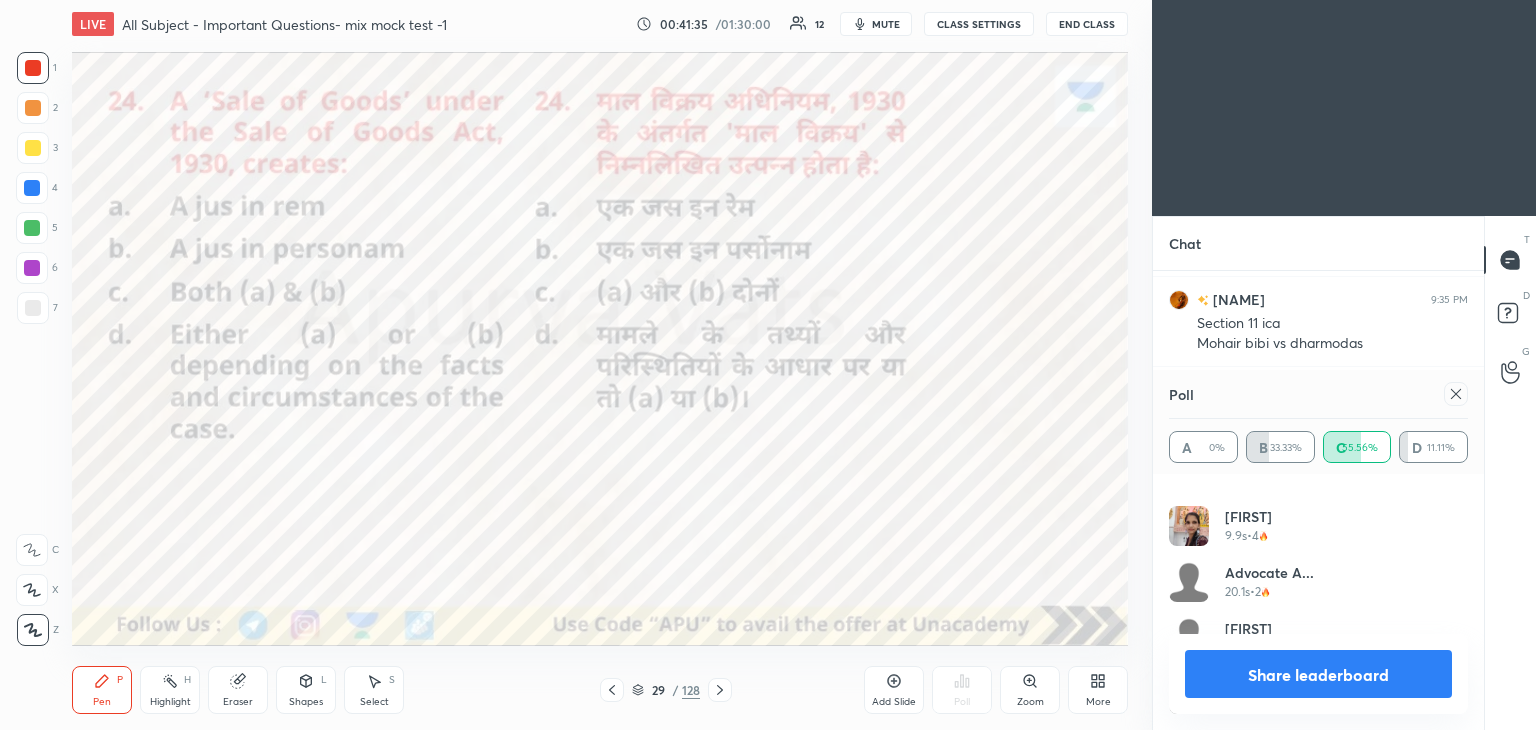 click on "Share leaderboard" at bounding box center (1318, 674) 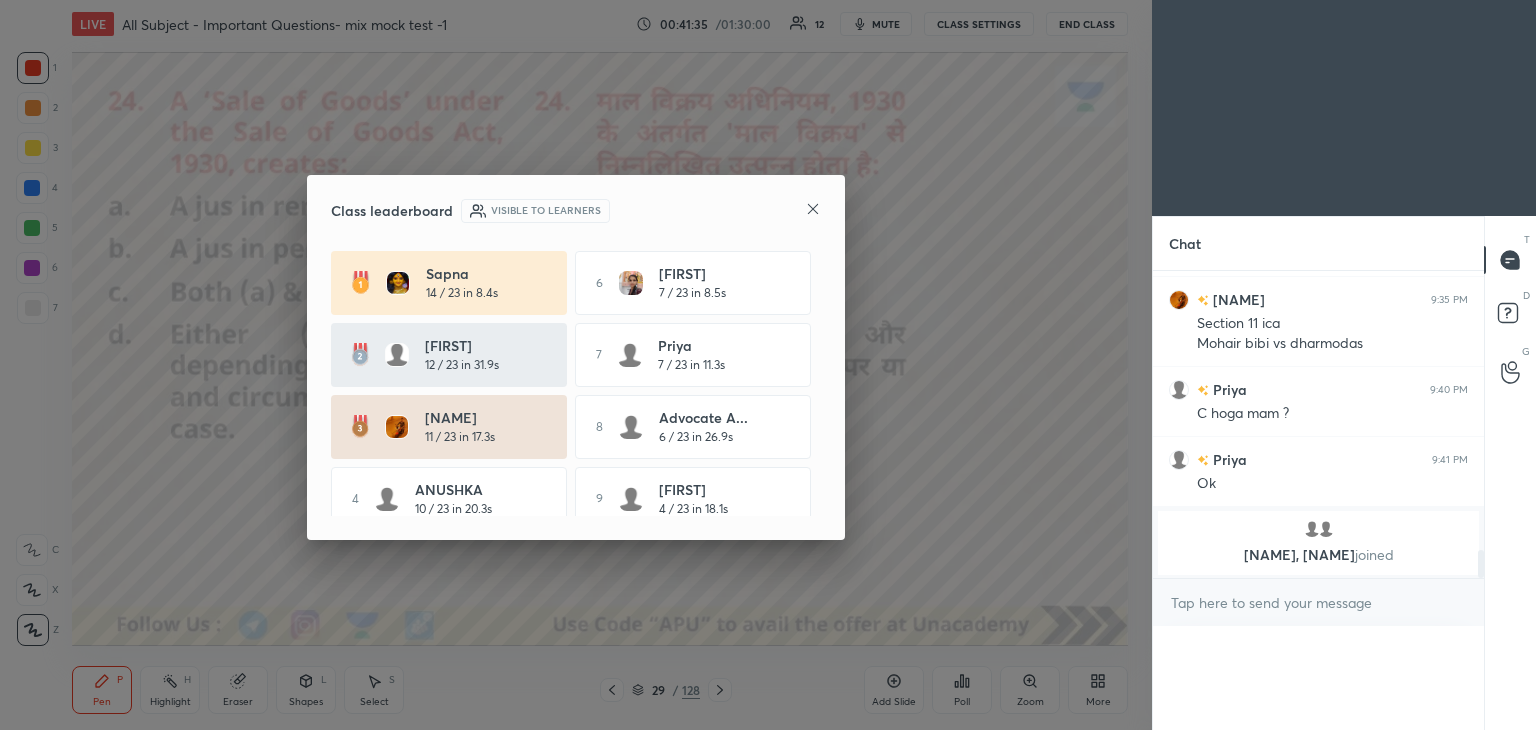 scroll, scrollTop: 0, scrollLeft: 6, axis: horizontal 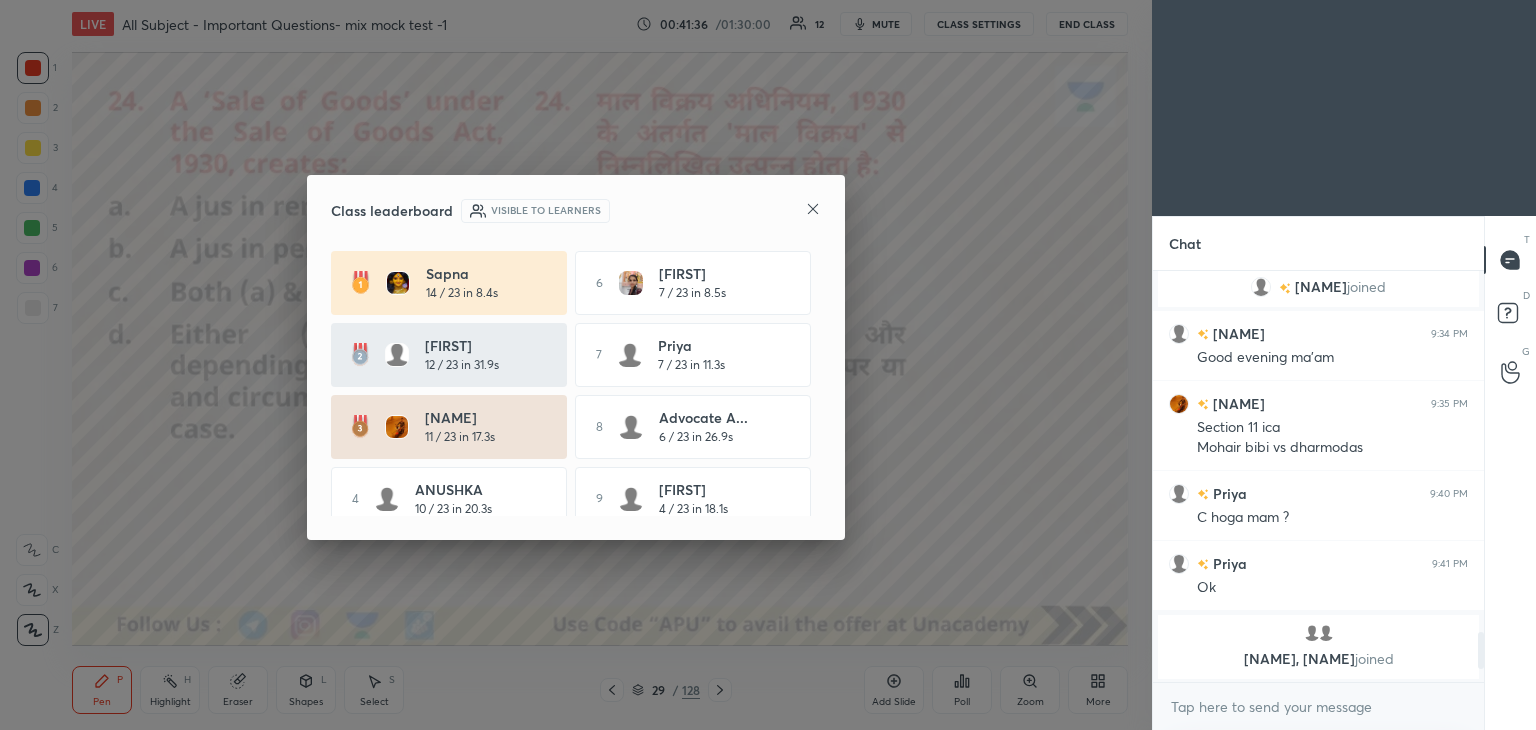 click 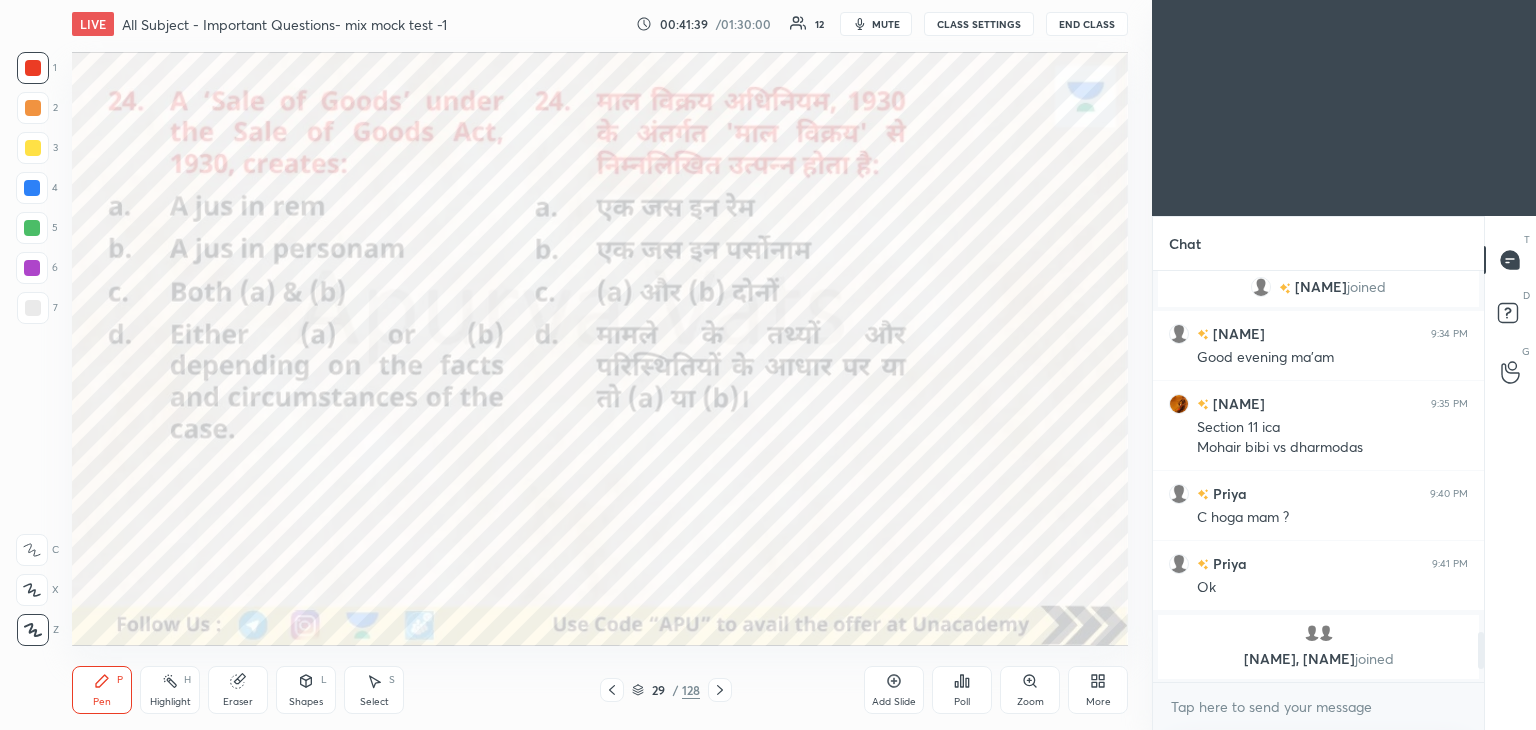 click 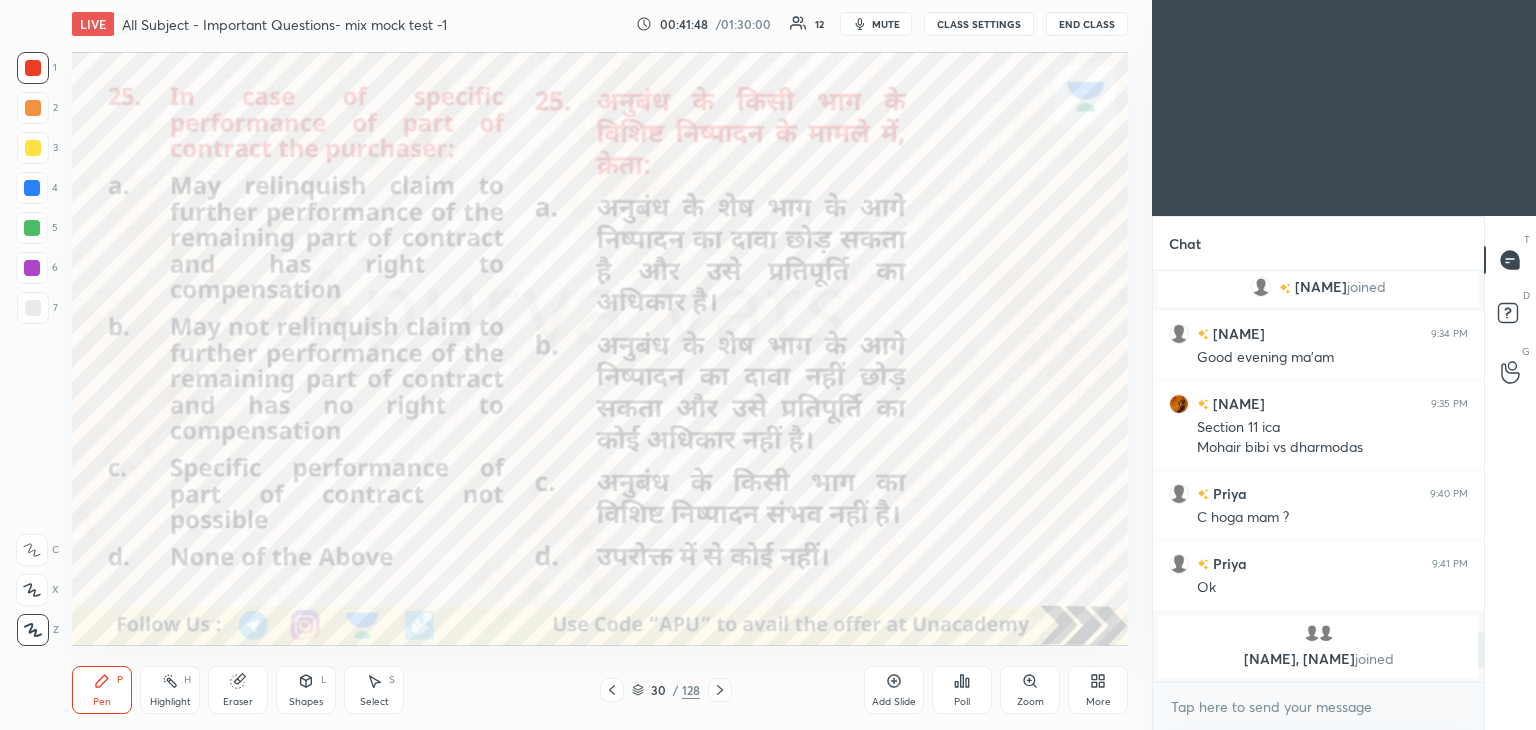 click on "Poll" at bounding box center [962, 690] 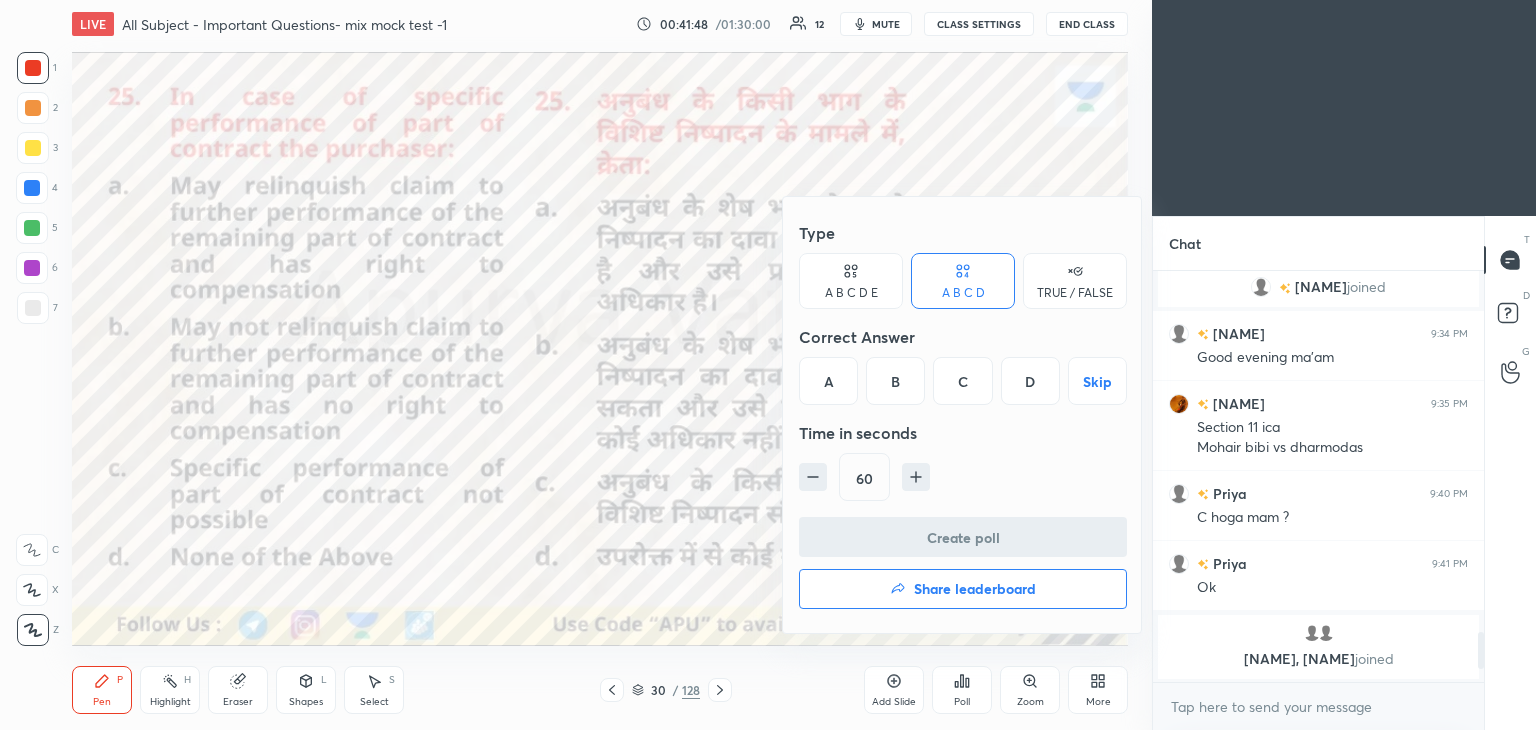 click on "C" at bounding box center [962, 381] 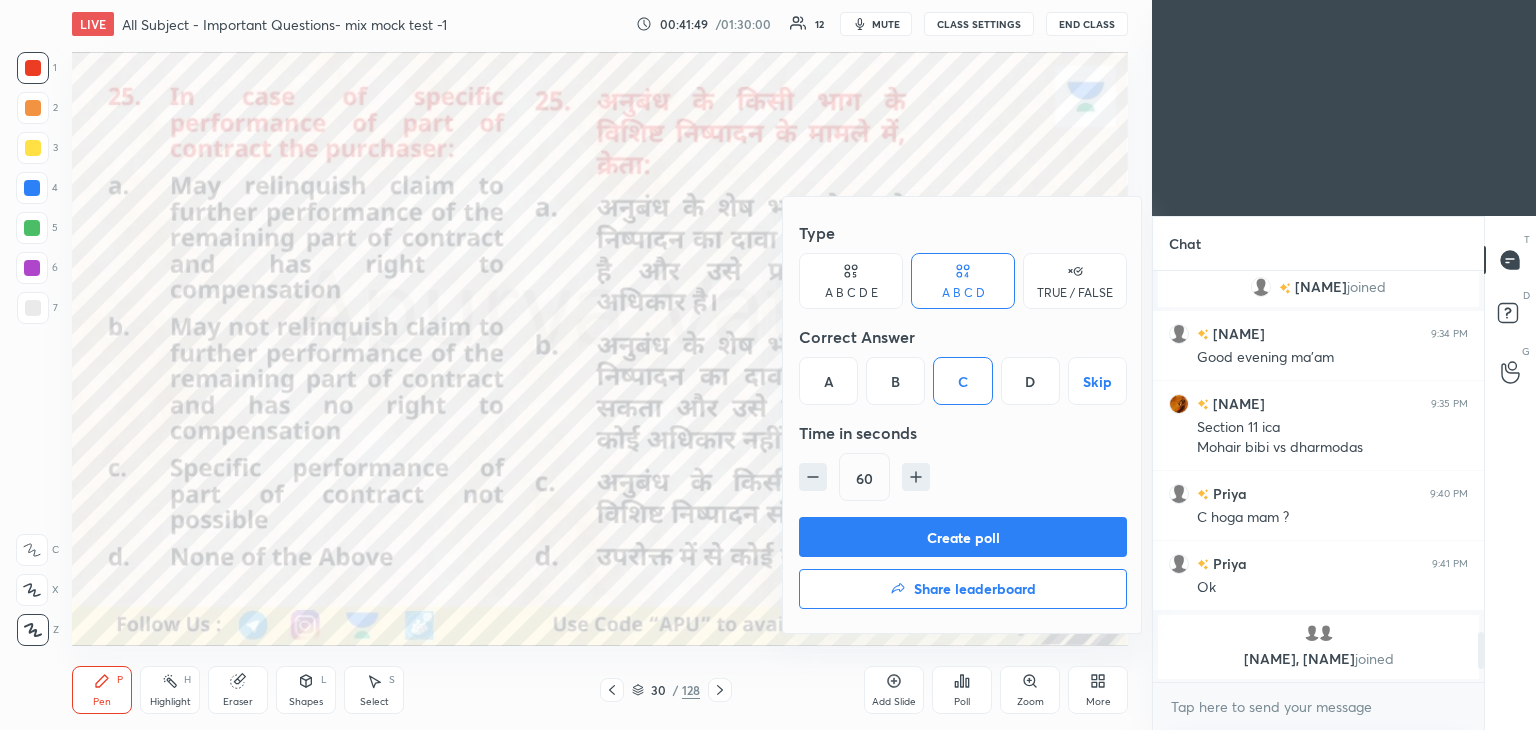 click on "Create poll" at bounding box center [963, 537] 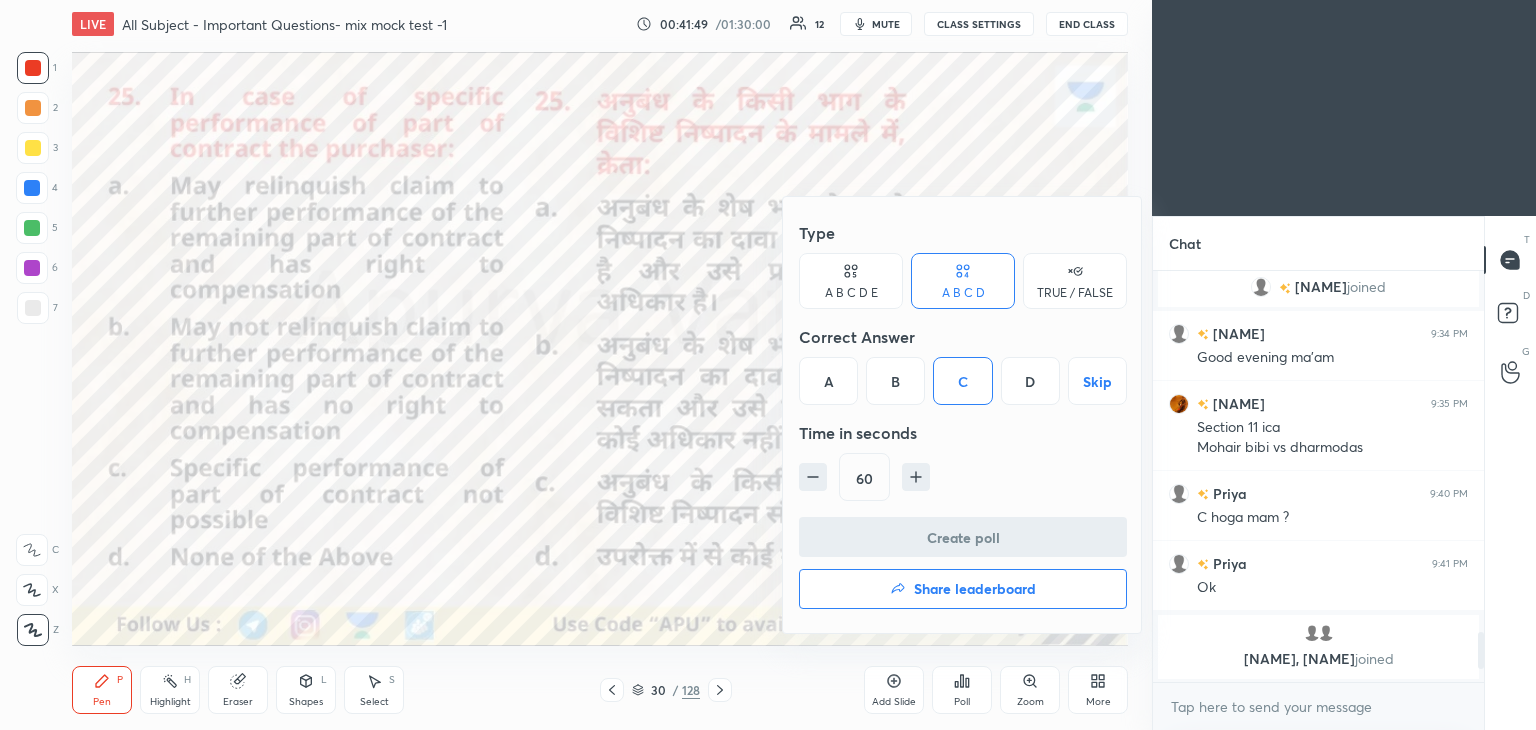 scroll, scrollTop: 386, scrollLeft: 325, axis: both 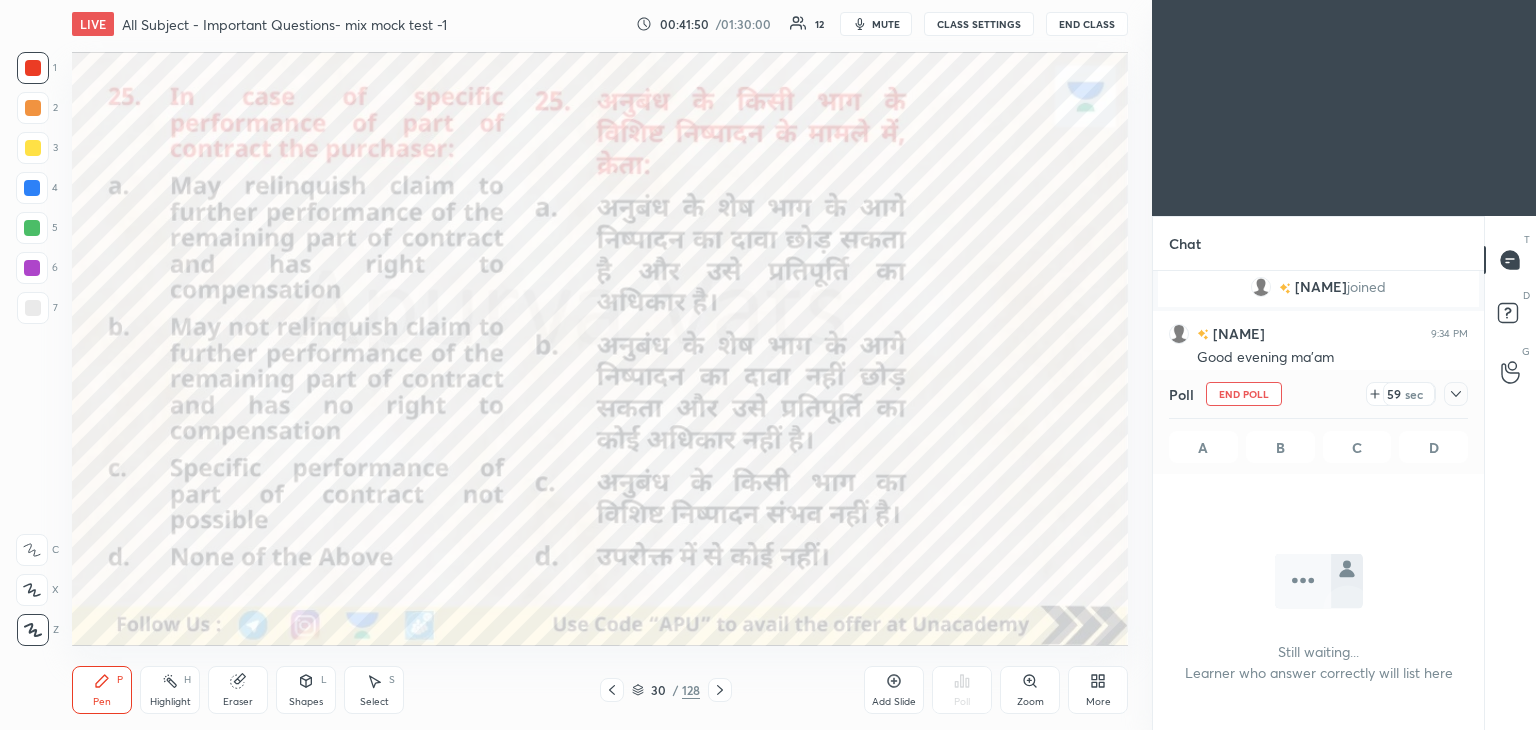 click 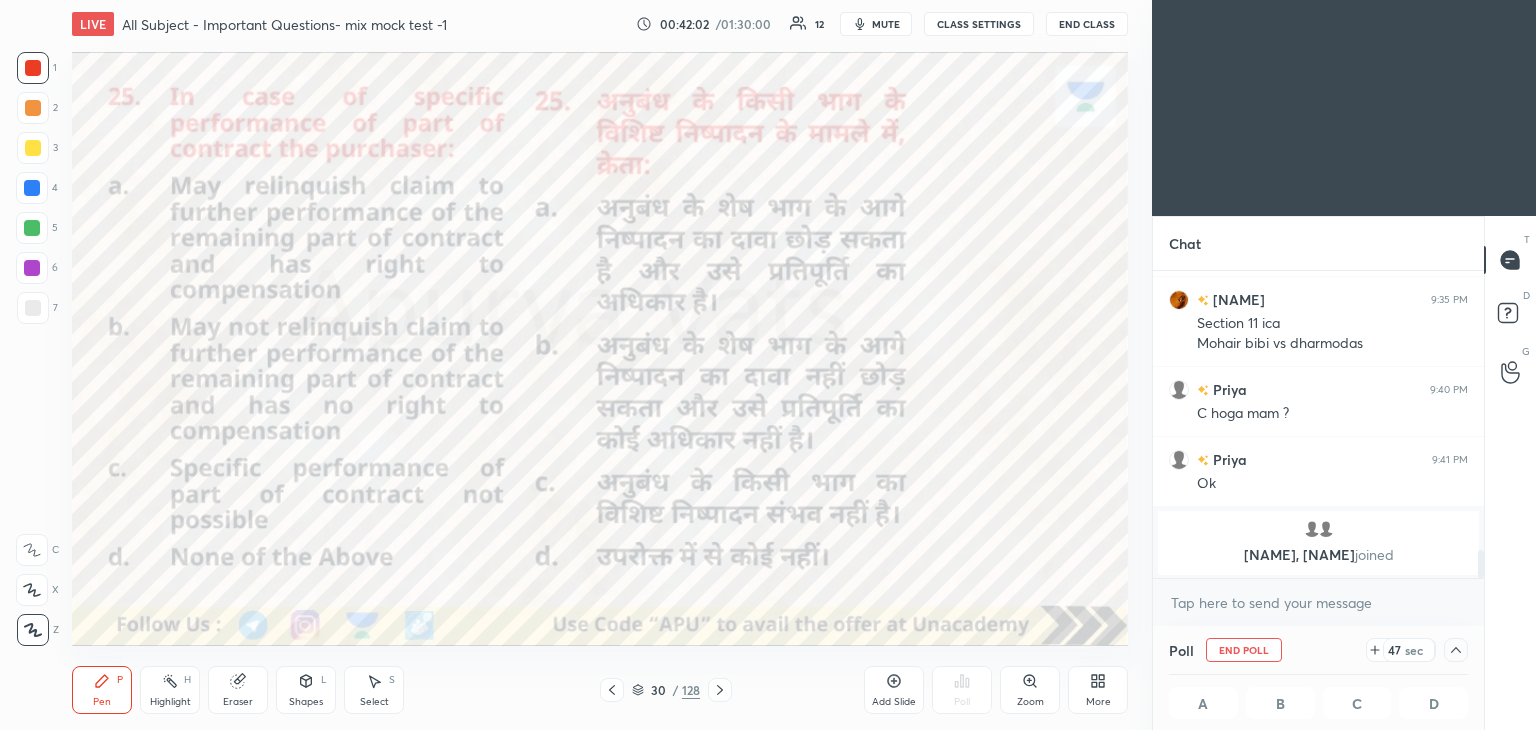 click on "mute" at bounding box center [886, 24] 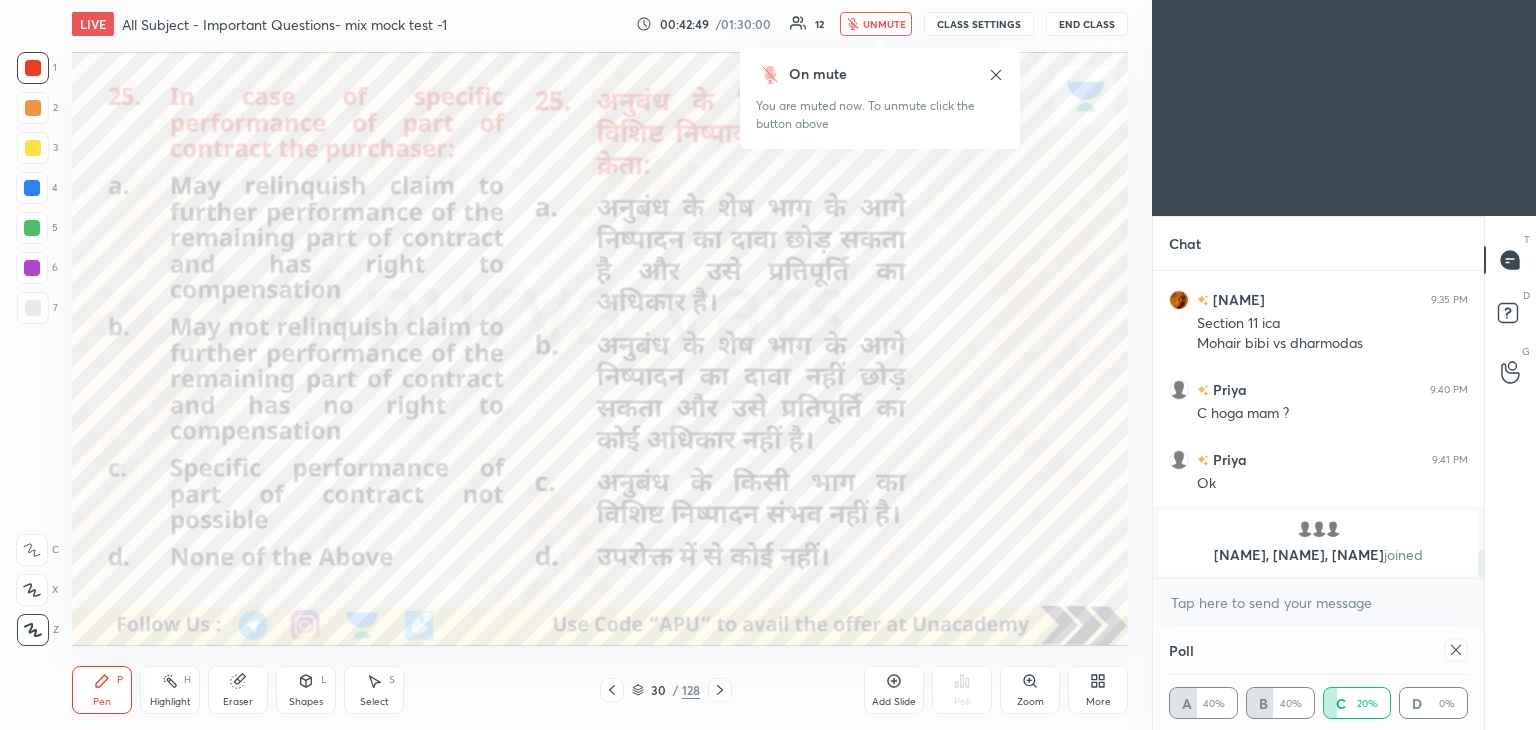 scroll, scrollTop: 0, scrollLeft: 0, axis: both 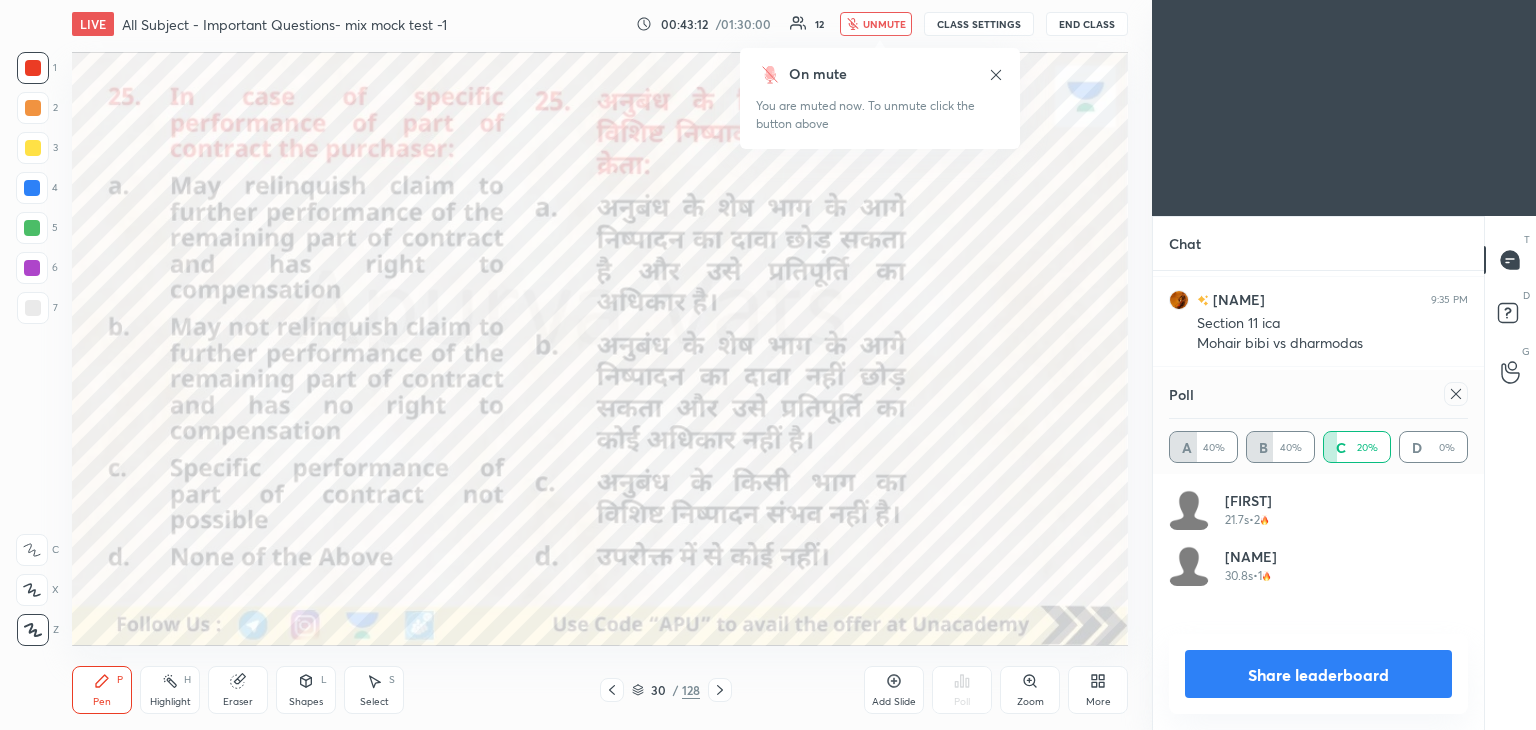 click on "unmute" at bounding box center [876, 24] 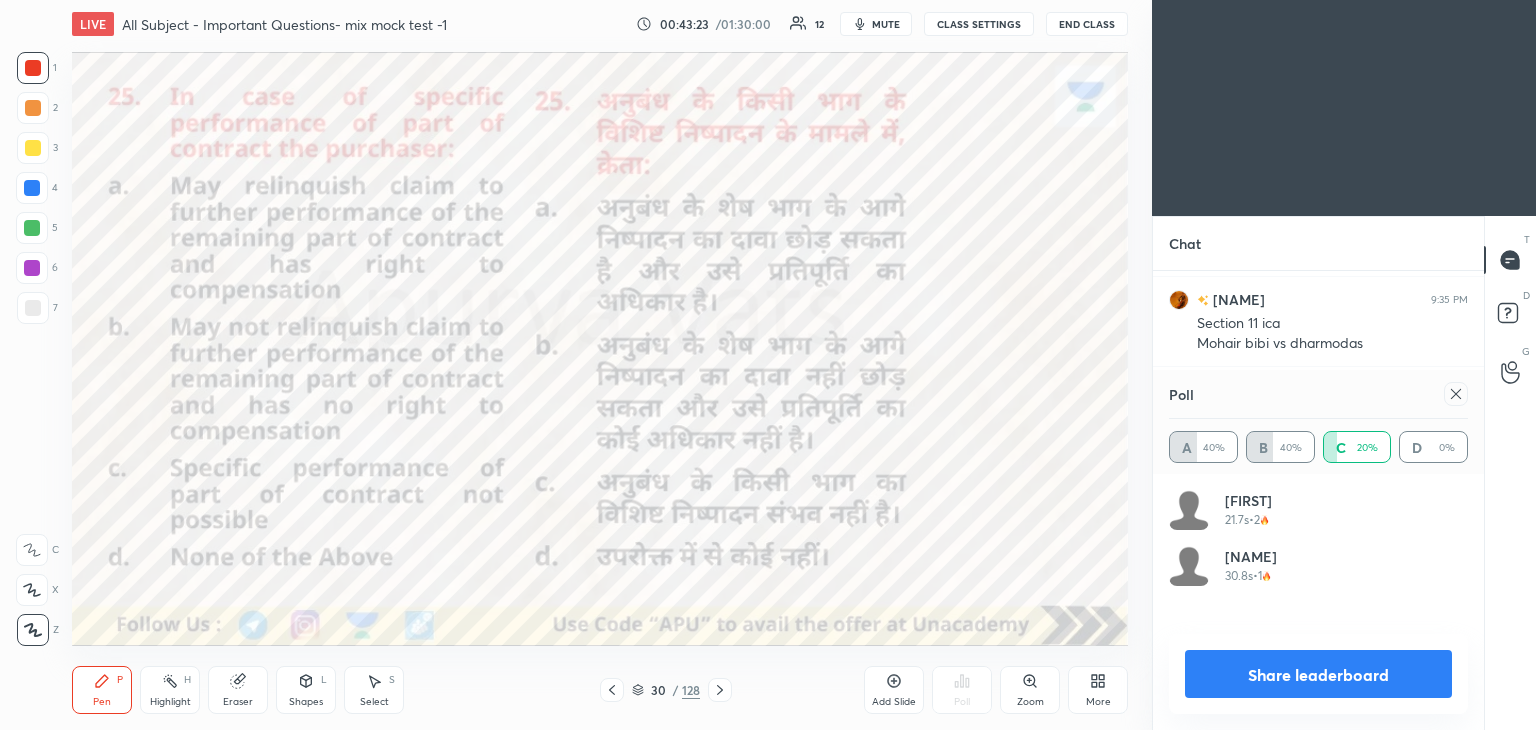 click on "Share leaderboard" at bounding box center (1318, 674) 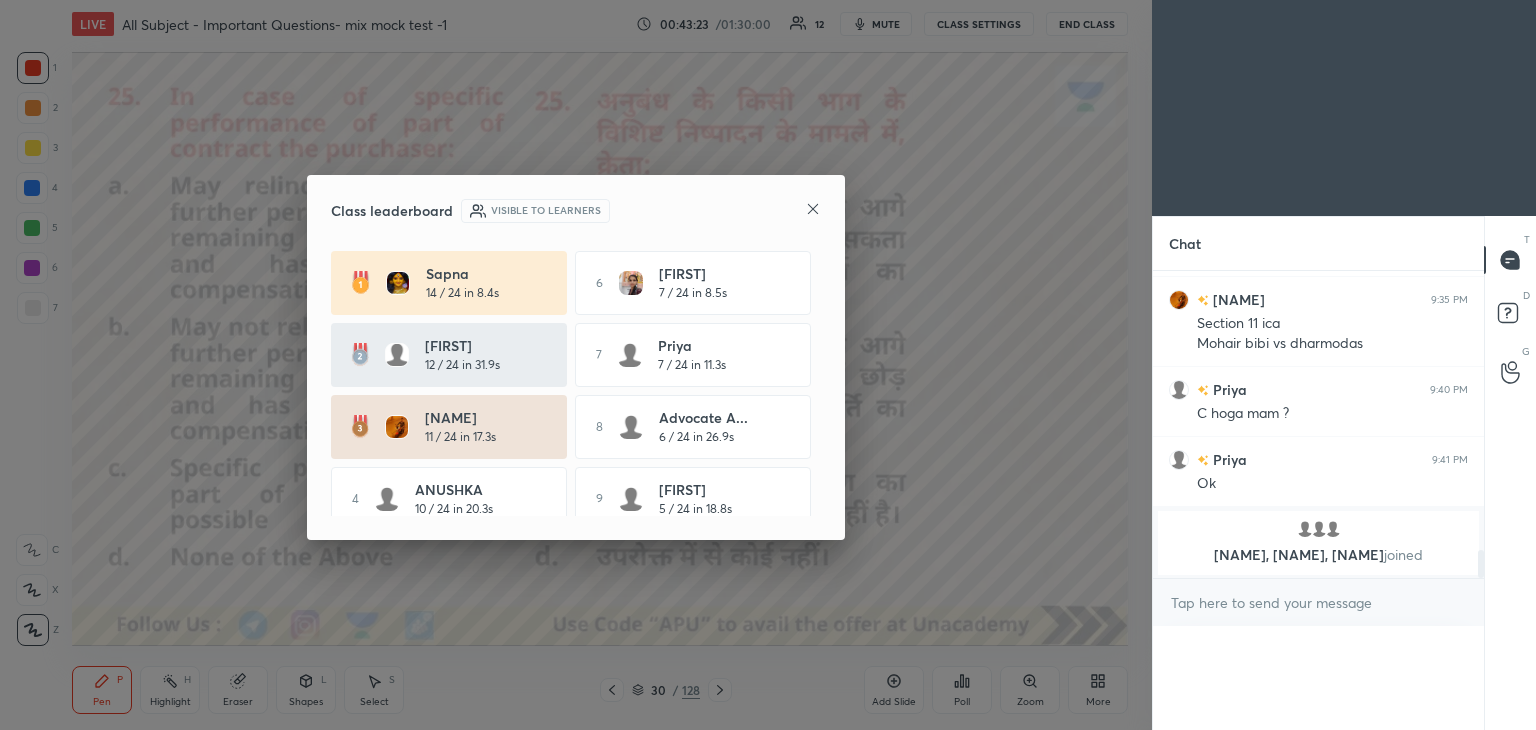 scroll, scrollTop: 6, scrollLeft: 6, axis: both 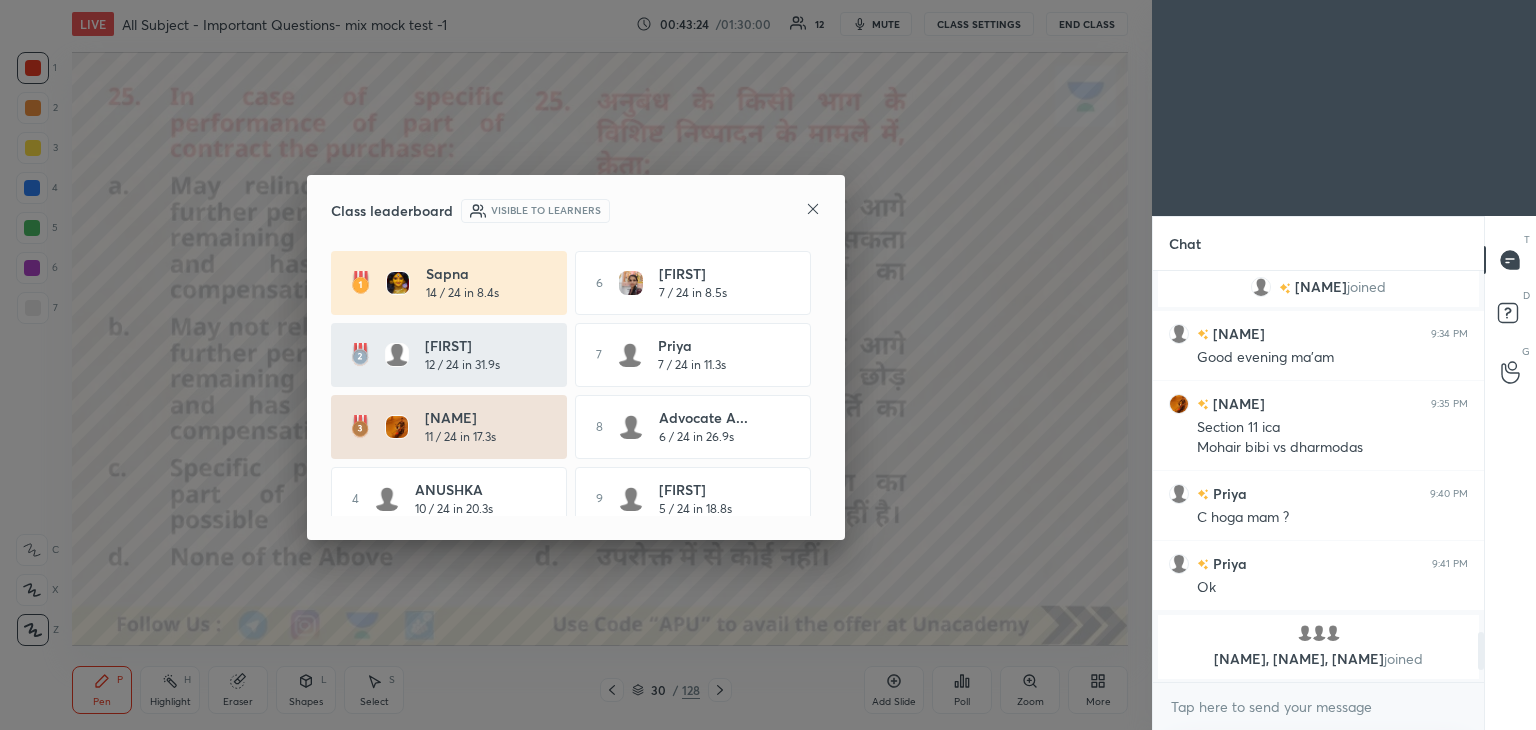 click 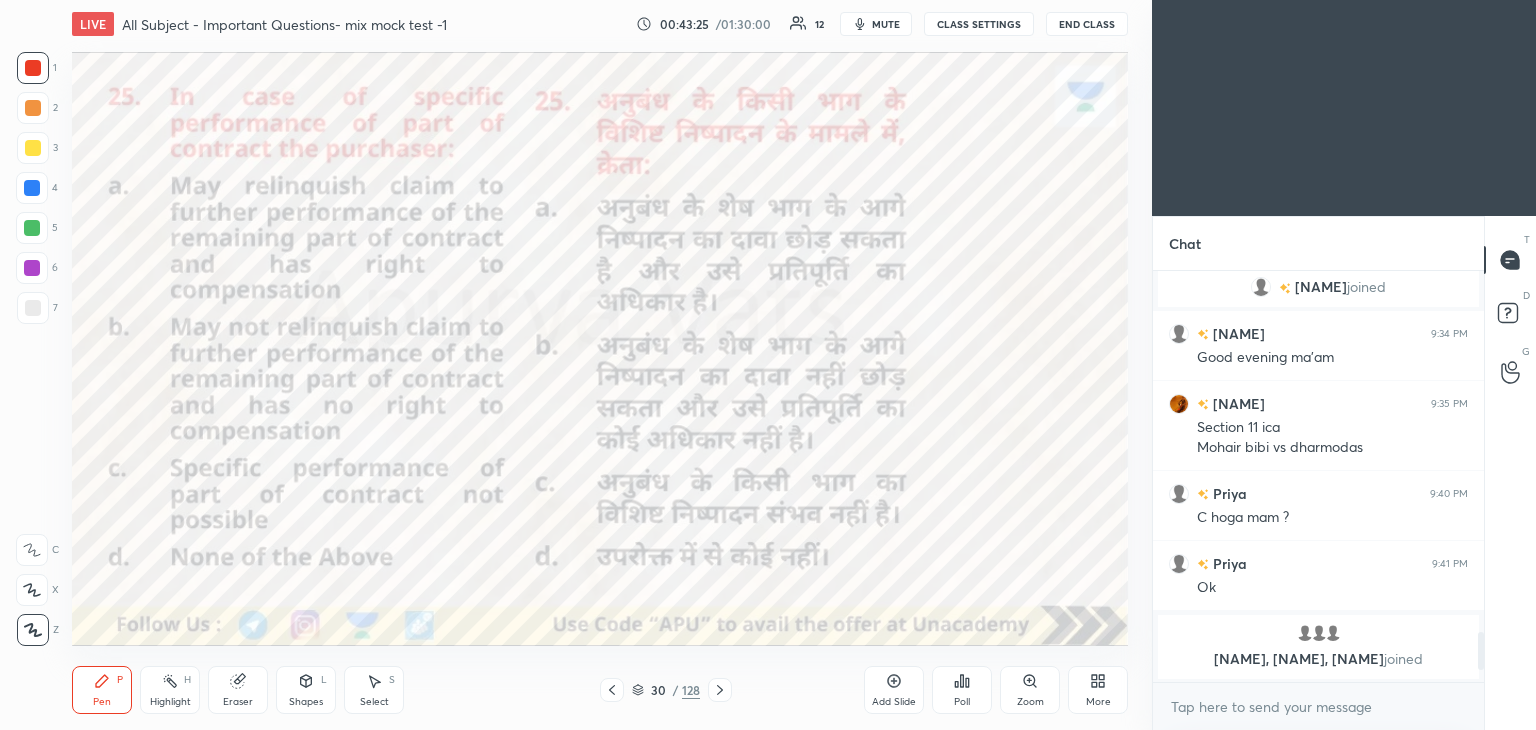 click 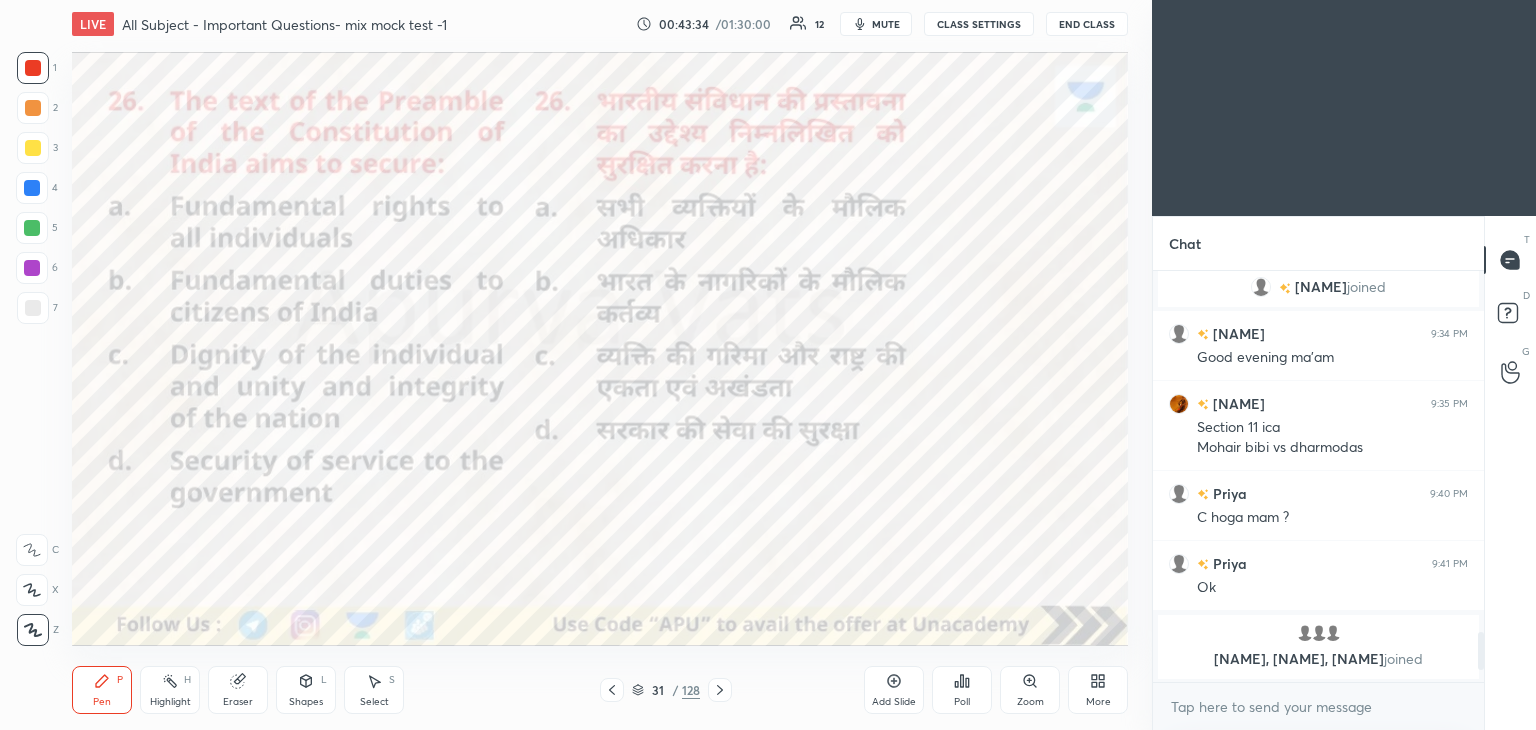 click 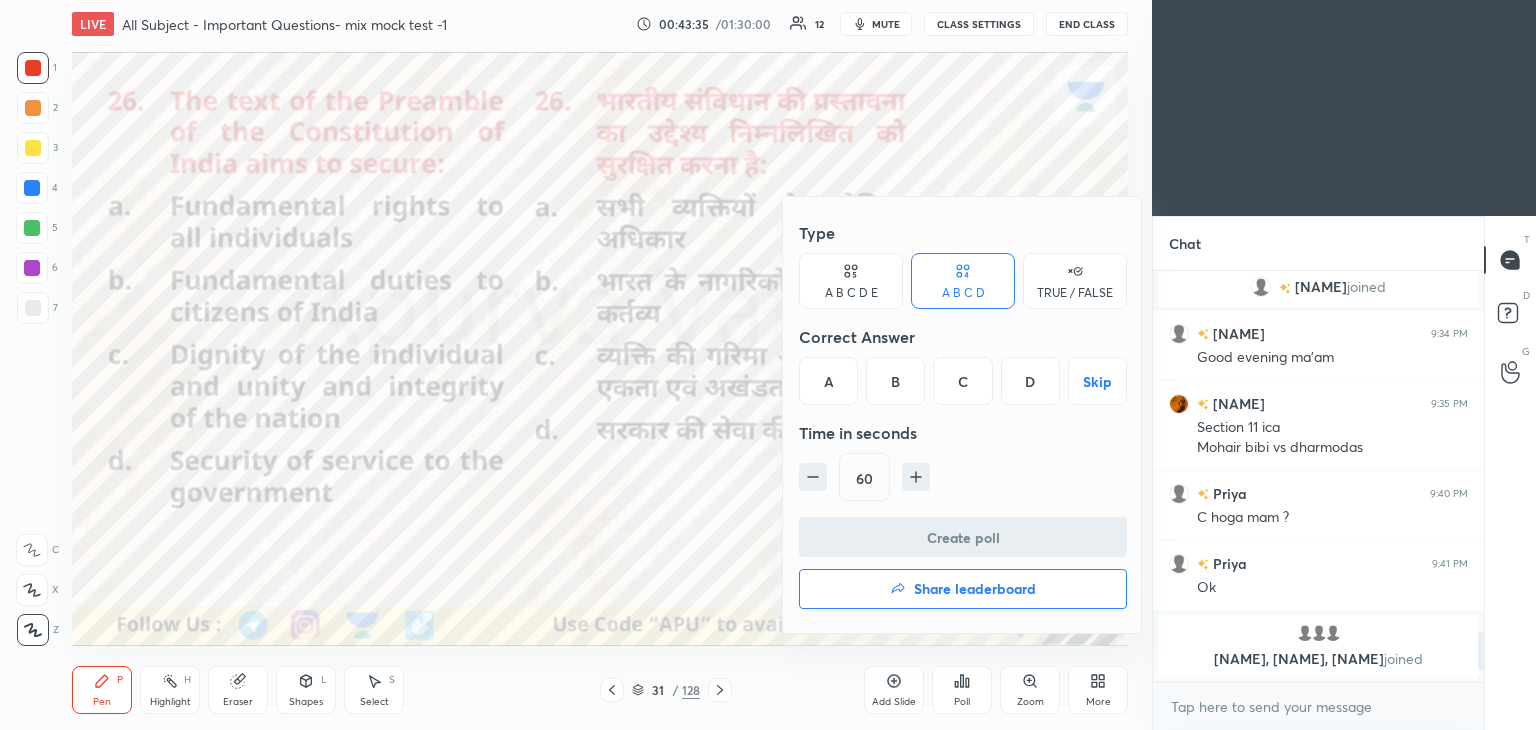 click on "C" at bounding box center [962, 381] 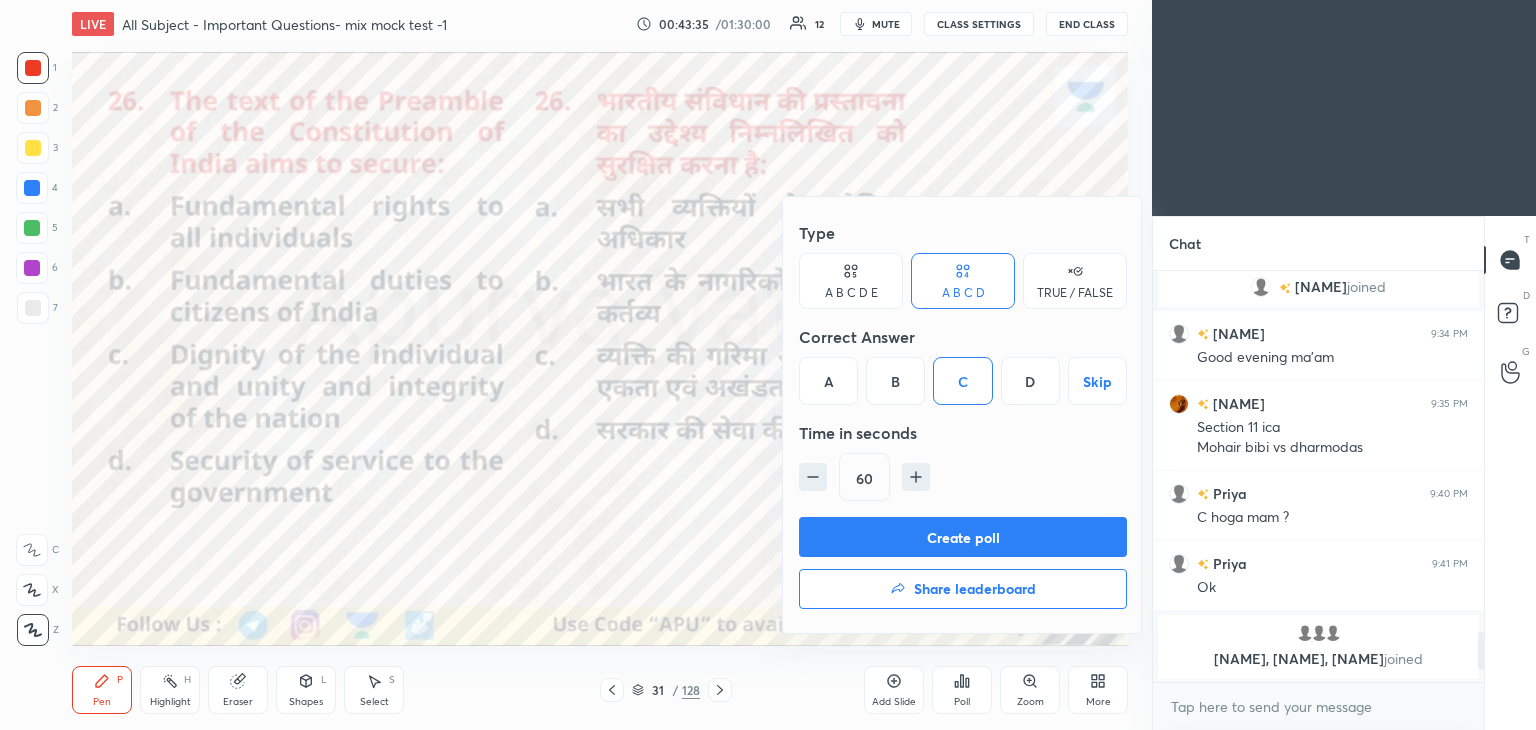 click on "Create poll" at bounding box center (963, 537) 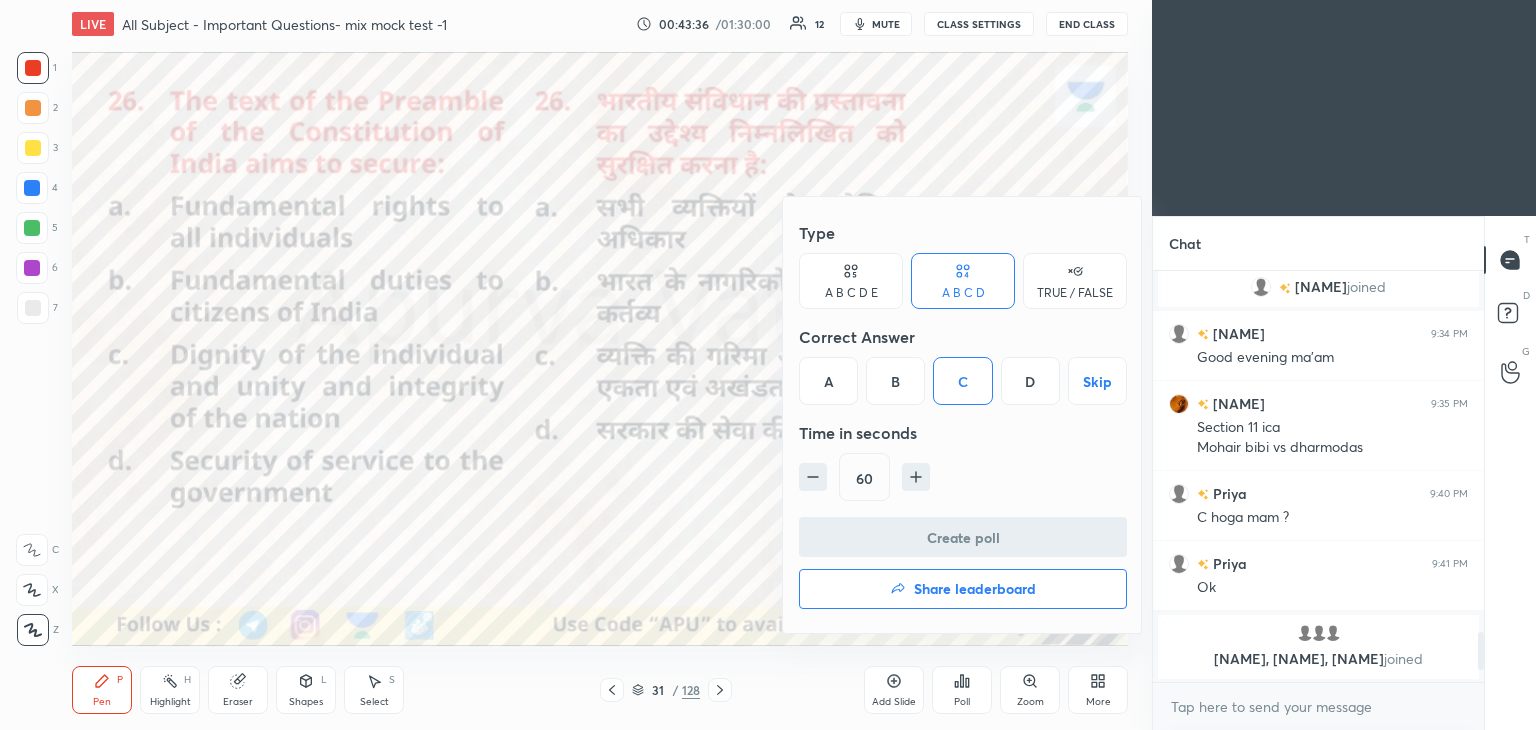 scroll, scrollTop: 385, scrollLeft: 325, axis: both 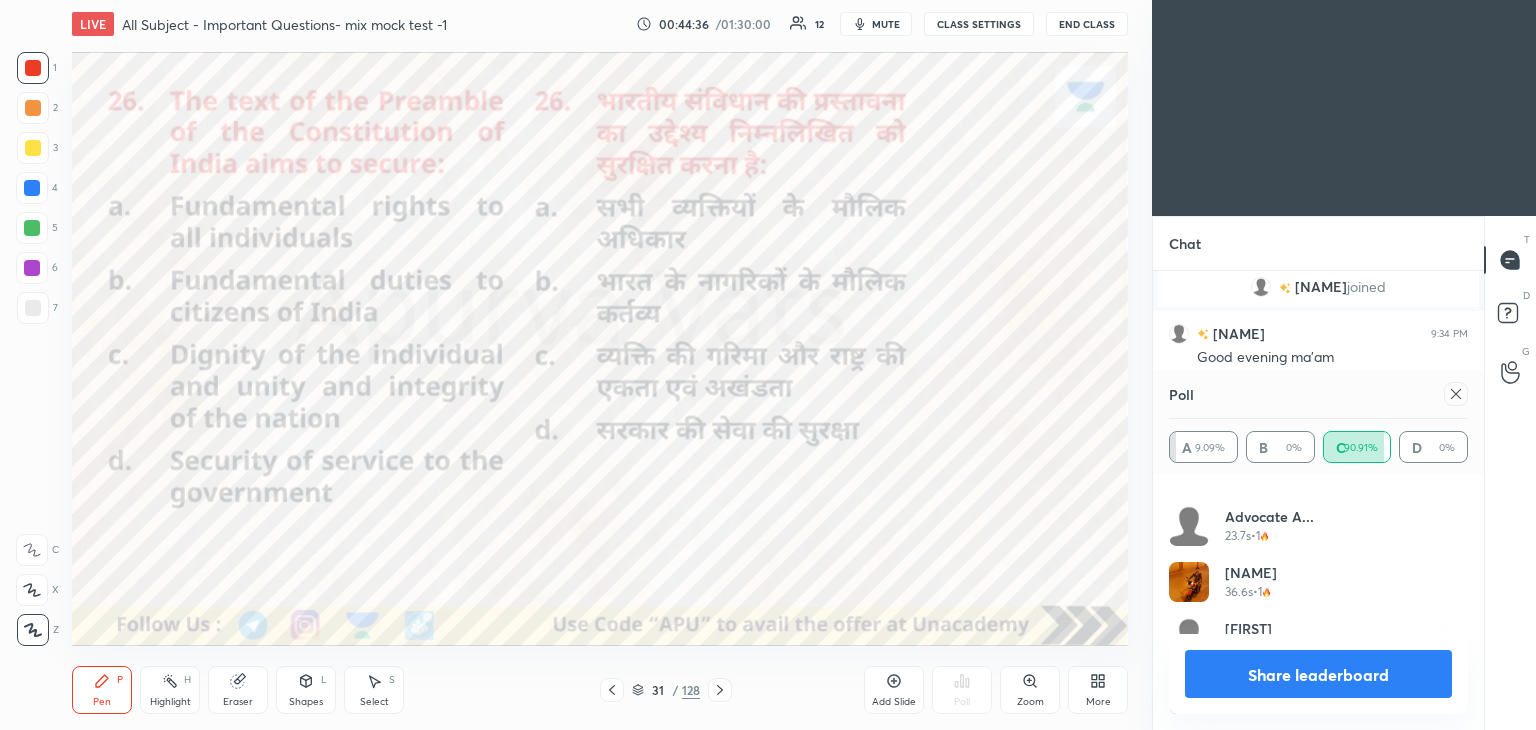 click 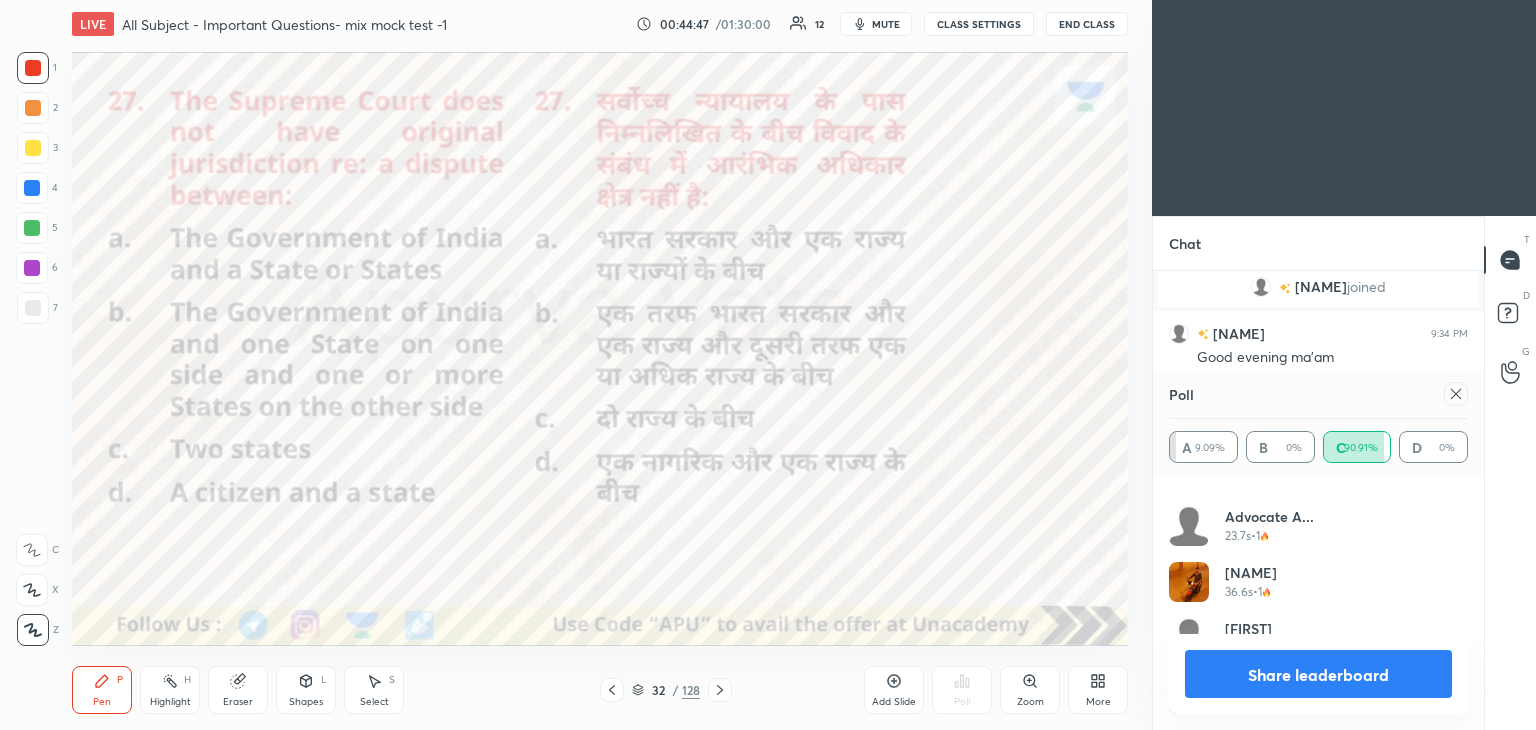 click on "Share leaderboard" at bounding box center (1318, 674) 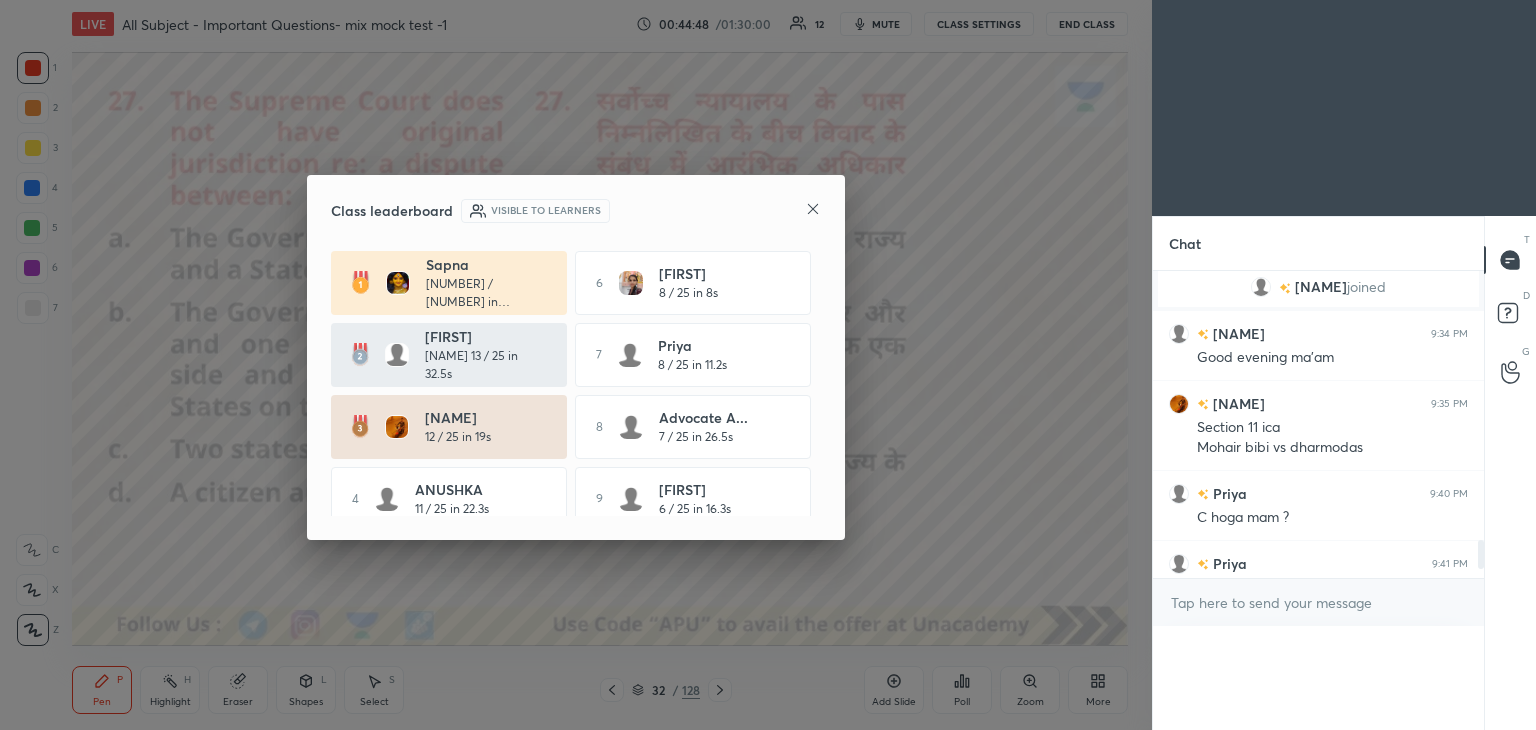scroll, scrollTop: 71, scrollLeft: 293, axis: both 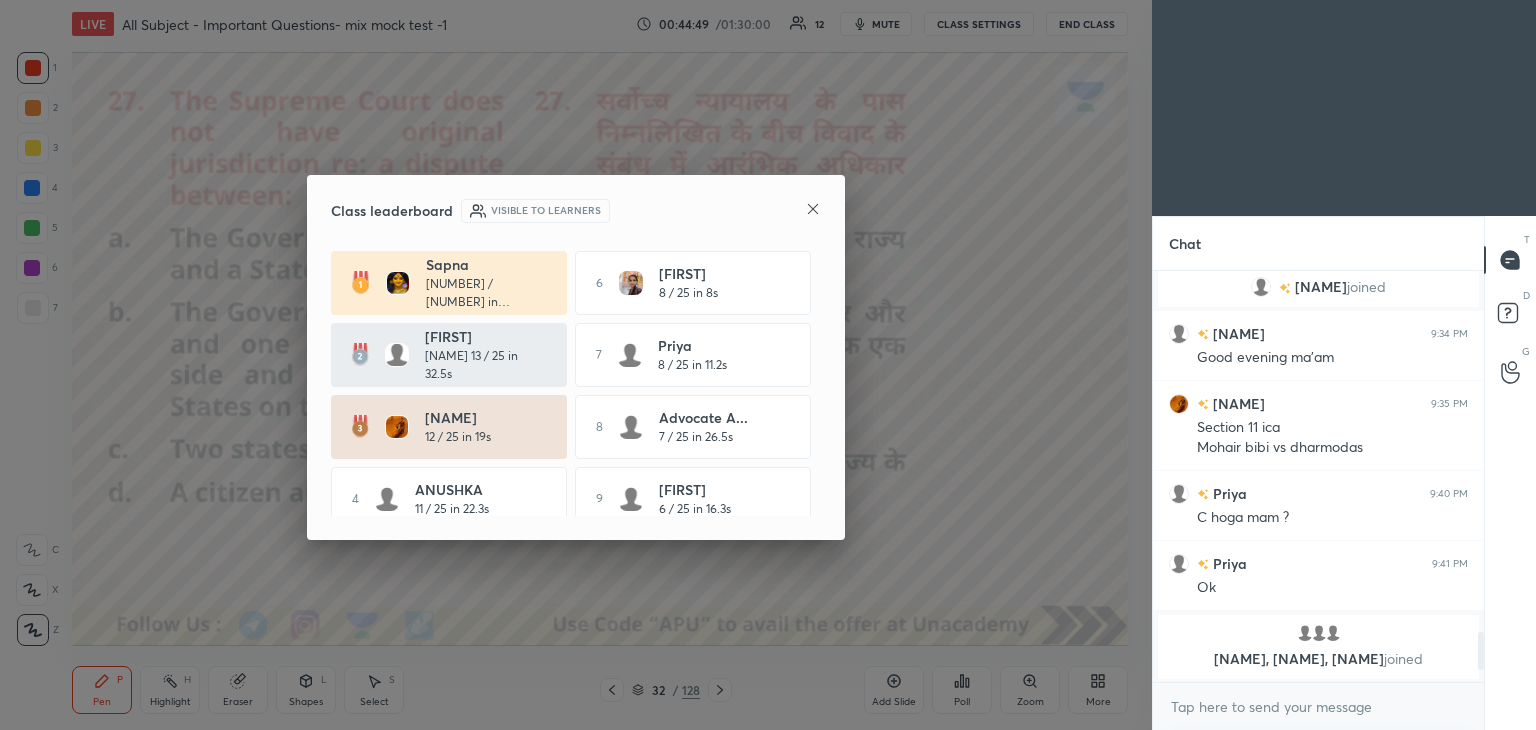 click on "Class leaderboard Visible to learners [NAME] 15 / 25 in 8.4s 6 [NAME] 8 / 25 in 8s [NAME] 13 / 25 in 32.5s 7 [NAME] 8 / 25 in 11.2s [NAME] 12 / 25 in 19s 8 [NAME] A... 7 / 25 in 26.5s 4 [NAME] 11 / 25 in 22.3s 9 [NAME] 6 / 25 in 16.3s 5 [NAME] 10 / 25 in 12.3s 10 [NAME] 3 / 25 in 1.3s" at bounding box center (576, 357) 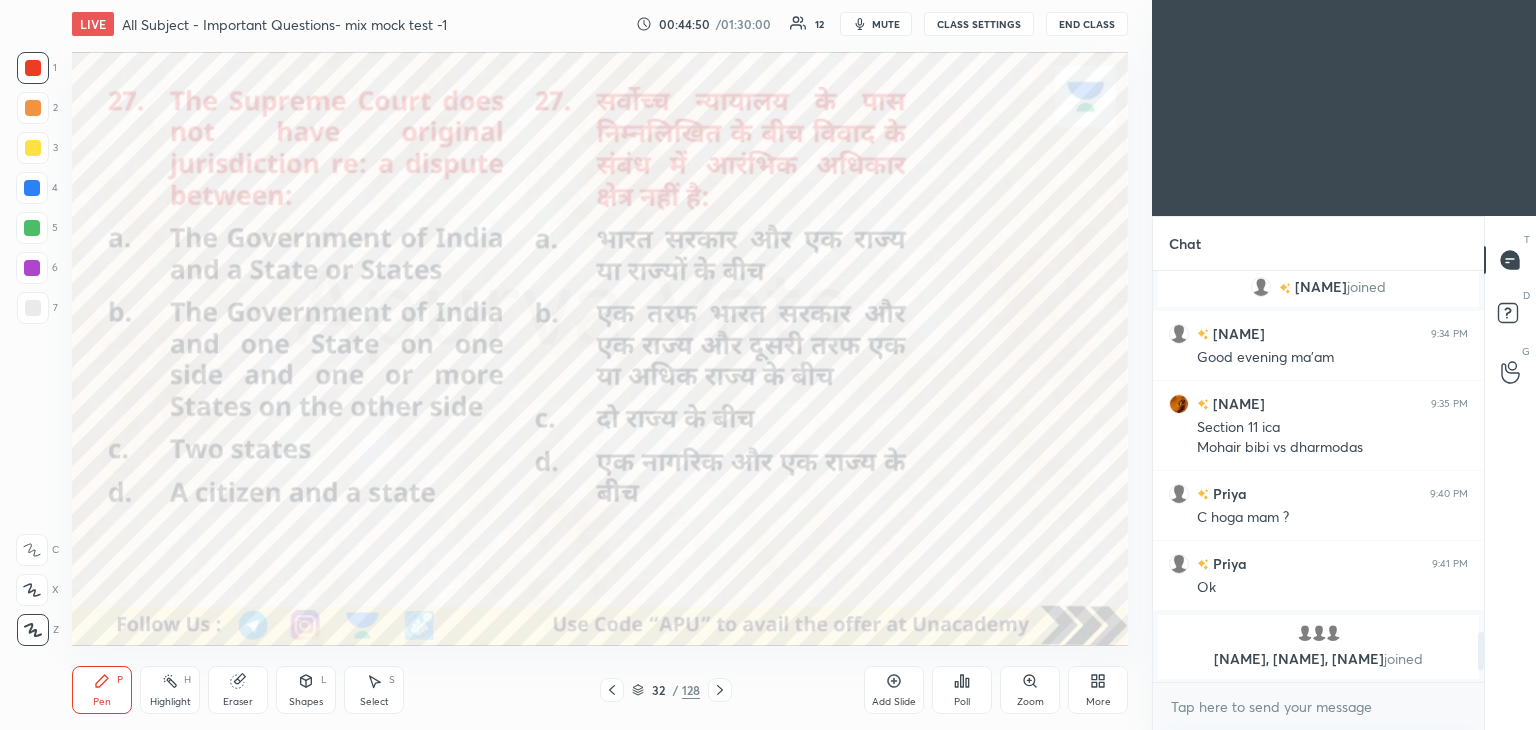 click on "Poll" at bounding box center (962, 690) 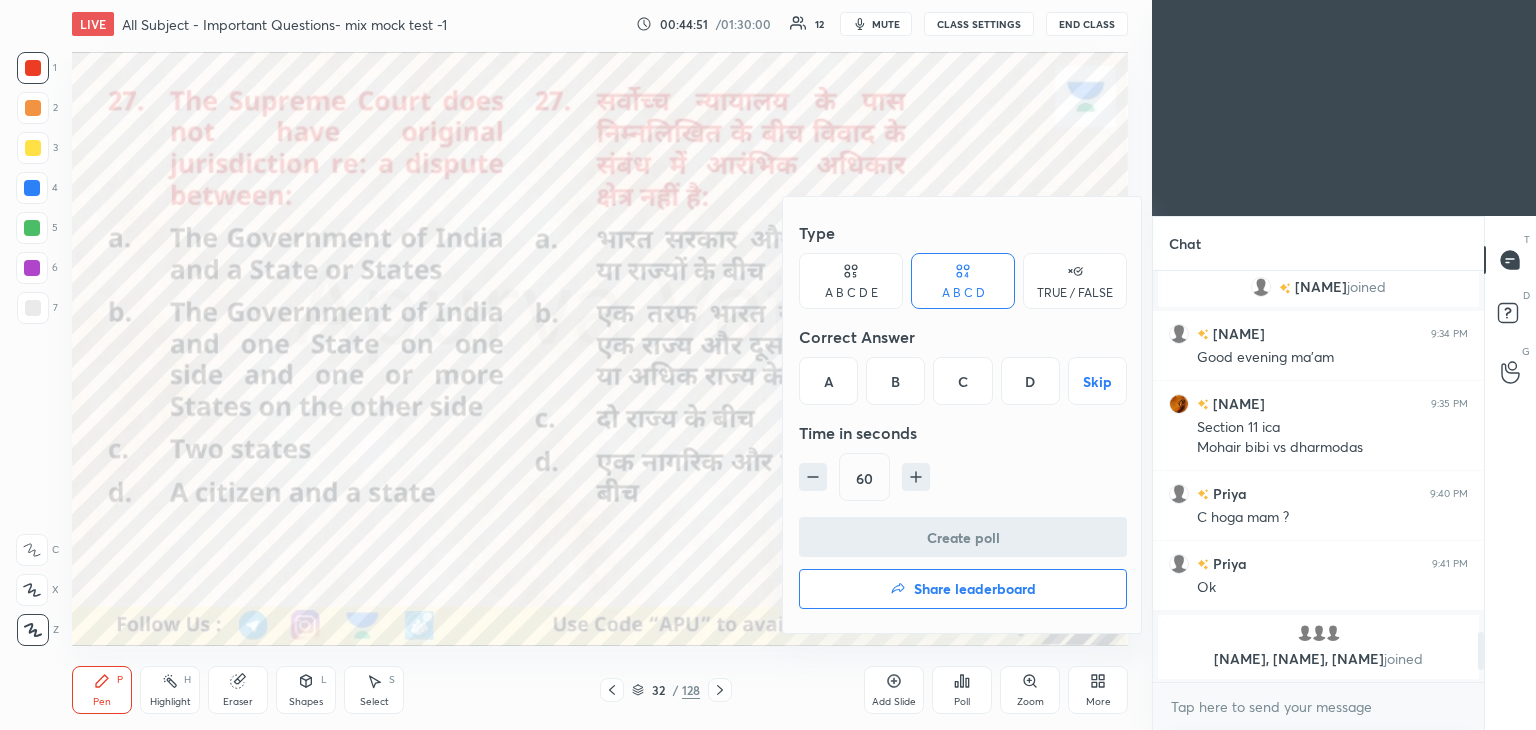 click on "D" at bounding box center [1030, 381] 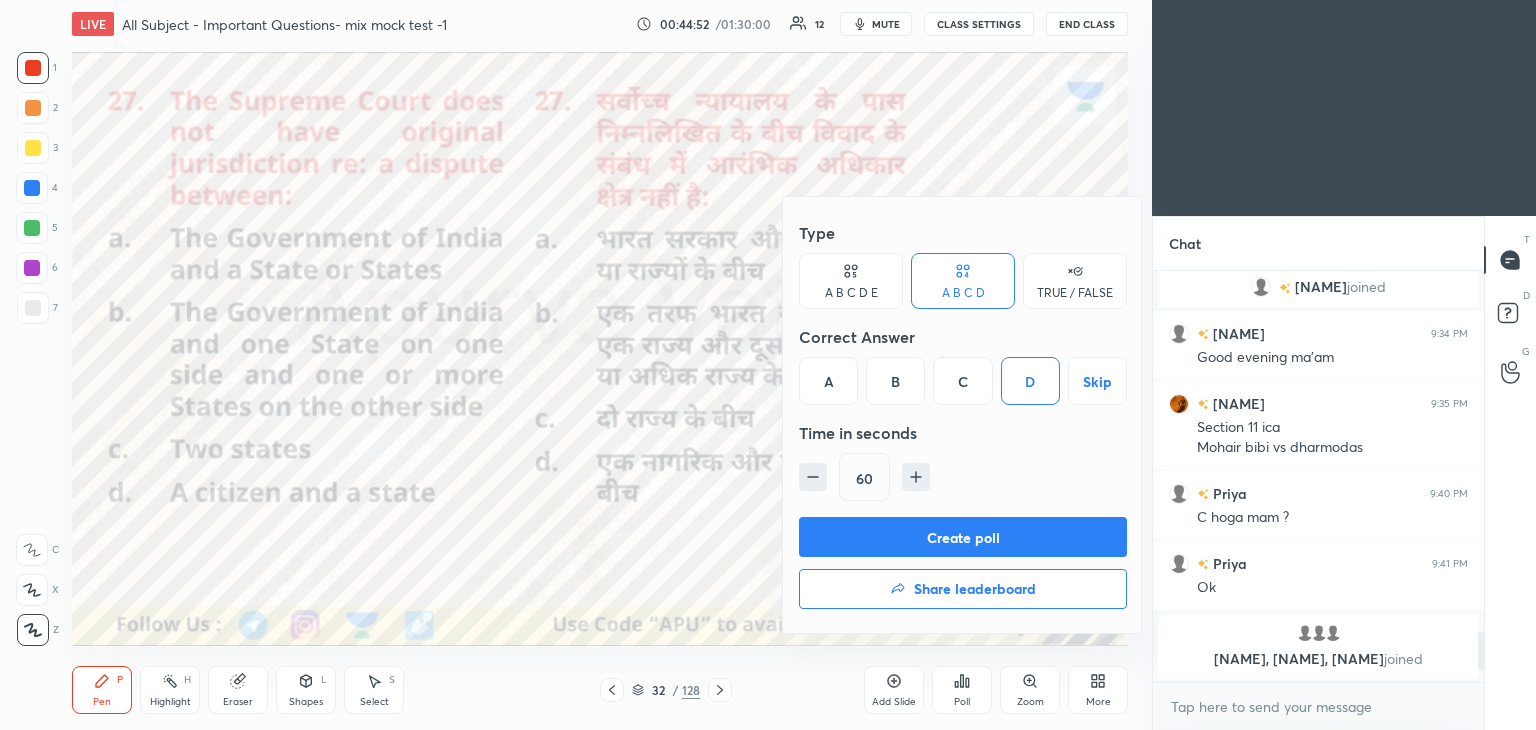 click on "Create poll" at bounding box center (963, 537) 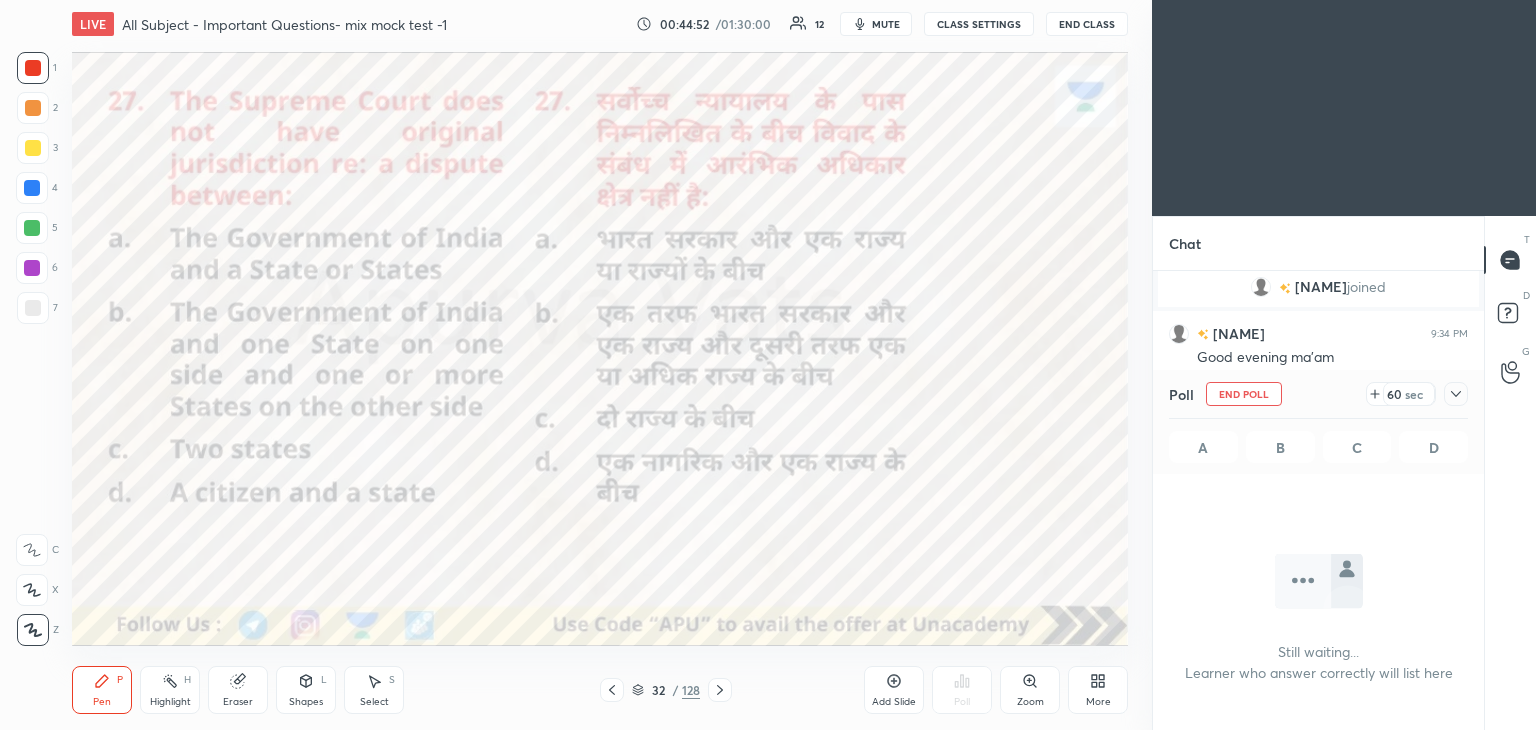 scroll, scrollTop: 340, scrollLeft: 325, axis: both 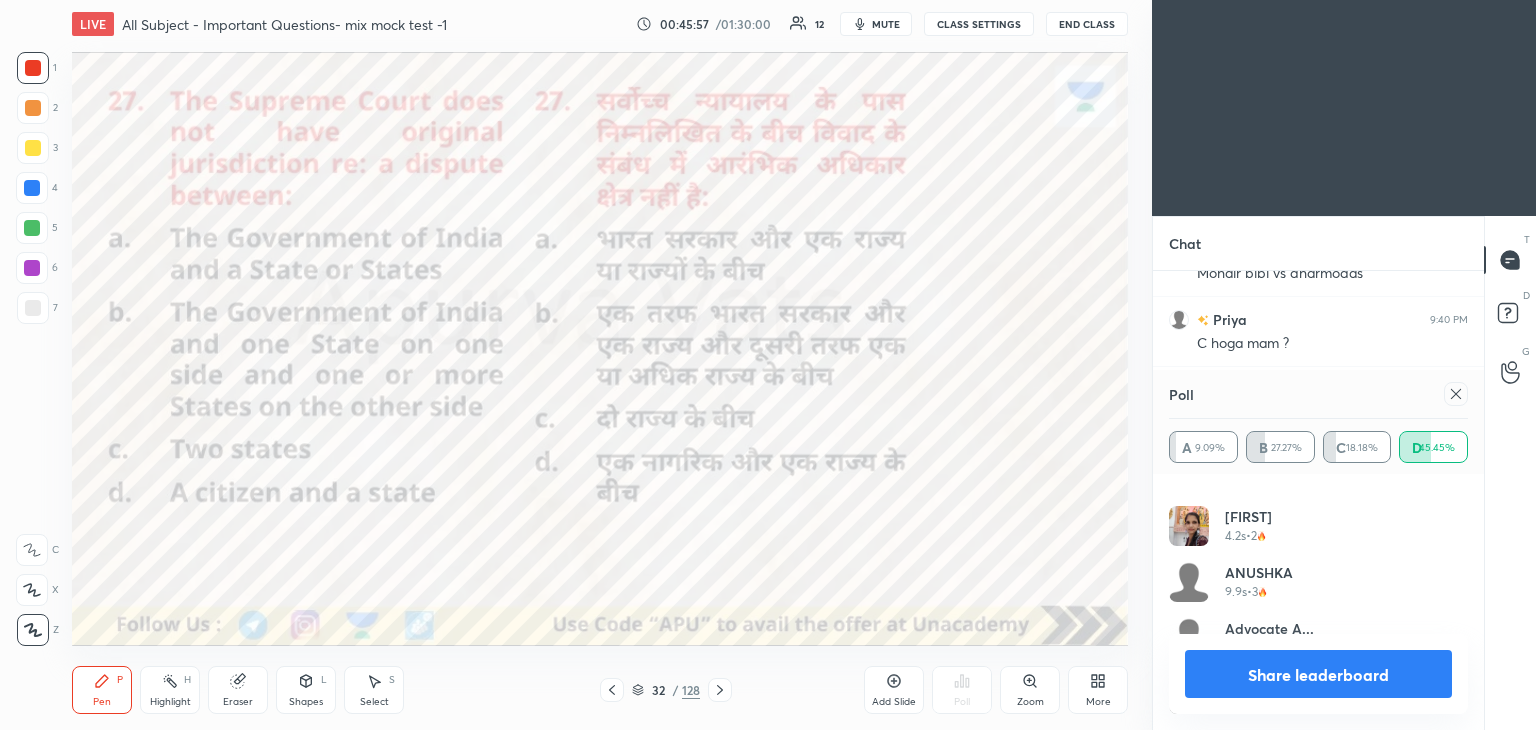 click on "Share leaderboard" at bounding box center [1318, 674] 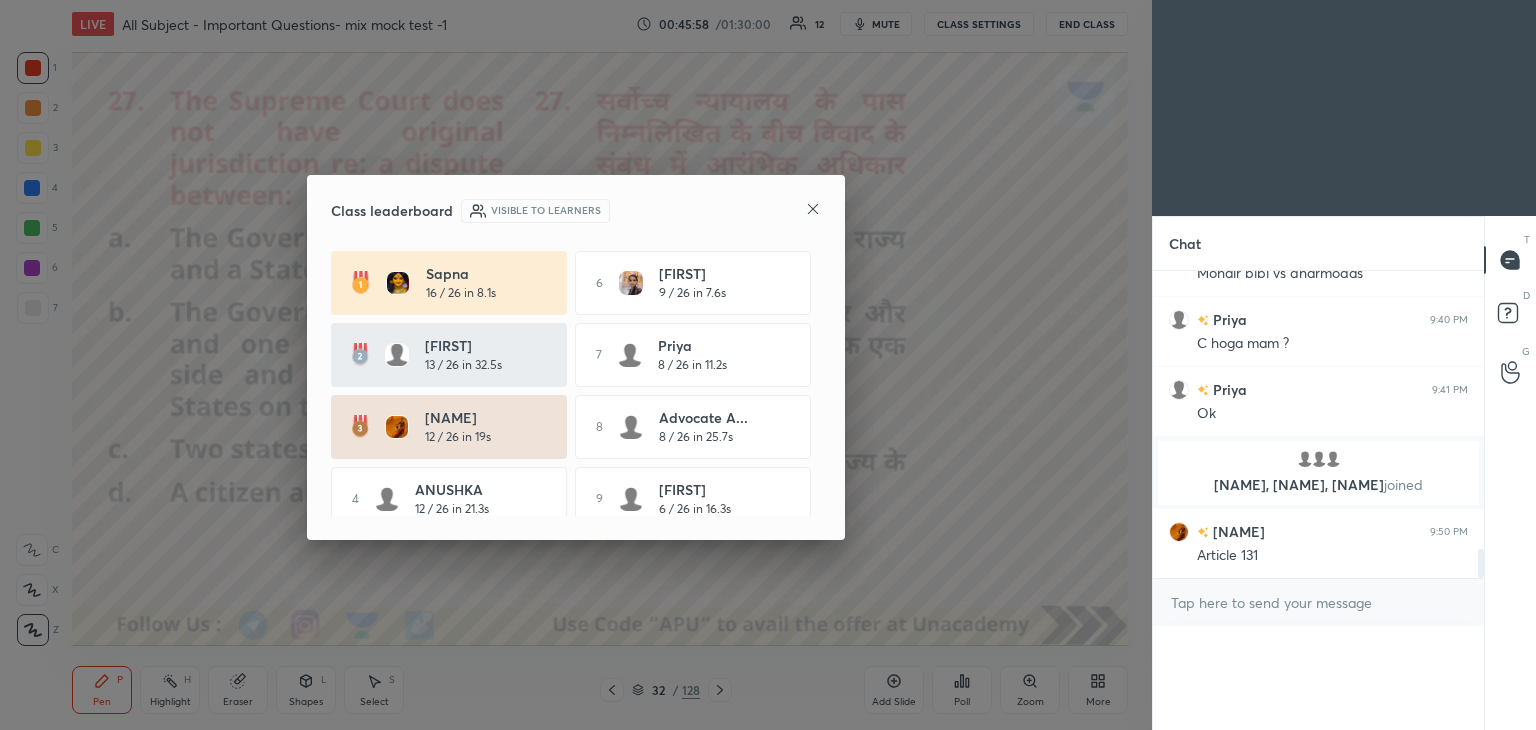 scroll, scrollTop: 0, scrollLeft: 6, axis: horizontal 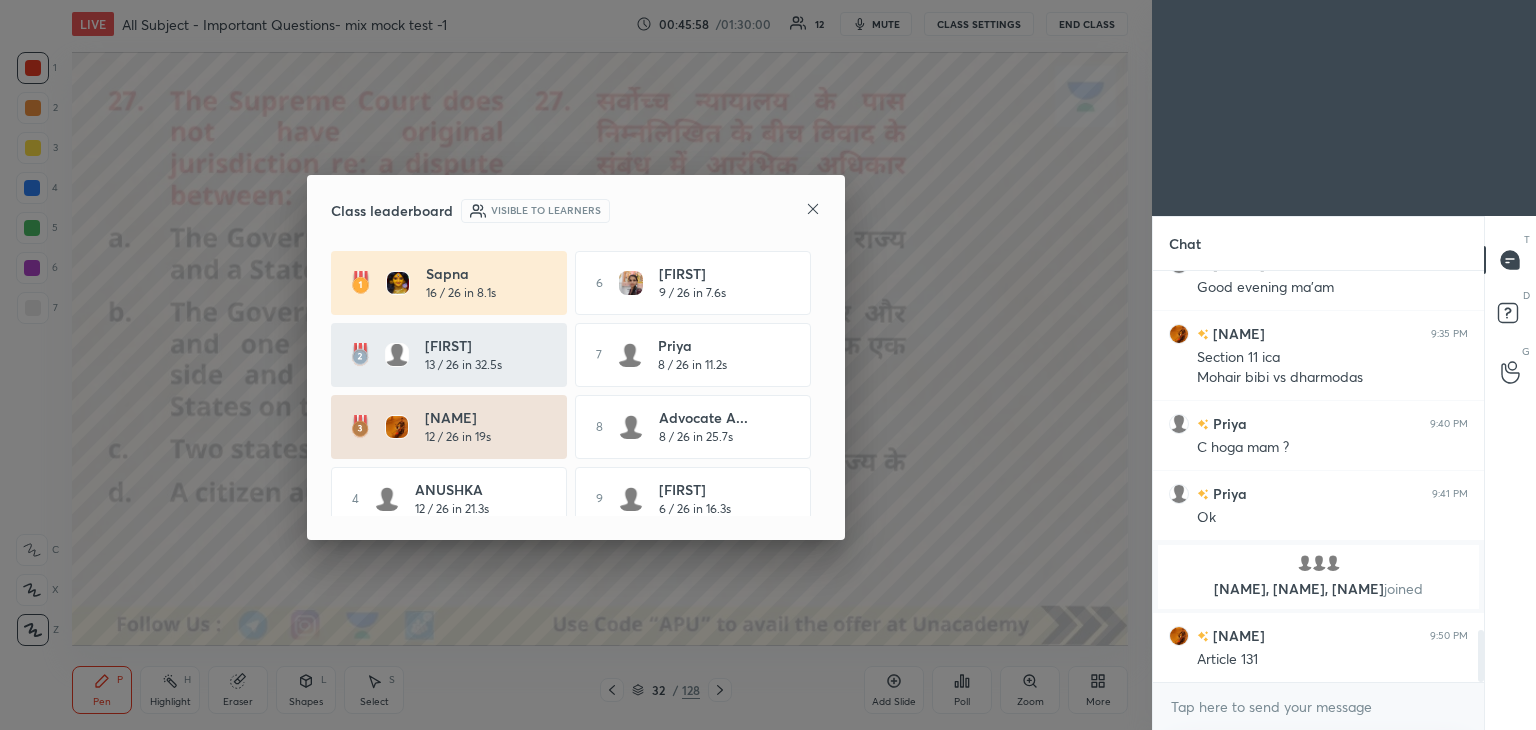 click on "Class leaderboard Visible to learners [FIRST] 16 / 26 in 8.1s 6 [FIRST] 9 / 26 in 7.6s [FIRST] 13 / 26 in 32.5s 7 [FIRST] 8 / 26 in 11.2s [FIRST] 12 / 26 in 19s 8 [FIRST] 8 / 26 in 25.7s 4 [FIRST] 12 / 26 in 21.3s 9 [FIRST] 6 / 26 in 16.3s 5 [FIRST] 10 / 26 in 12.3s 10 [FIRST] 3 / 26 in 1.3s" at bounding box center (576, 357) 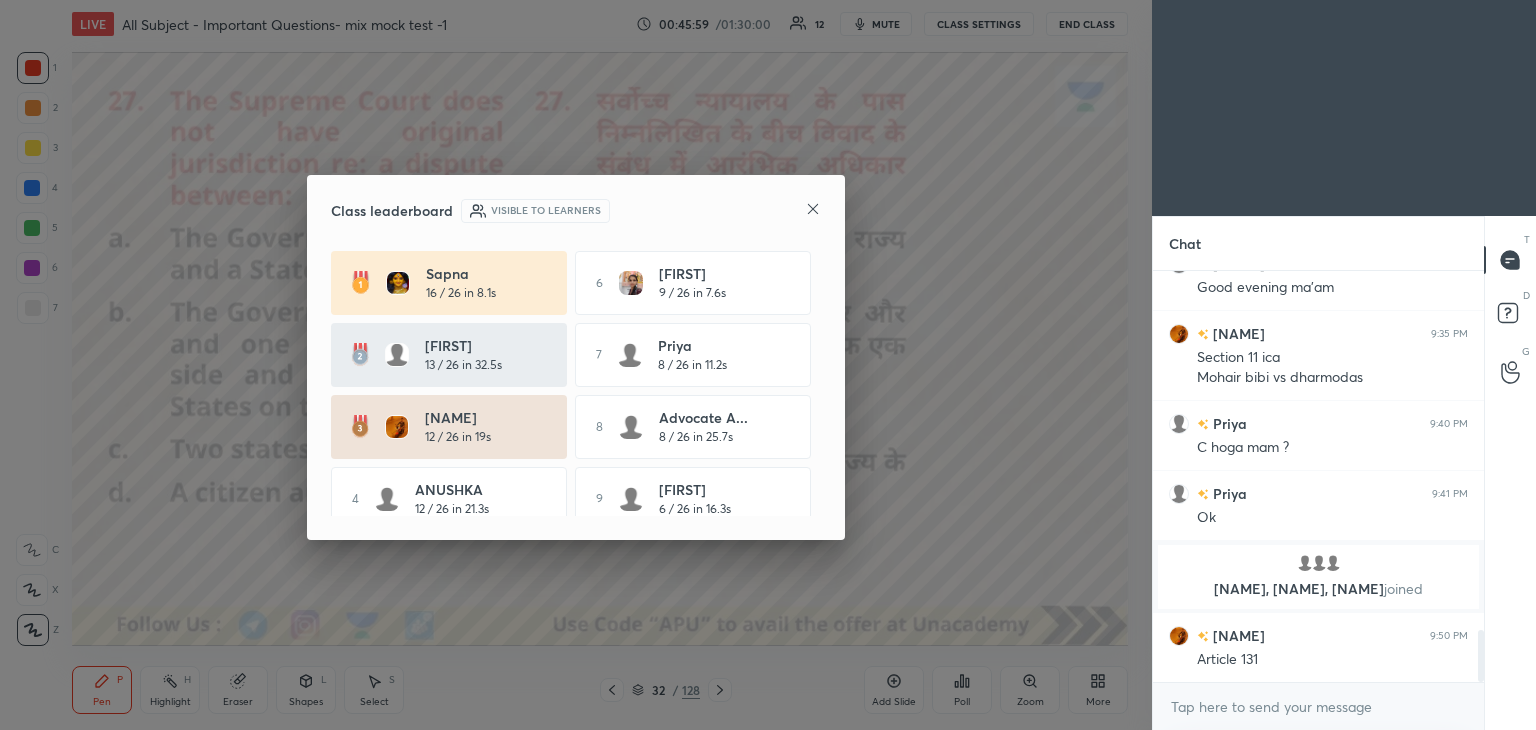 click on "Class leaderboard Visible to learners [FIRST] 16 / 26 in 8.1s 6 [FIRST] 9 / 26 in 7.6s [FIRST] 13 / 26 in 32.5s 7 [FIRST] 8 / 26 in 11.2s [FIRST] 12 / 26 in 19s 8 [FIRST] 8 / 26 in 25.7s 4 [FIRST] 12 / 26 in 21.3s 9 [FIRST] 6 / 26 in 16.3s 5 [FIRST] 10 / 26 in 12.3s 10 [FIRST] 3 / 26 in 1.3s" at bounding box center (576, 357) 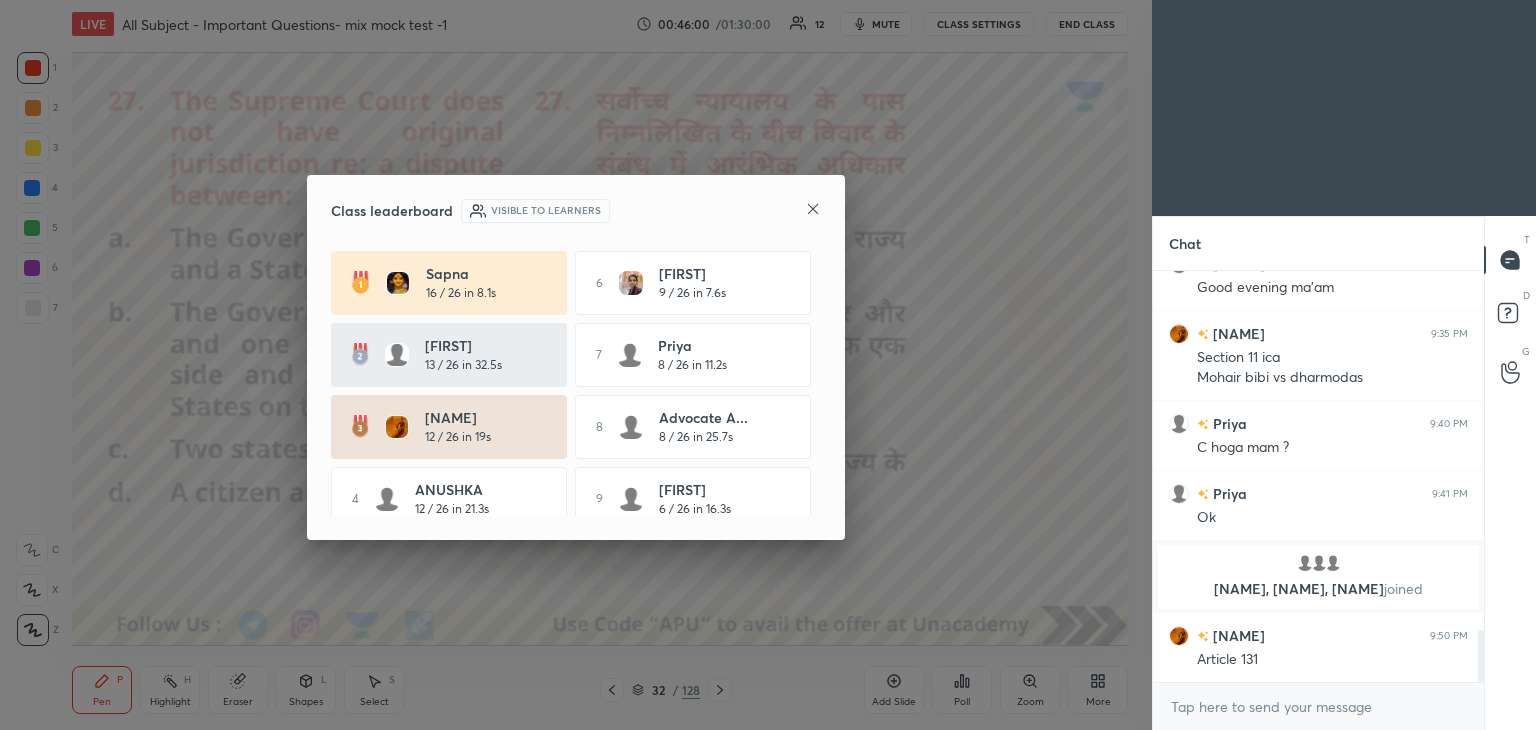click 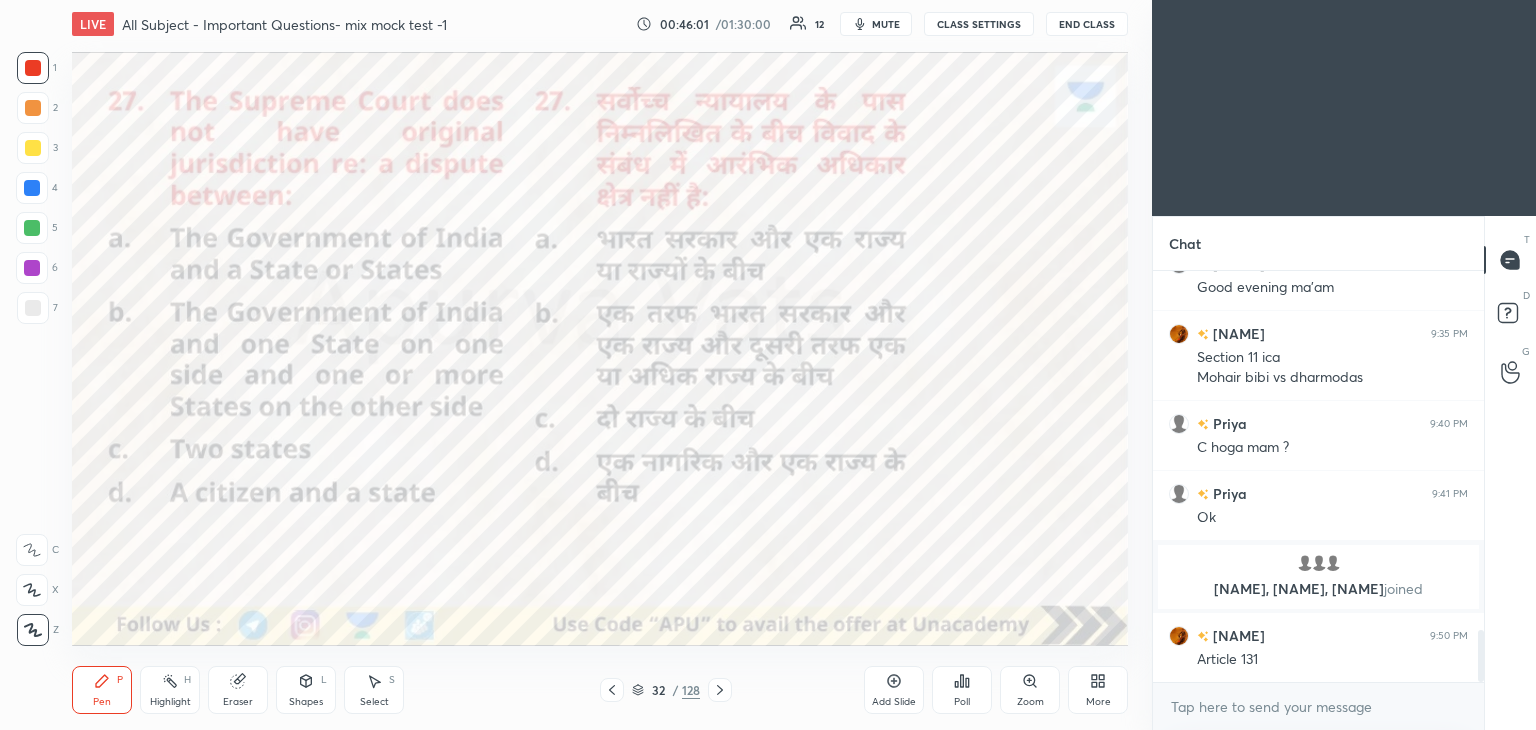 click 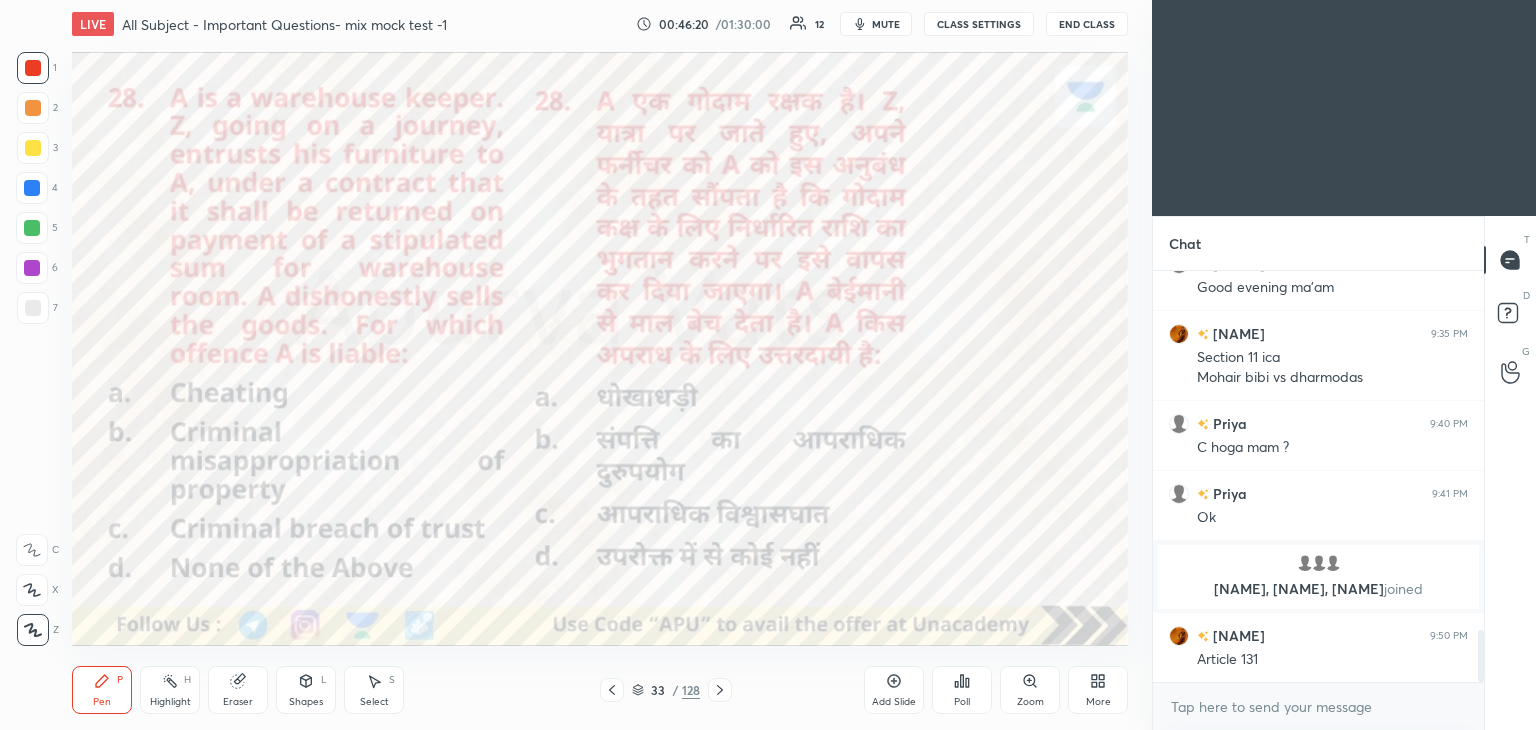click on "Poll" at bounding box center (962, 690) 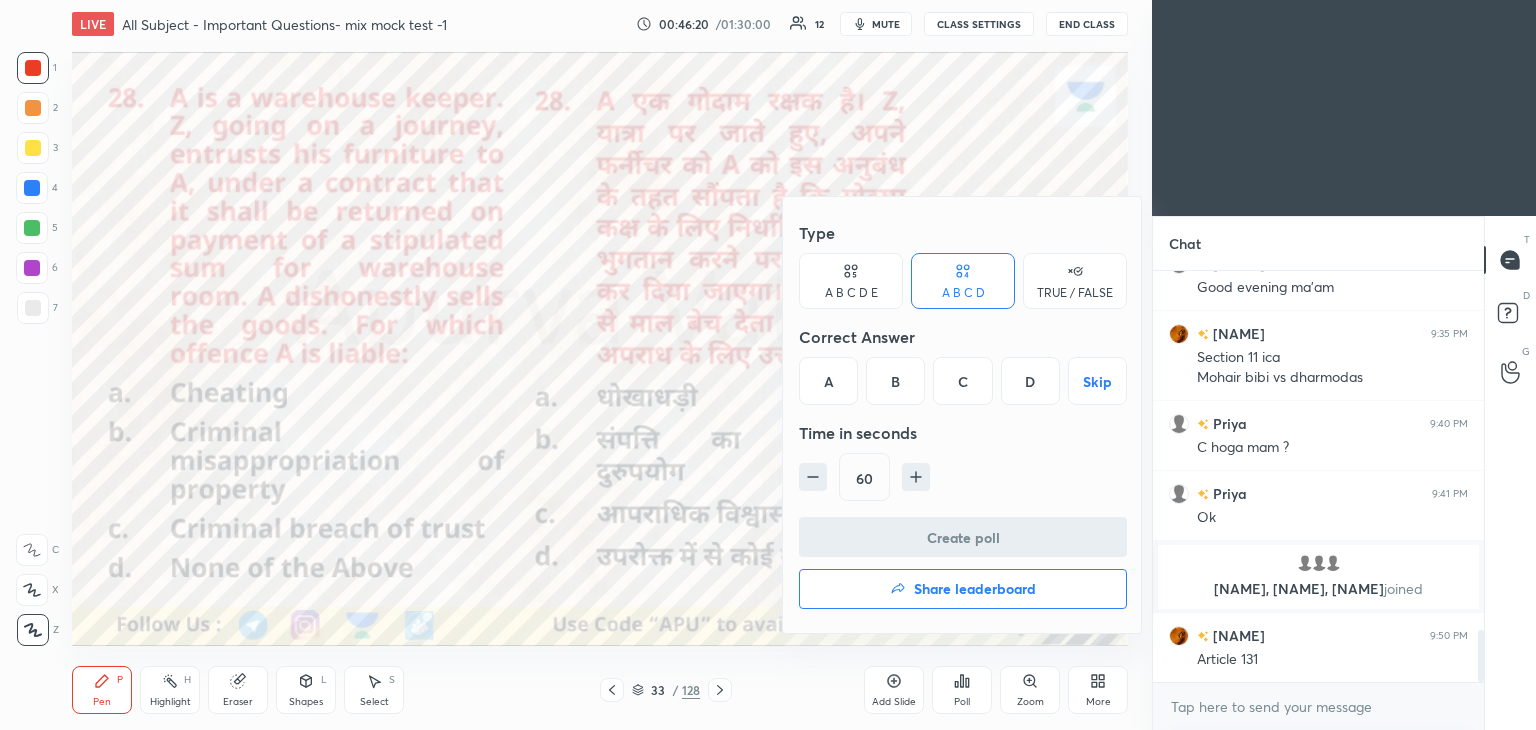 click on "C" at bounding box center [962, 381] 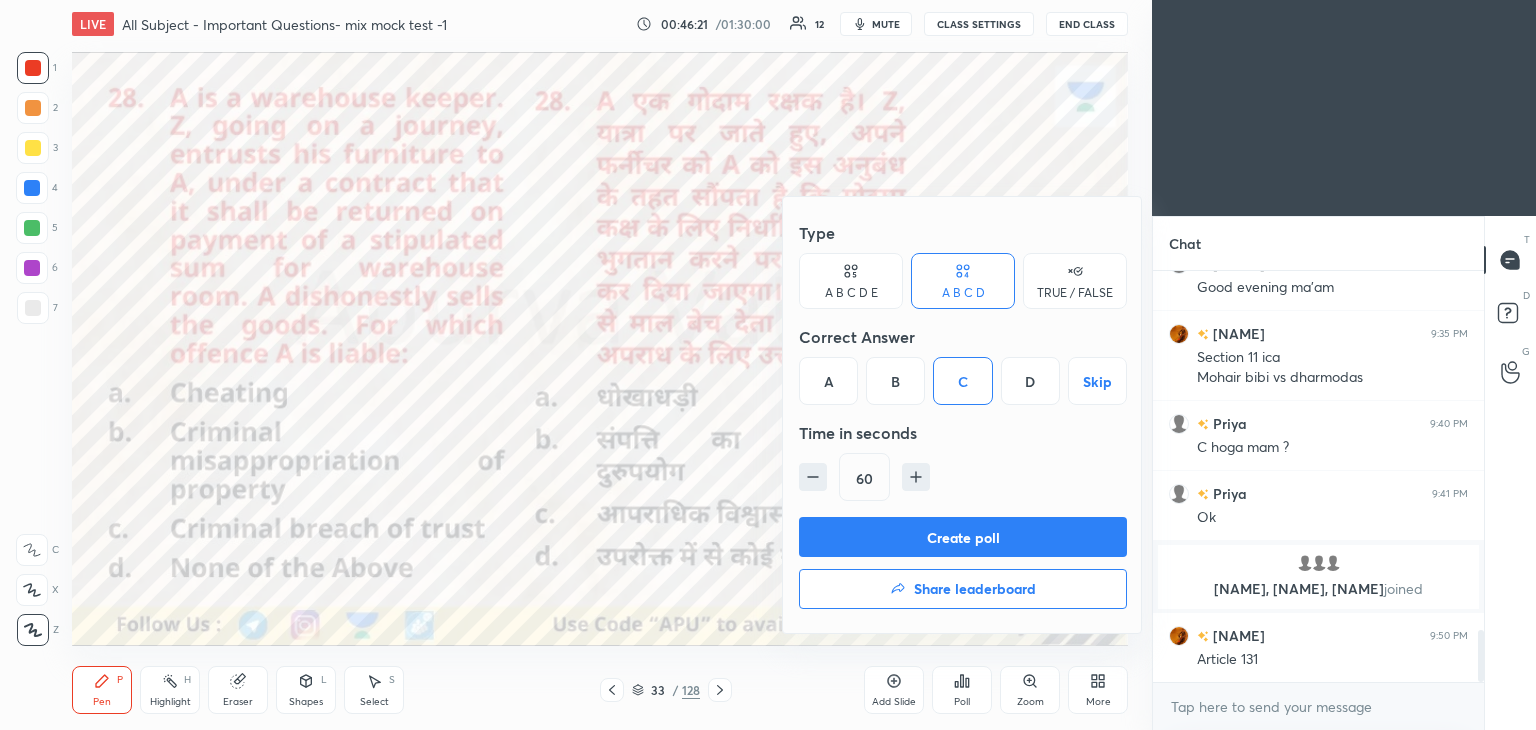 click on "Create poll" at bounding box center [963, 537] 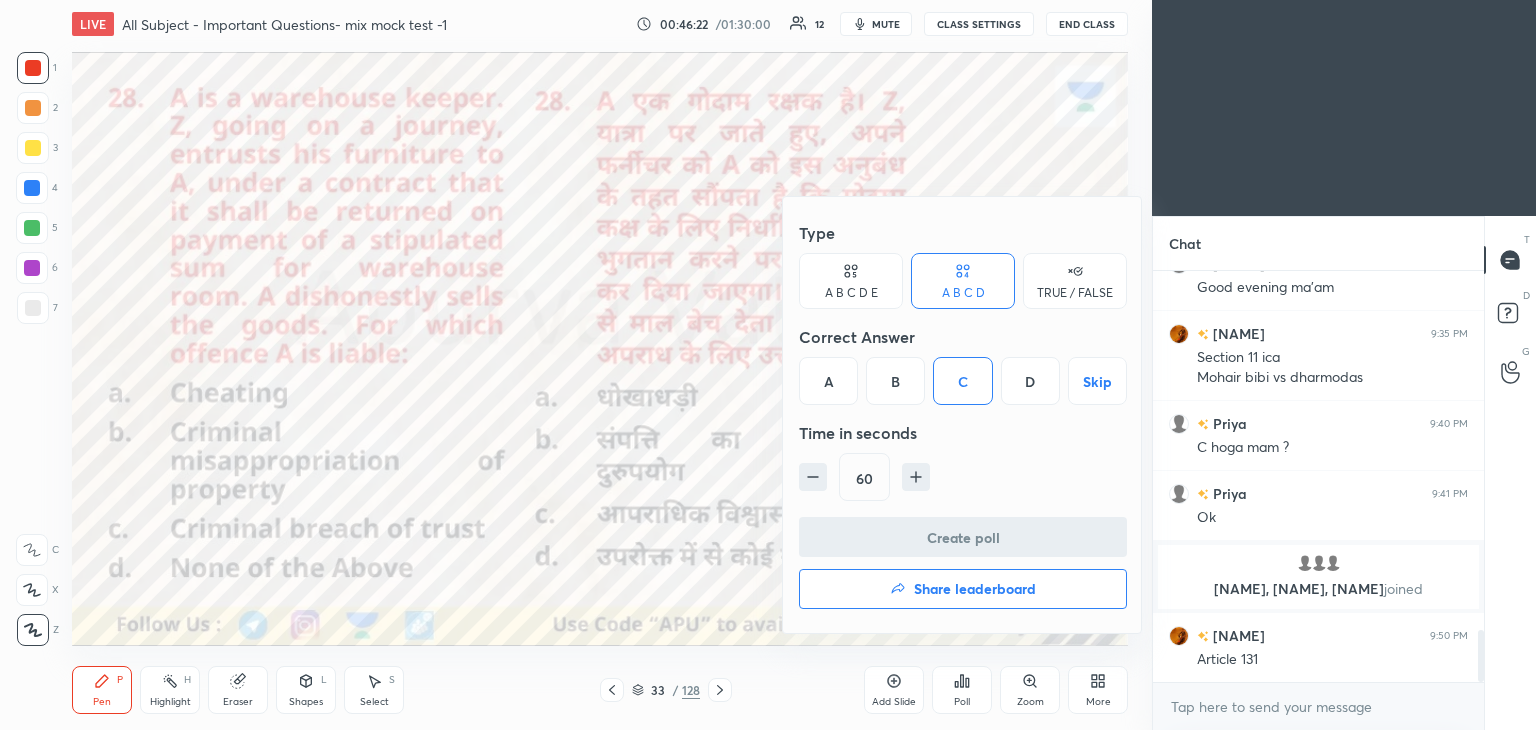 scroll, scrollTop: 386, scrollLeft: 325, axis: both 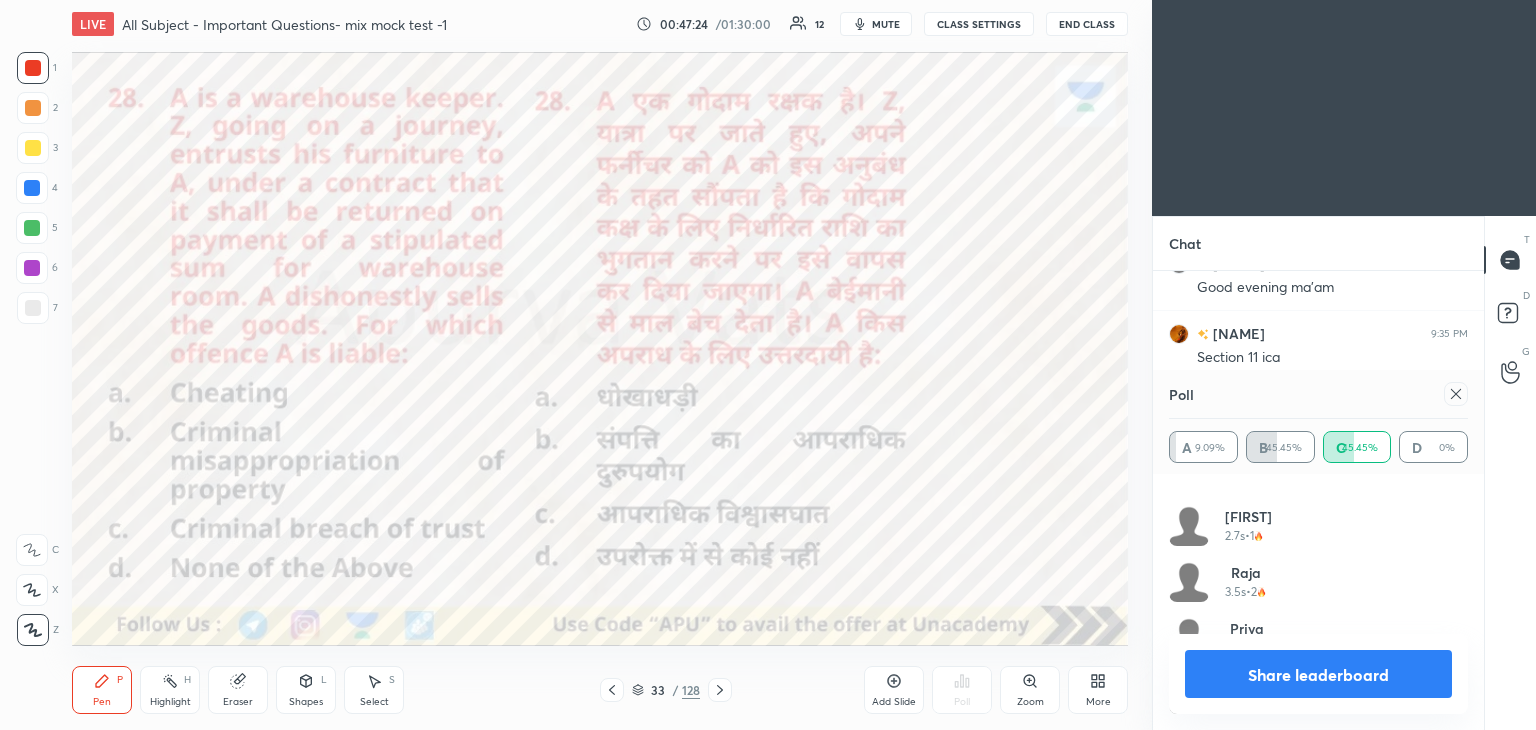 click on "Share leaderboard" at bounding box center [1318, 674] 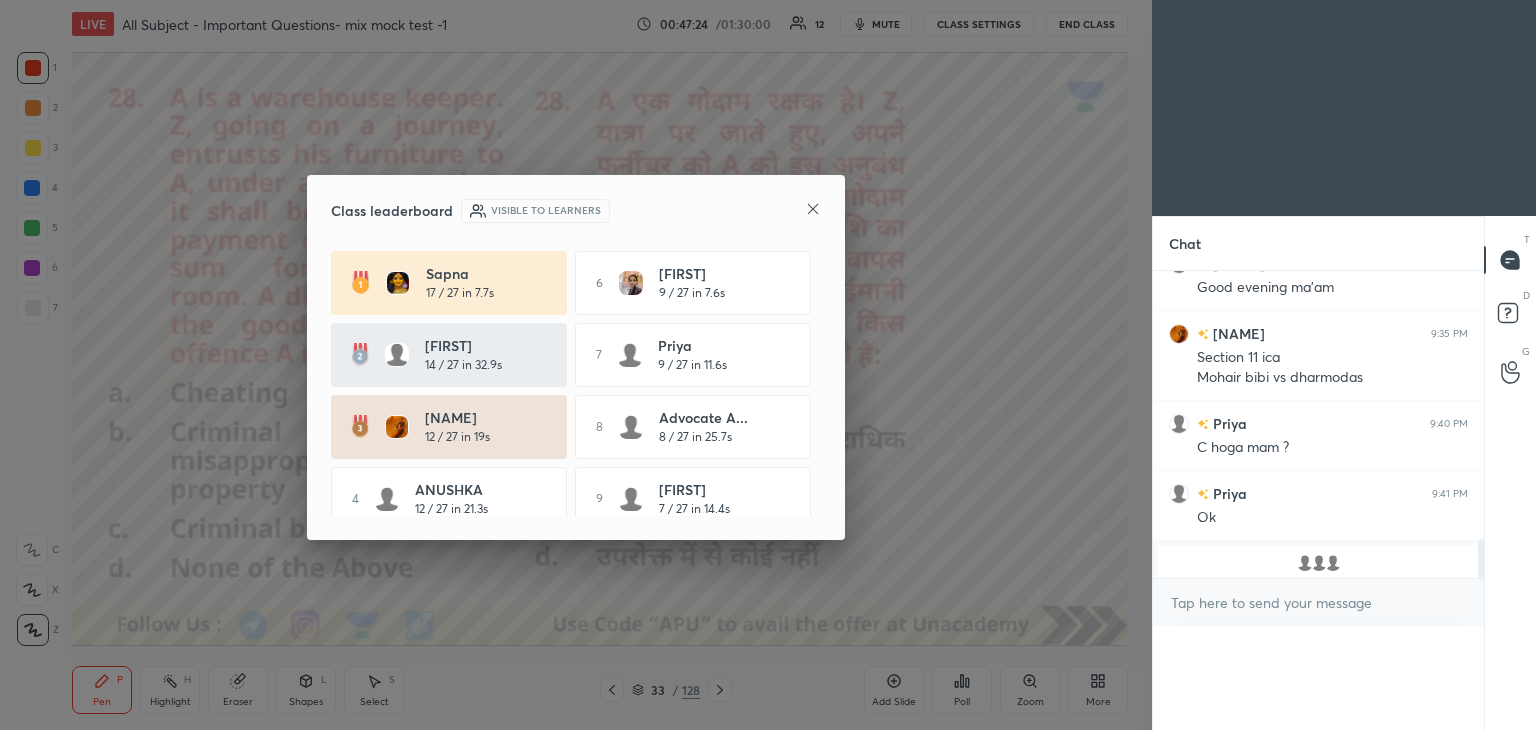 scroll, scrollTop: 0, scrollLeft: 0, axis: both 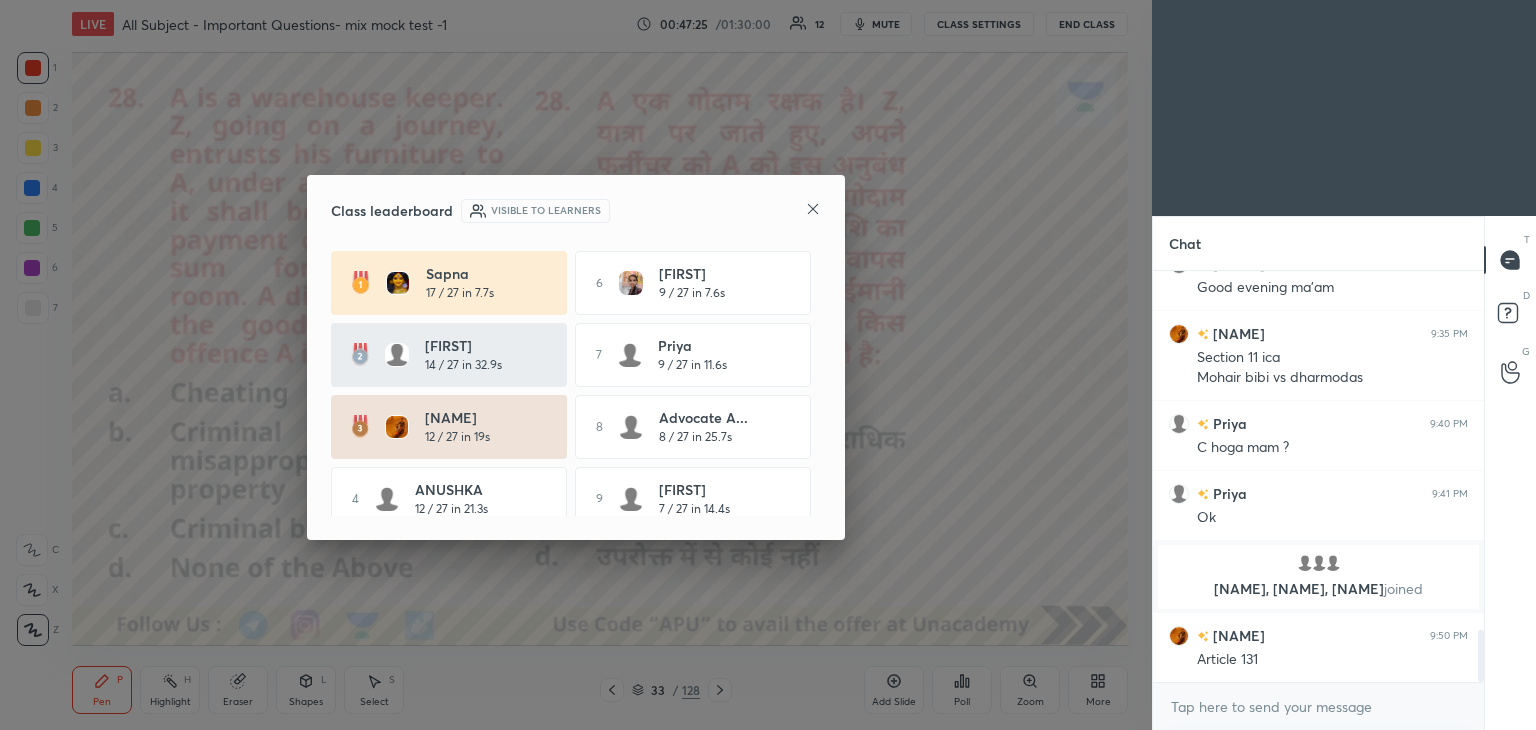 click 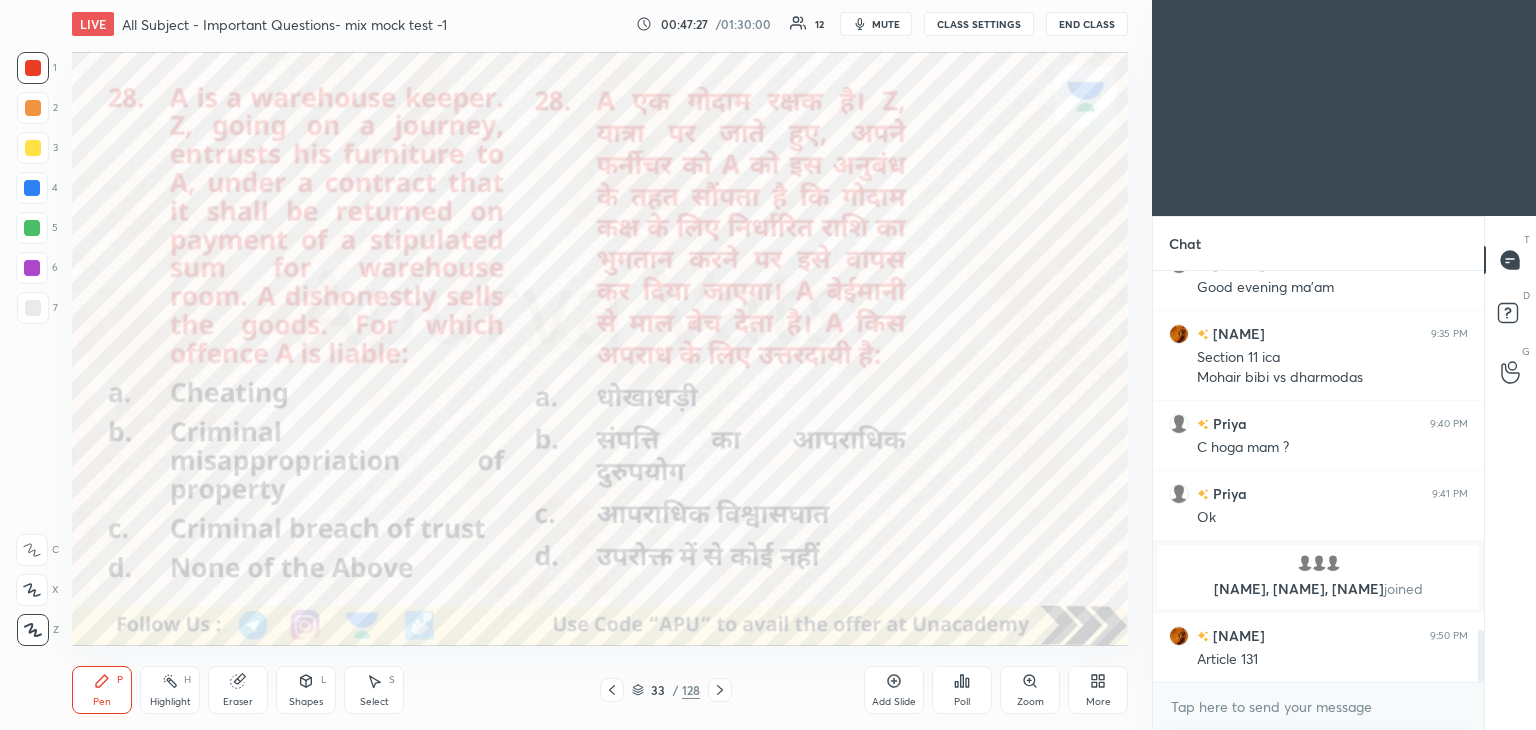 click on "33 / 128" at bounding box center [666, 690] 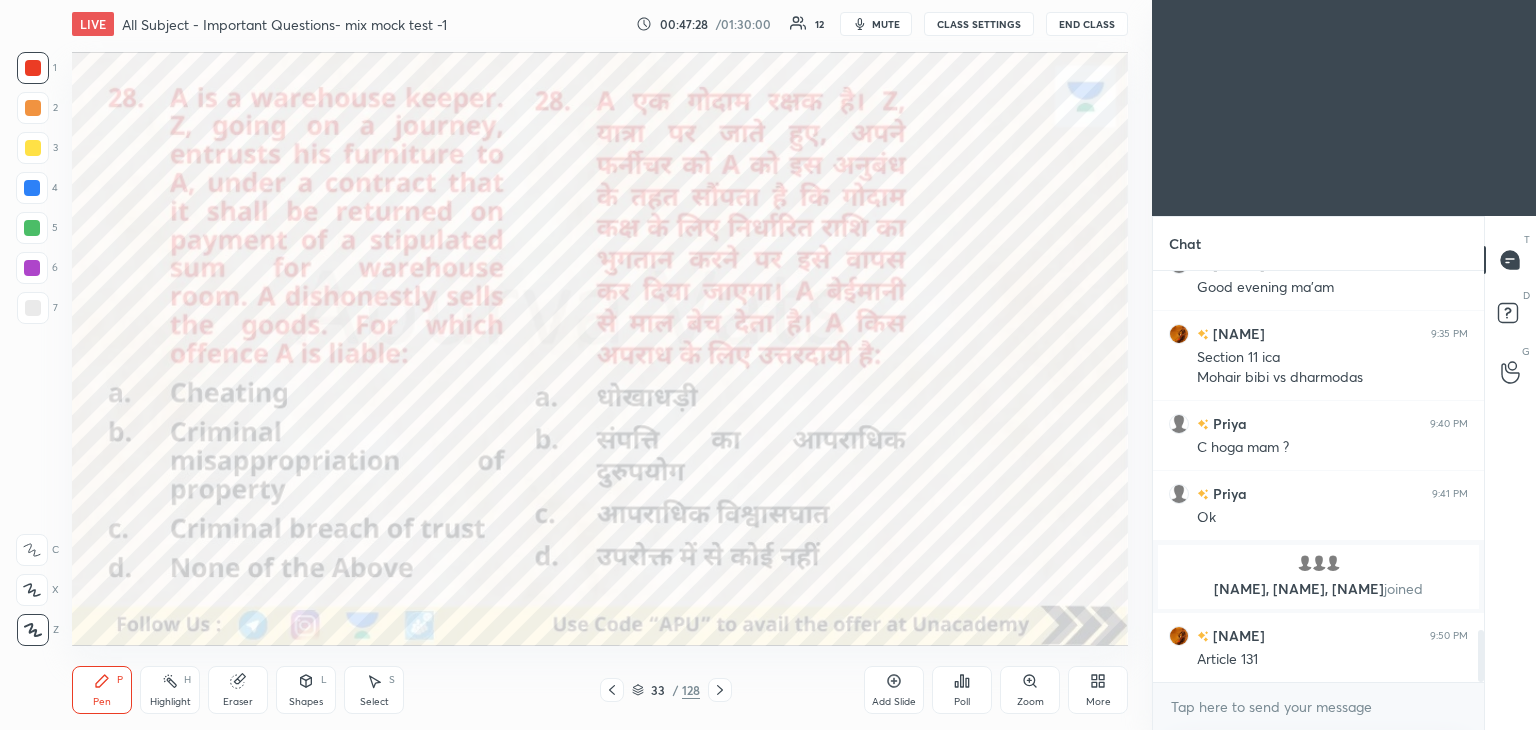click on "33 / 128" at bounding box center (666, 690) 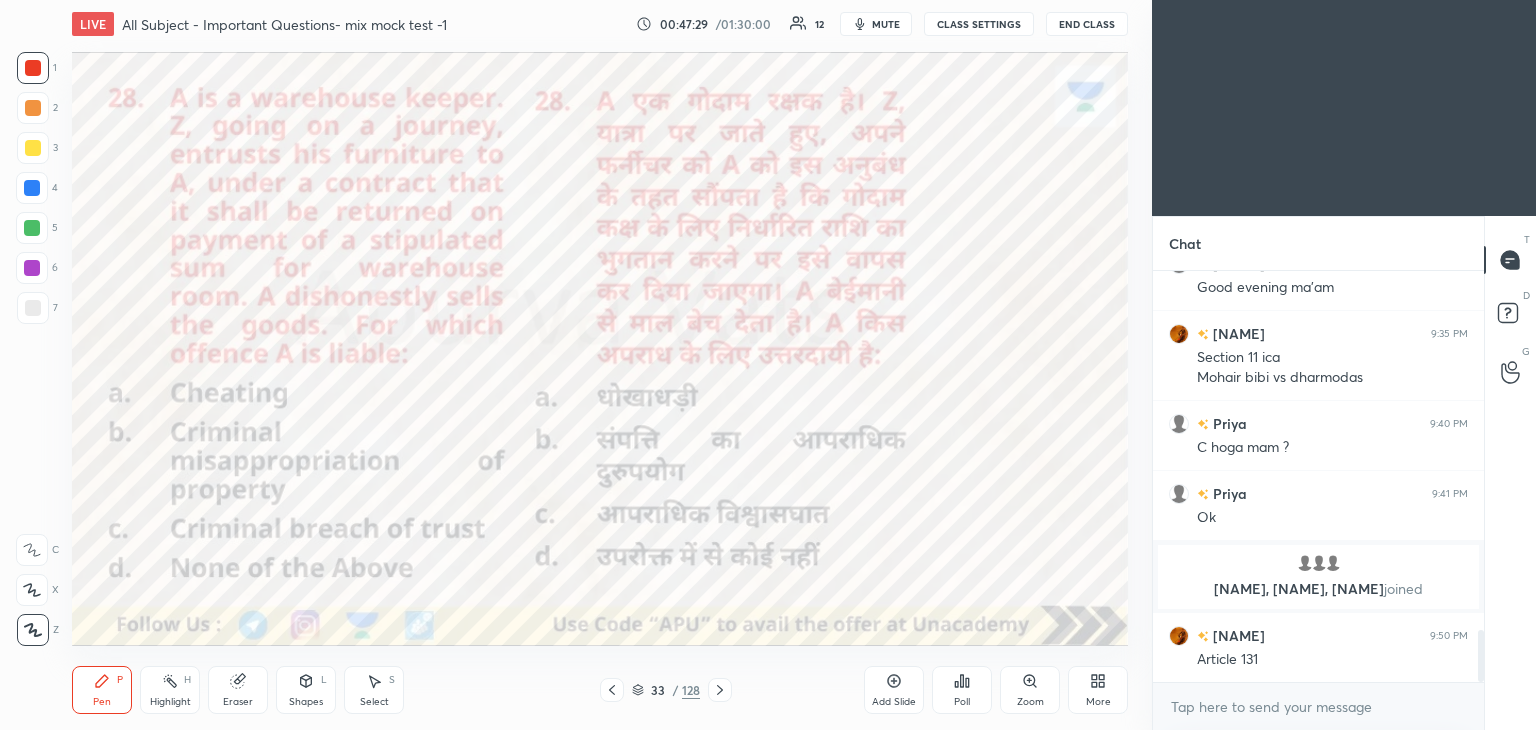 click 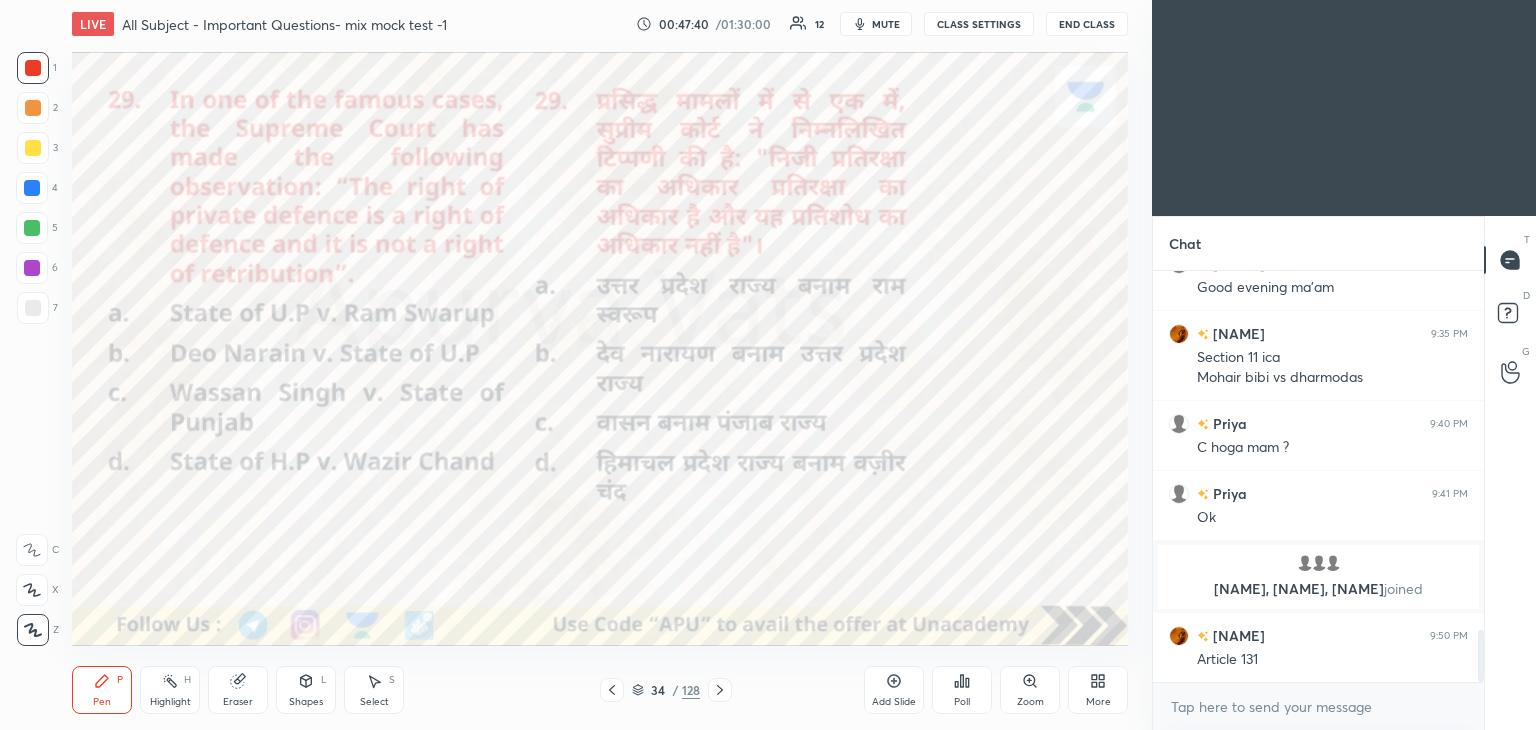 click on "Poll" at bounding box center [962, 690] 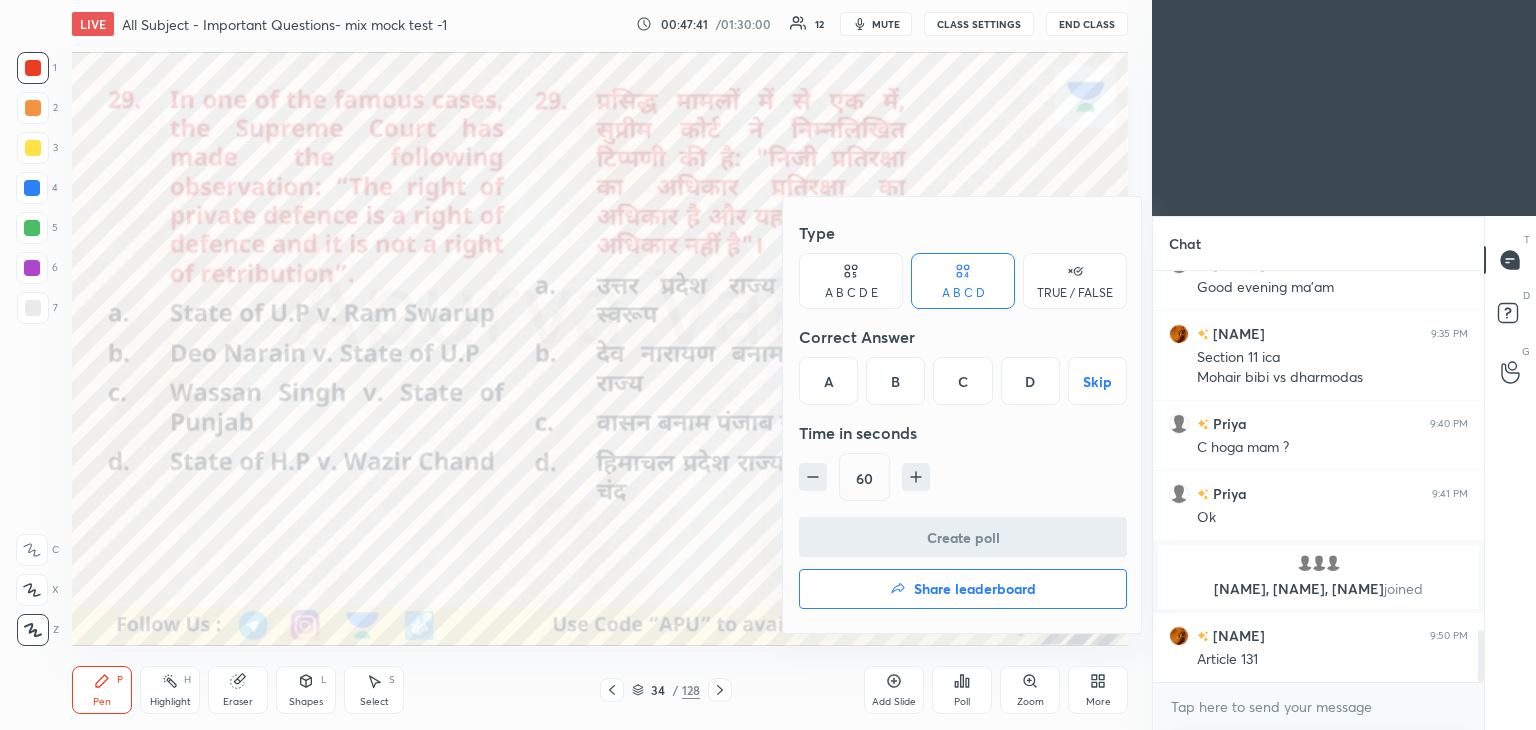 click on "A" at bounding box center [828, 381] 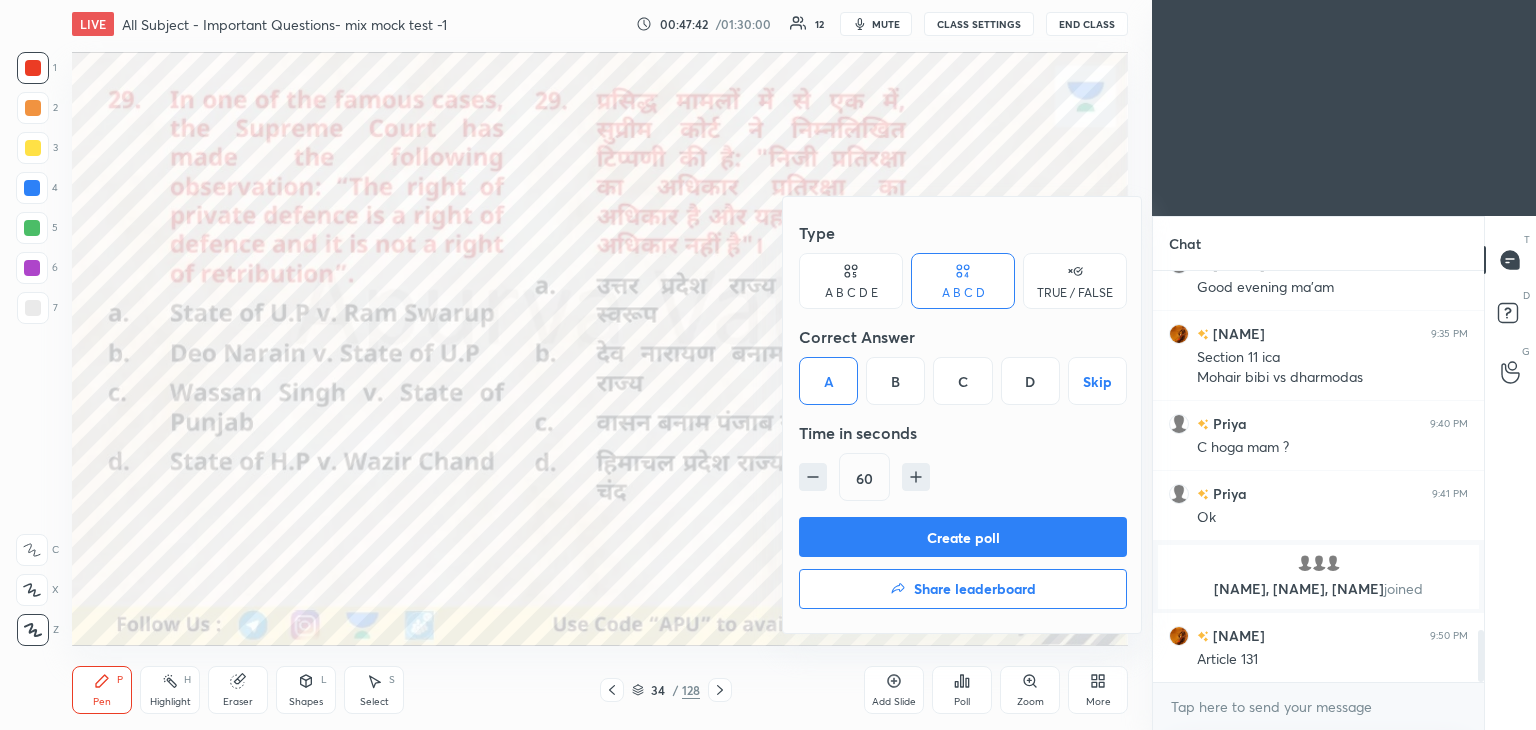 click on "Create poll" at bounding box center [963, 537] 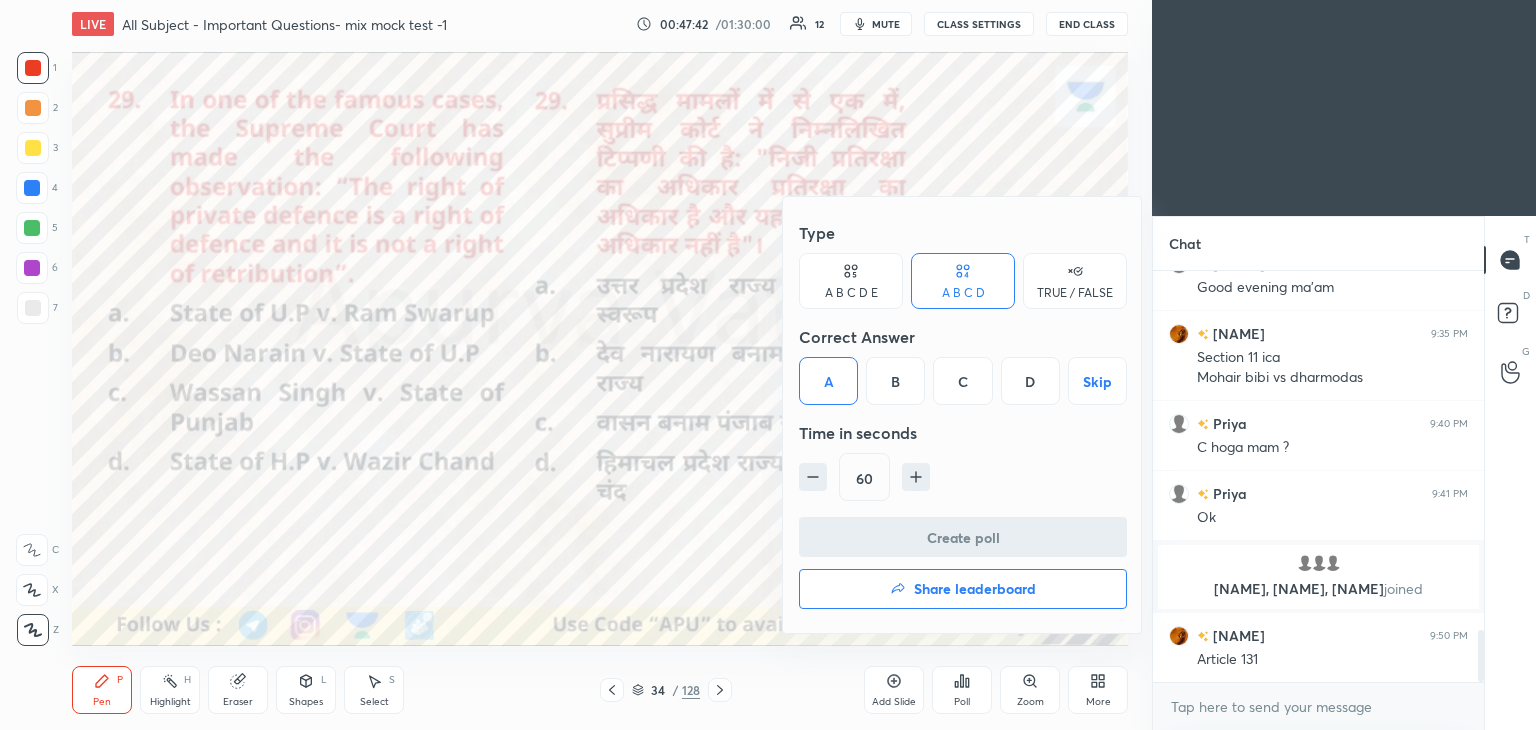 scroll, scrollTop: 386, scrollLeft: 325, axis: both 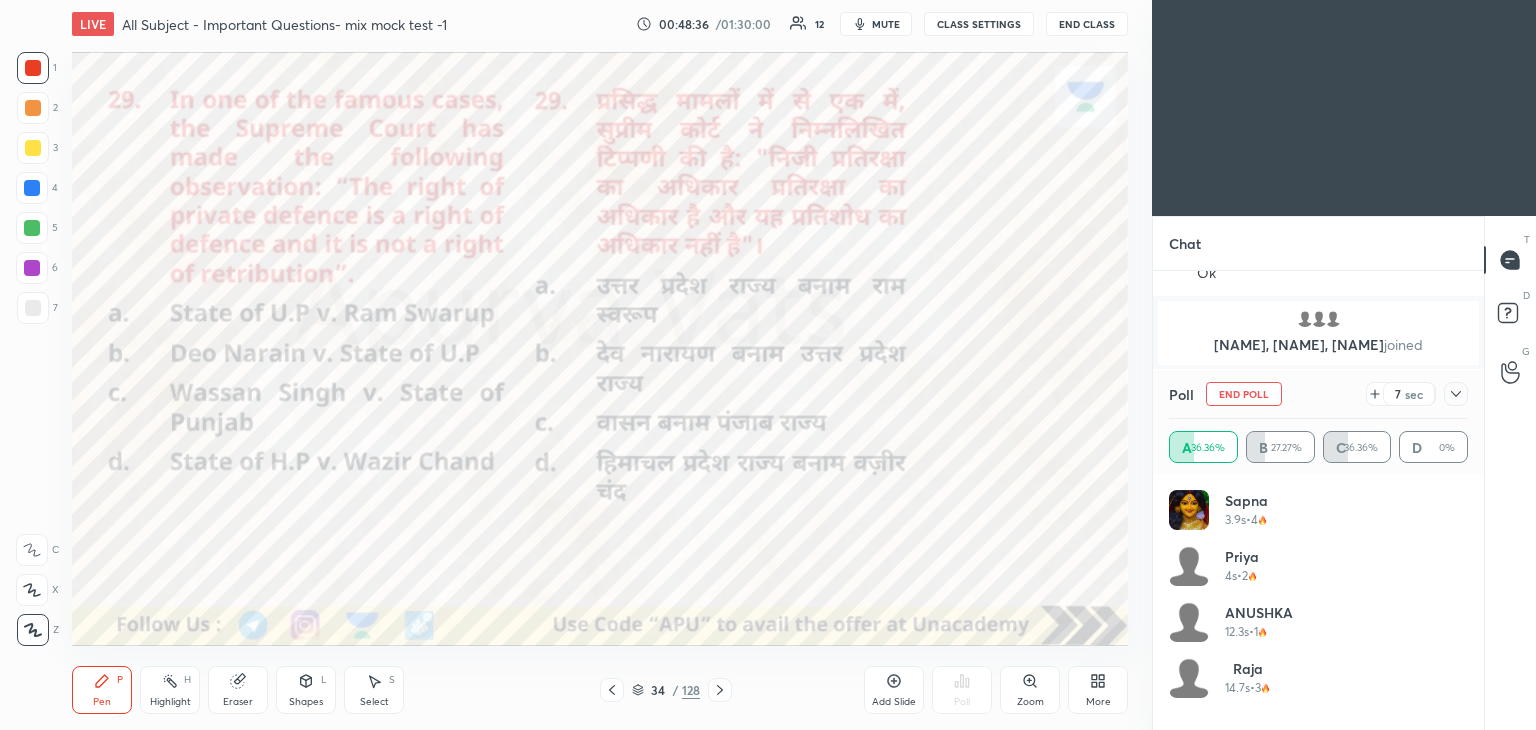 click 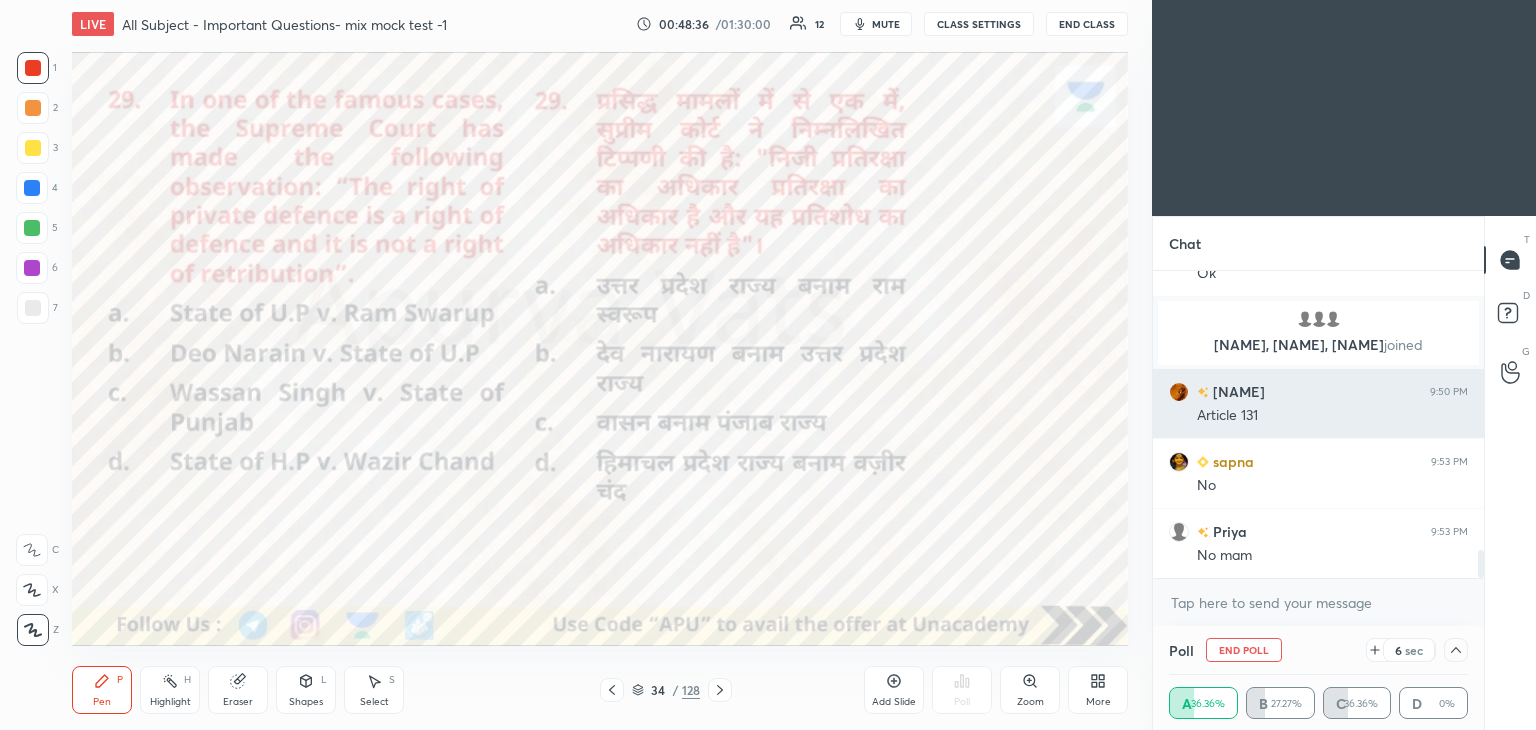 scroll, scrollTop: 184, scrollLeft: 293, axis: both 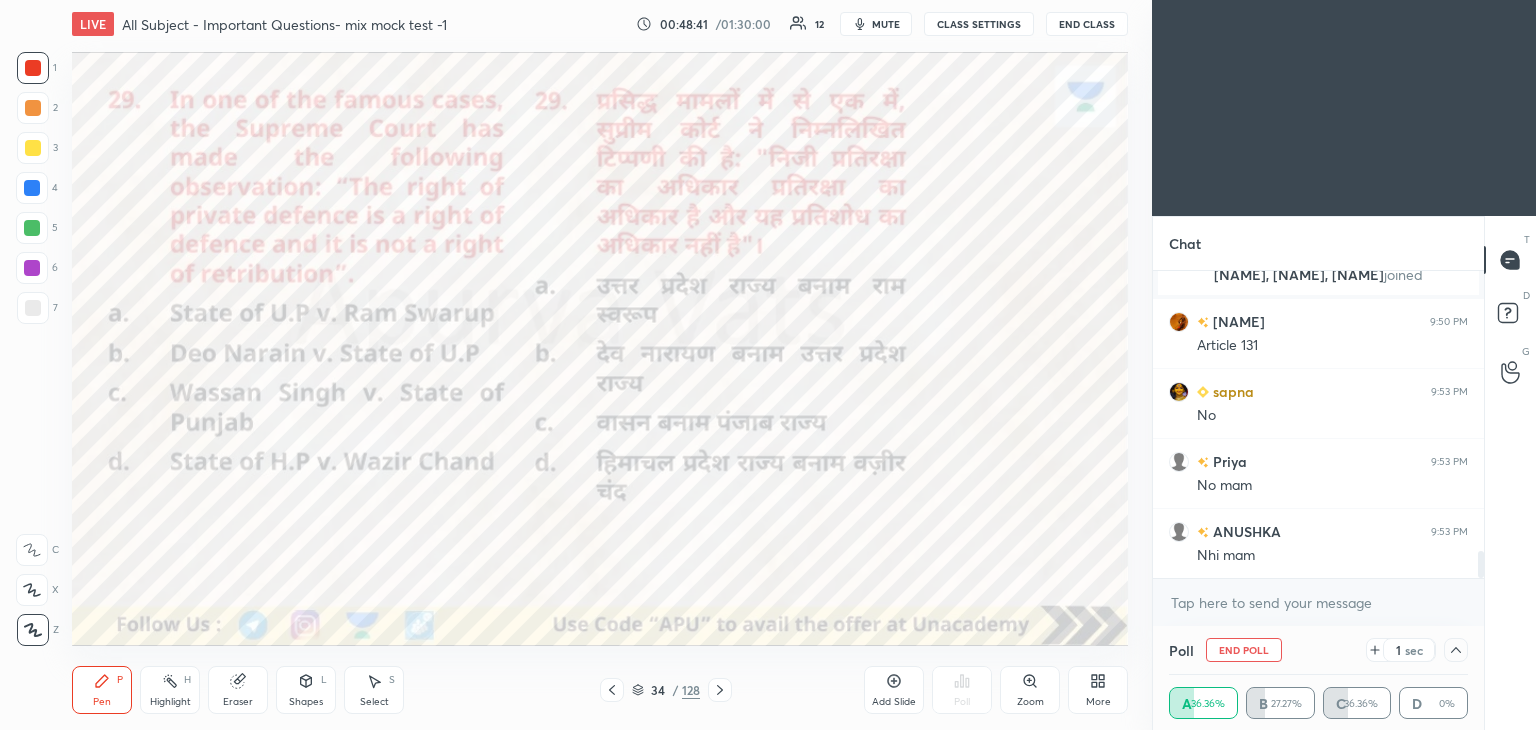click 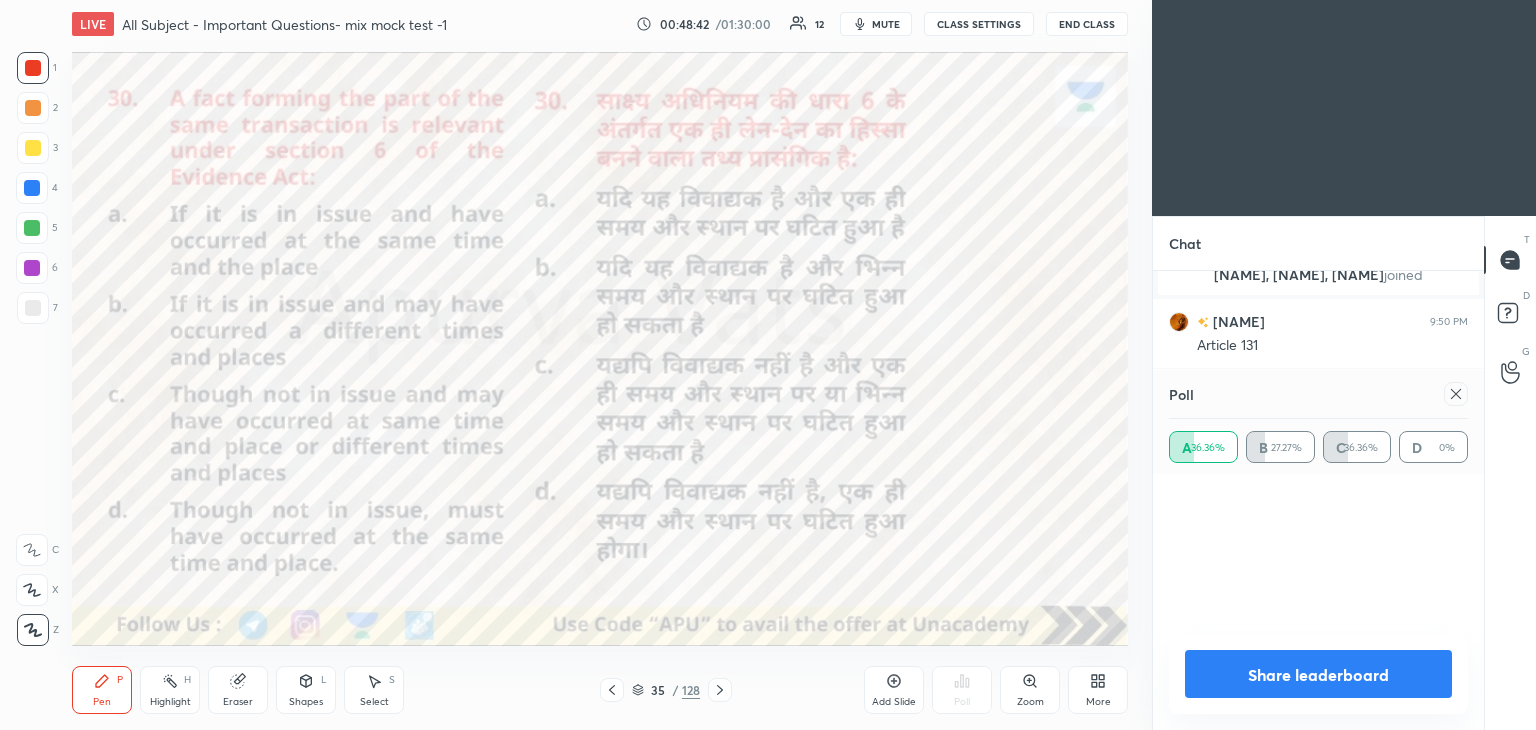 scroll, scrollTop: 0, scrollLeft: 0, axis: both 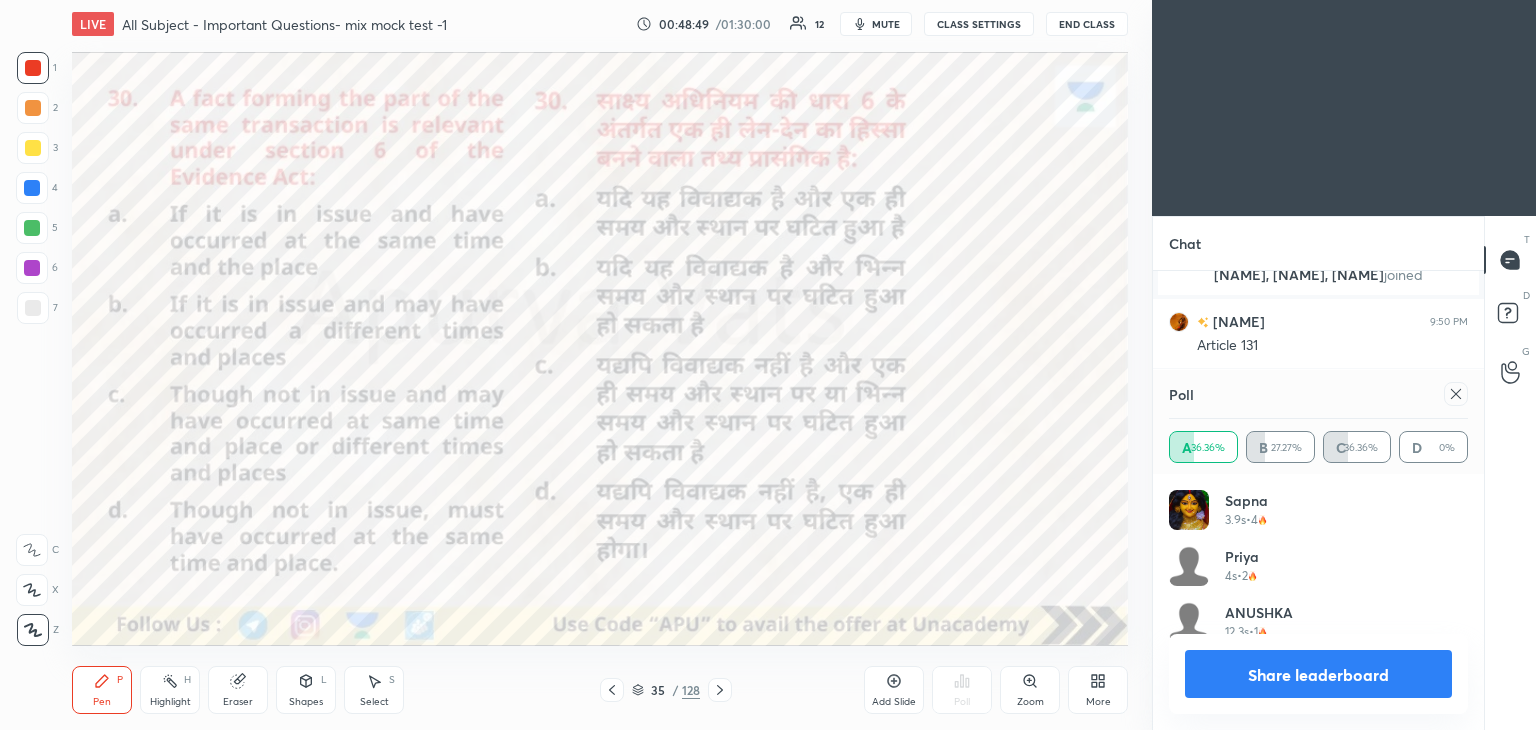 click on "Share leaderboard" at bounding box center (1318, 674) 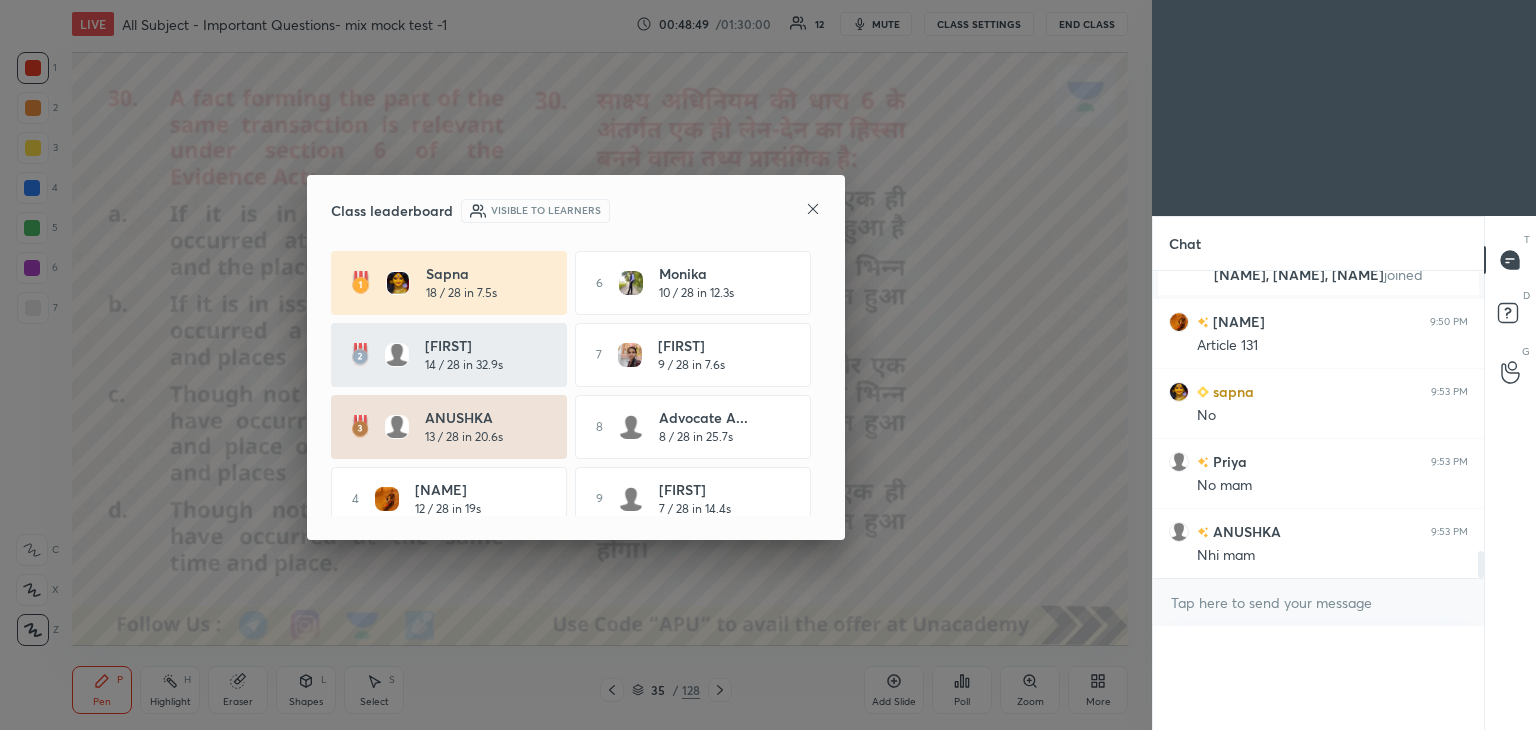 scroll, scrollTop: 0, scrollLeft: 0, axis: both 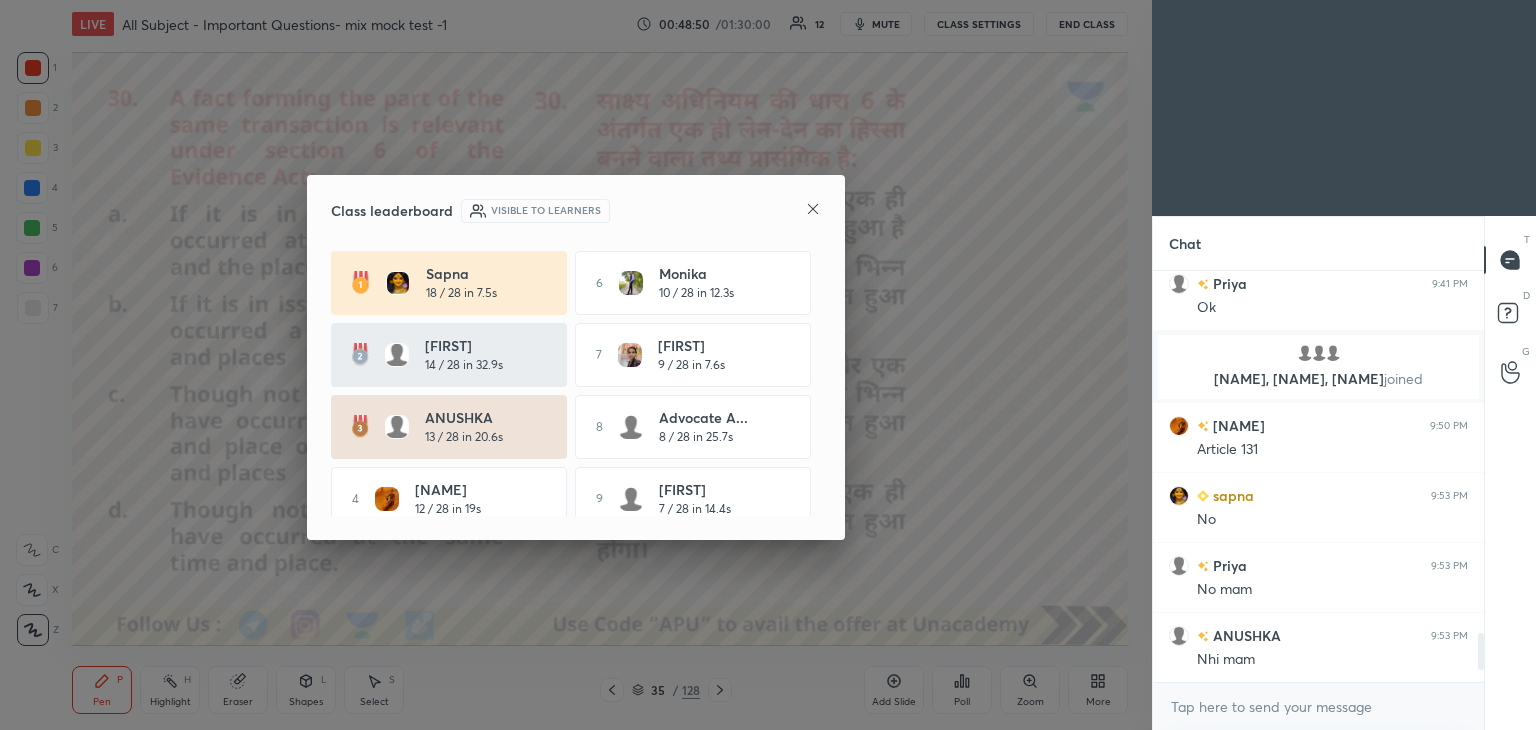 click 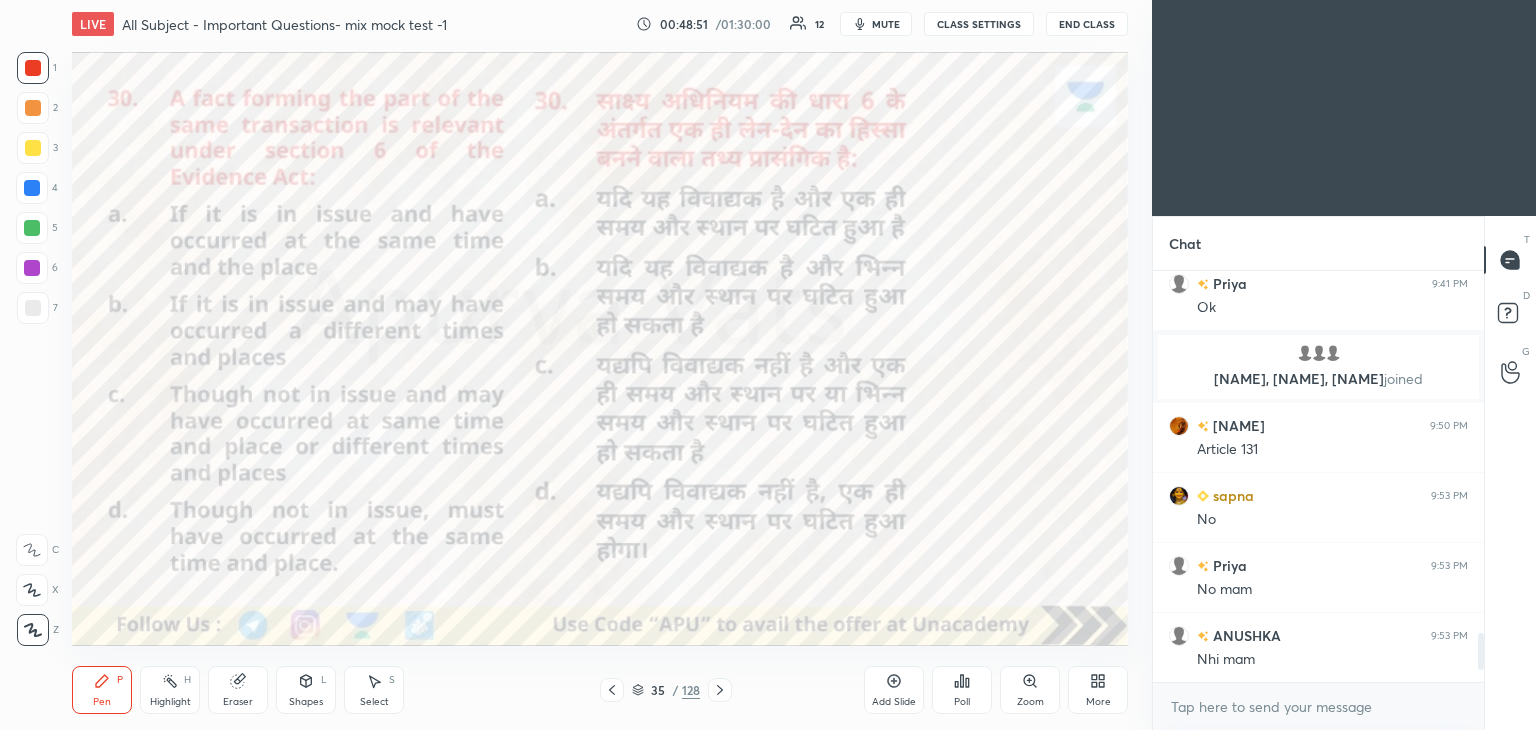 click on "Poll" at bounding box center [962, 690] 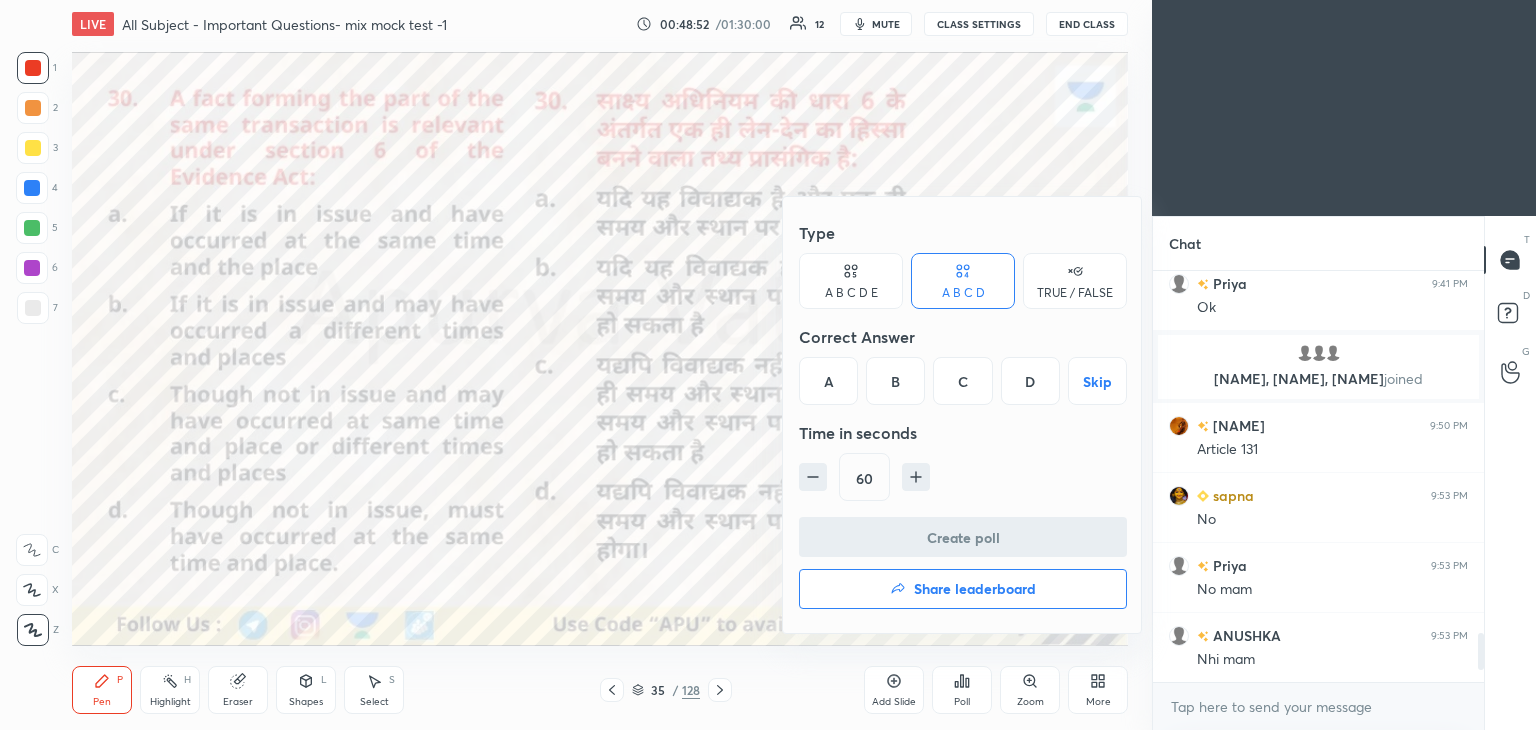 click on "C" at bounding box center (962, 381) 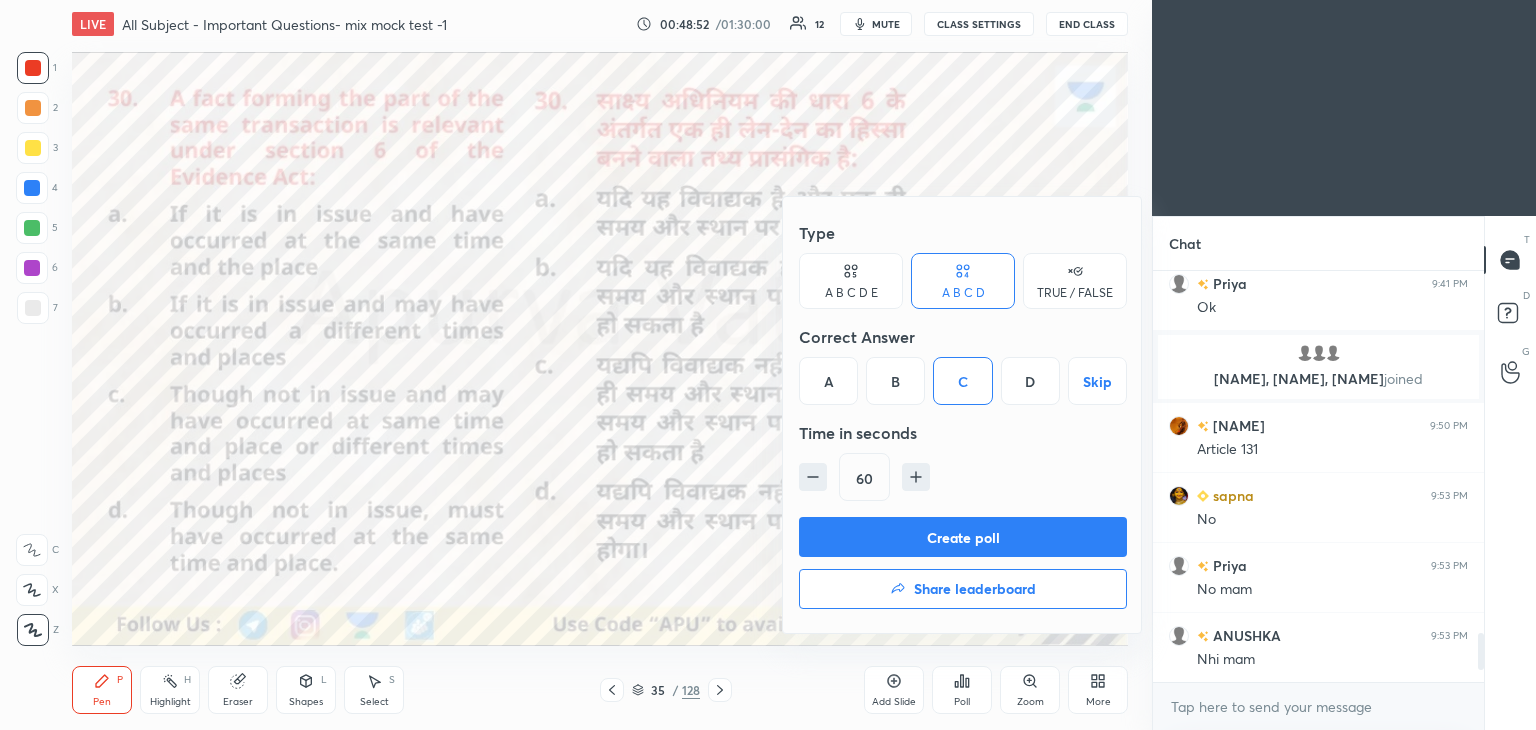 click on "Create poll" at bounding box center [963, 537] 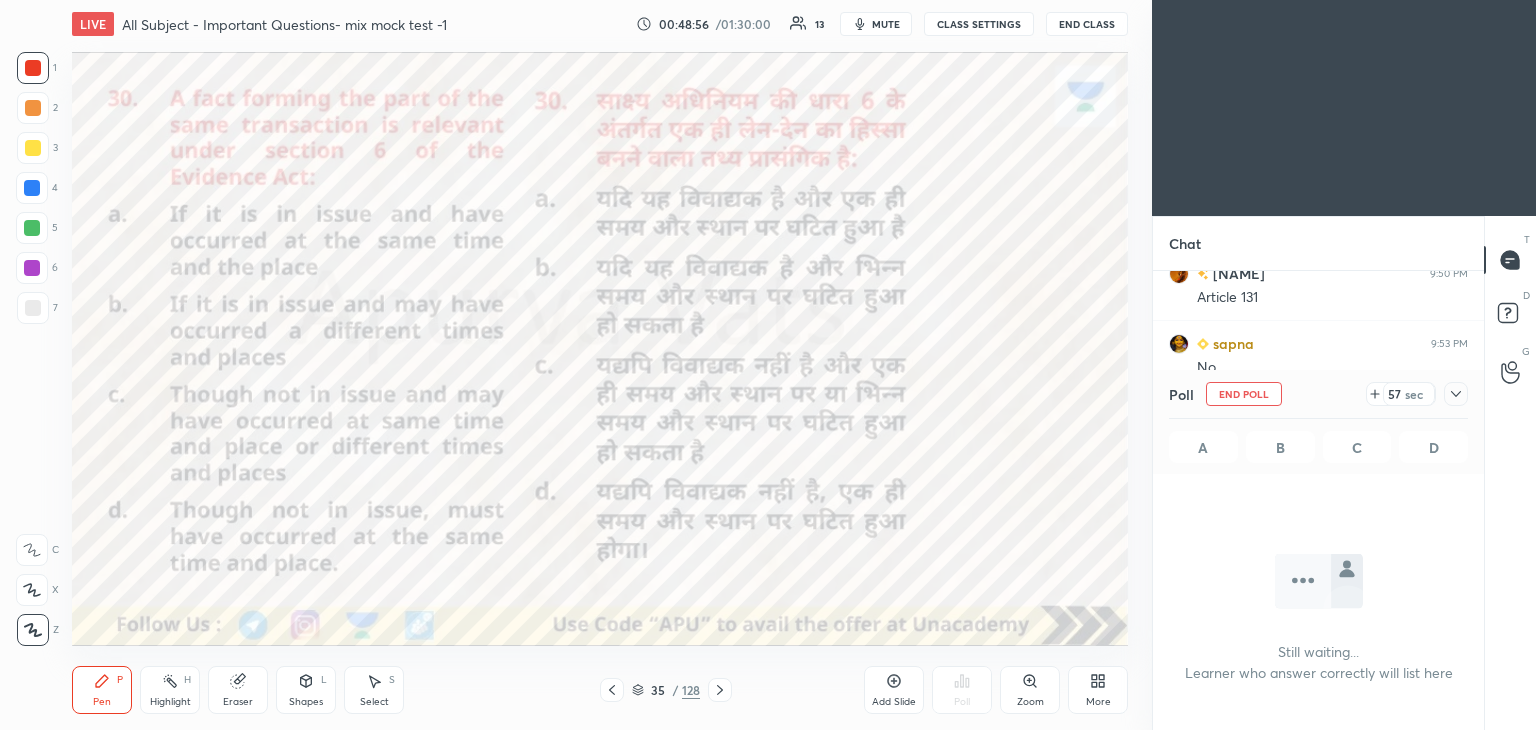 click on "mute" at bounding box center (886, 24) 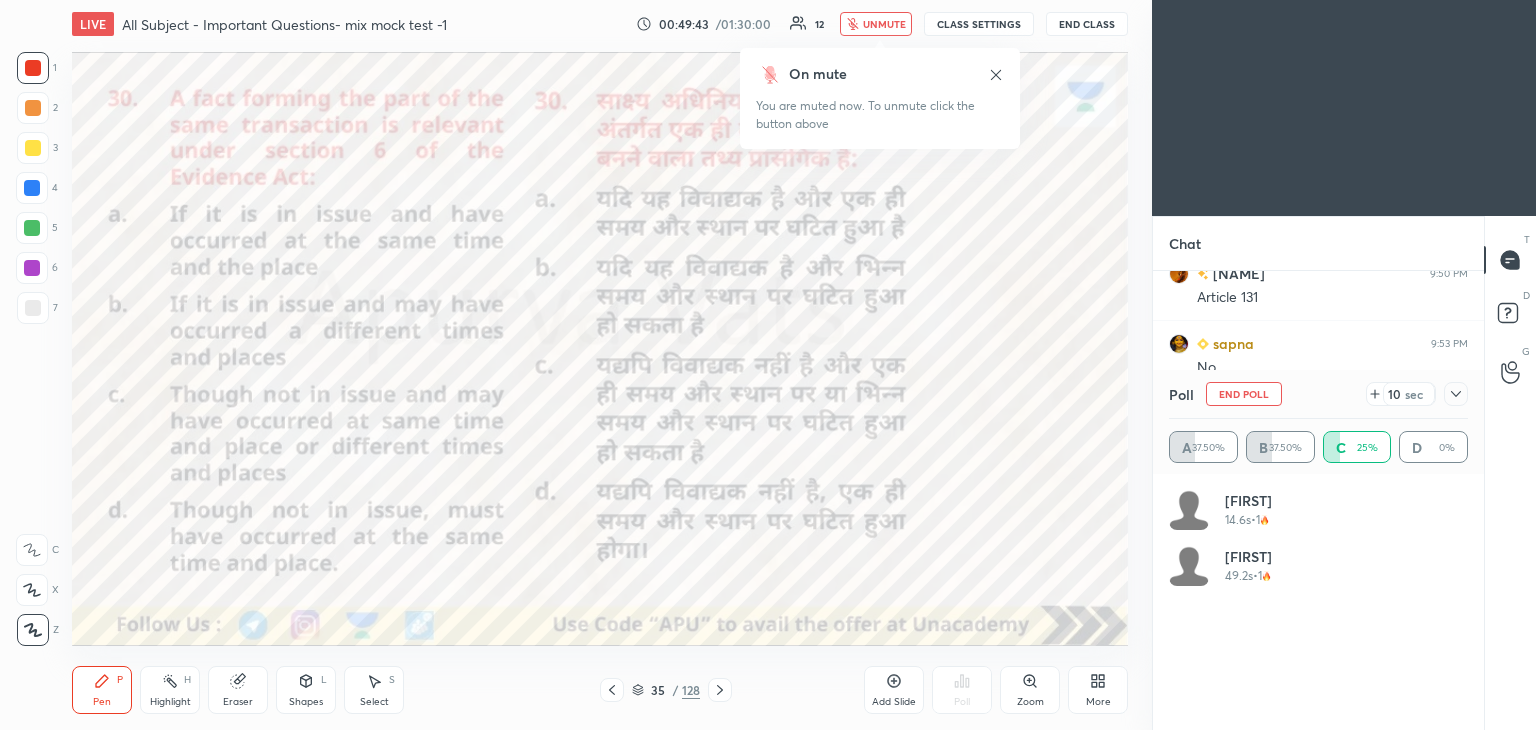 click on "unmute" at bounding box center (884, 24) 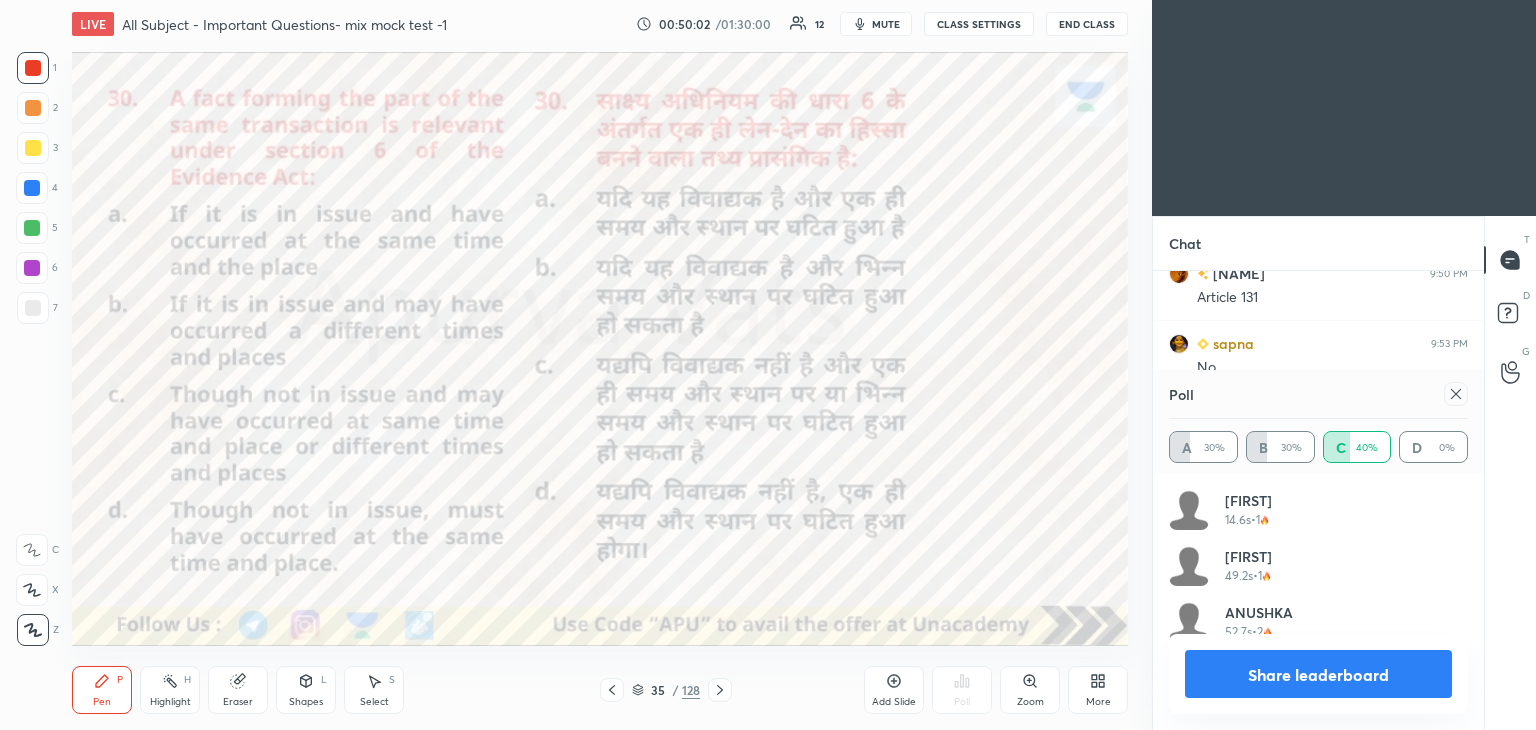 scroll, scrollTop: 3230, scrollLeft: 0, axis: vertical 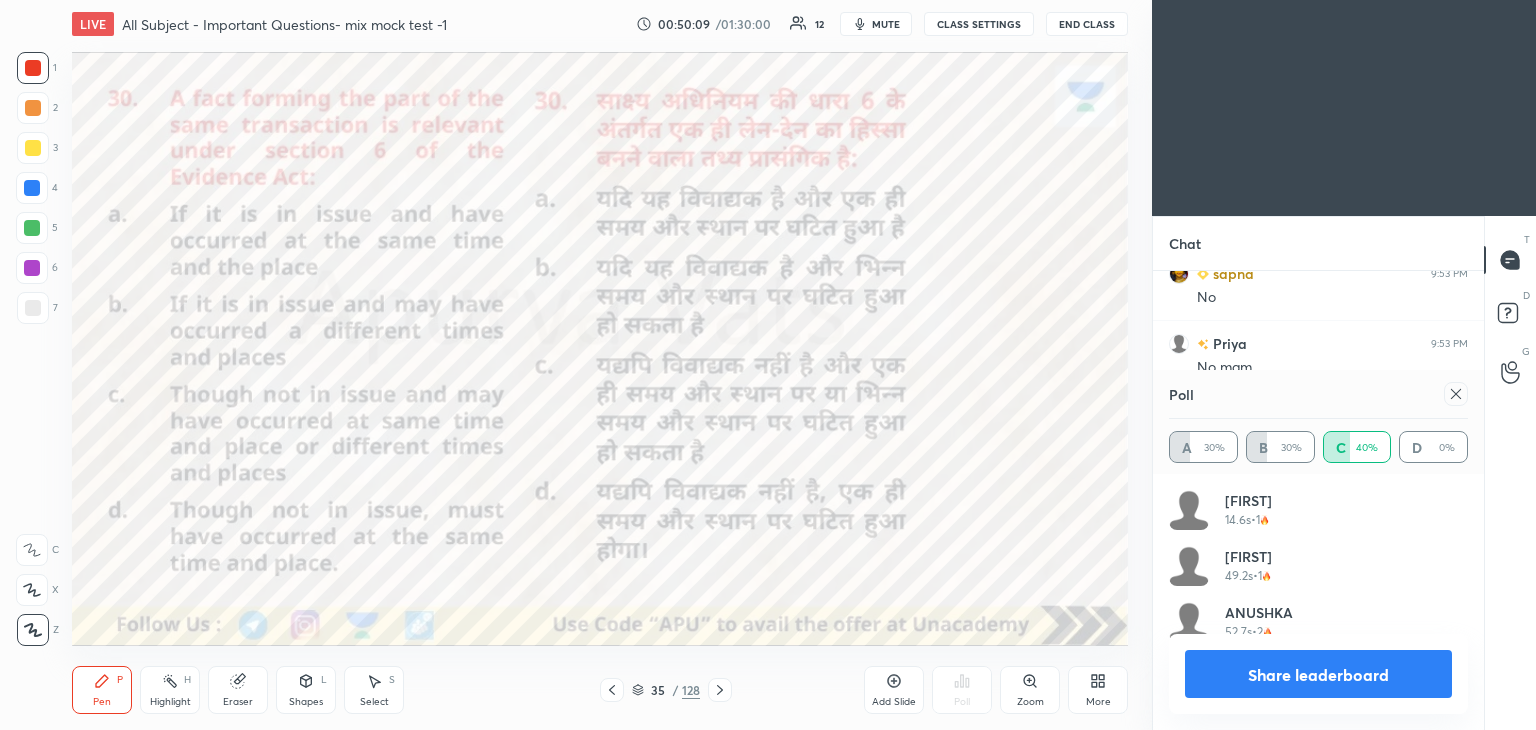 click on "Share leaderboard" at bounding box center [1318, 674] 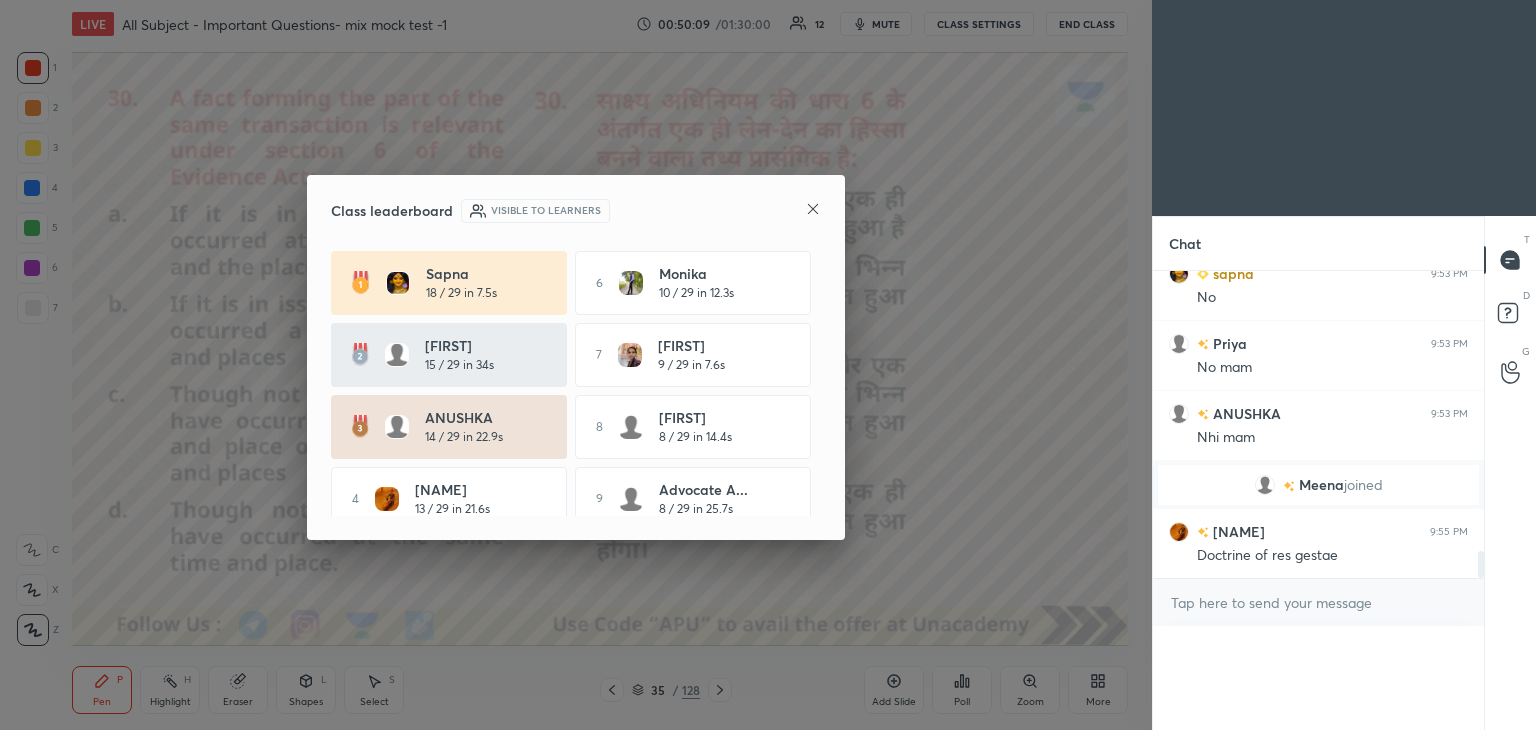 scroll, scrollTop: 122, scrollLeft: 293, axis: both 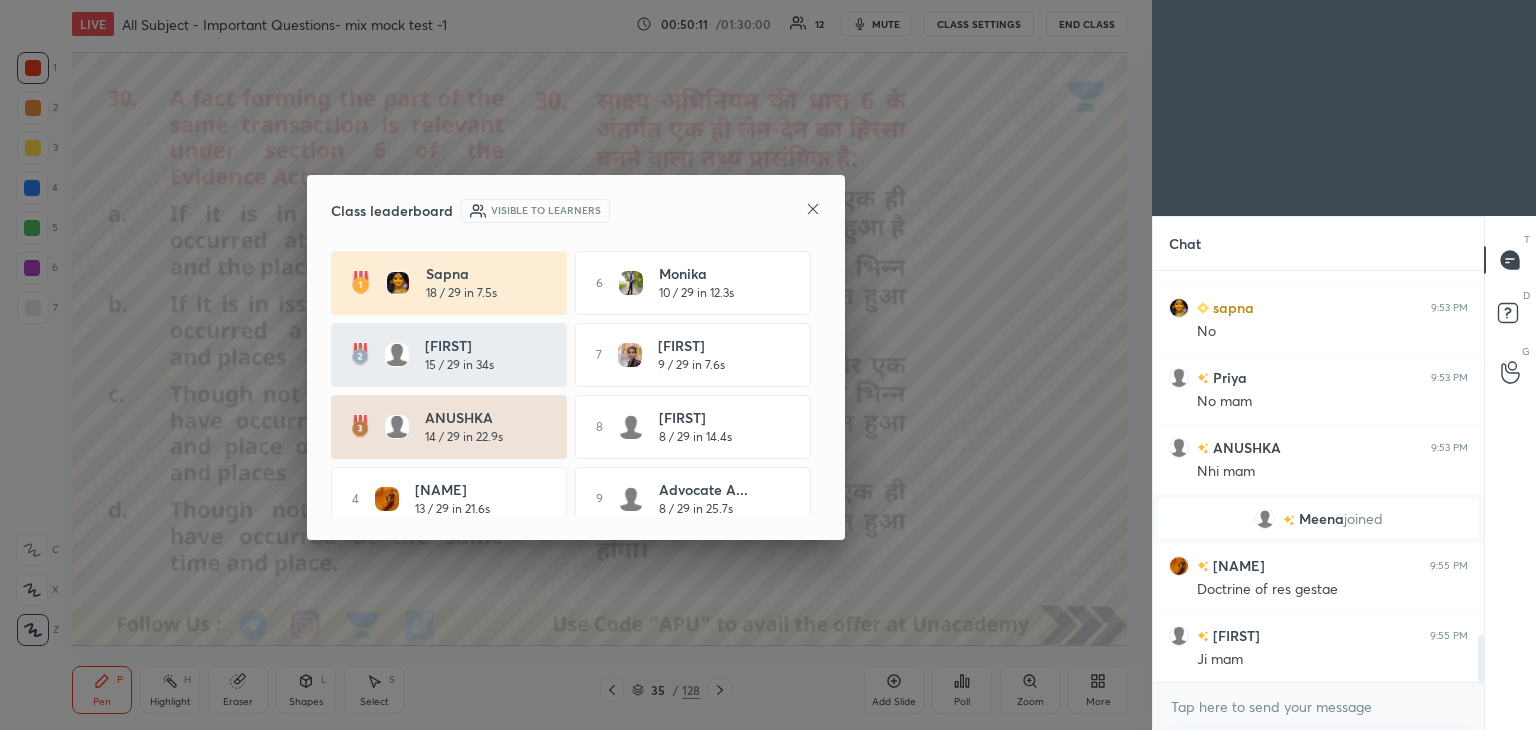 click 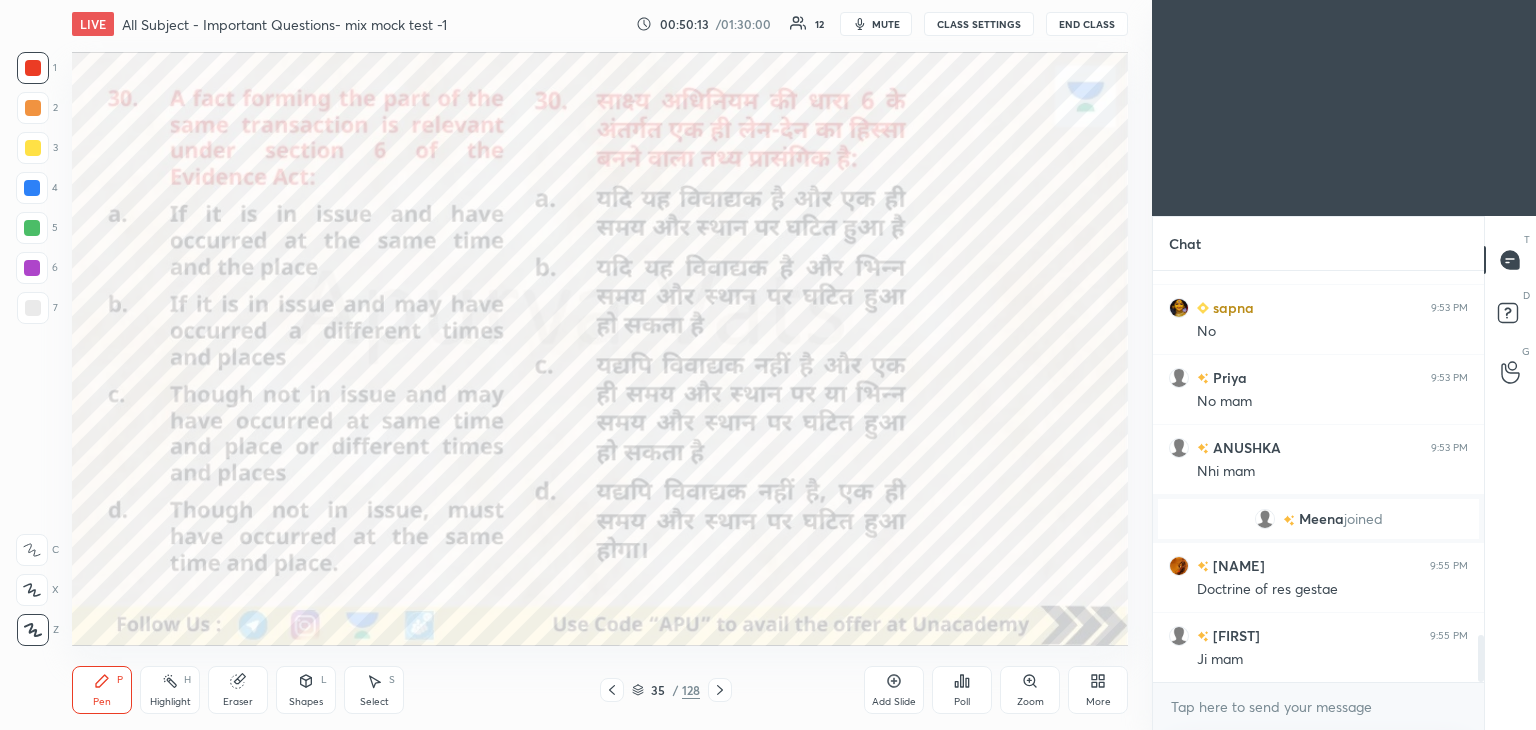 click at bounding box center (720, 690) 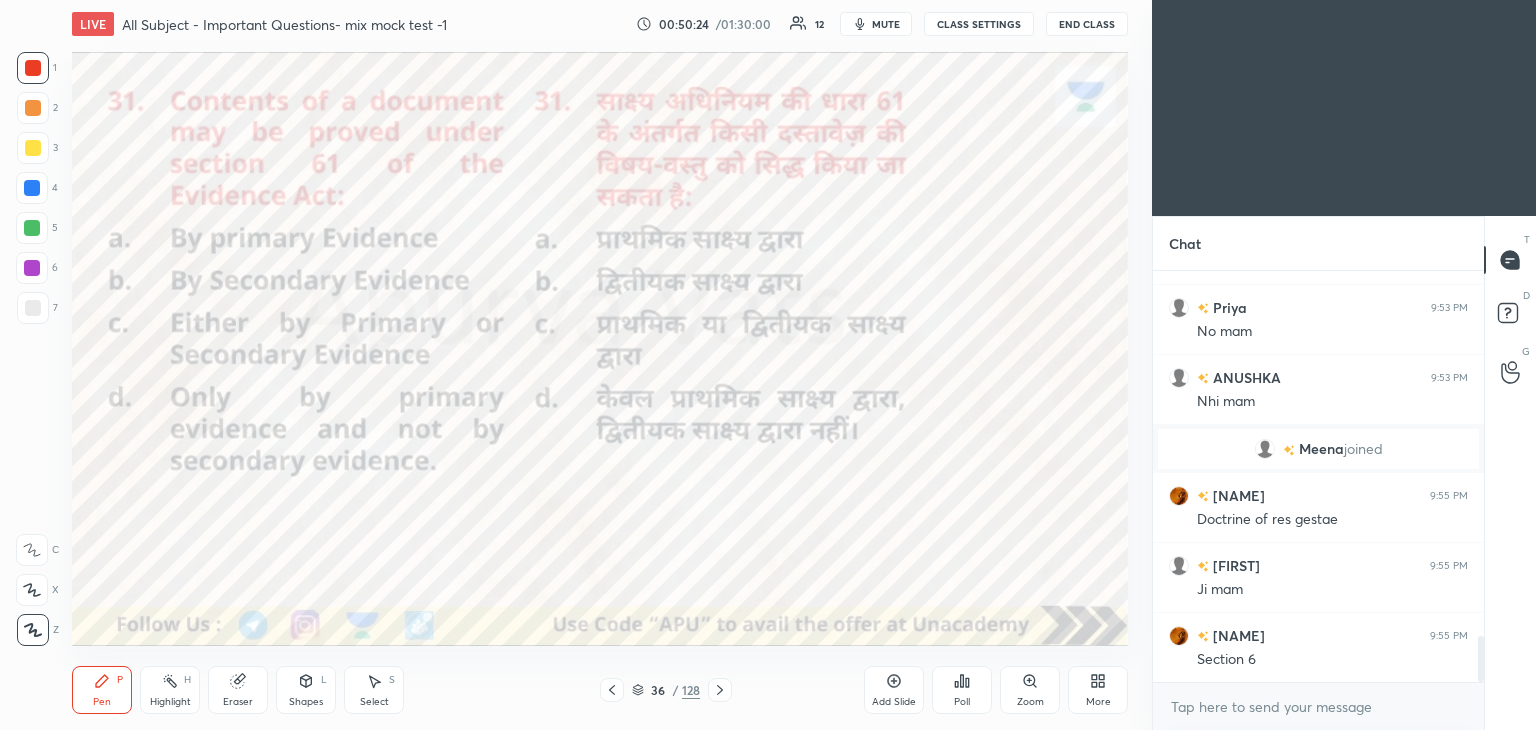 scroll, scrollTop: 3354, scrollLeft: 0, axis: vertical 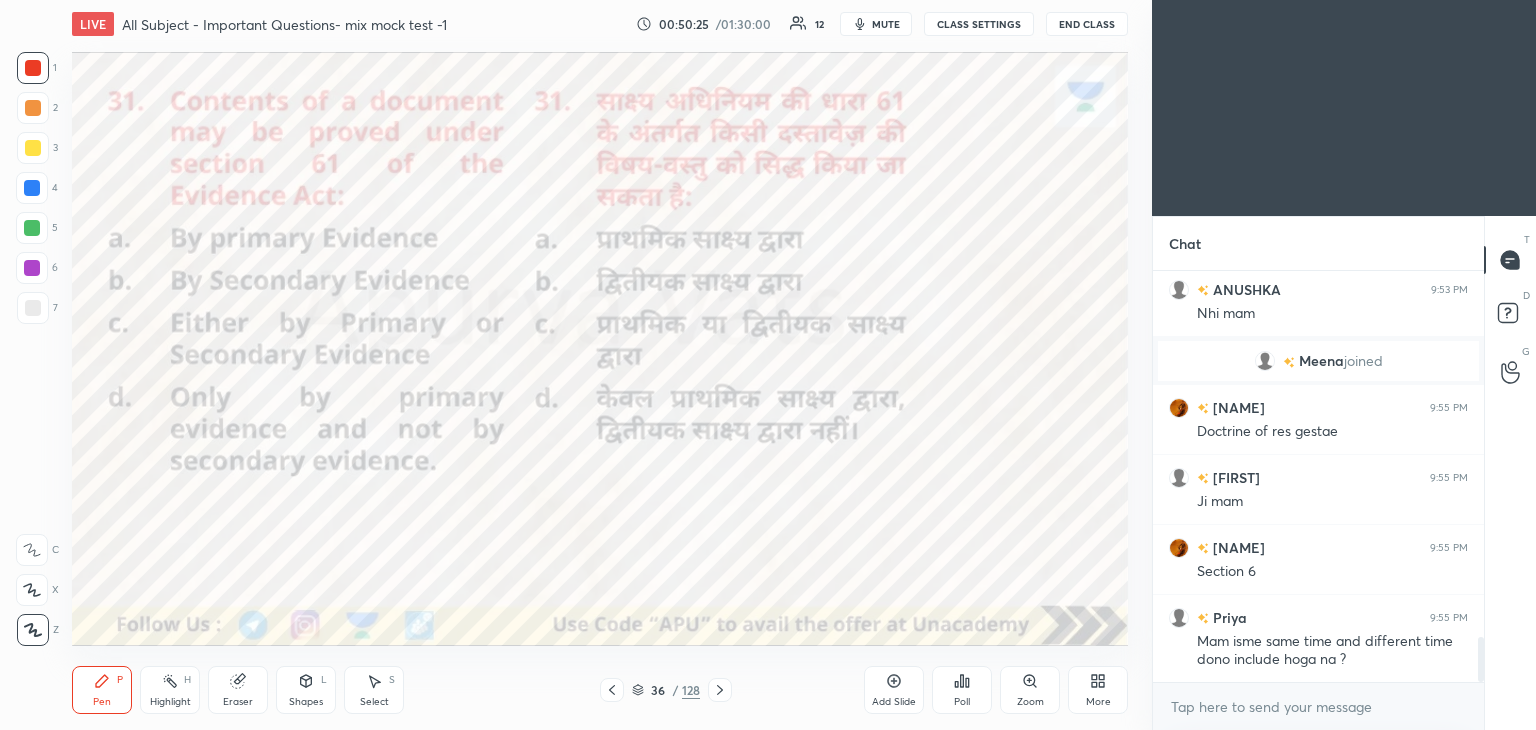 click 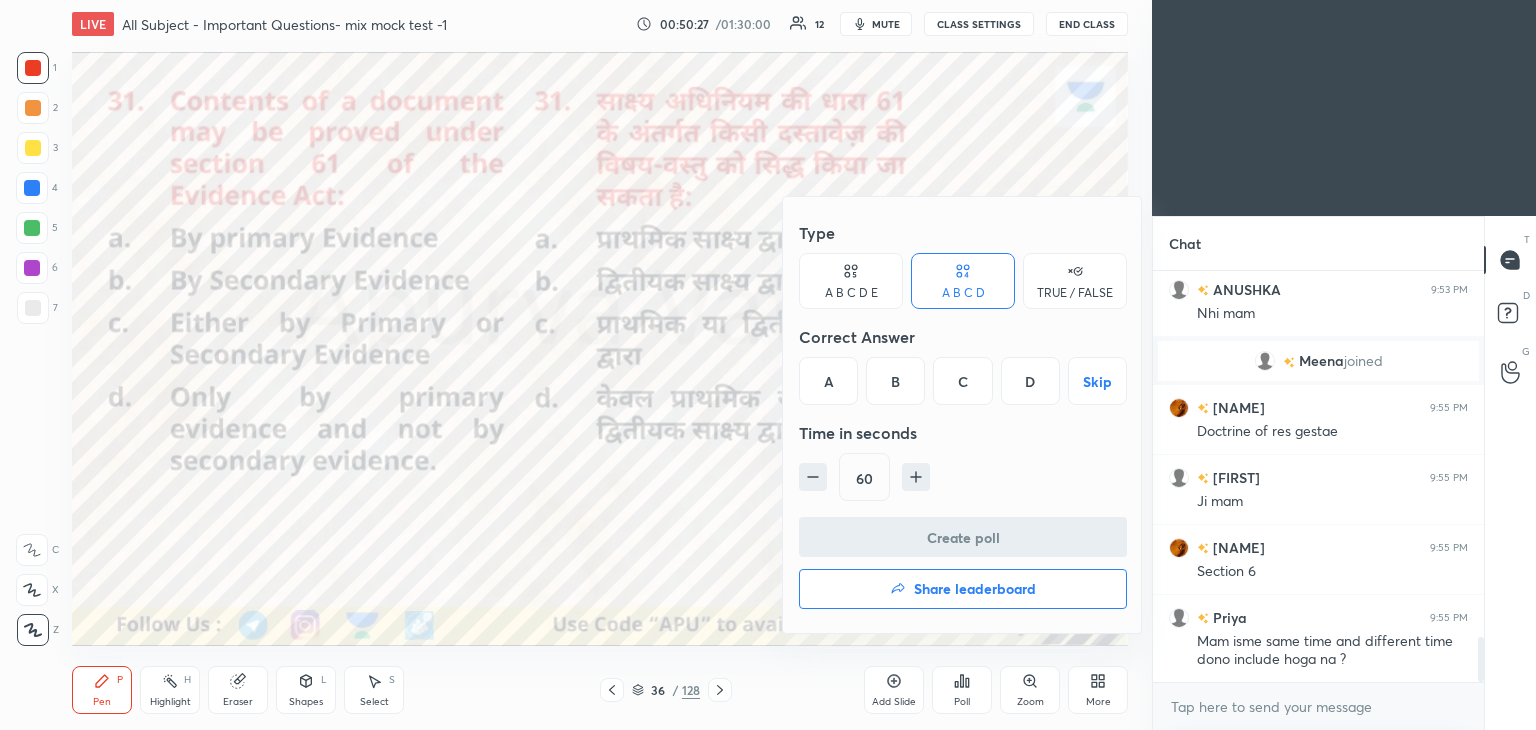 click on "C" at bounding box center [962, 381] 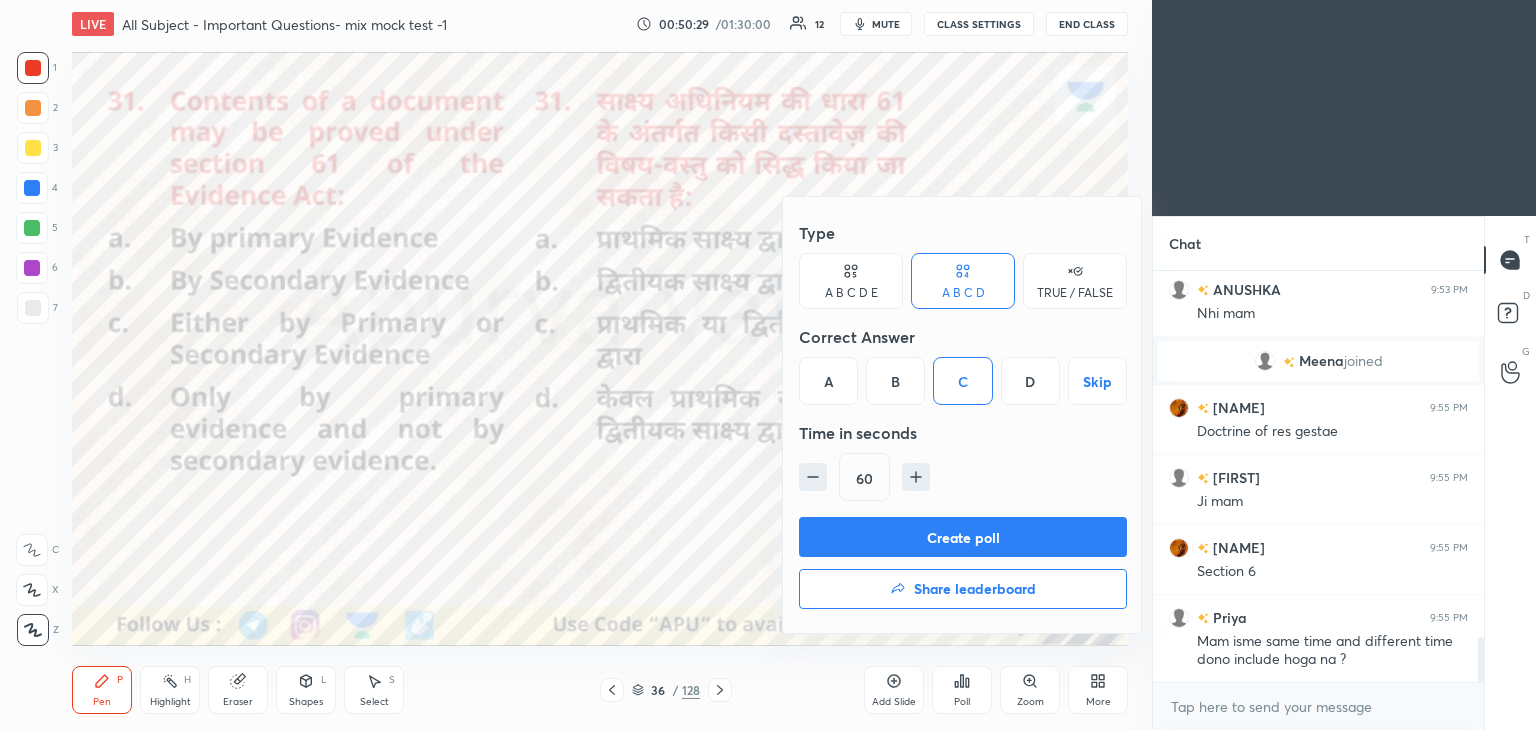 click on "Create poll" at bounding box center [963, 537] 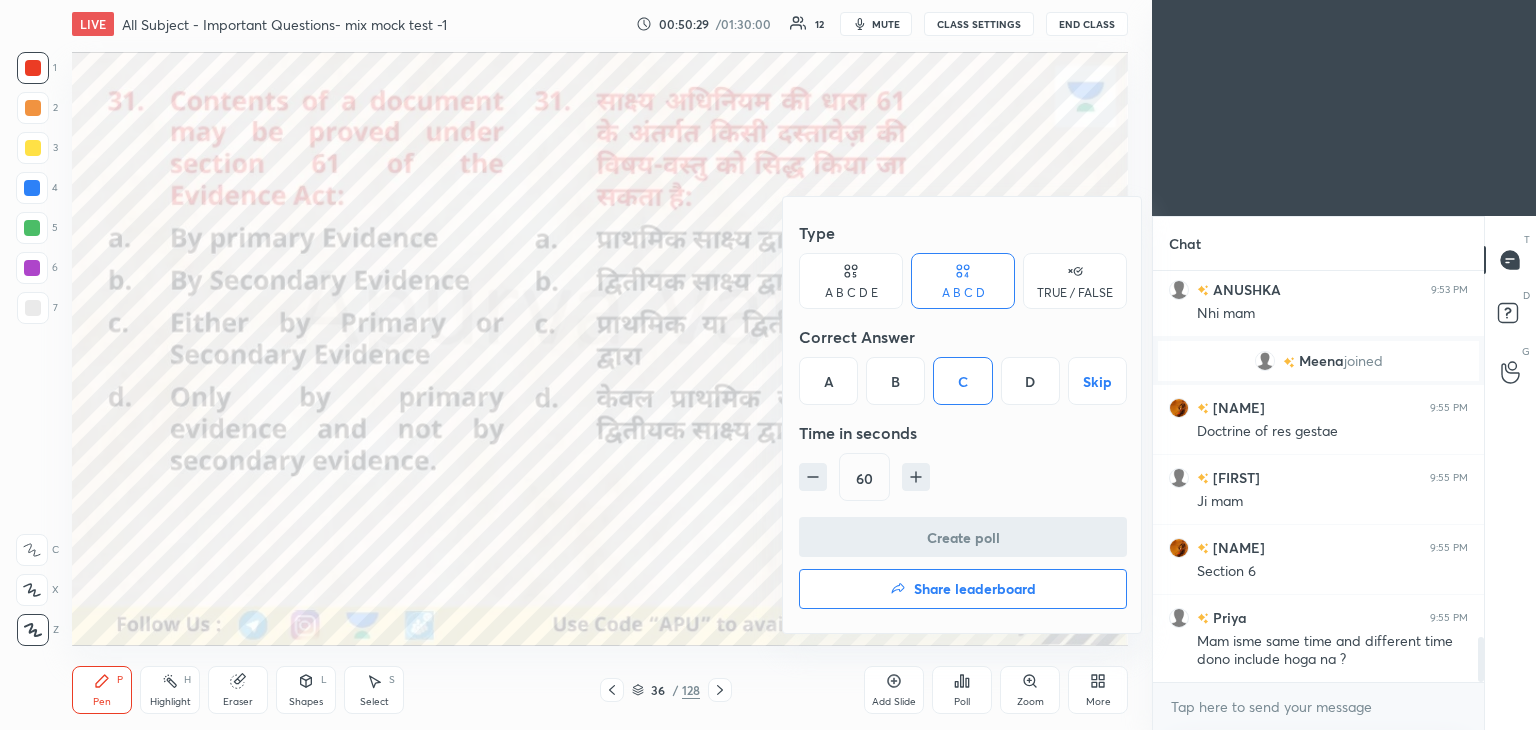 scroll, scrollTop: 386, scrollLeft: 325, axis: both 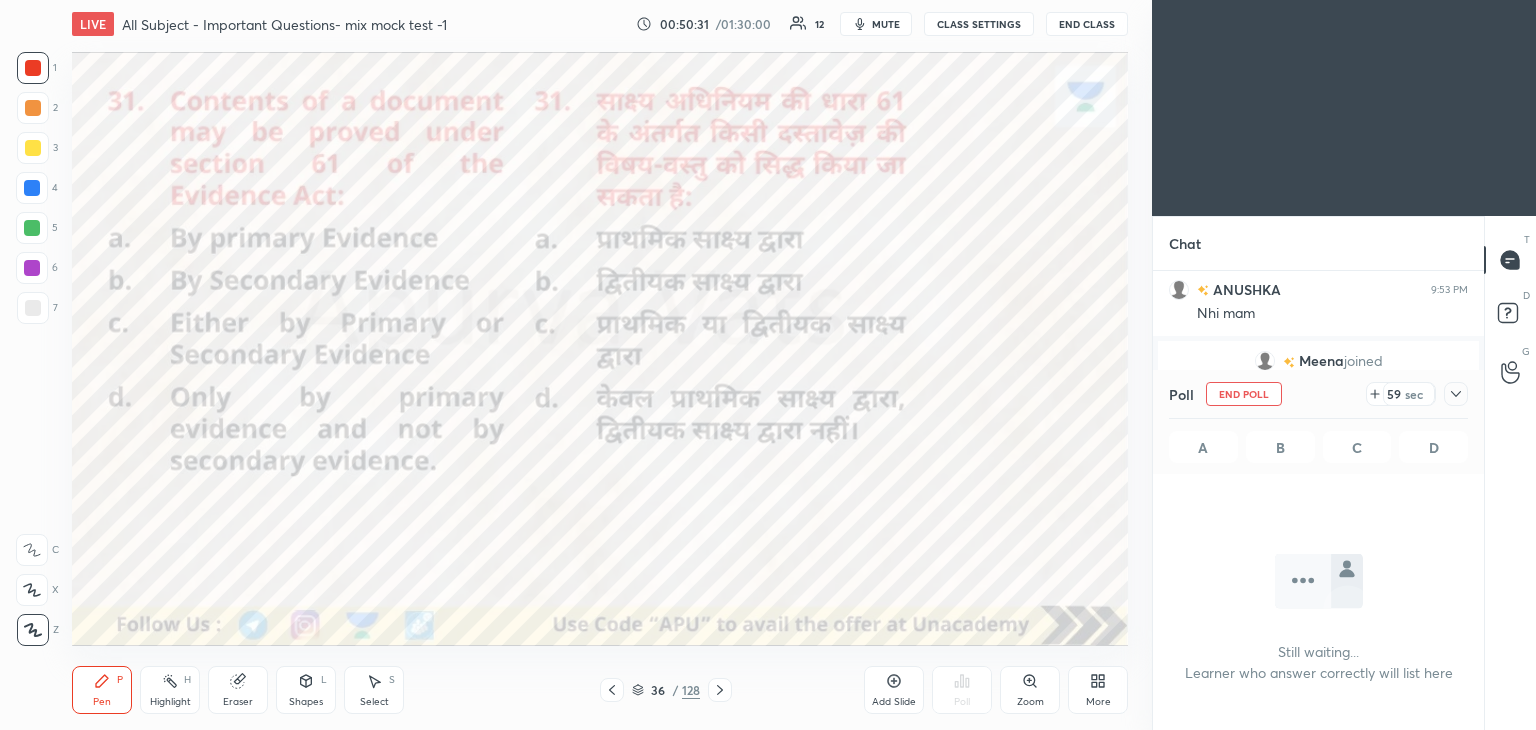 click at bounding box center (1456, 394) 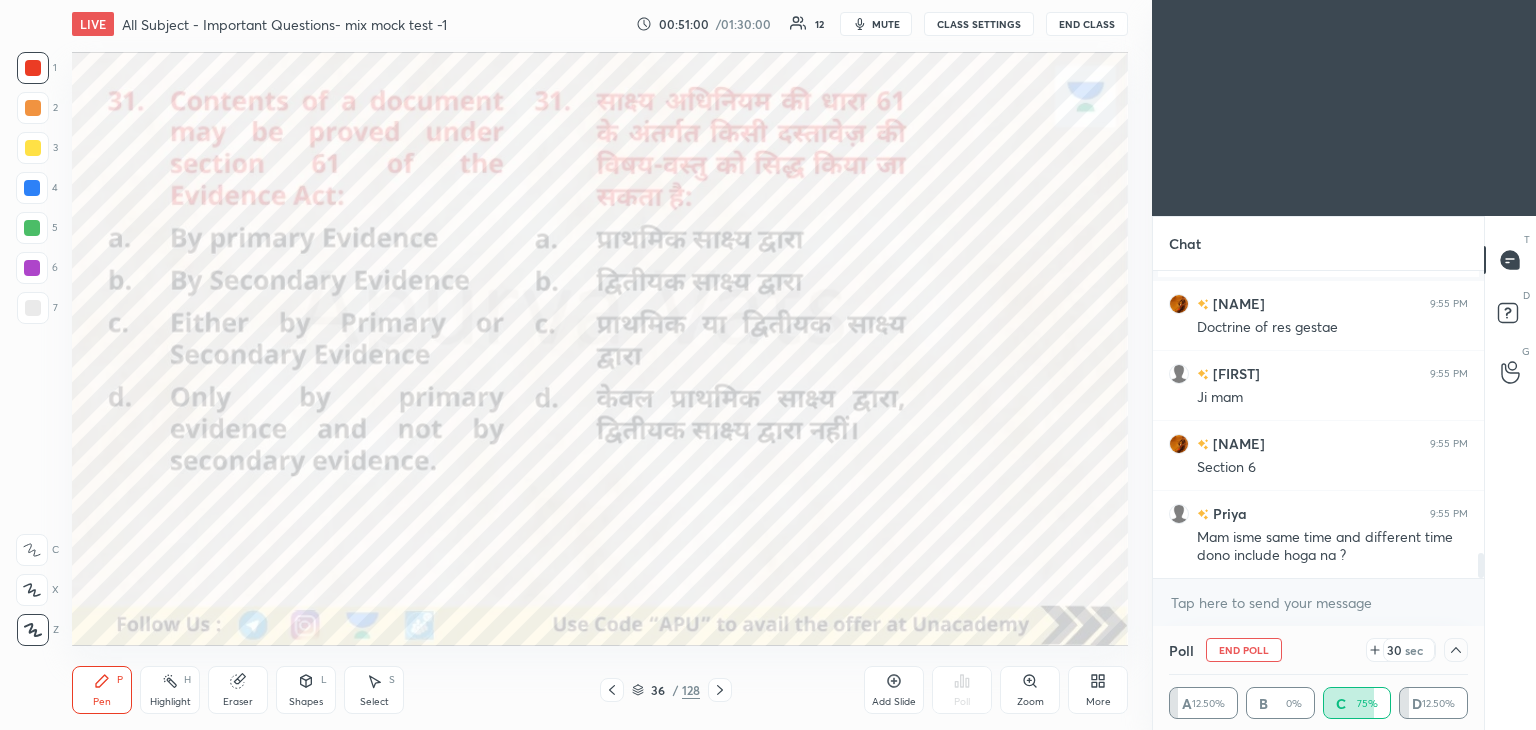 click 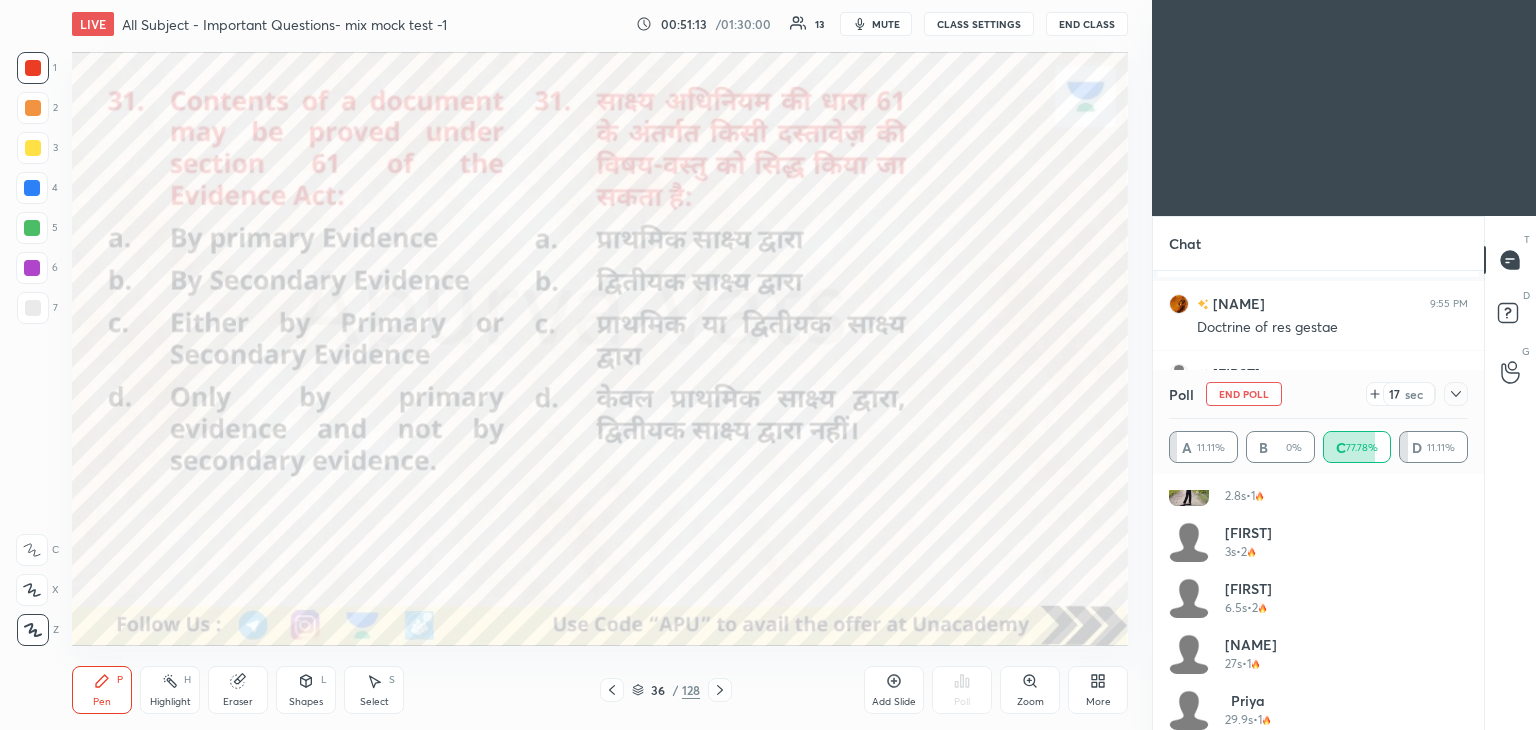 scroll, scrollTop: 152, scrollLeft: 0, axis: vertical 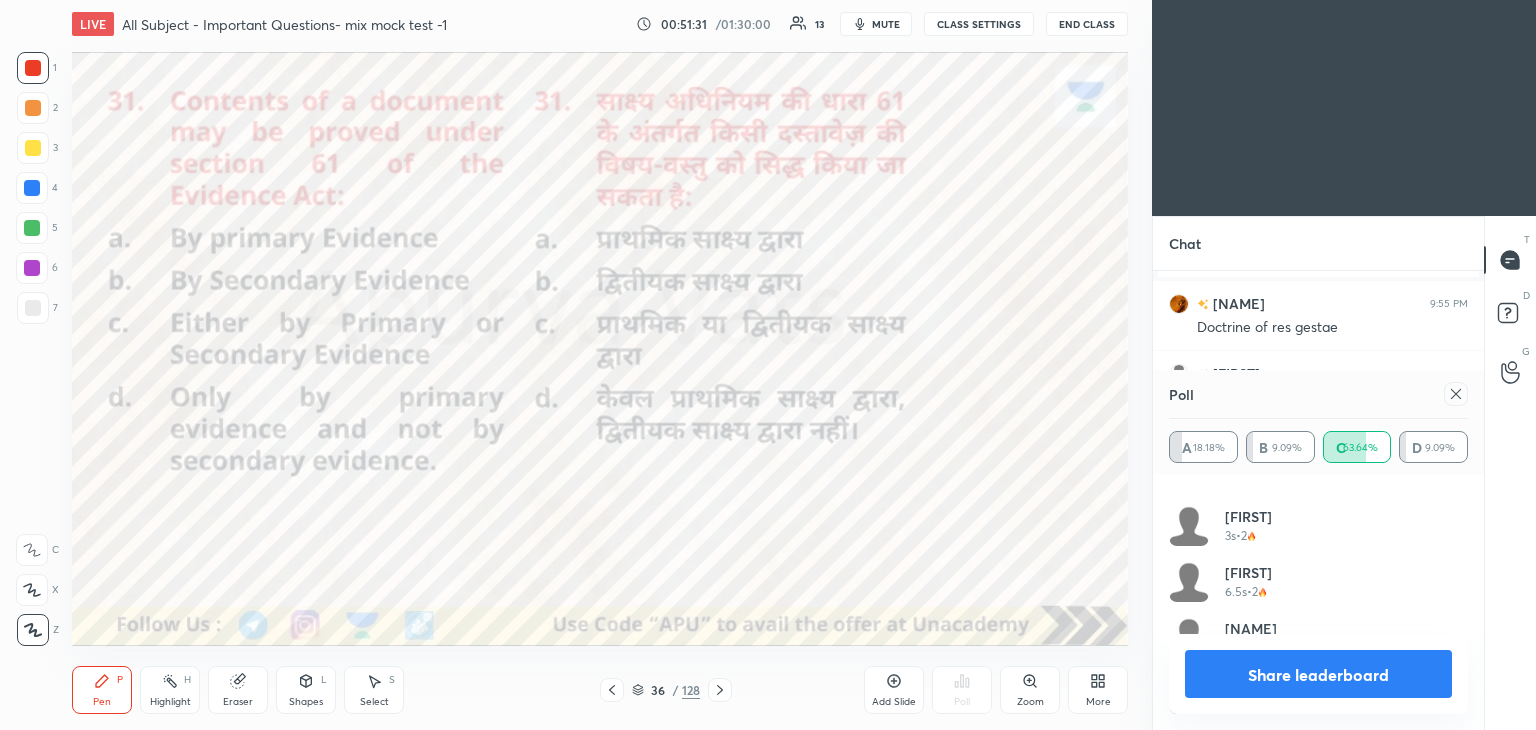 click on "Share leaderboard" at bounding box center (1318, 674) 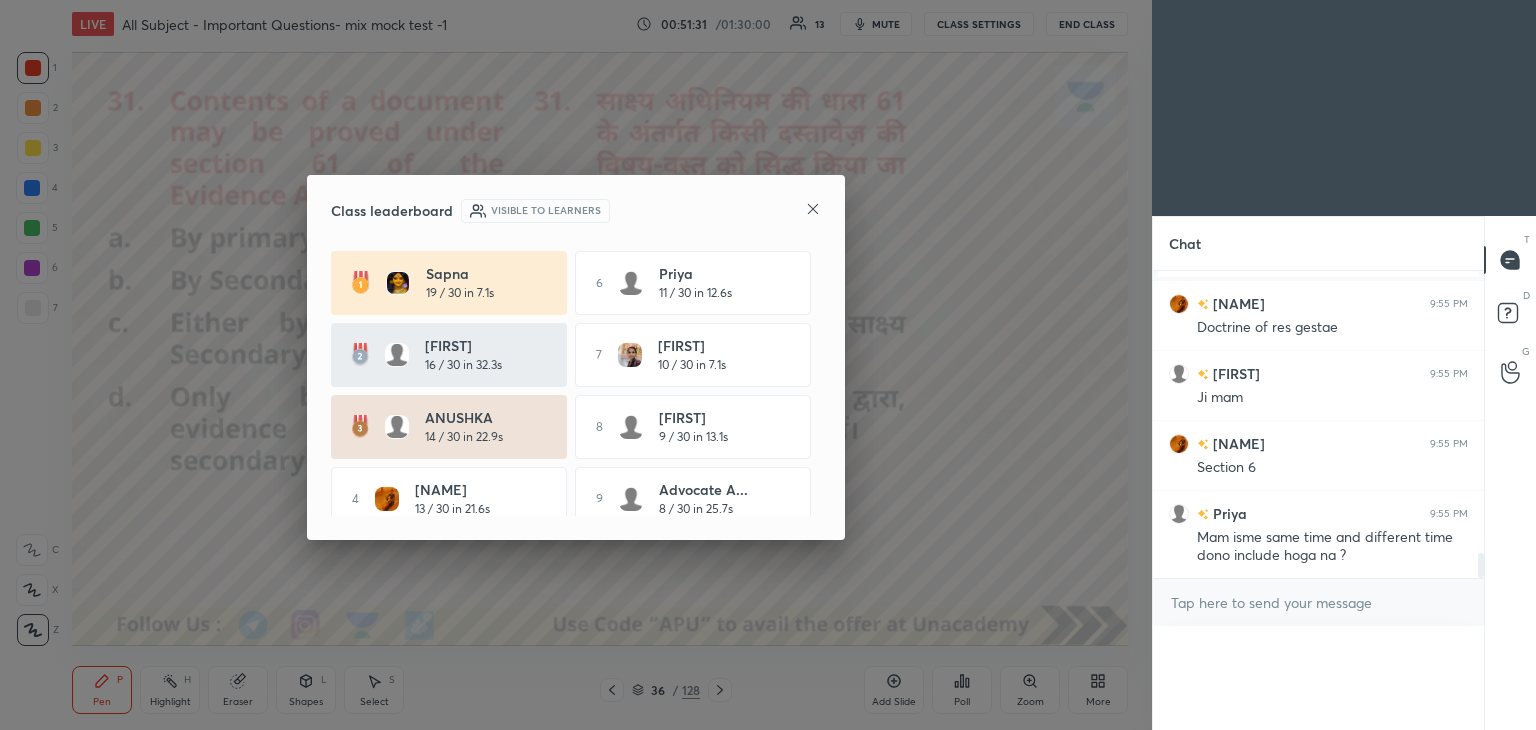 scroll, scrollTop: 4, scrollLeft: 293, axis: both 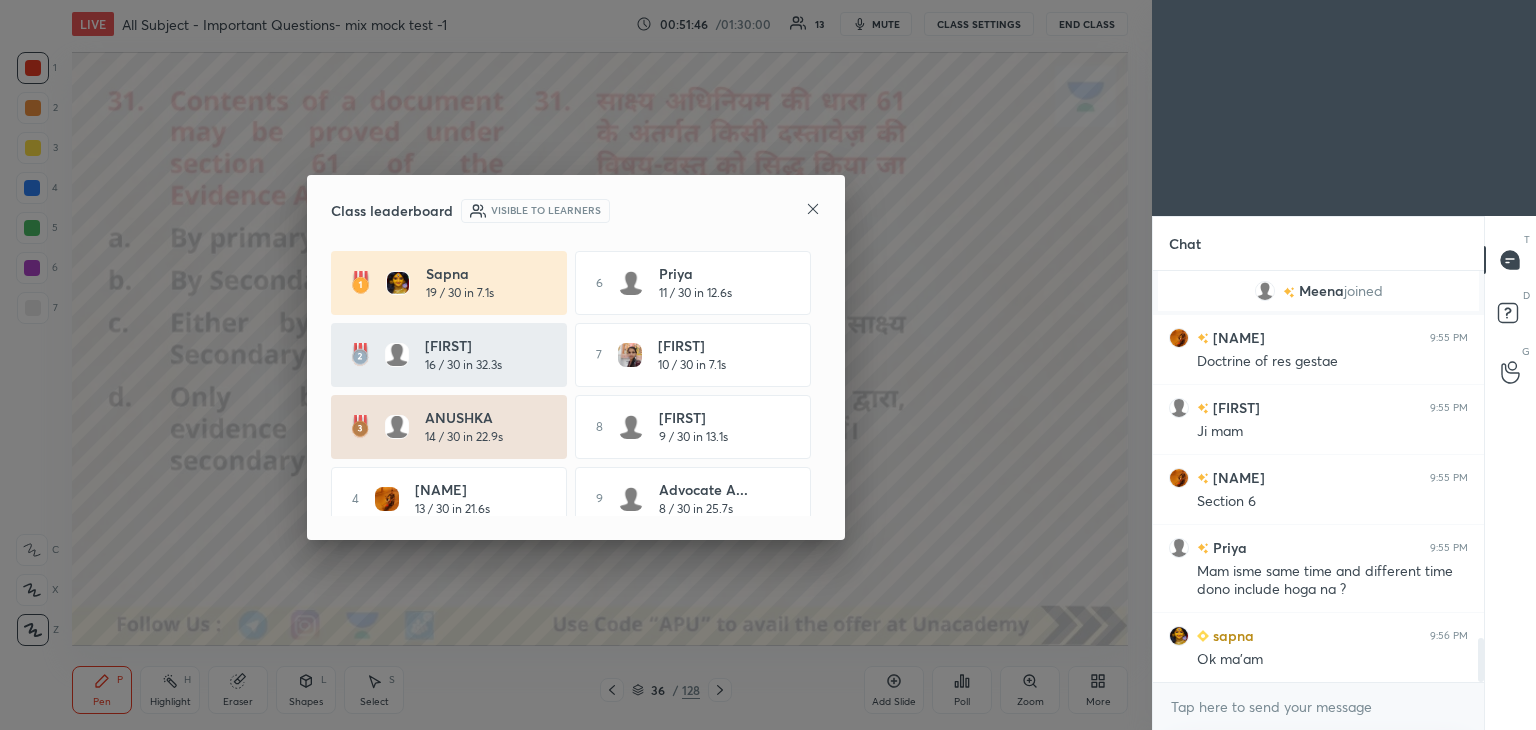 click on "14 / 30 in 22.9s" at bounding box center (464, 437) 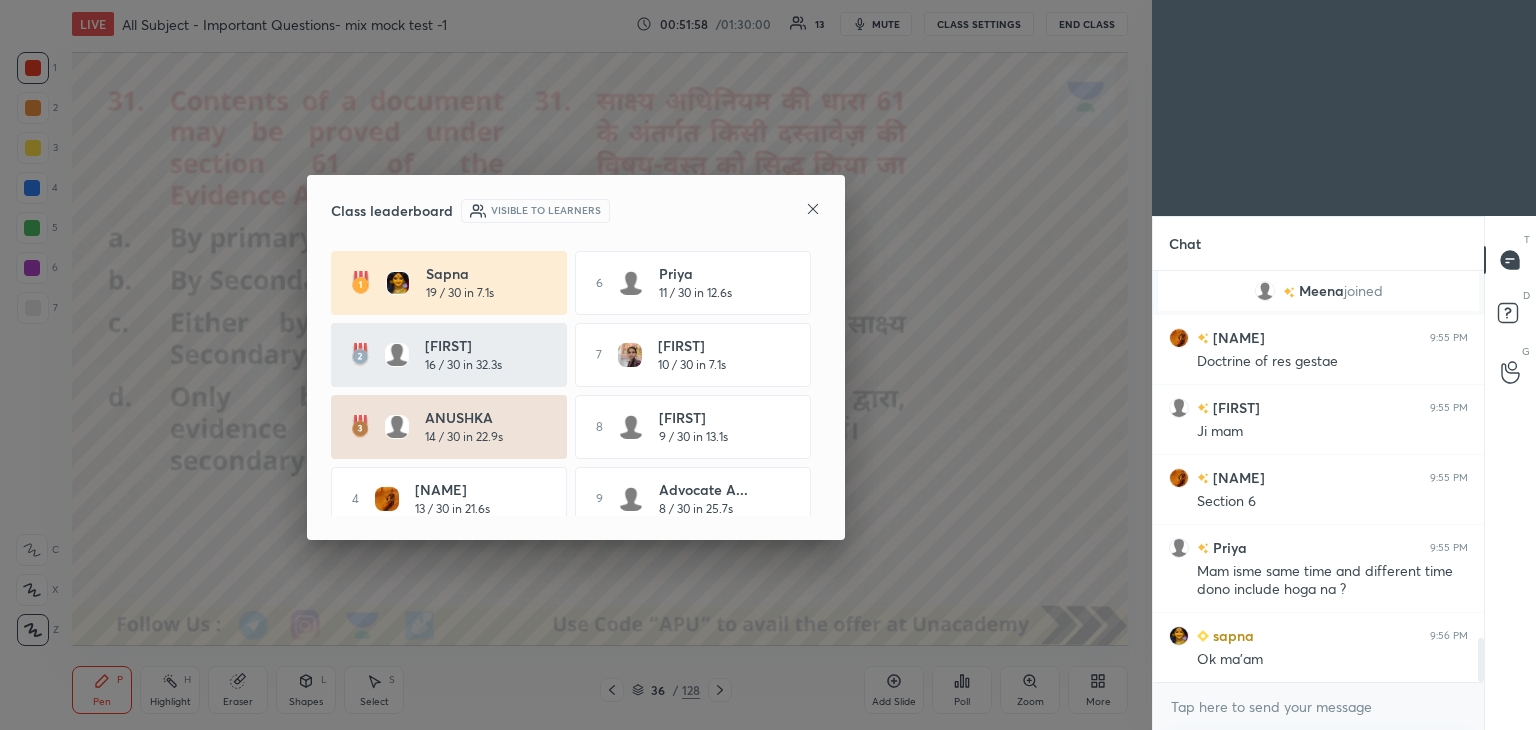 click 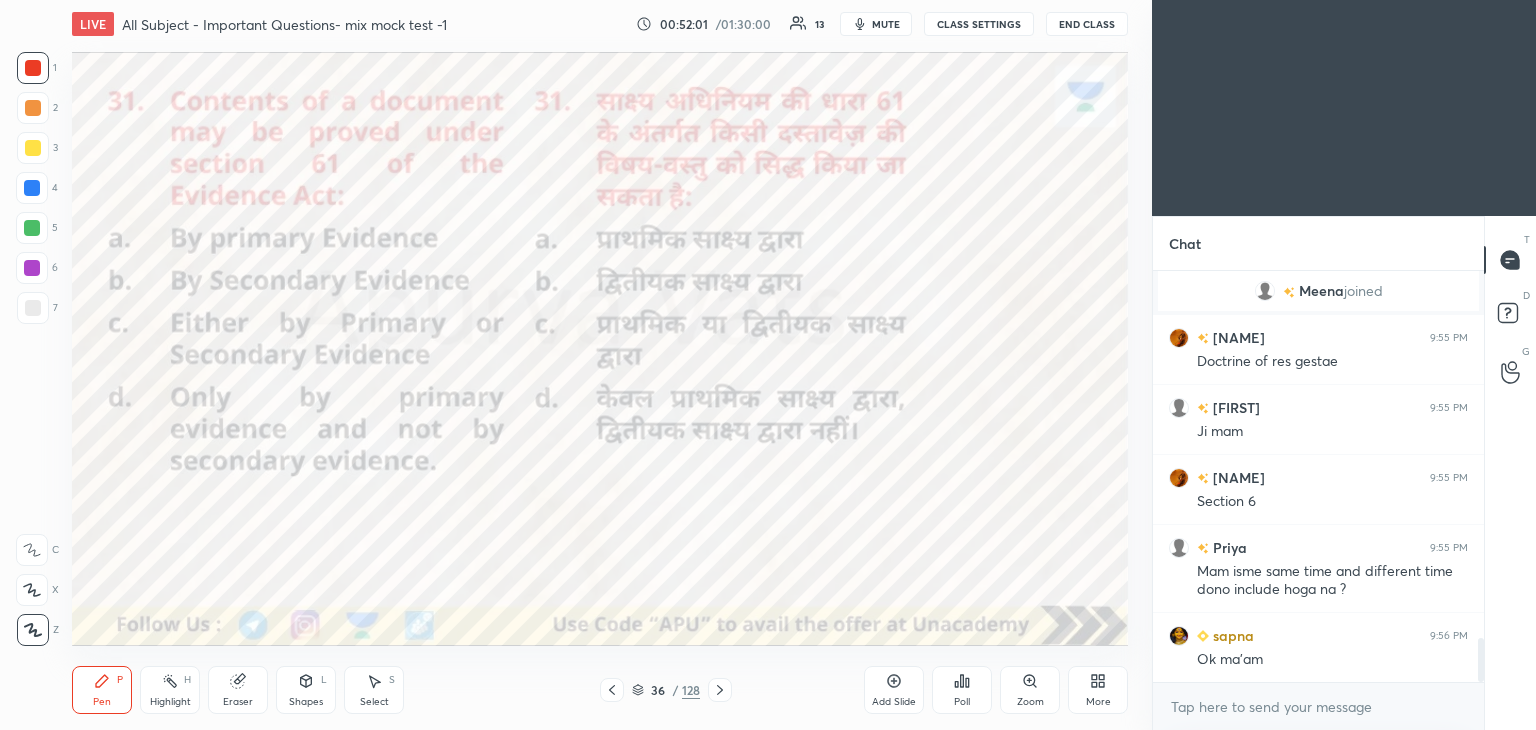click 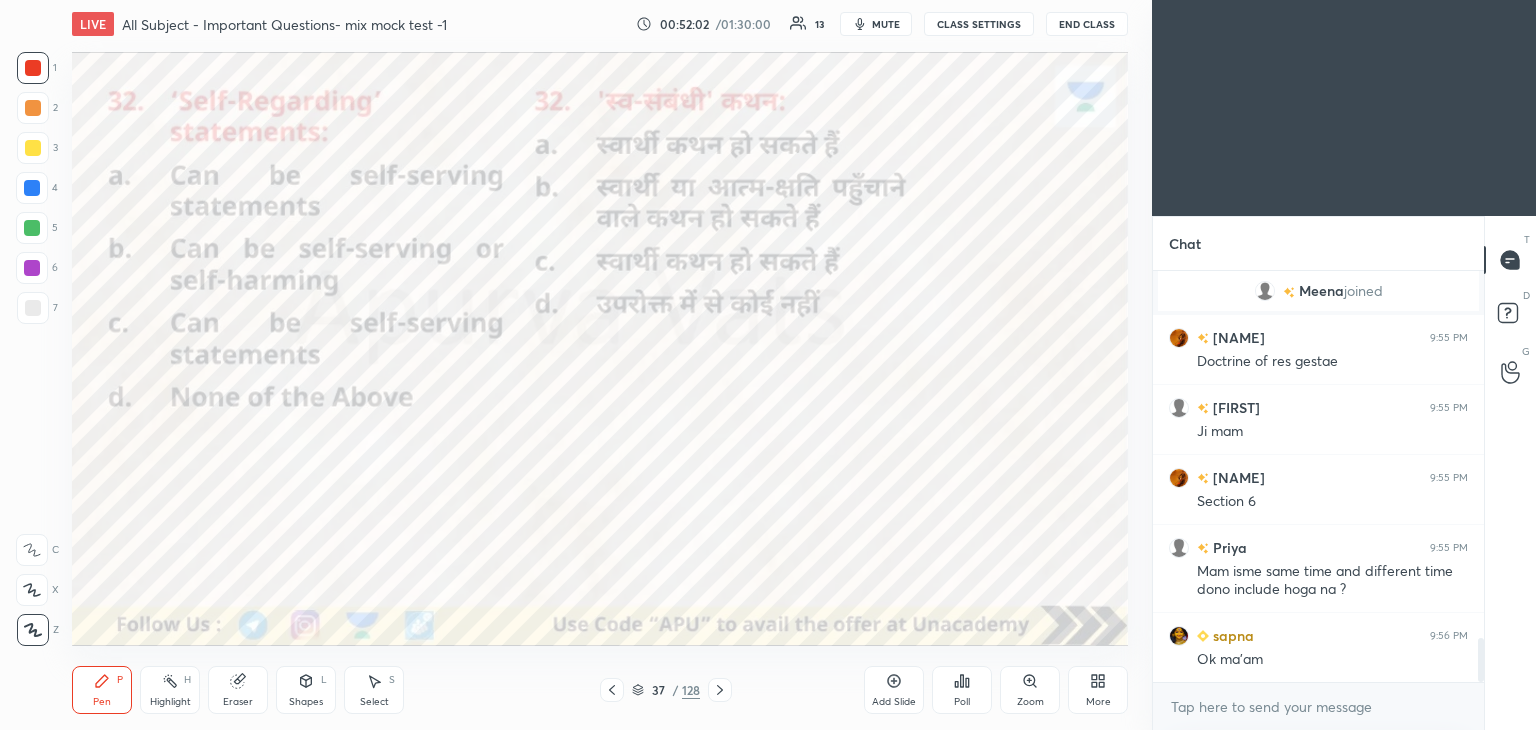 scroll, scrollTop: 3494, scrollLeft: 0, axis: vertical 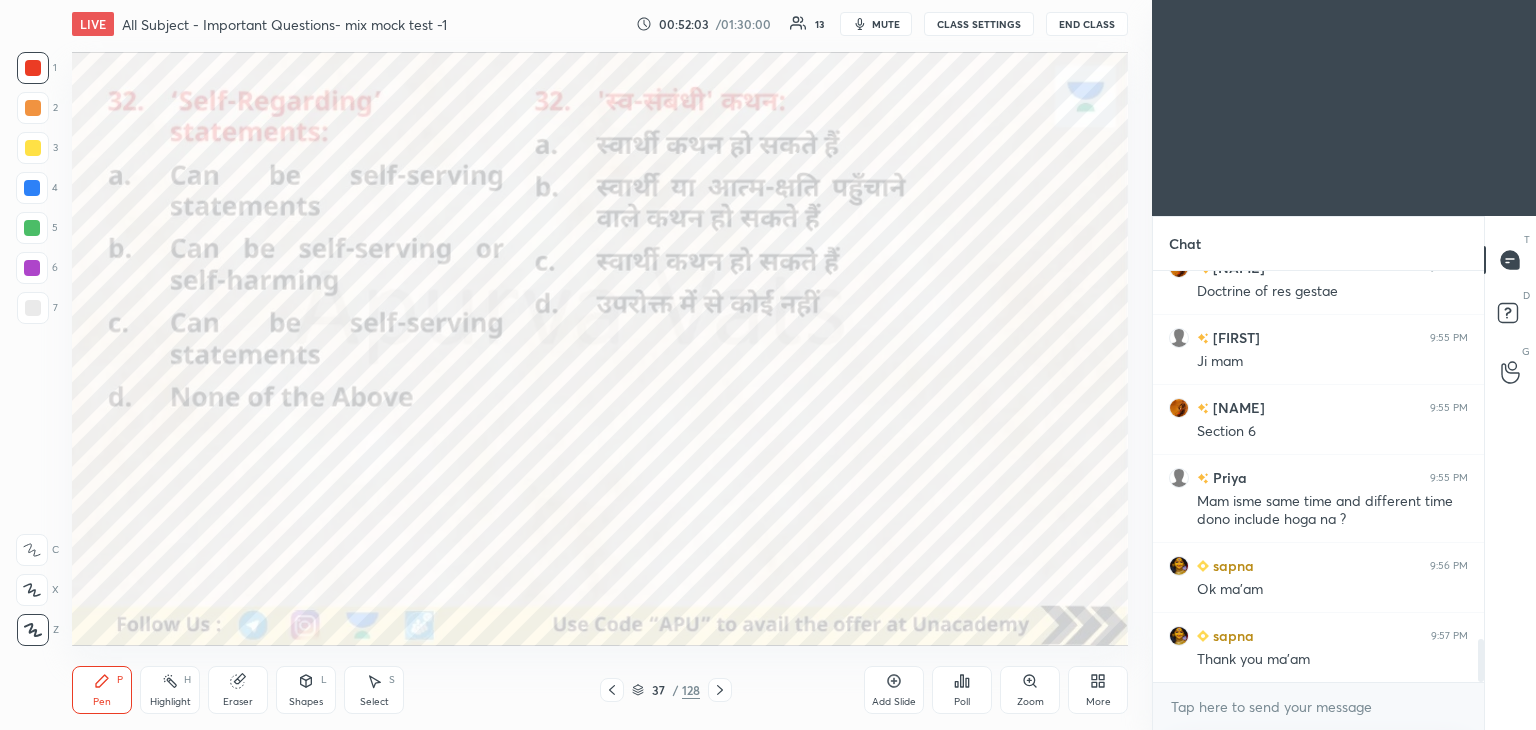 click 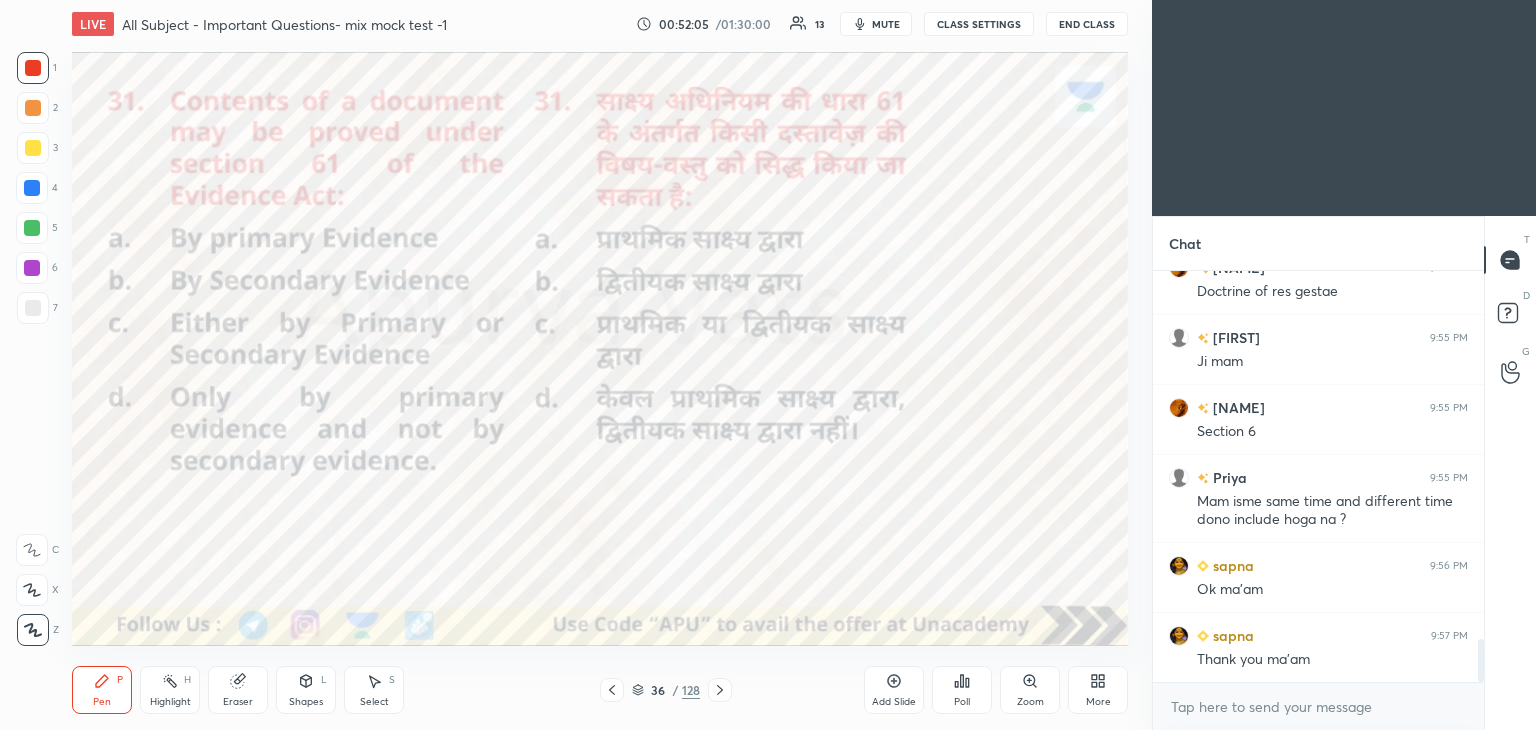 scroll, scrollTop: 3564, scrollLeft: 0, axis: vertical 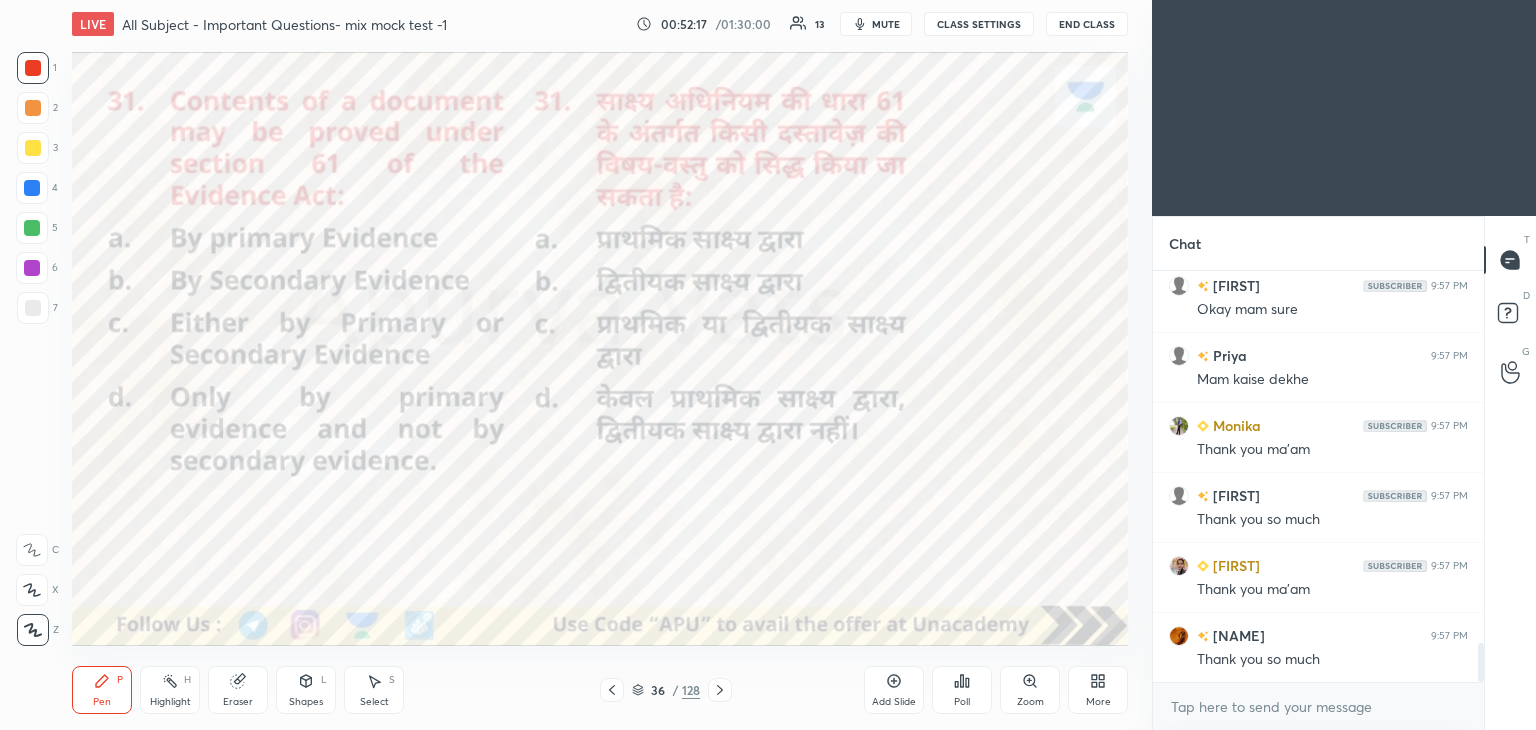 click 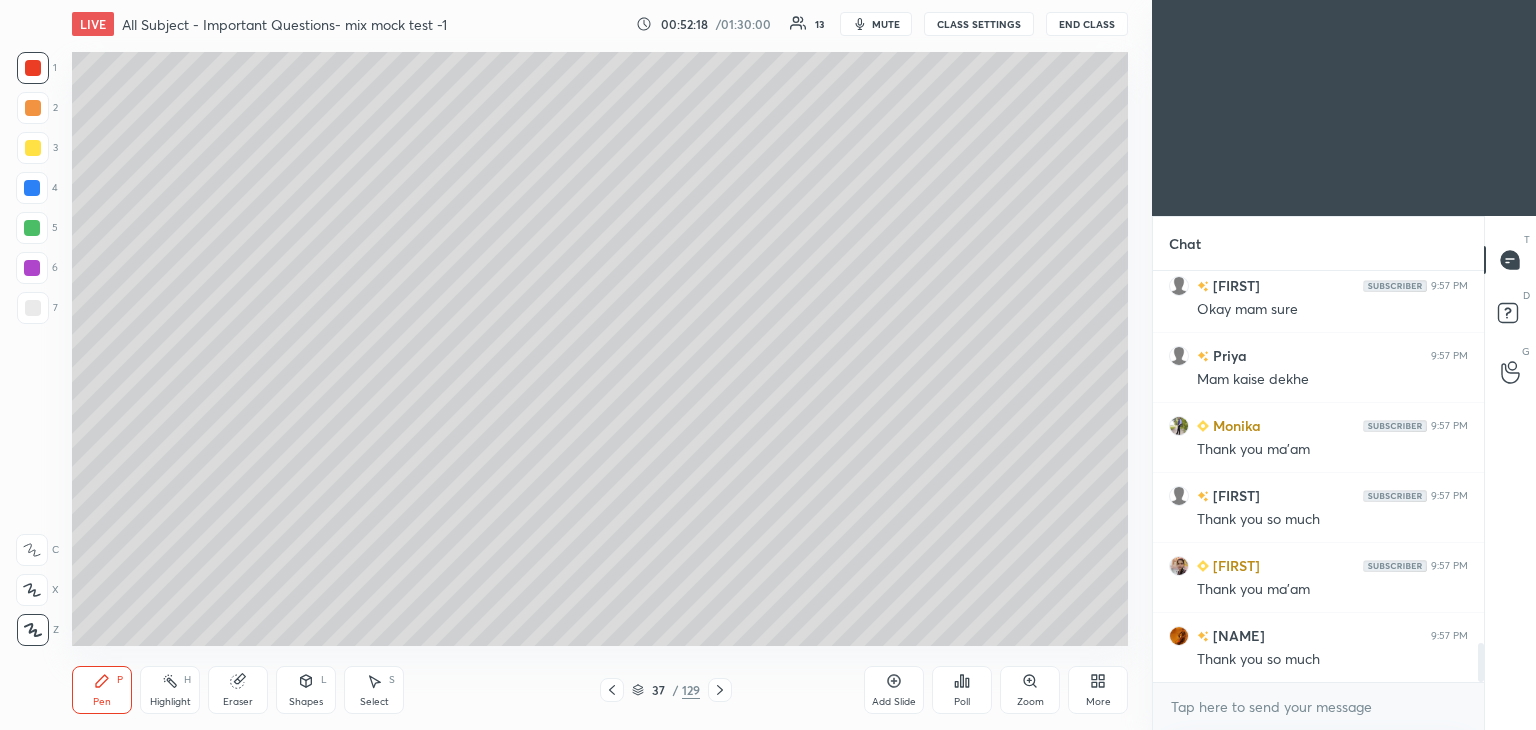 click on "7" at bounding box center [37, 312] 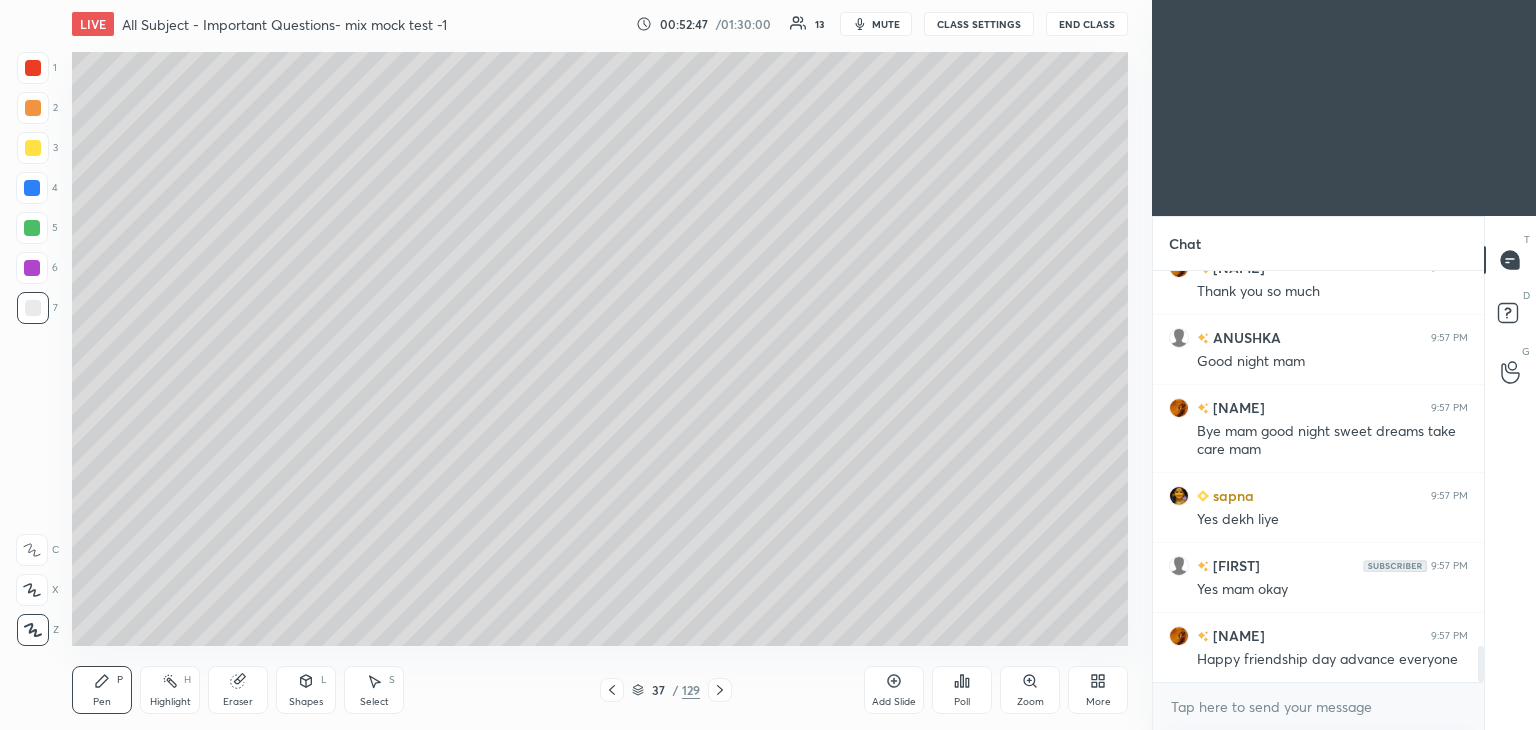 scroll, scrollTop: 4422, scrollLeft: 0, axis: vertical 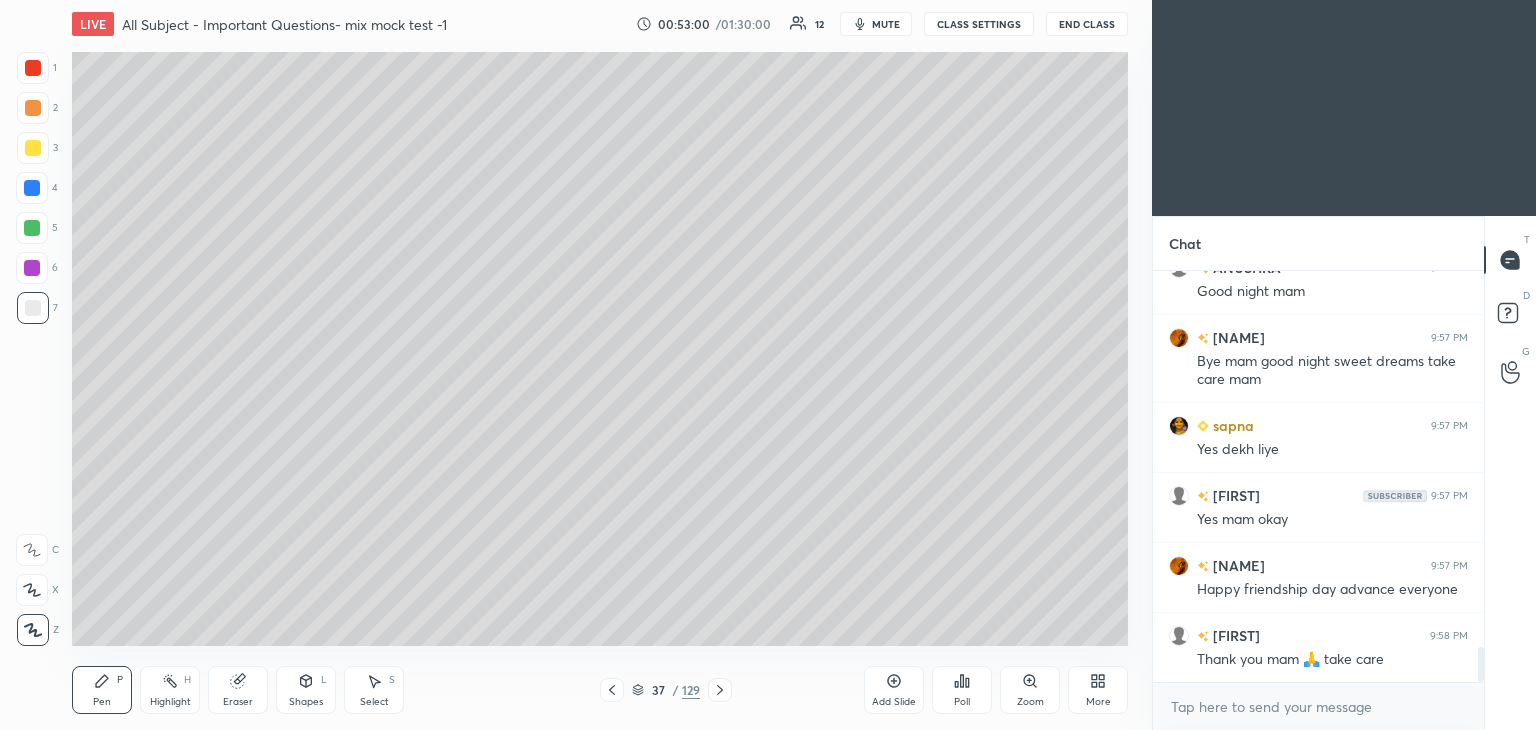click 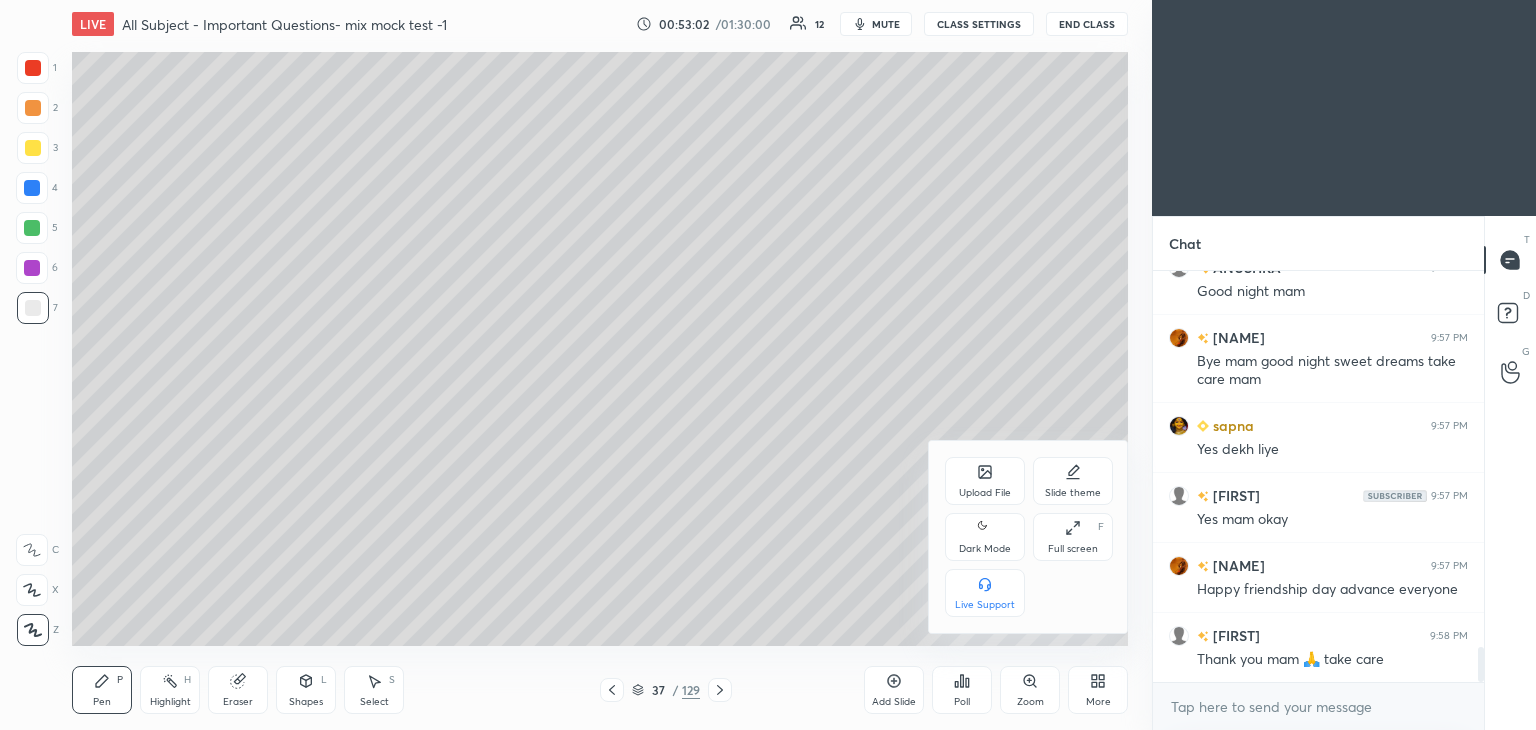 click at bounding box center [768, 365] 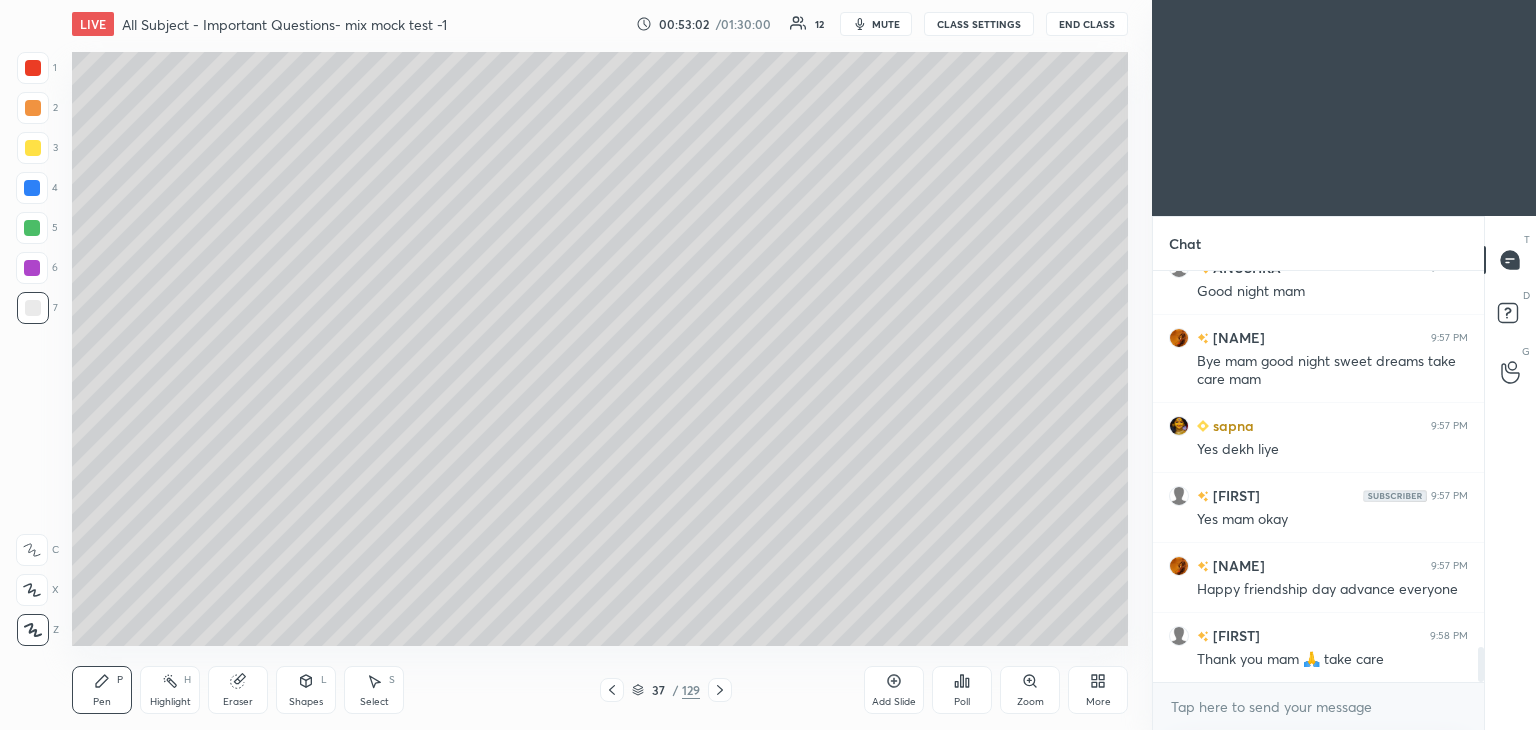 scroll, scrollTop: 4508, scrollLeft: 0, axis: vertical 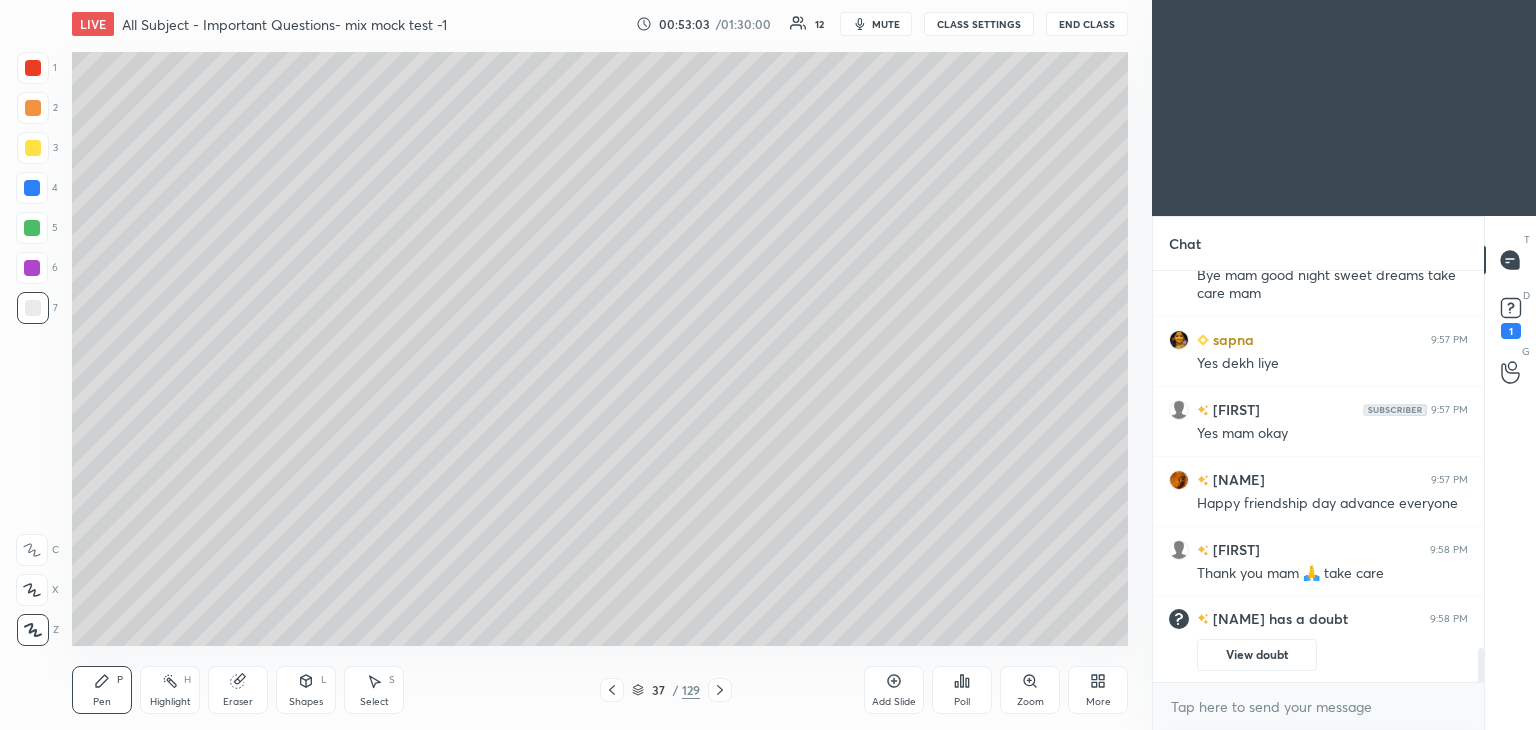 click on "LIVE All Subject - Important Questions- mix mock test -1 00:53:03 /  01:30:00 12 mute CLASS SETTINGS End Class Setting up your live class Poll for   secs No correct answer Start poll Back All Subject - Important Questions- mix mock test -1 Apurva Vats Pen P Highlight H Eraser Shapes L Select S 37 / 129 Add Slide Poll Zoom More" at bounding box center [600, 365] 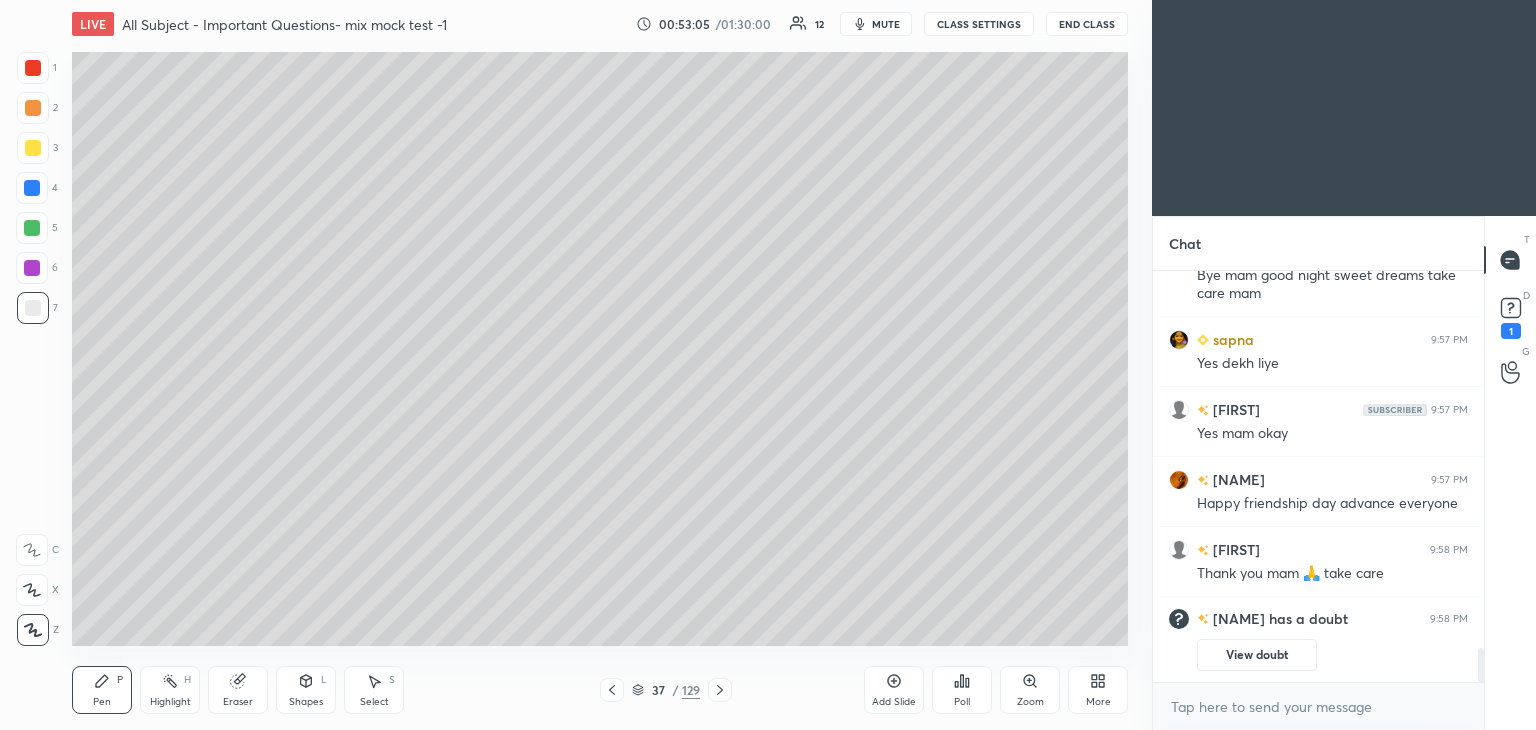click 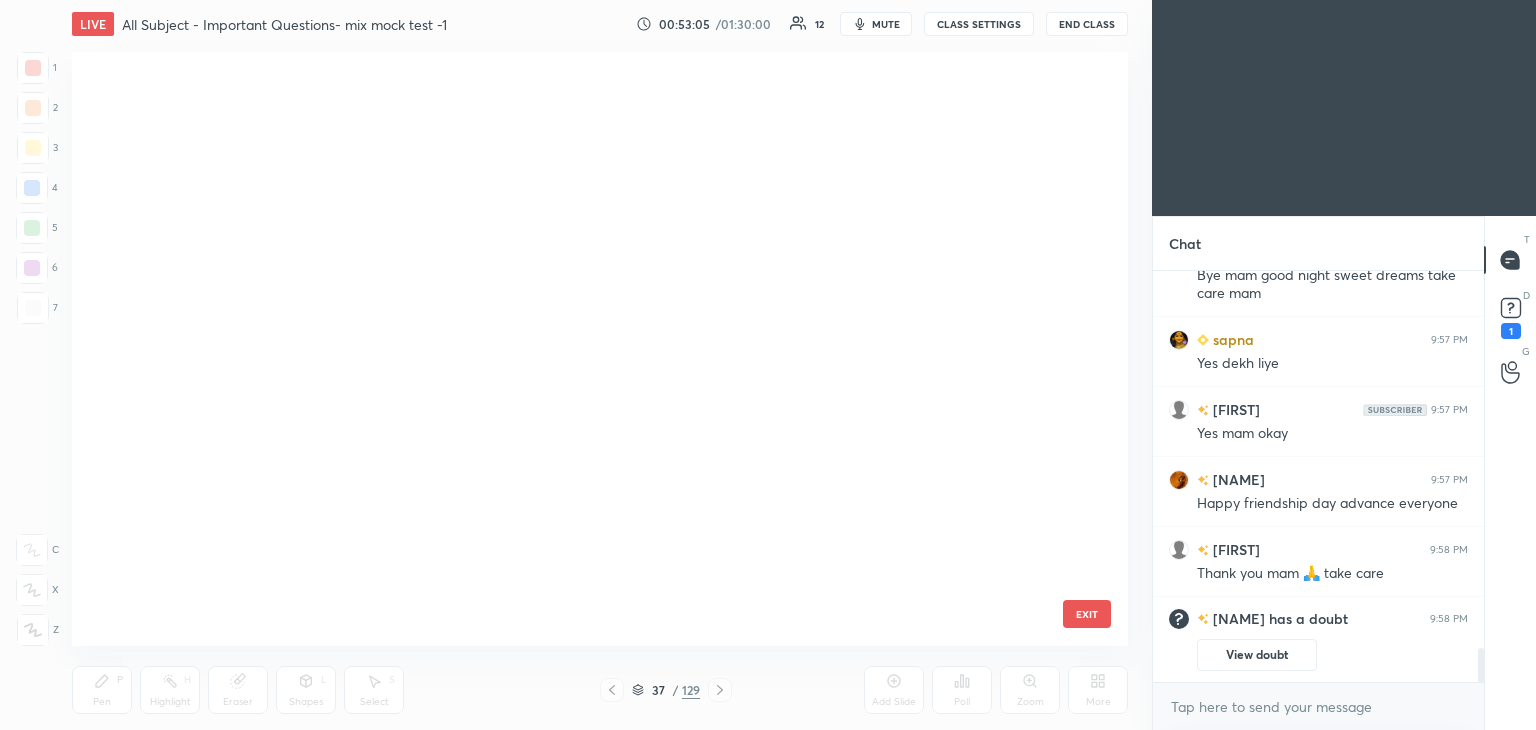 scroll, scrollTop: 1784, scrollLeft: 0, axis: vertical 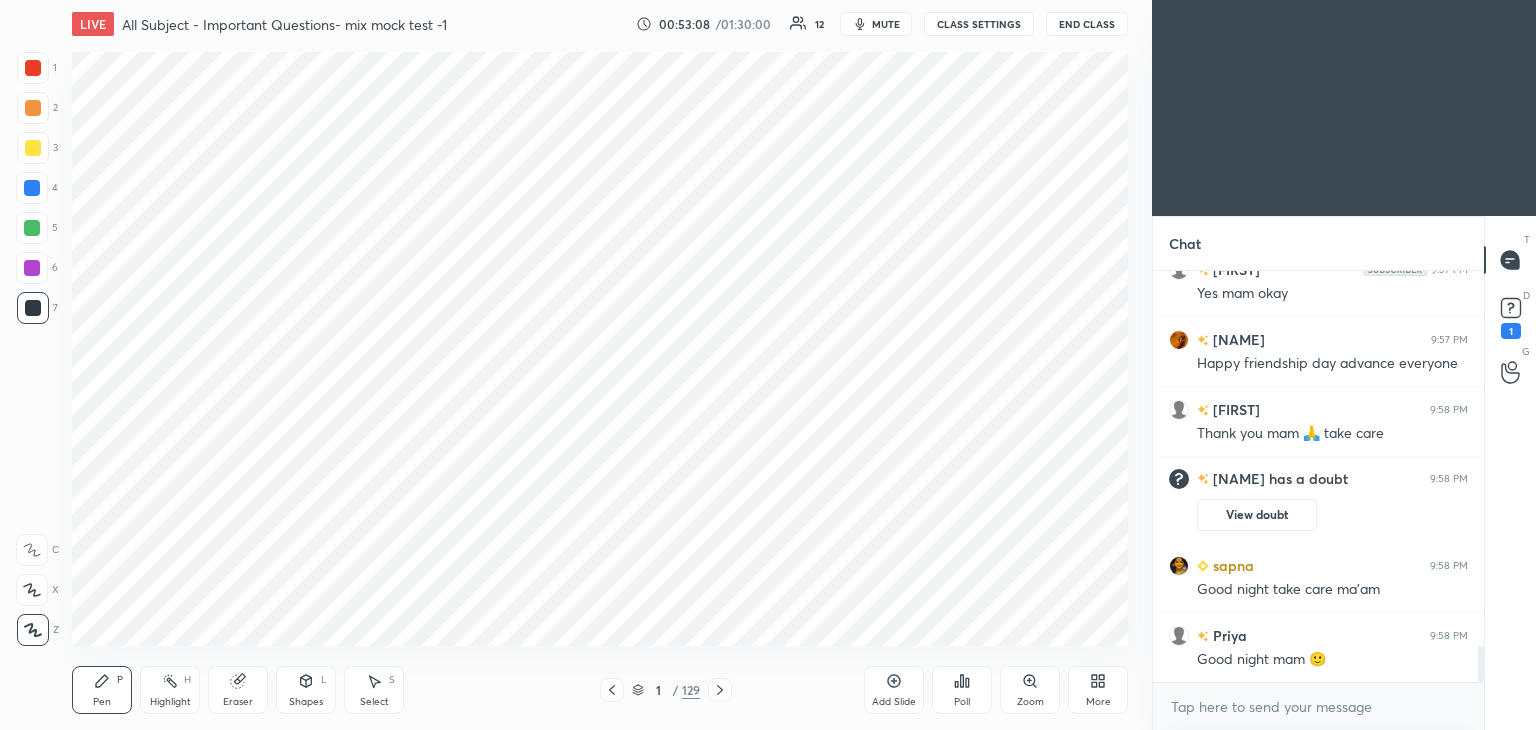 click on "More" at bounding box center [1098, 690] 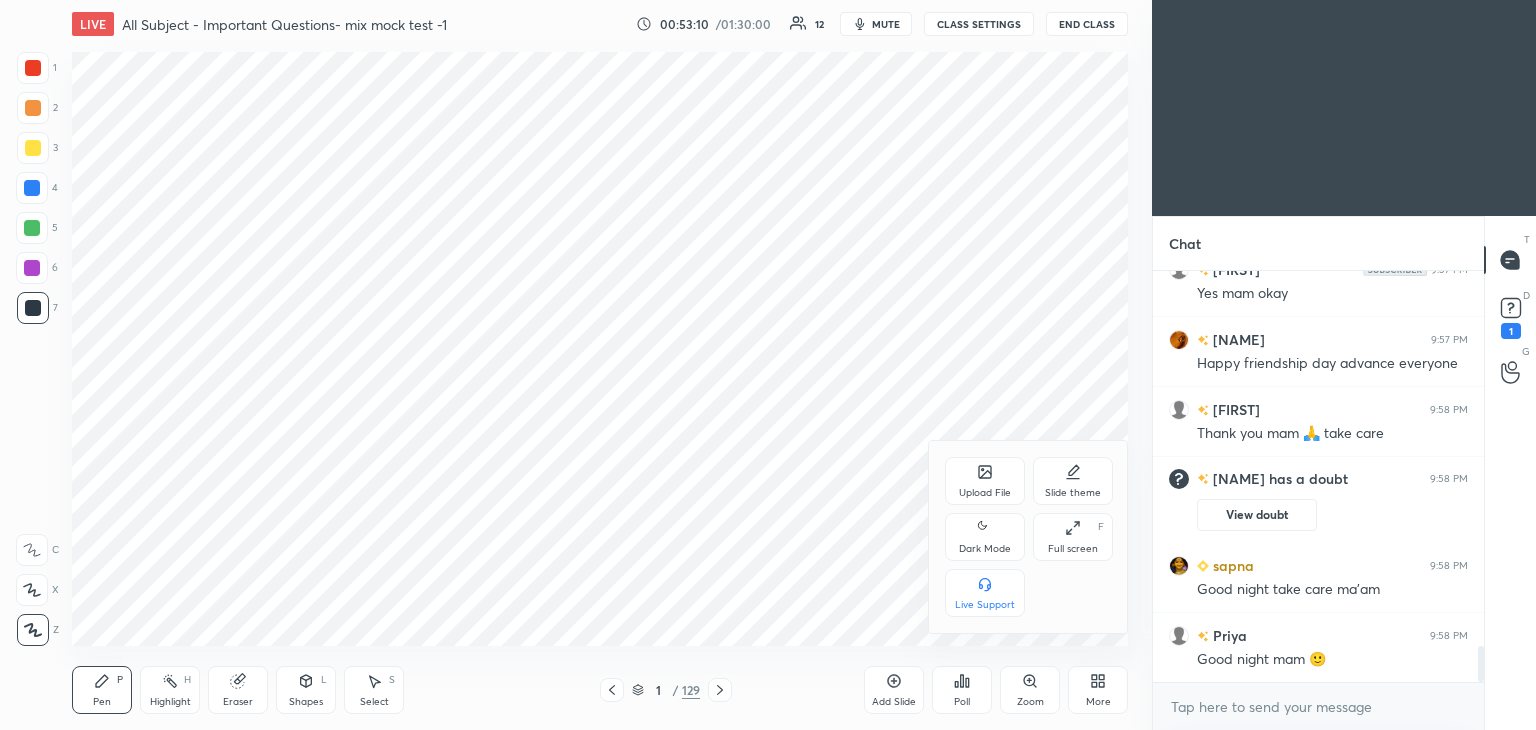 click on "Upload File" at bounding box center (985, 481) 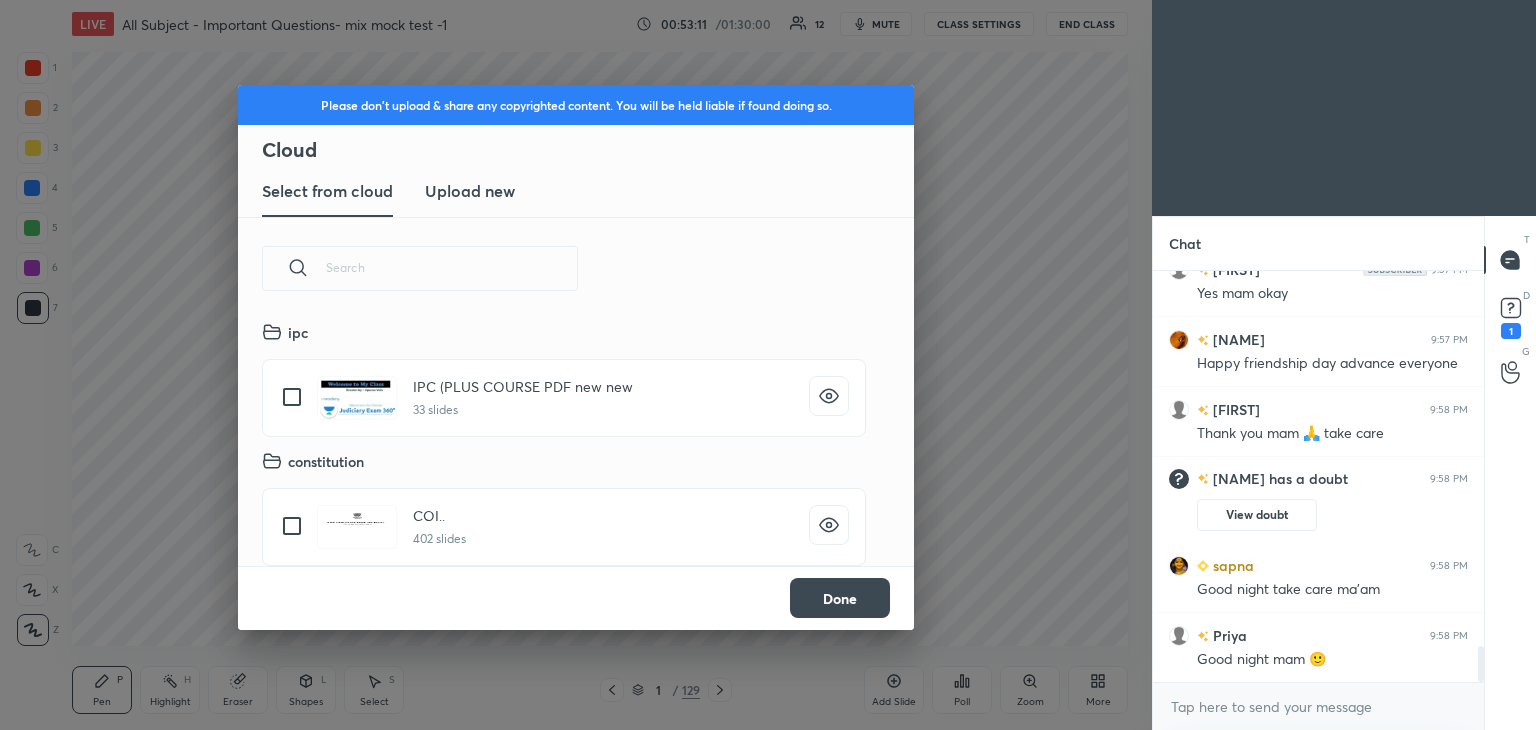 scroll, scrollTop: 5, scrollLeft: 10, axis: both 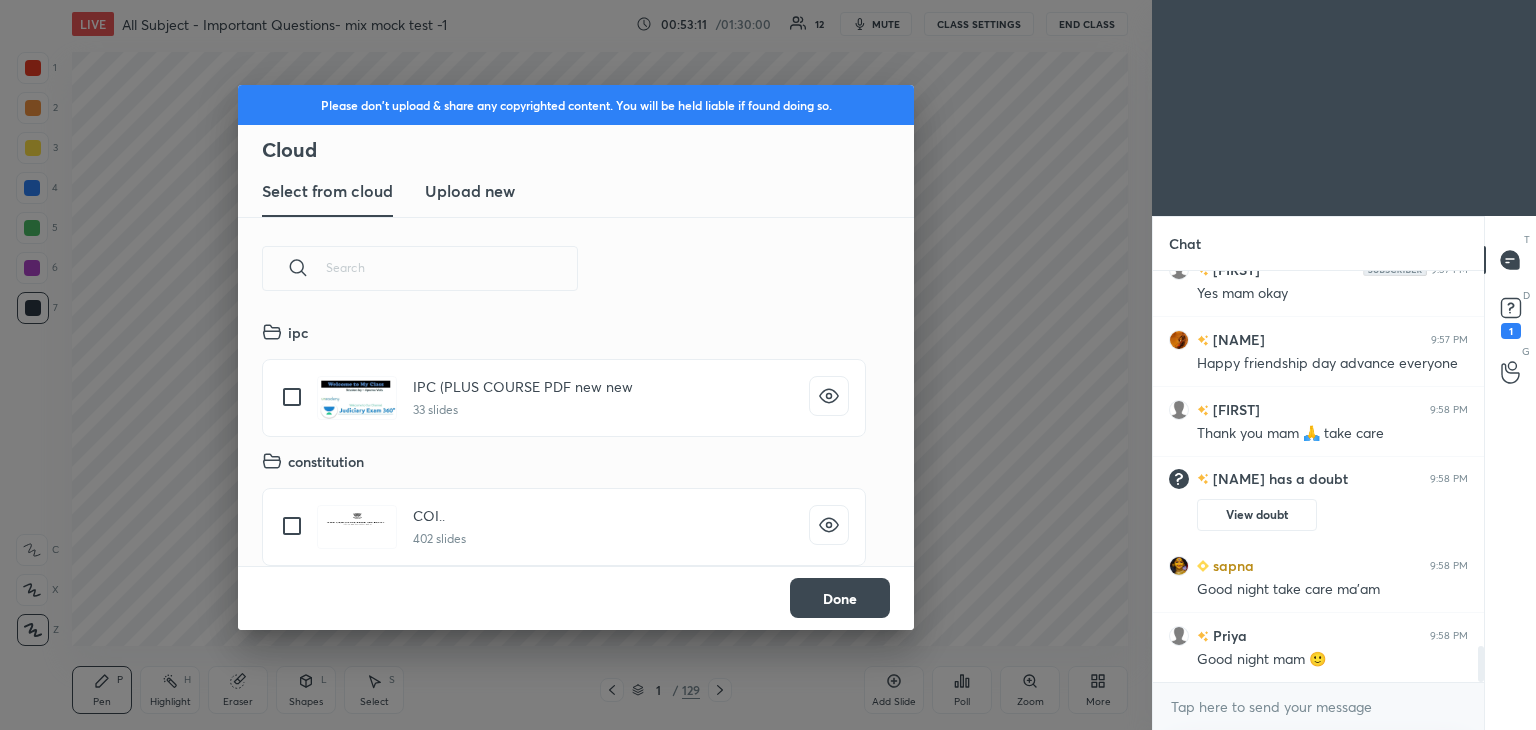 click on "Upload new" at bounding box center [470, 191] 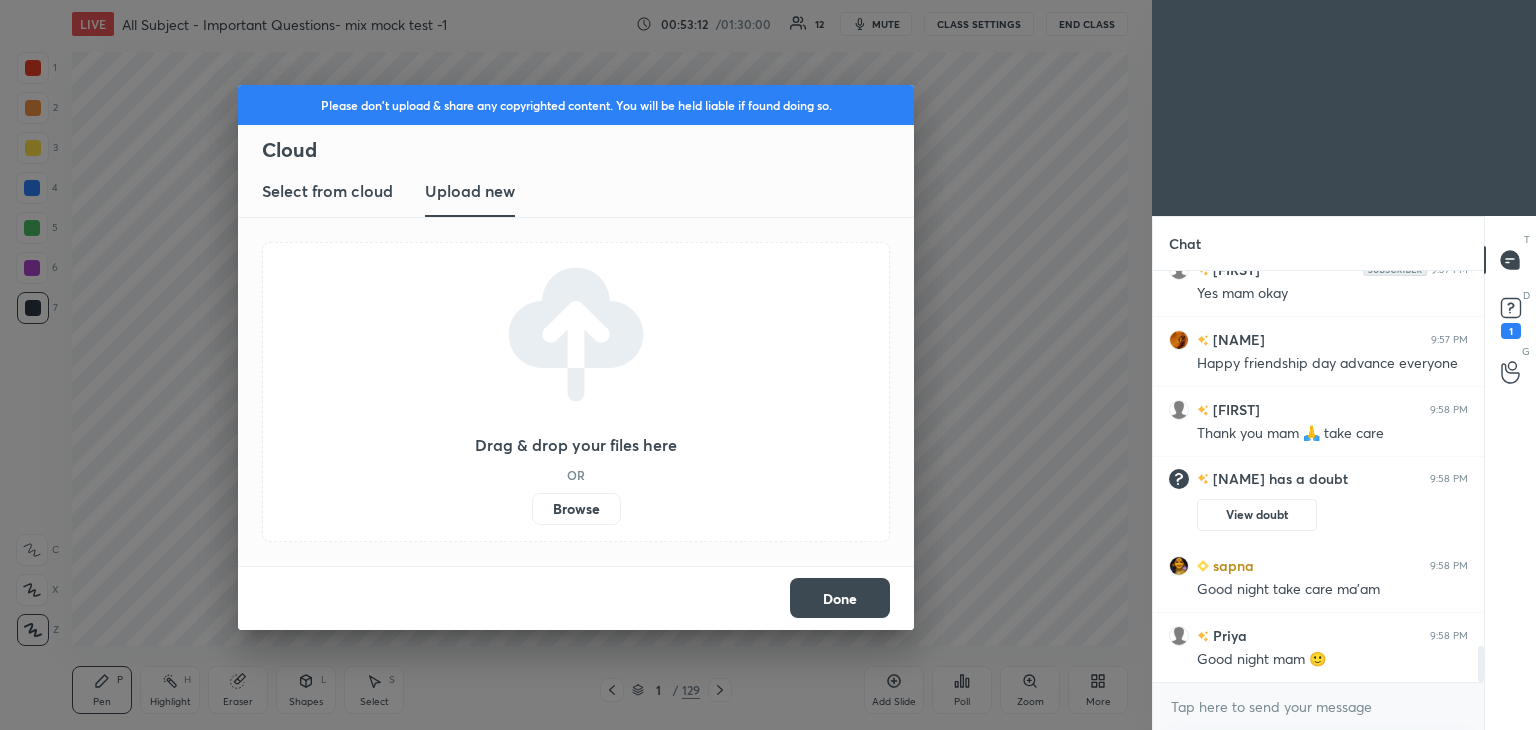click on "Select from cloud" at bounding box center (327, 191) 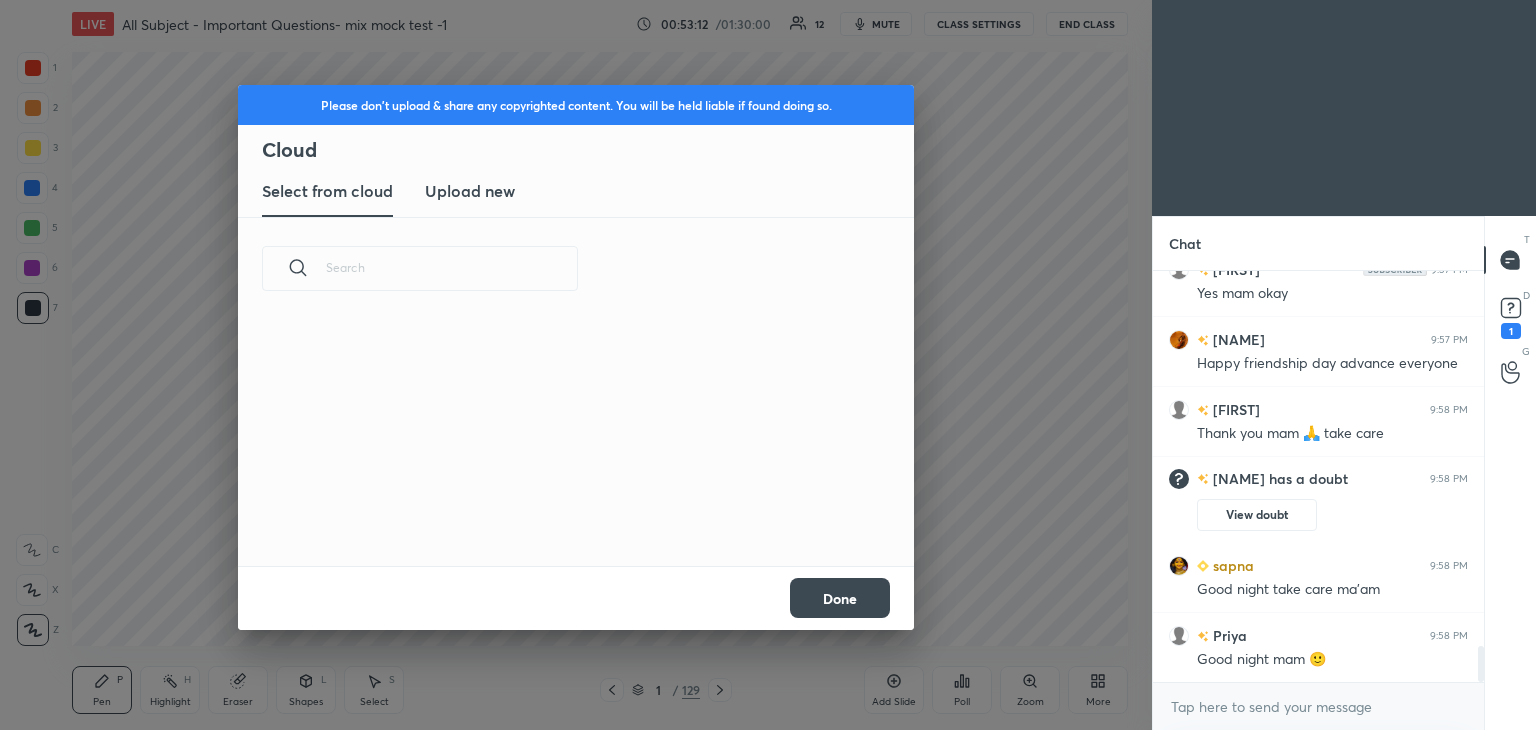 scroll, scrollTop: 5, scrollLeft: 10, axis: both 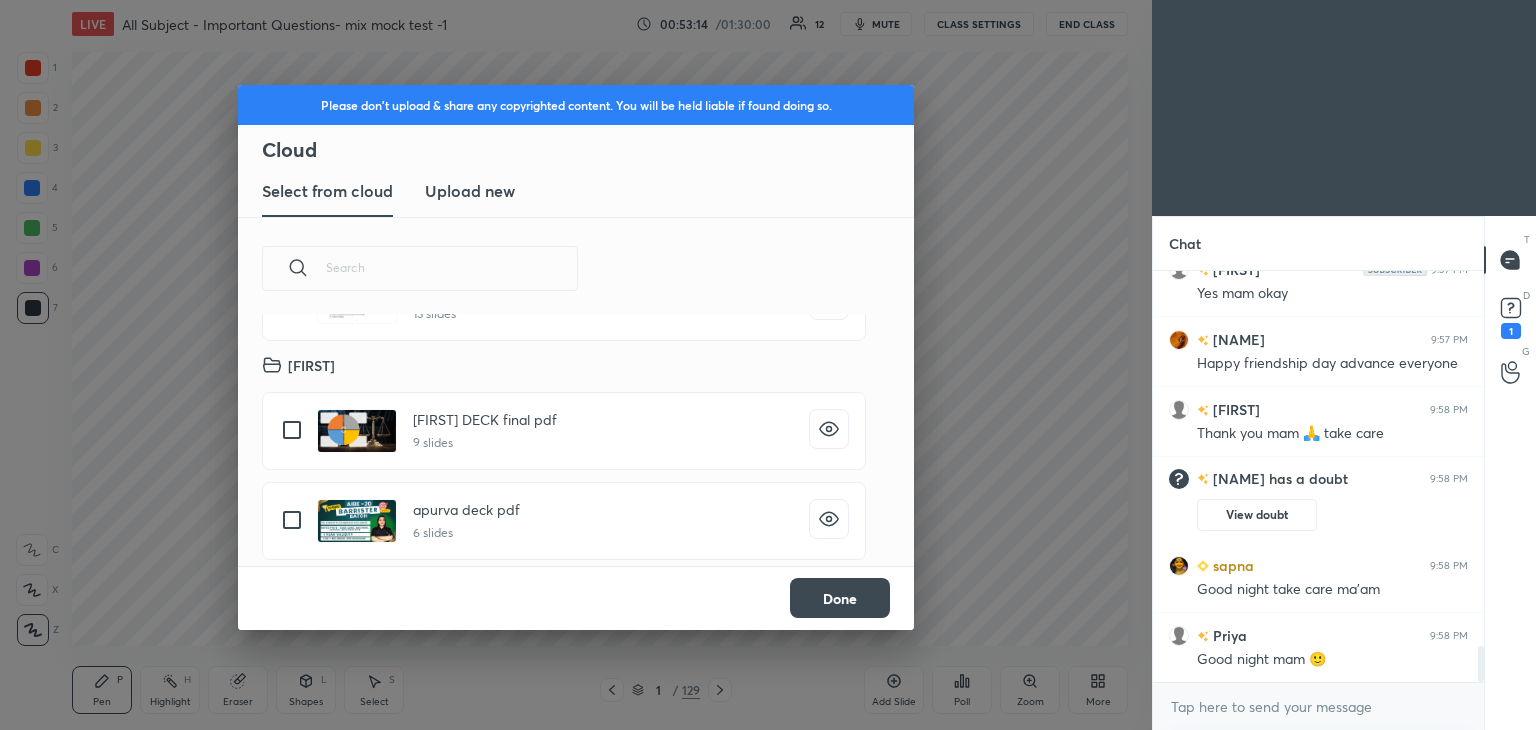 click on "[FIRST] DECK pdf 6 slides" at bounding box center [564, 521] 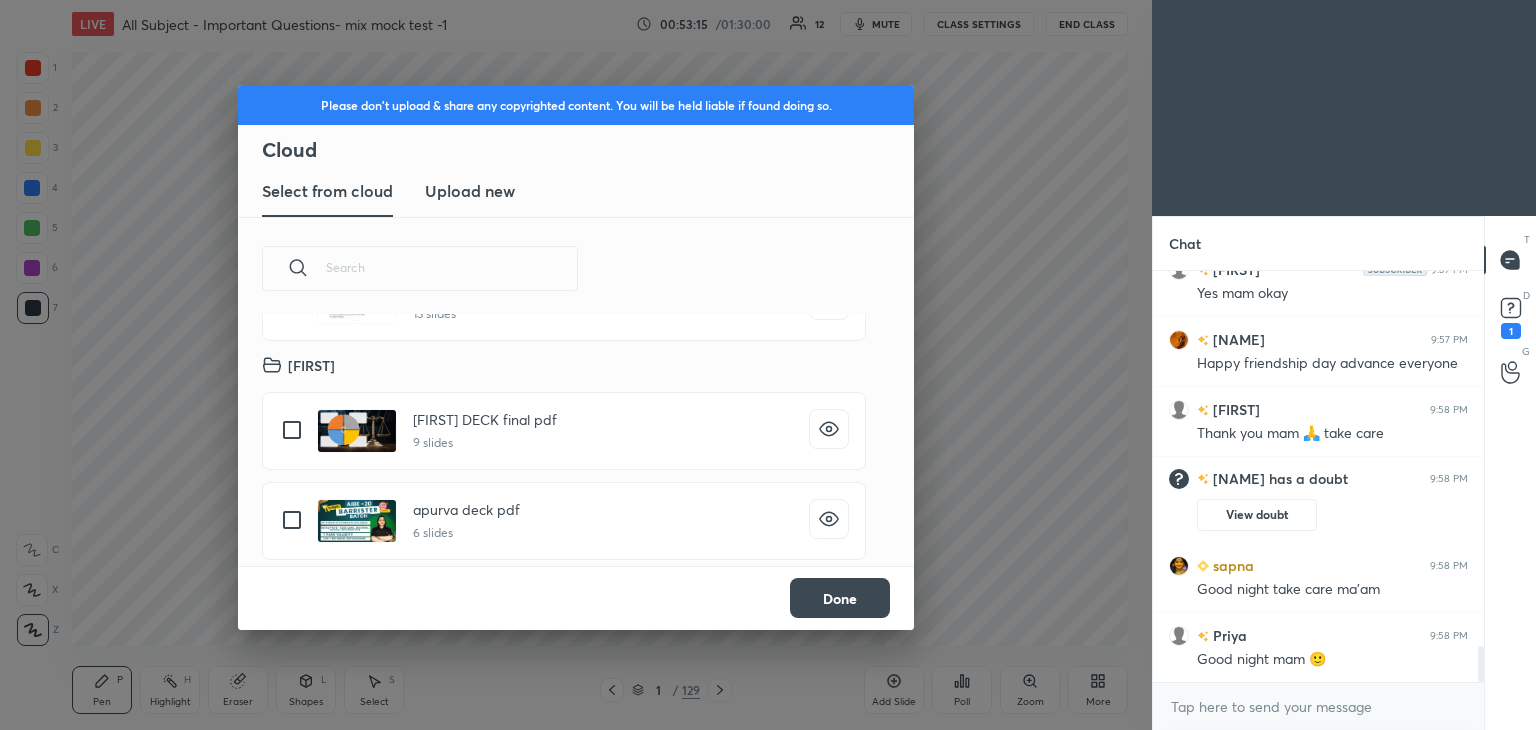 click at bounding box center (292, 520) 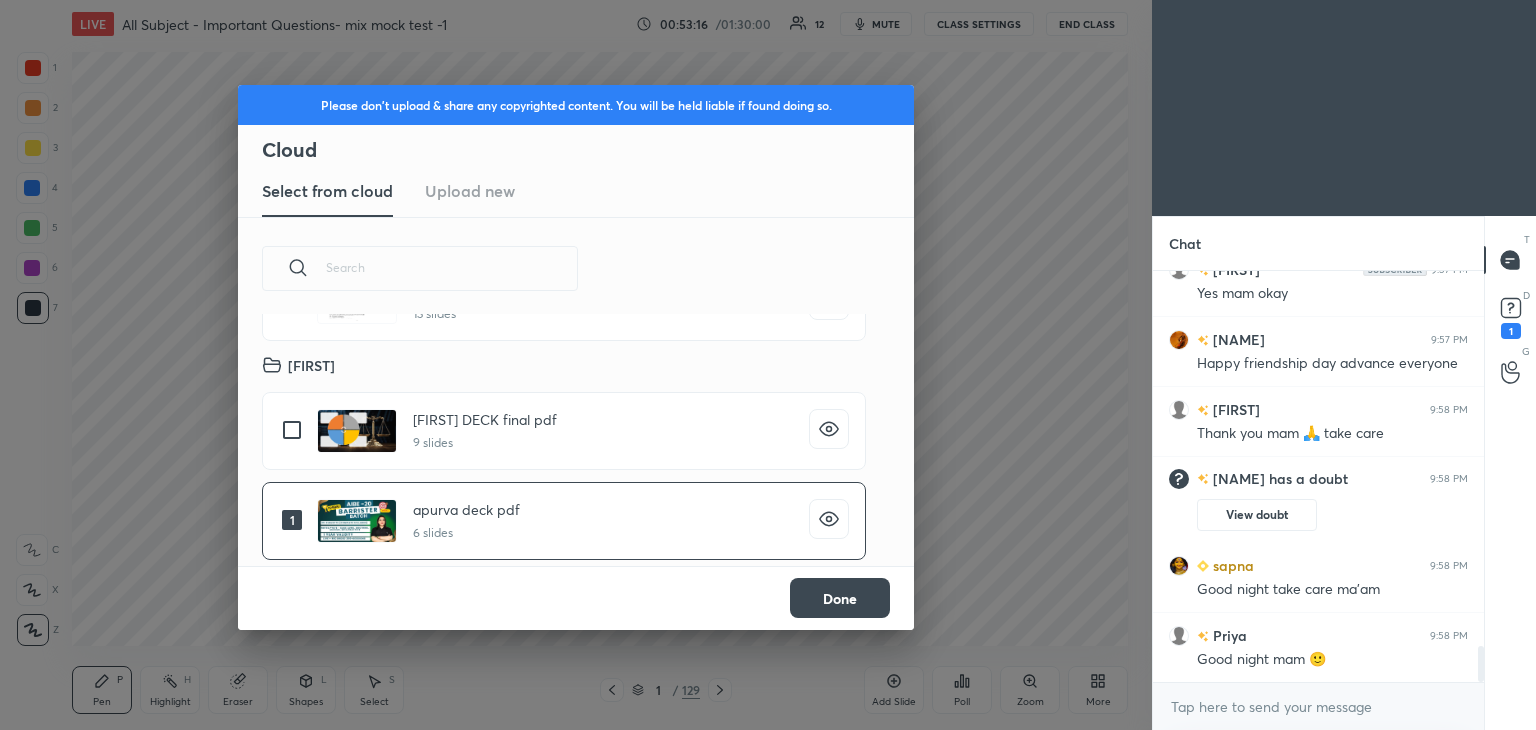 click on "Done" at bounding box center (840, 598) 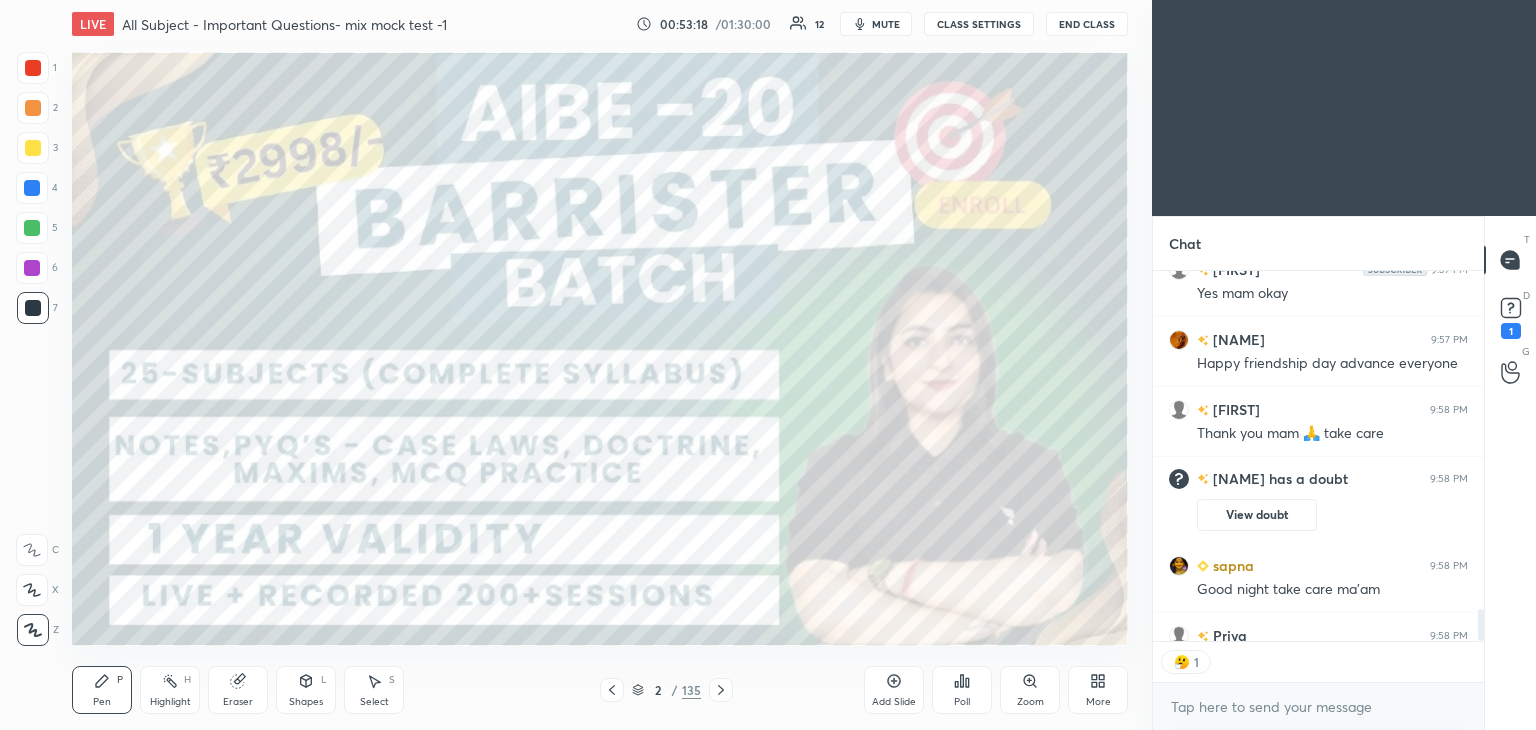 scroll, scrollTop: 365, scrollLeft: 325, axis: both 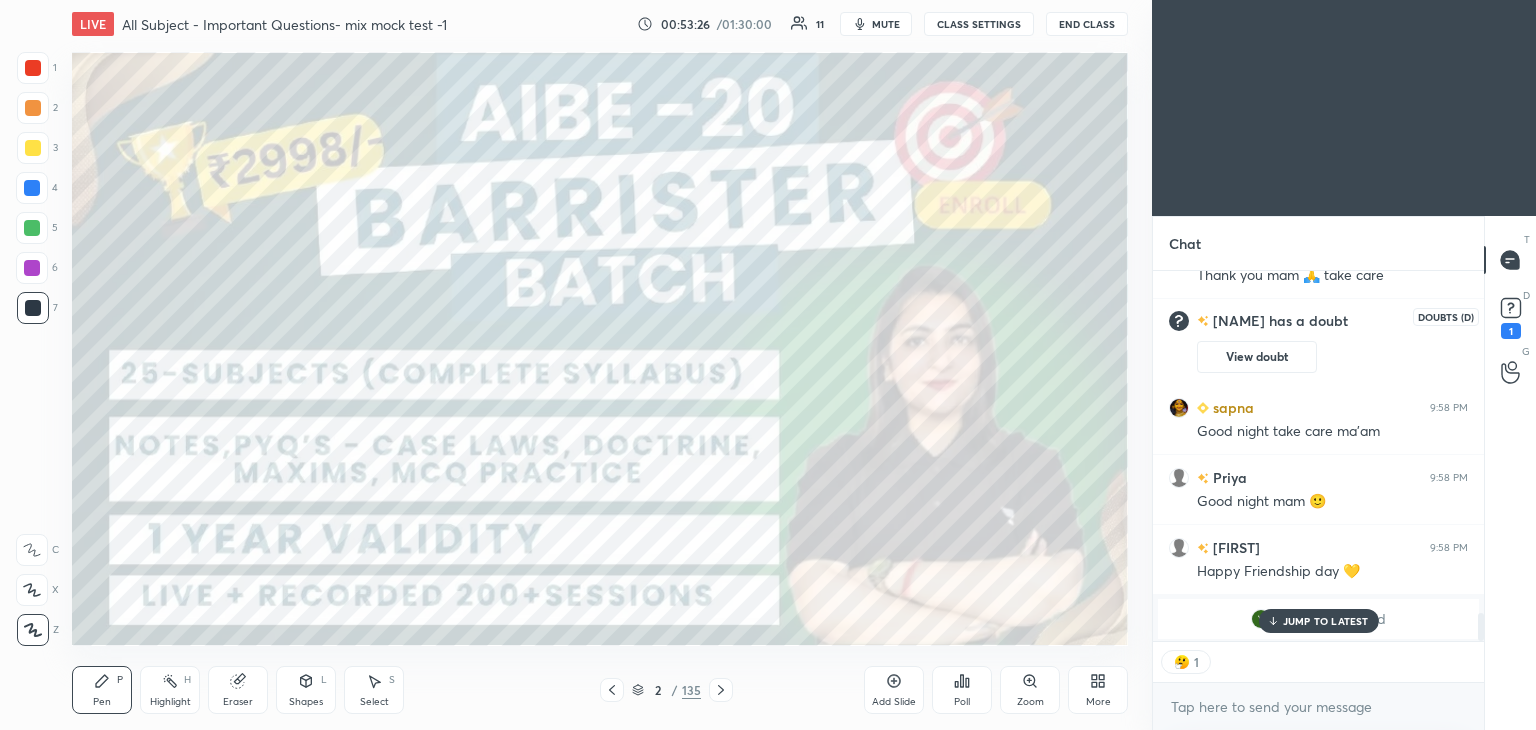 click 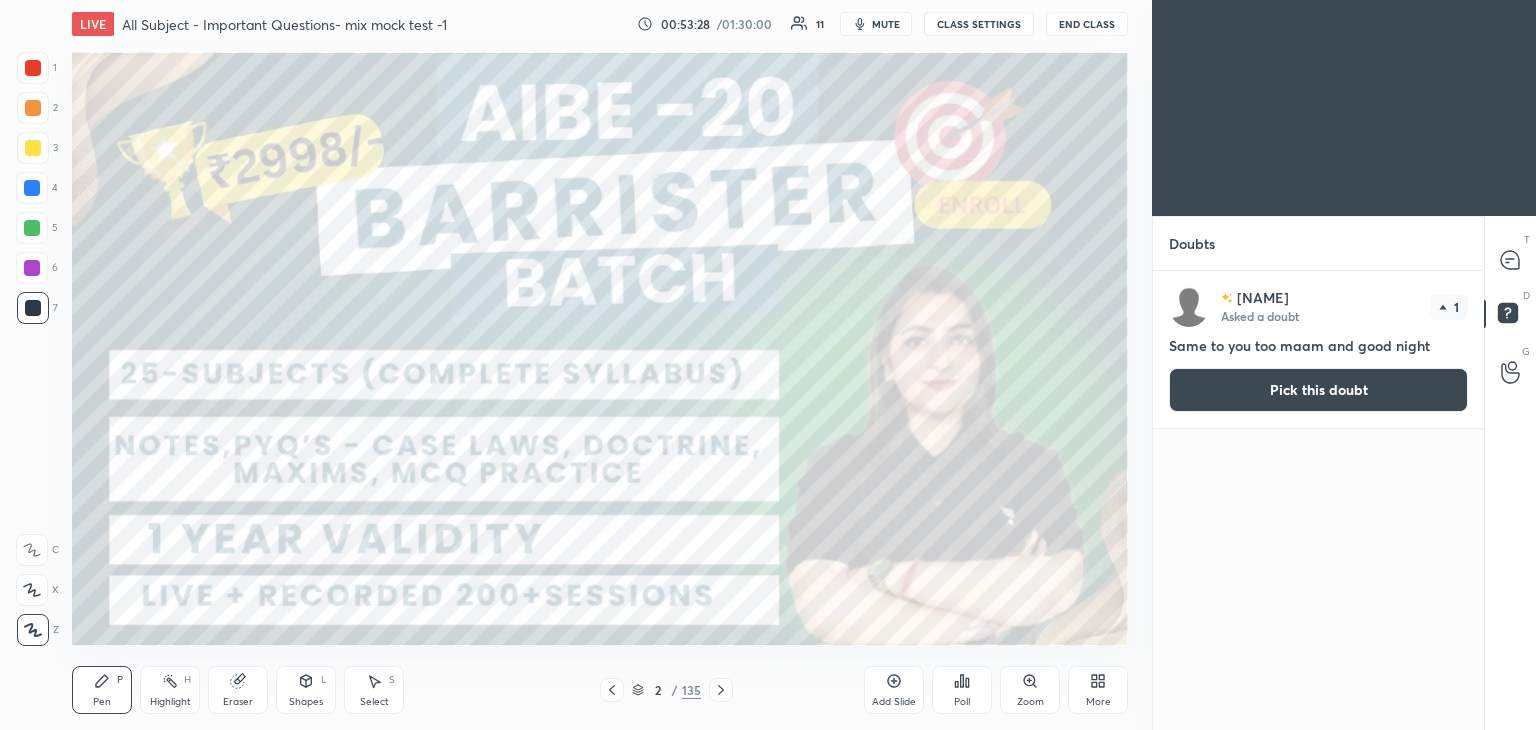 click on "Pick this doubt" at bounding box center (1318, 390) 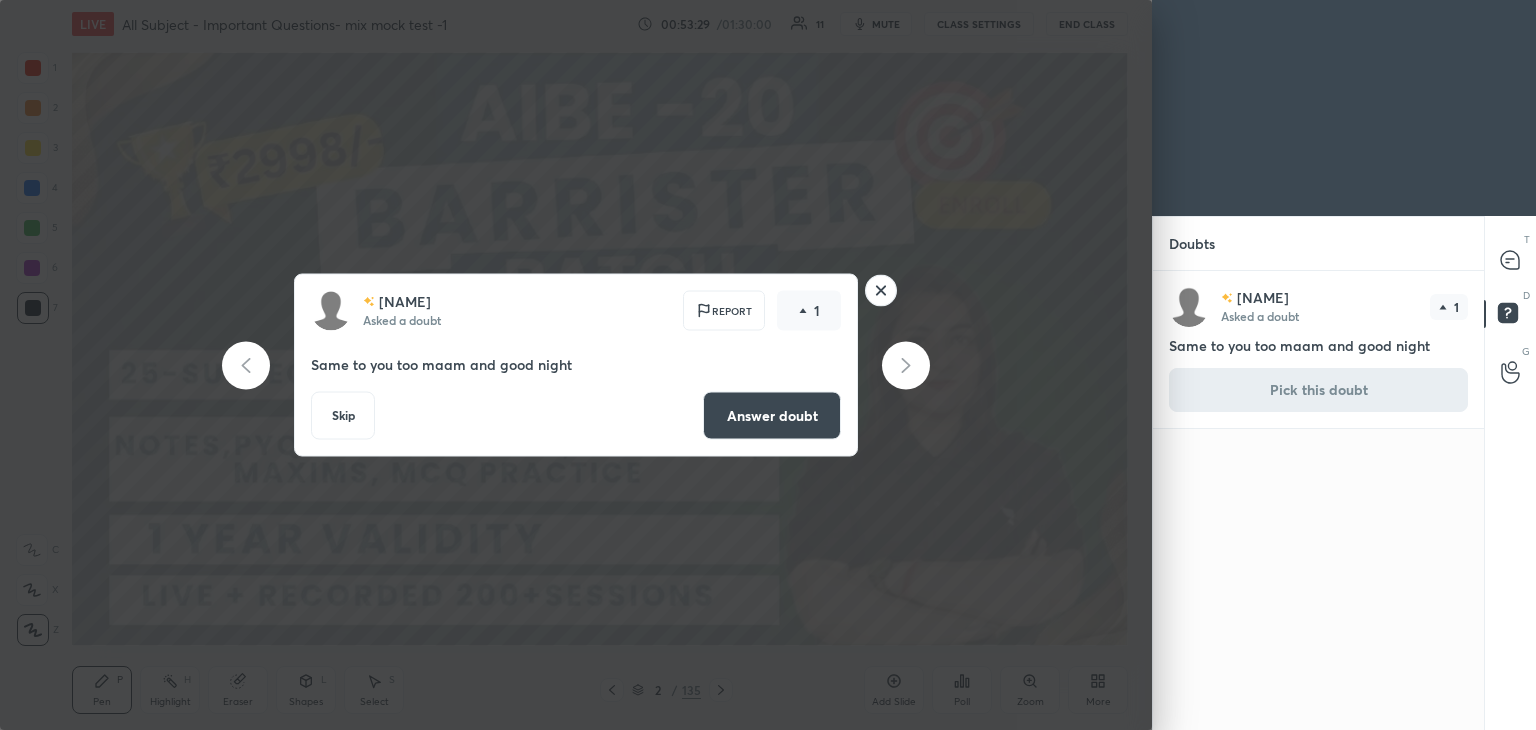 click on "Answer doubt" at bounding box center [772, 416] 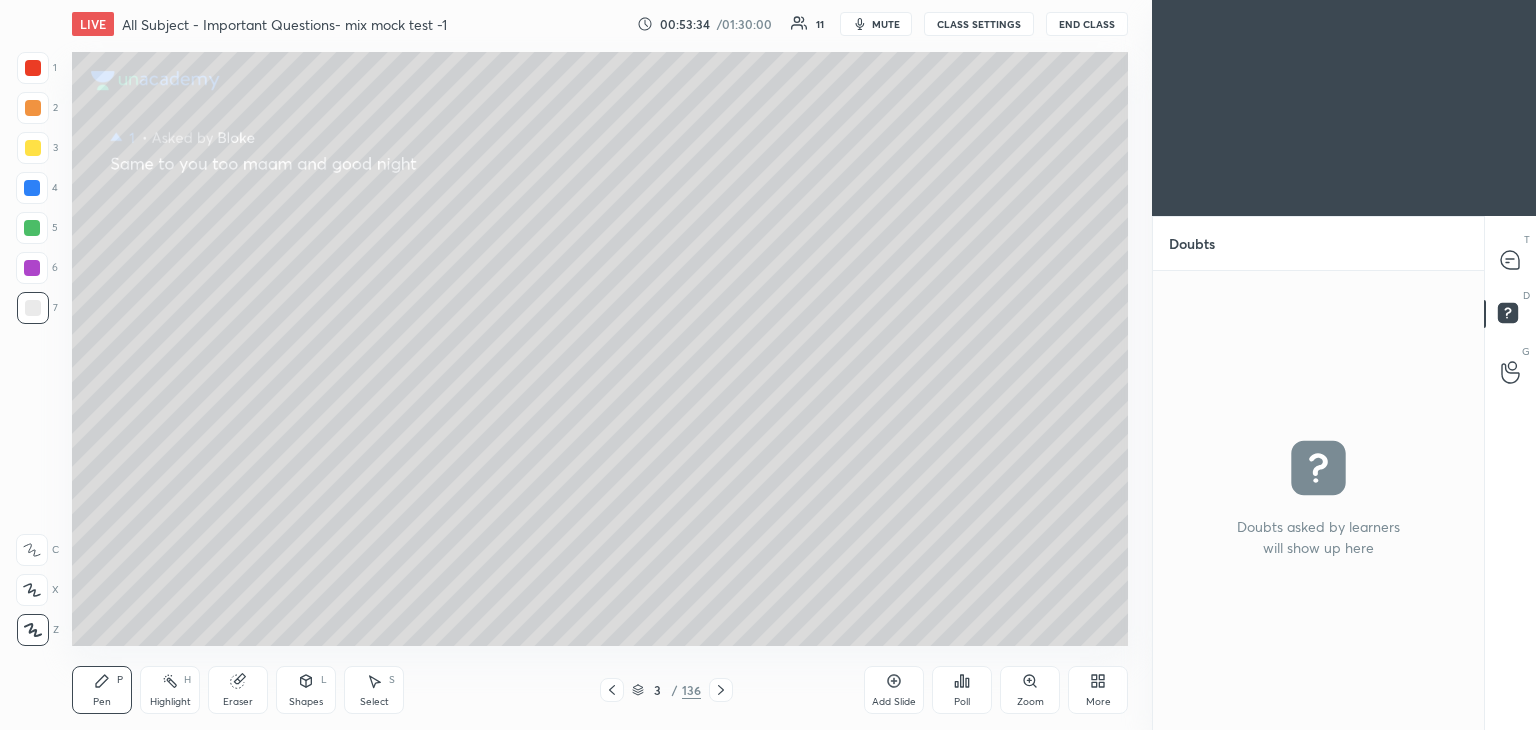 click 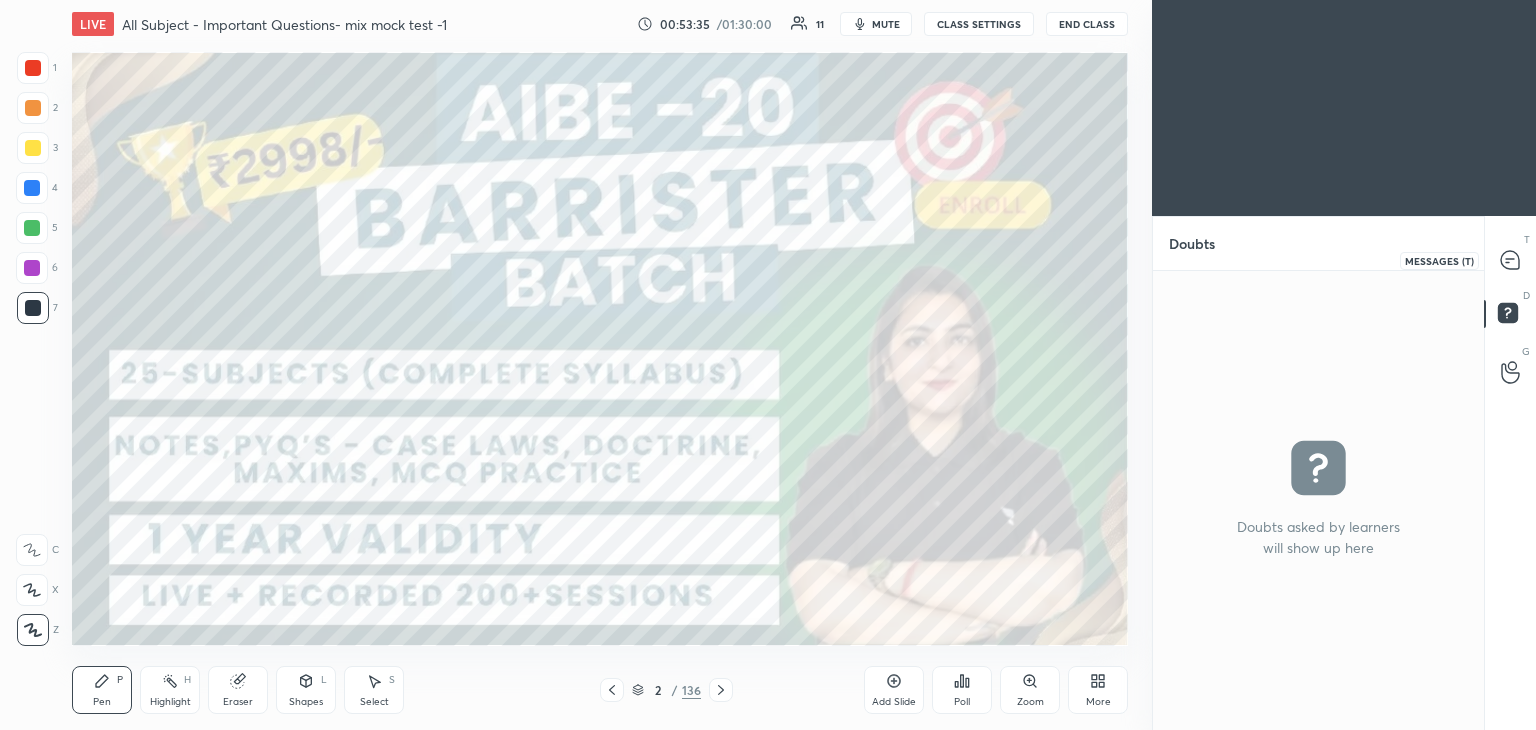 click at bounding box center (1511, 260) 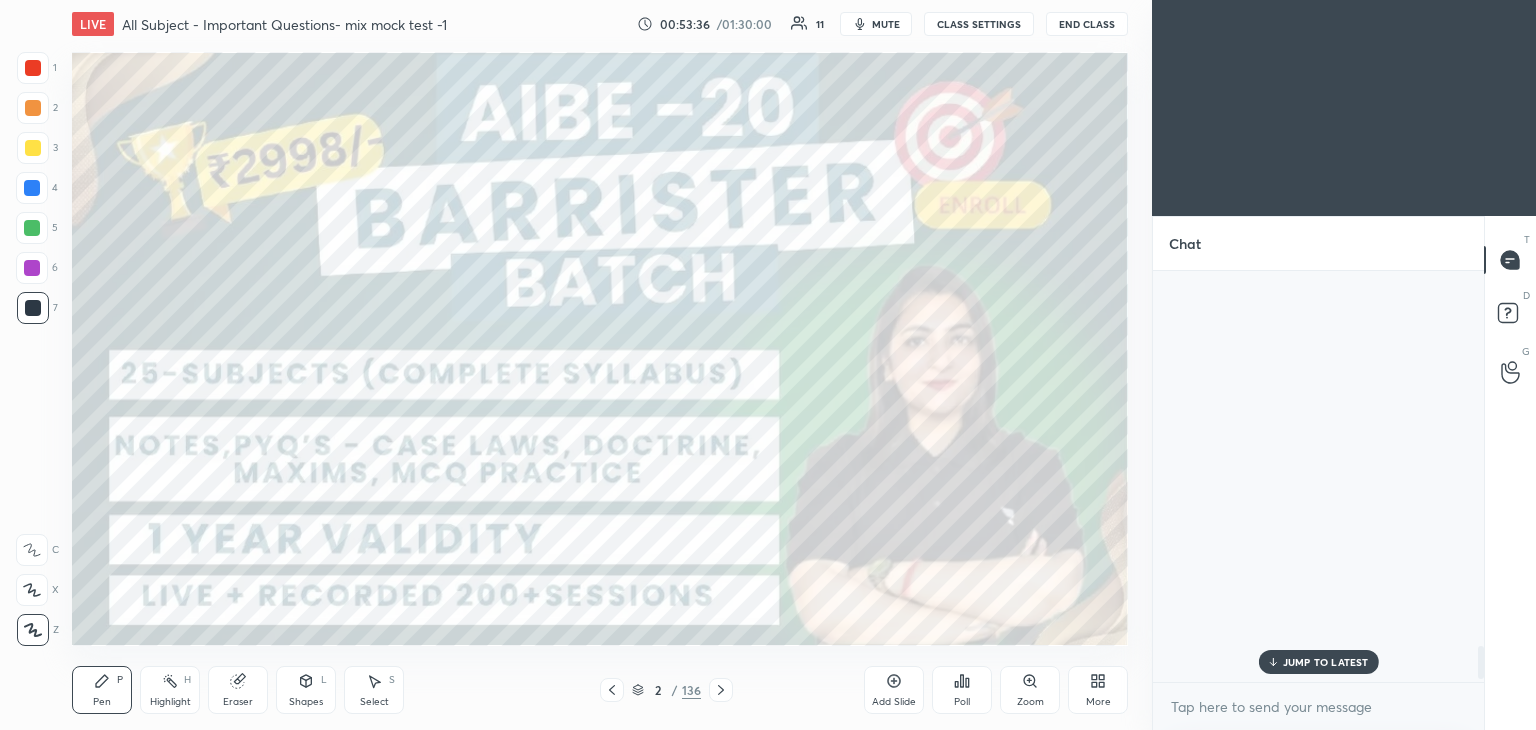 scroll, scrollTop: 4682, scrollLeft: 0, axis: vertical 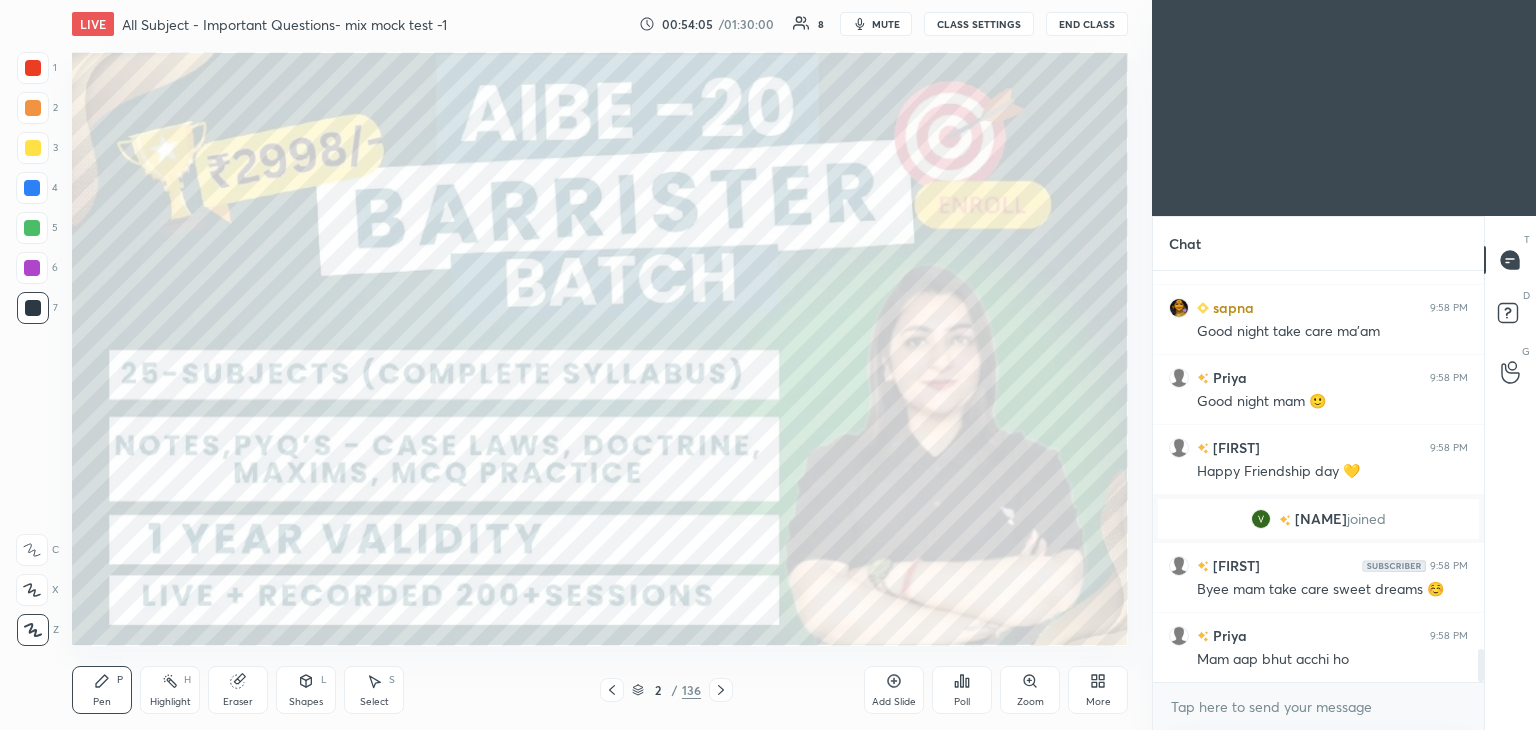 click on "mute" at bounding box center (886, 24) 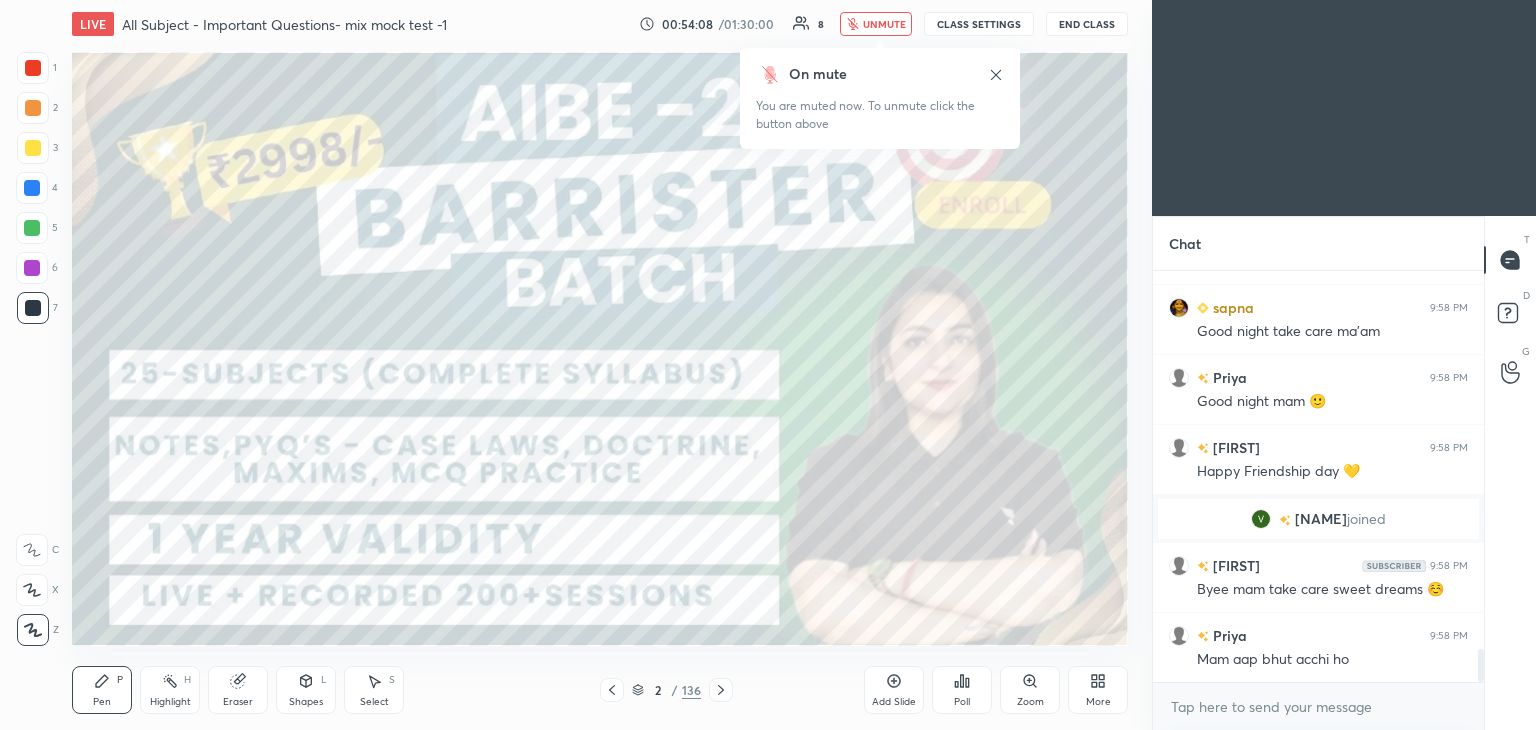 scroll, scrollTop: 4790, scrollLeft: 0, axis: vertical 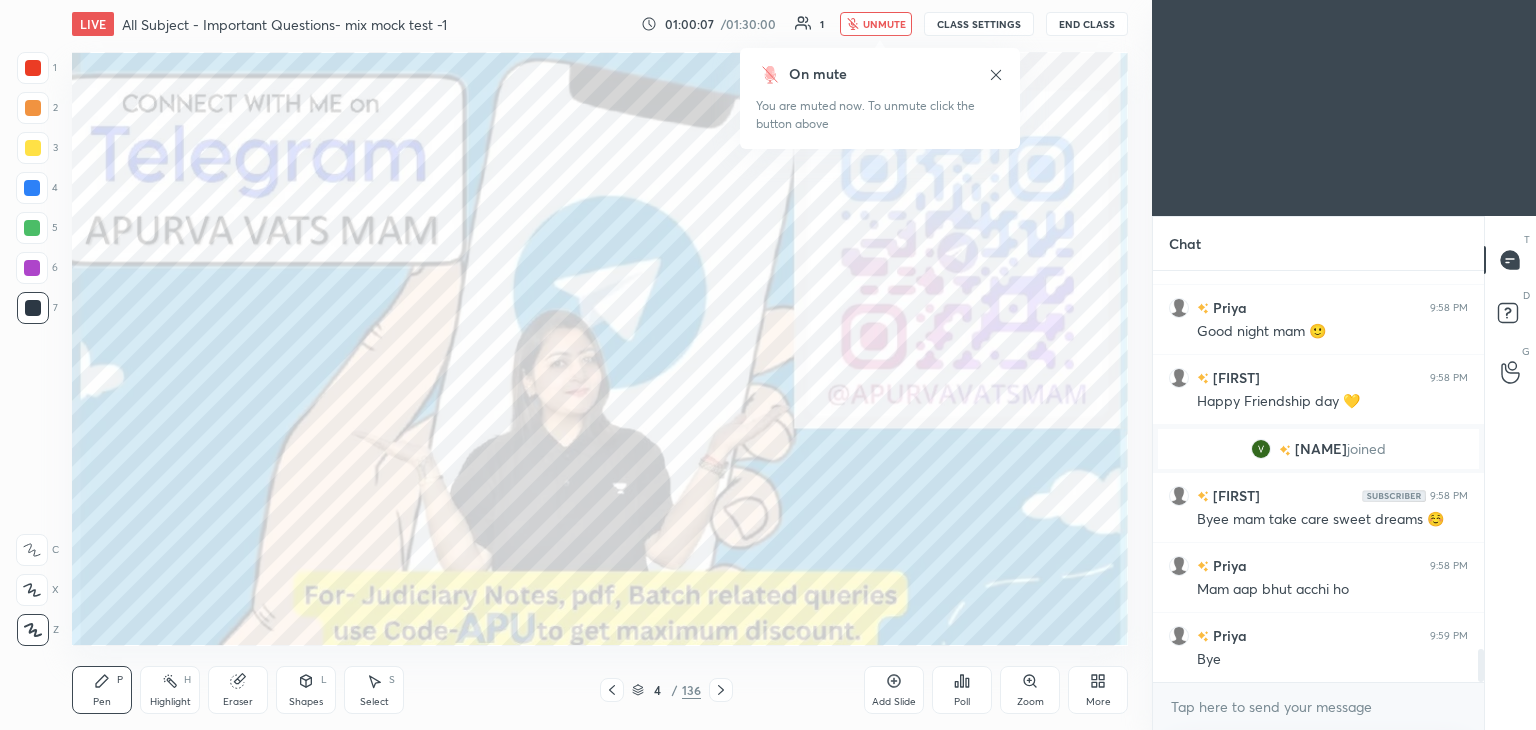click on "End Class" at bounding box center (1087, 24) 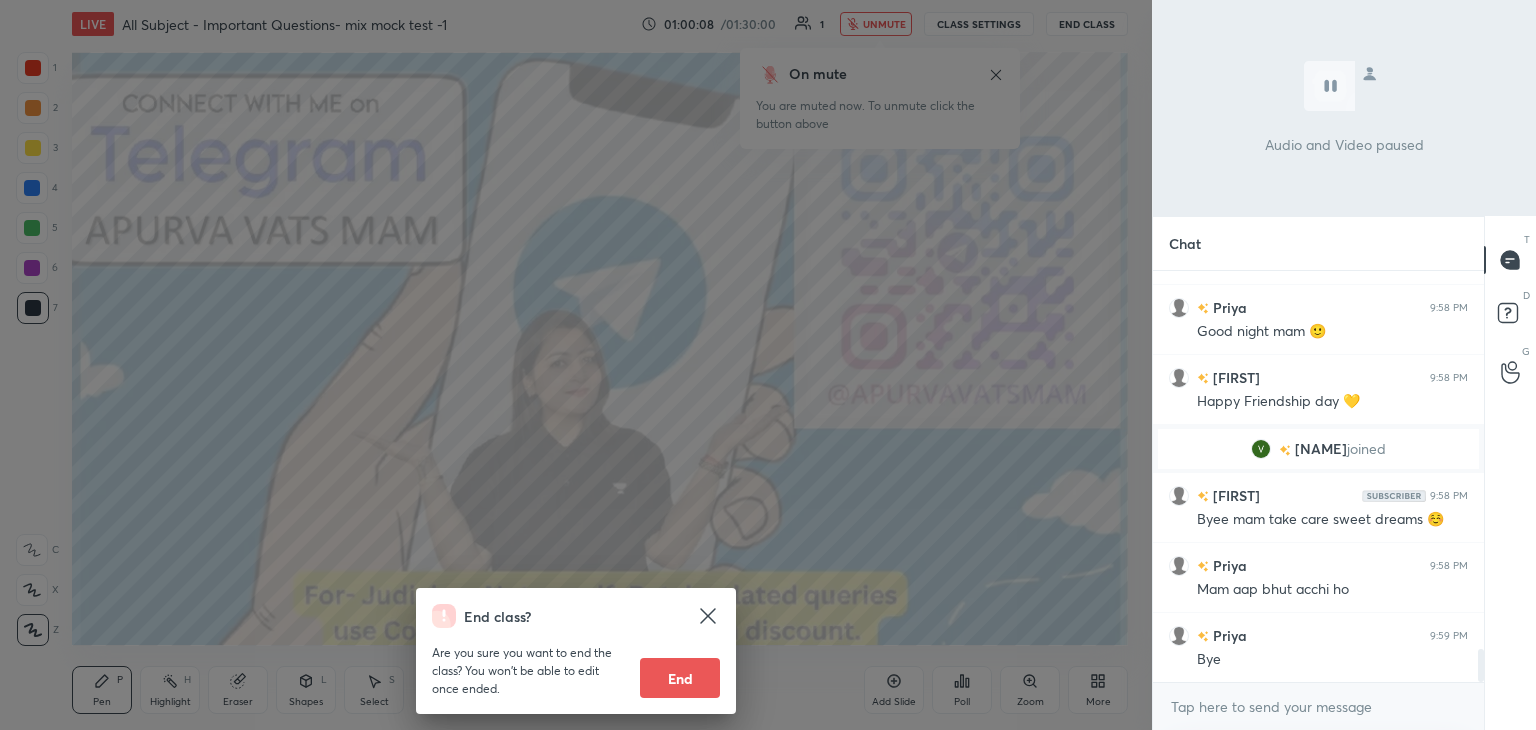 click on "End" at bounding box center [680, 678] 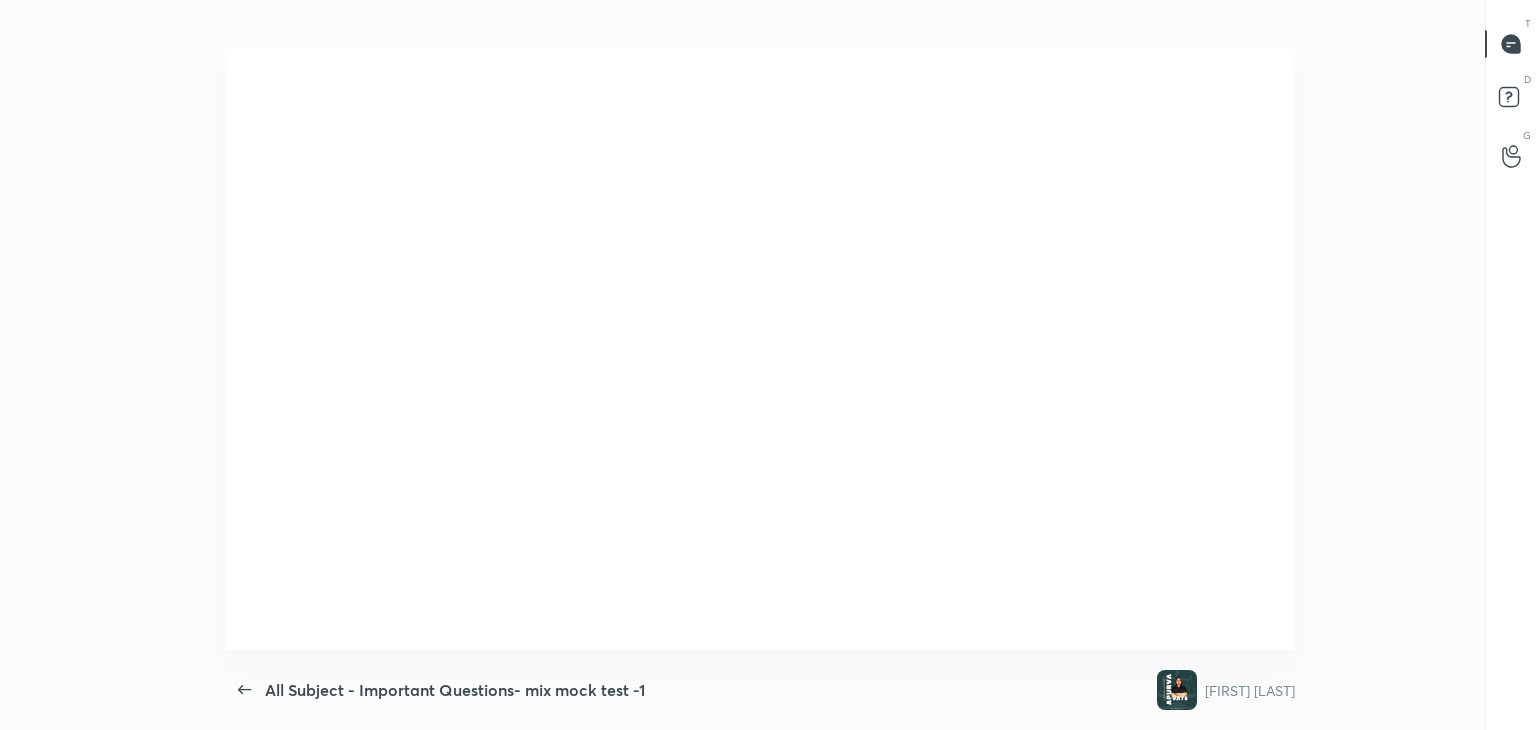 scroll, scrollTop: 99397, scrollLeft: 98792, axis: both 